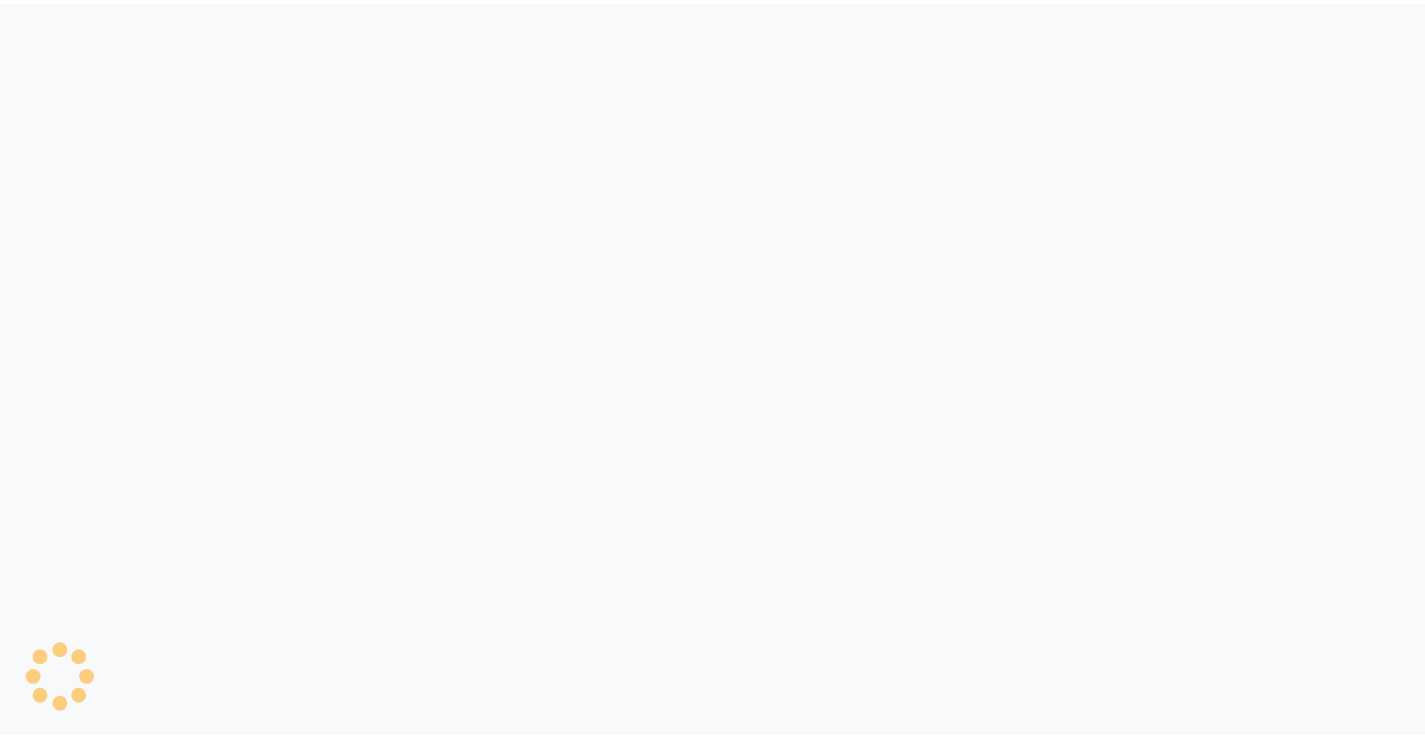 scroll, scrollTop: 0, scrollLeft: 0, axis: both 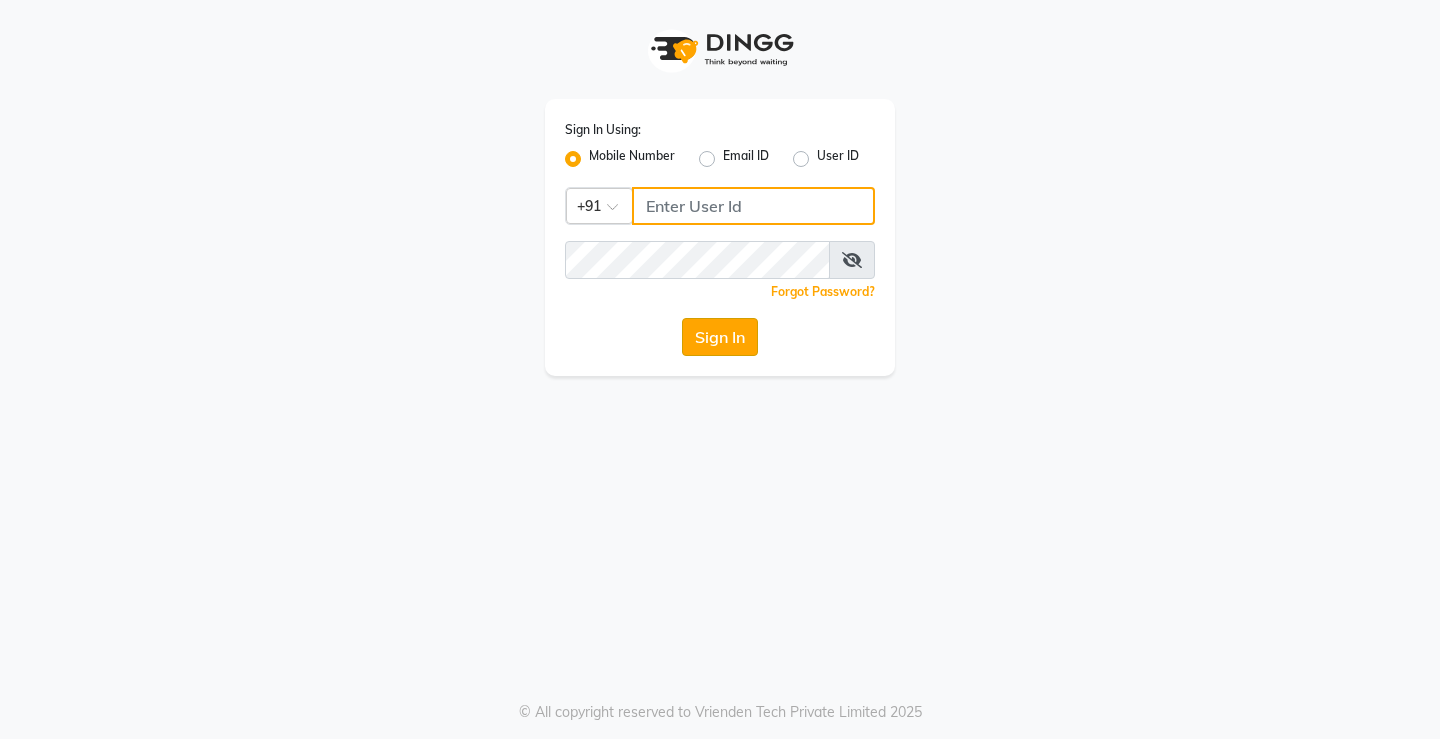 type on "9321178876" 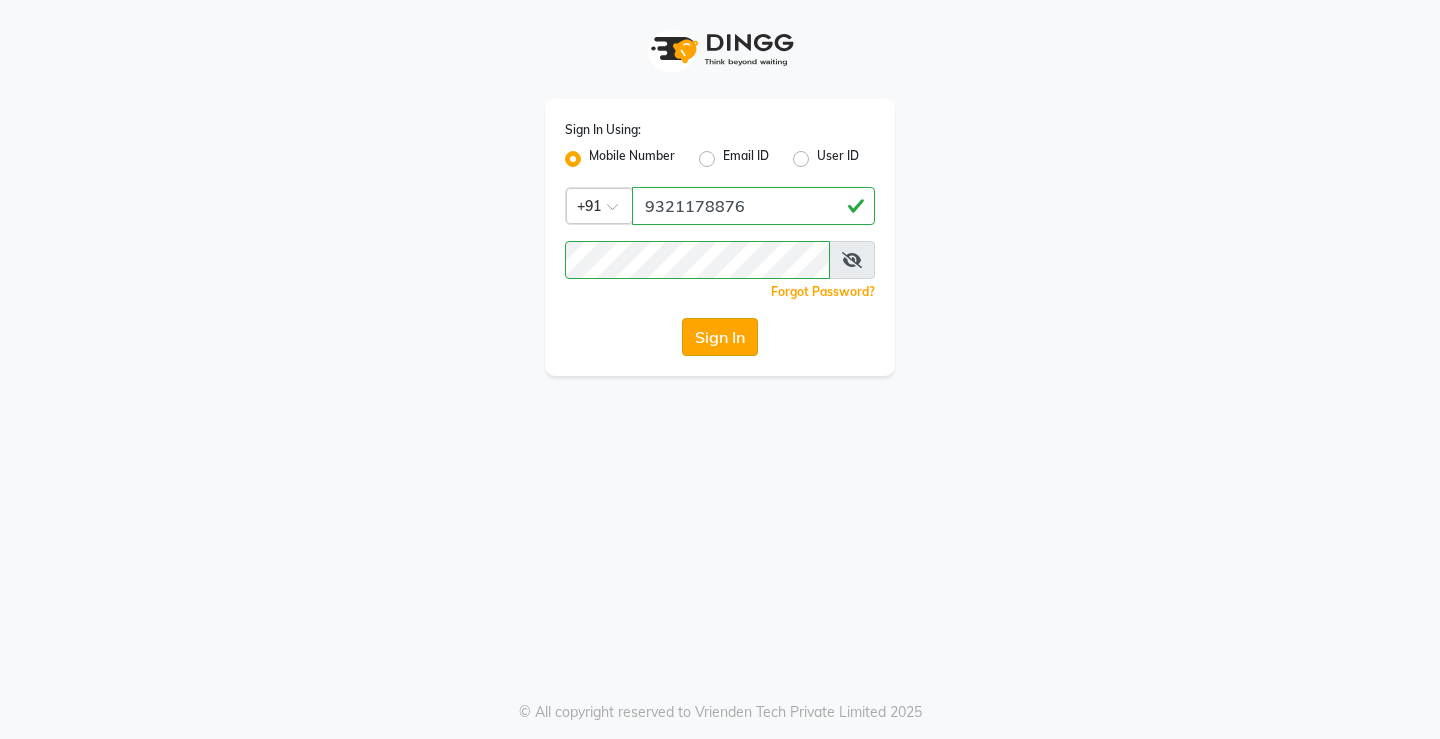 click on "Sign In" 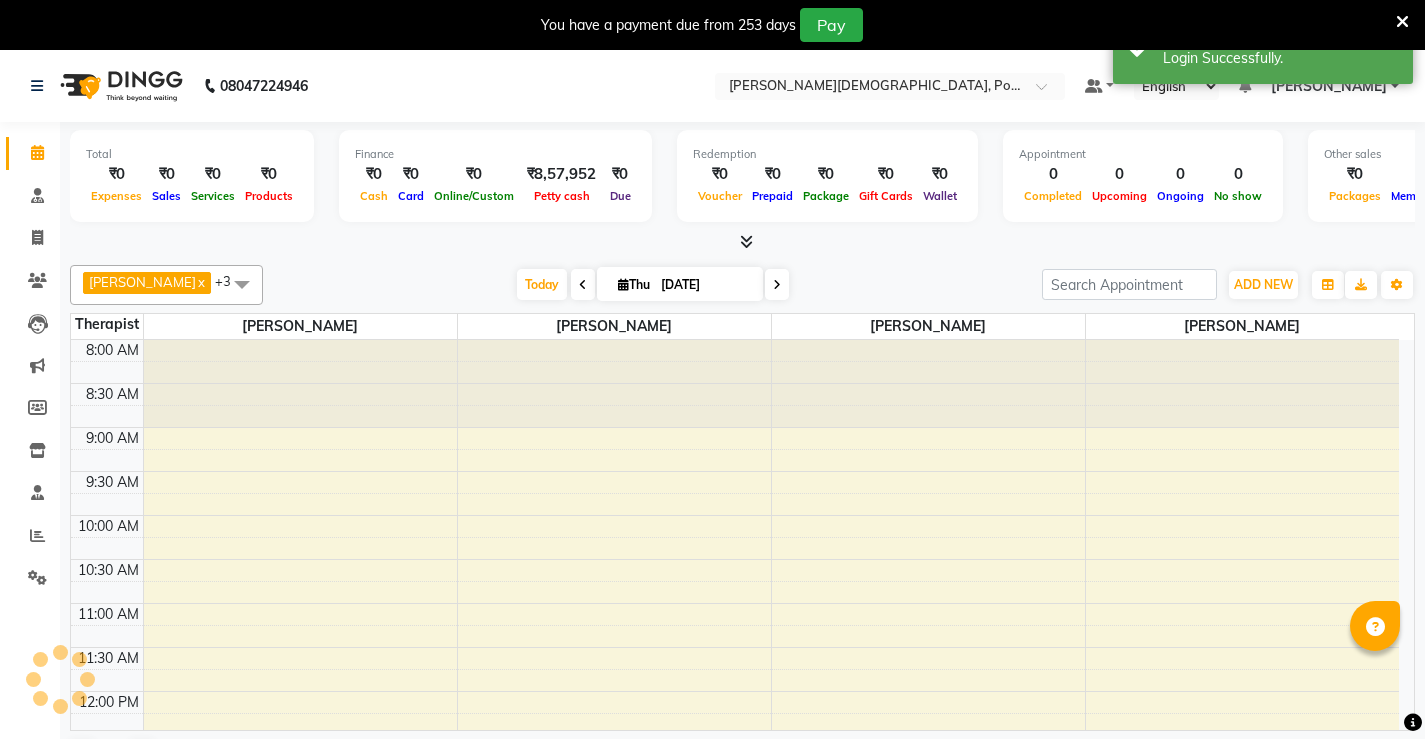 scroll, scrollTop: 0, scrollLeft: 0, axis: both 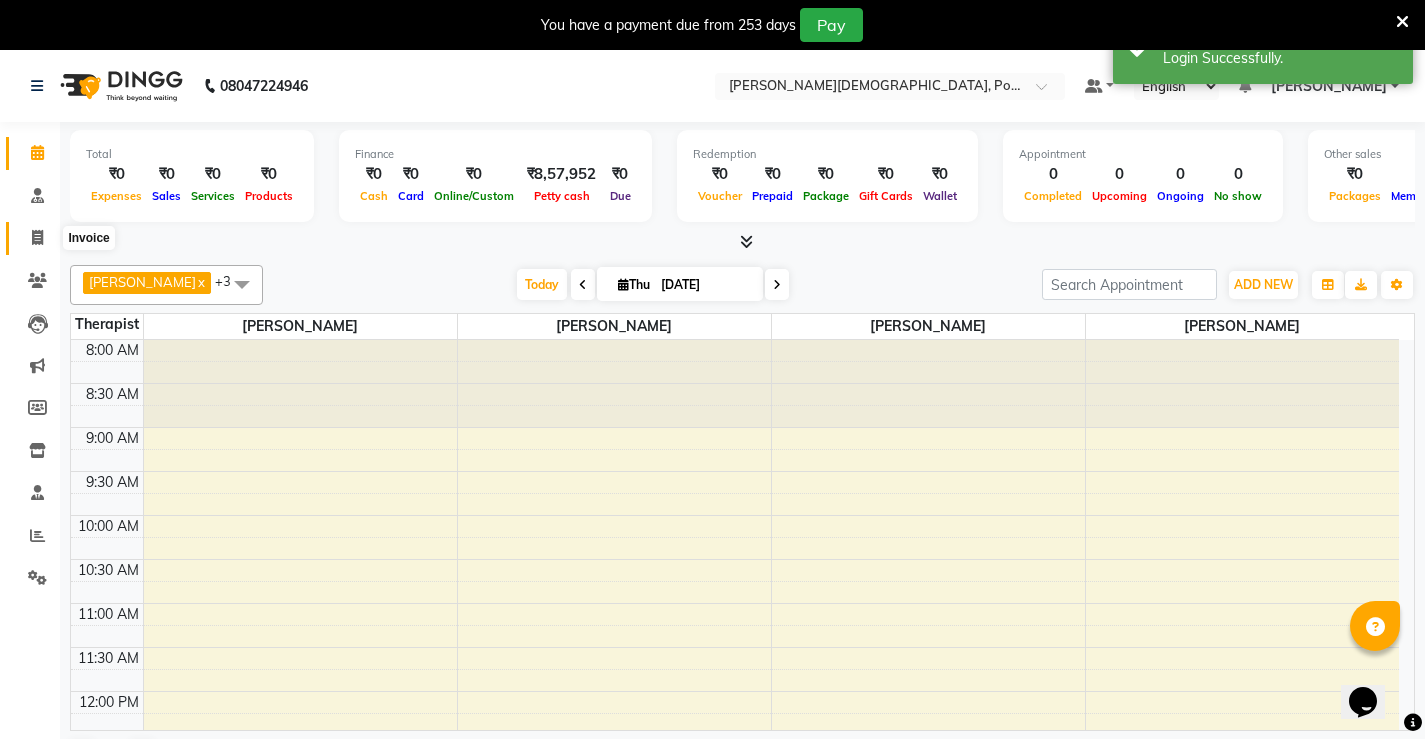 click 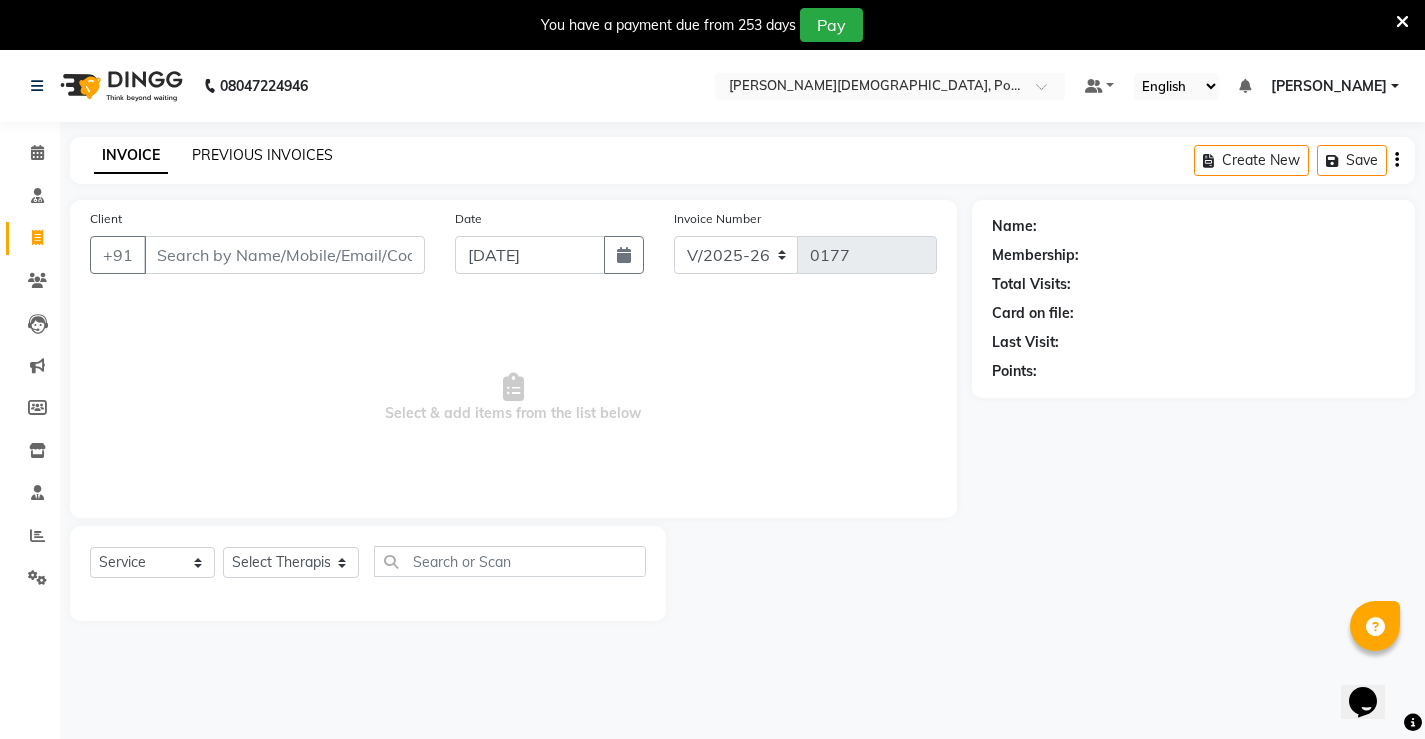 click on "PREVIOUS INVOICES" 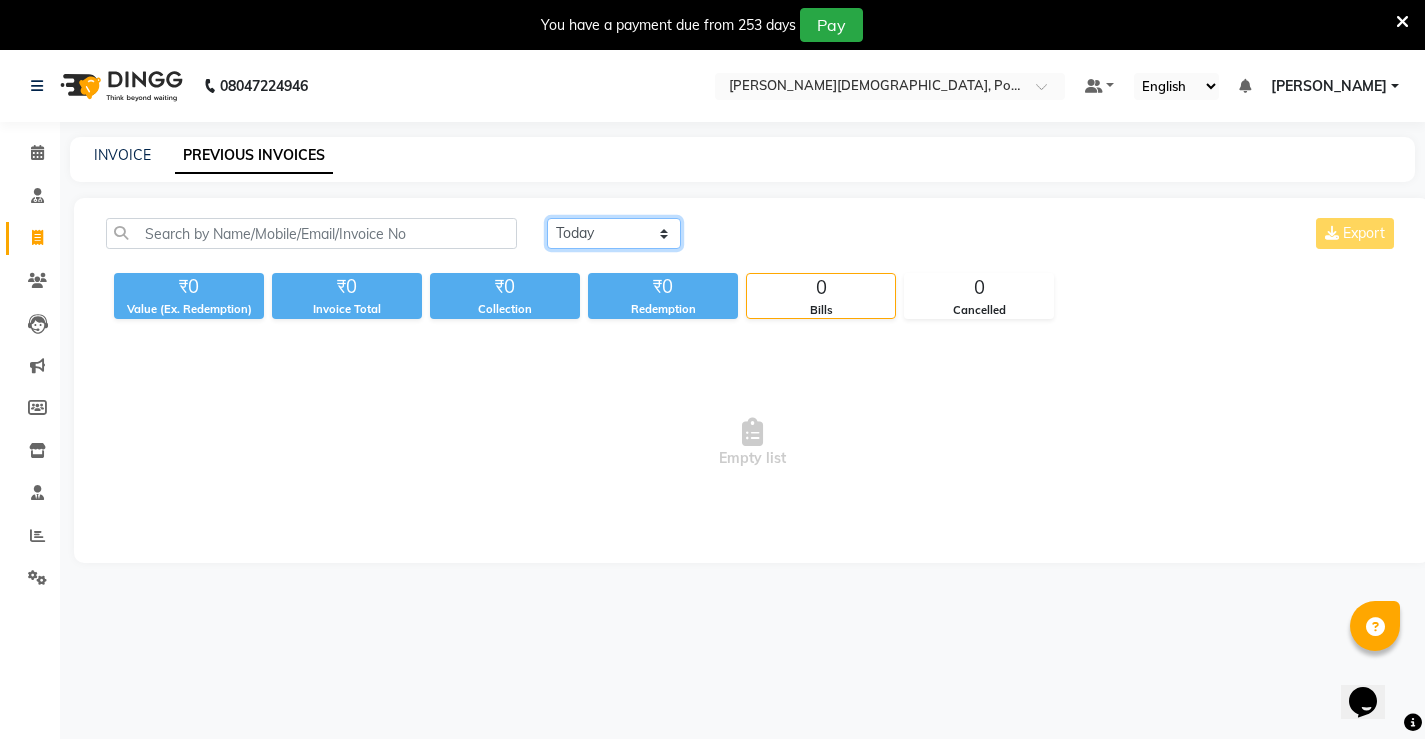 click on "[DATE] [DATE] Custom Range" 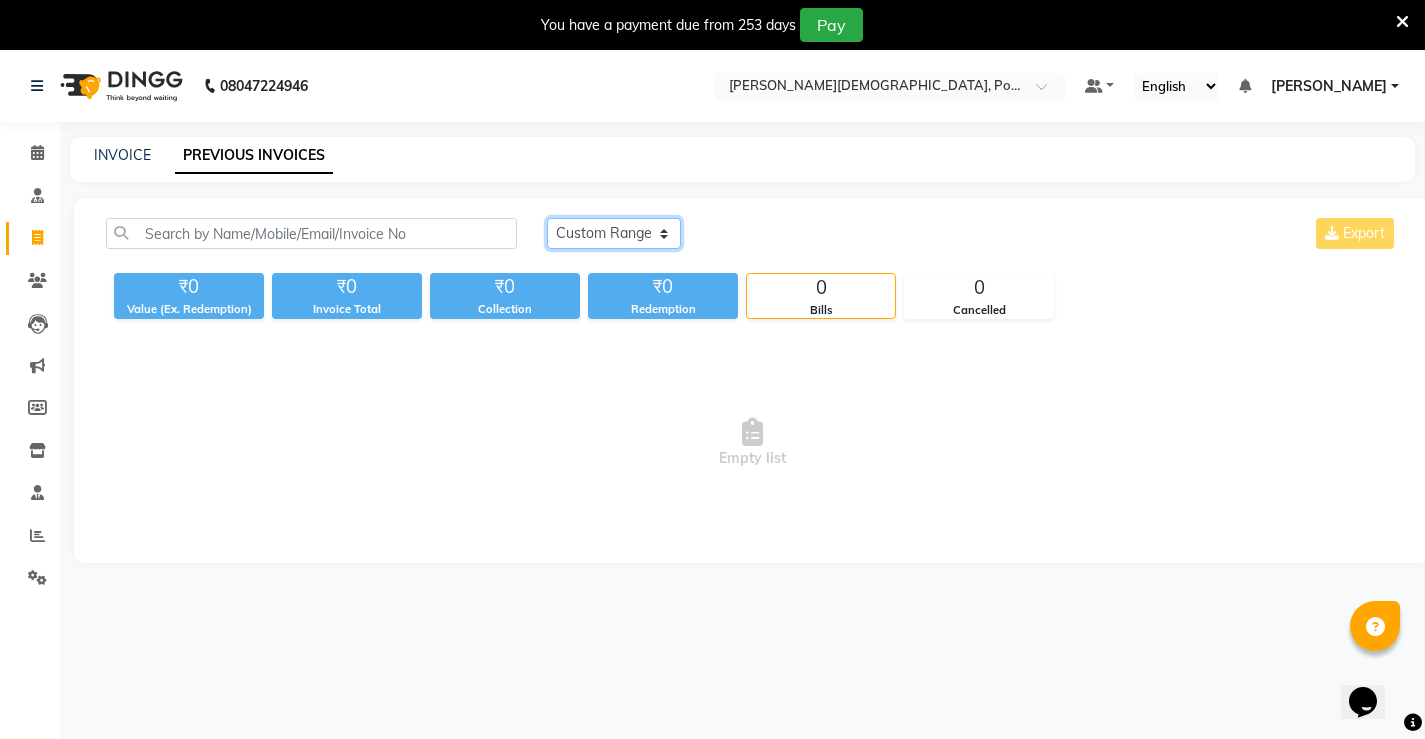 click on "[DATE] [DATE] Custom Range" 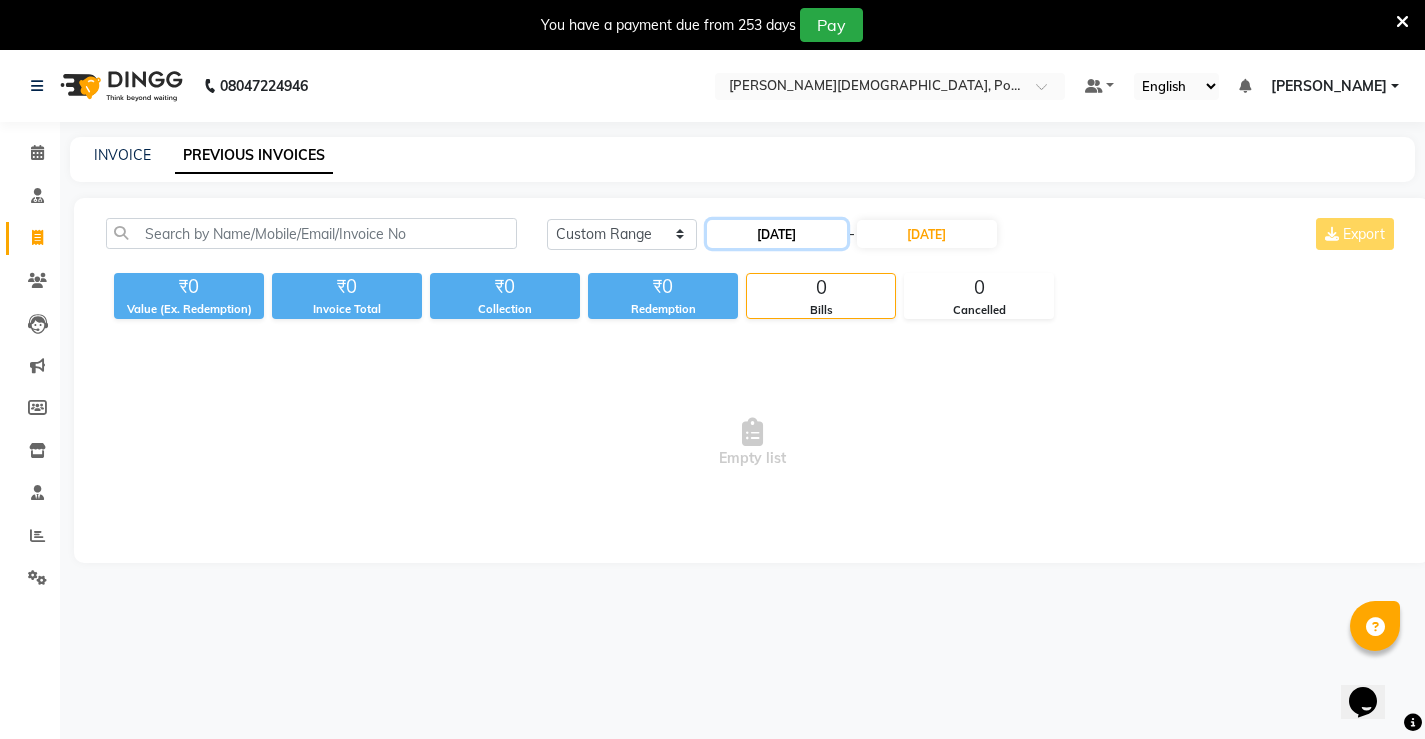 click on "[DATE]" 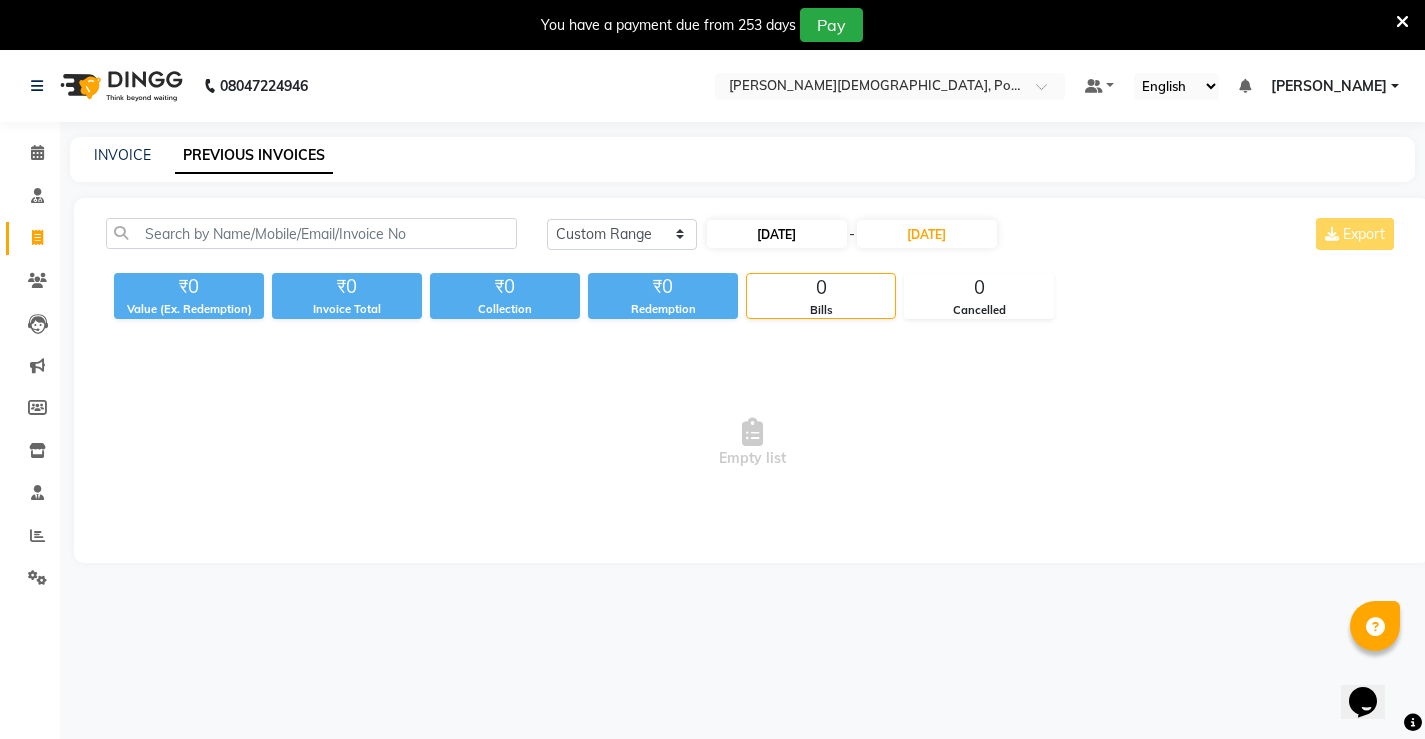 select on "7" 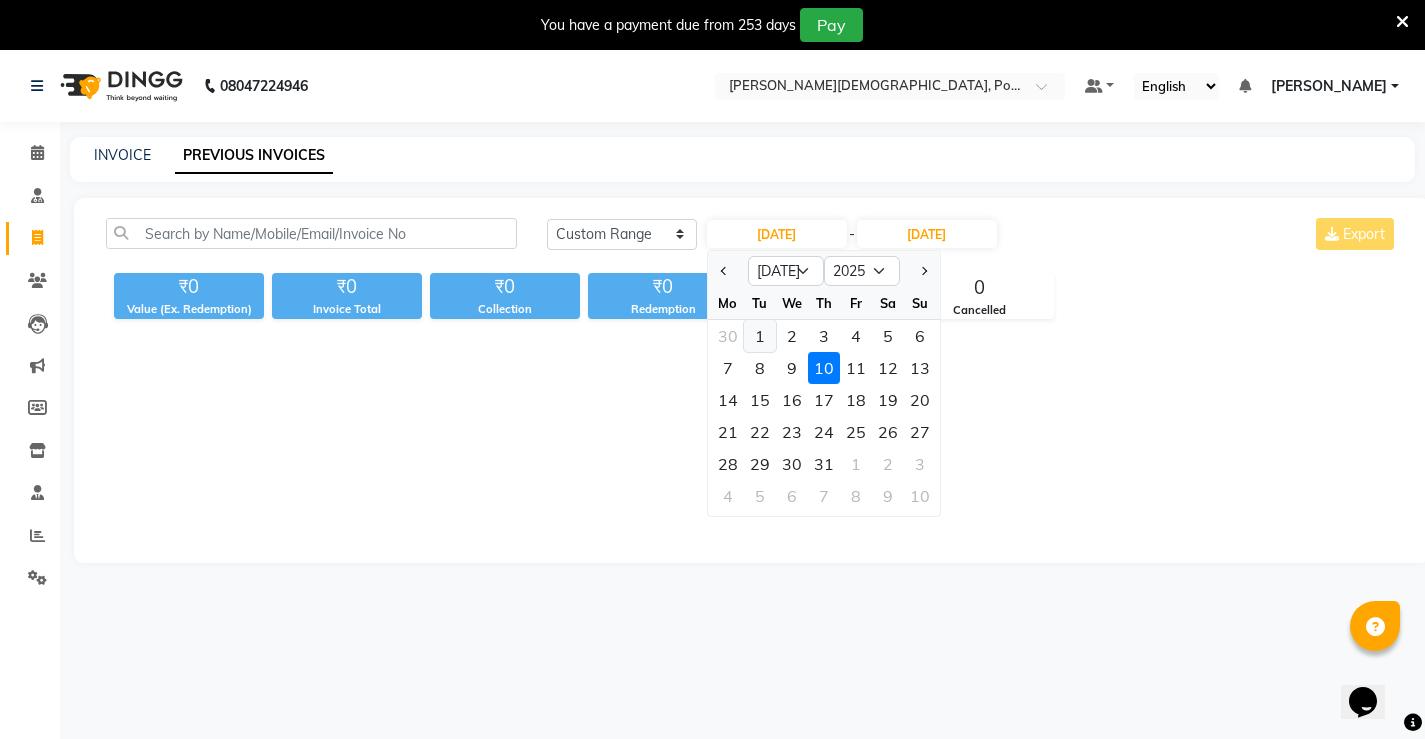 click on "1" 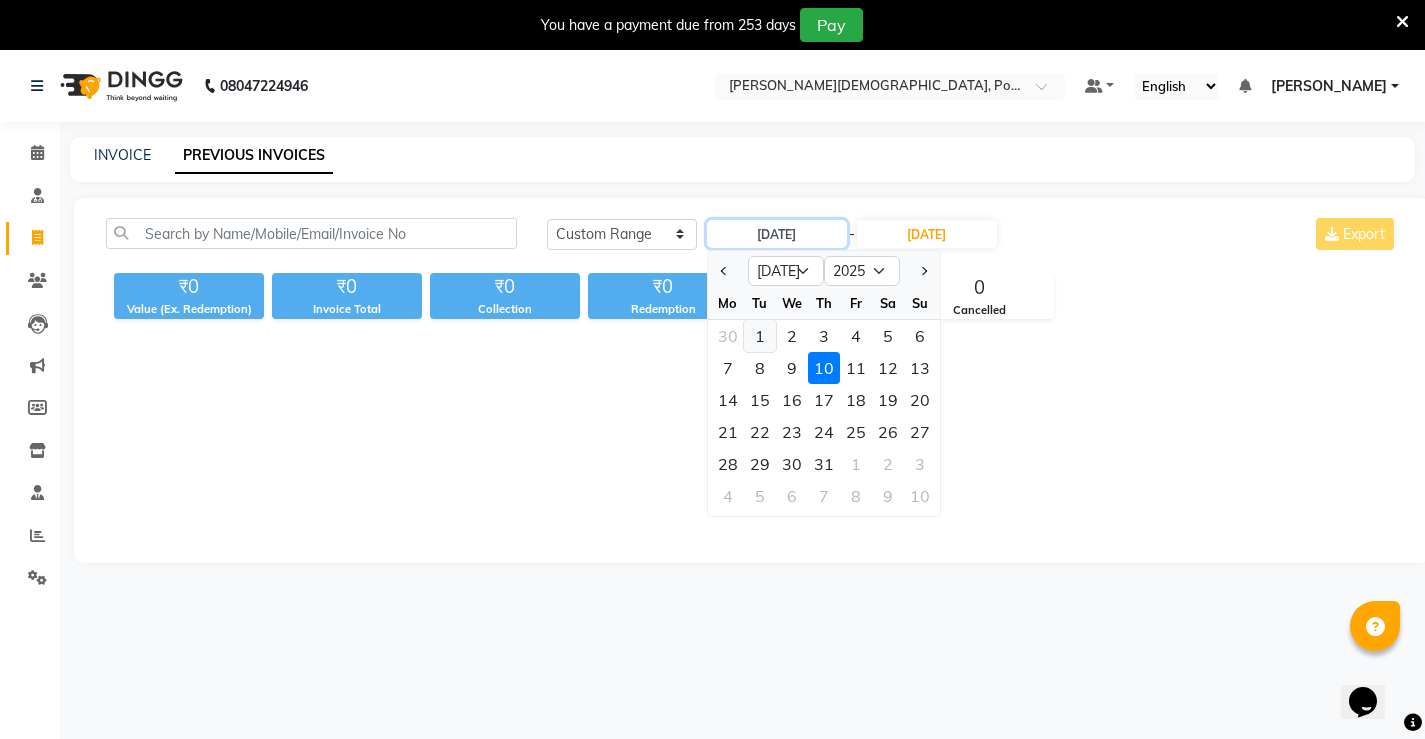 type on "01-07-2025" 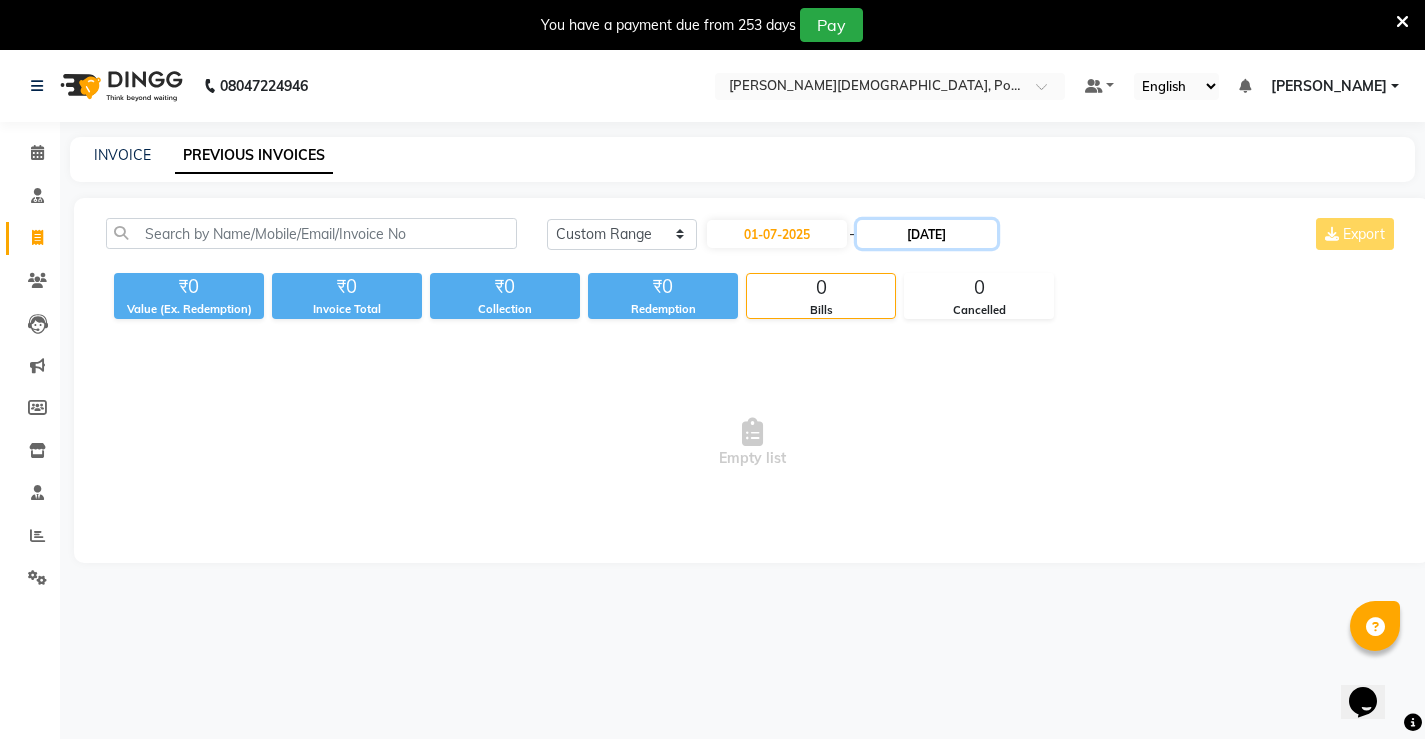 click on "[DATE]" 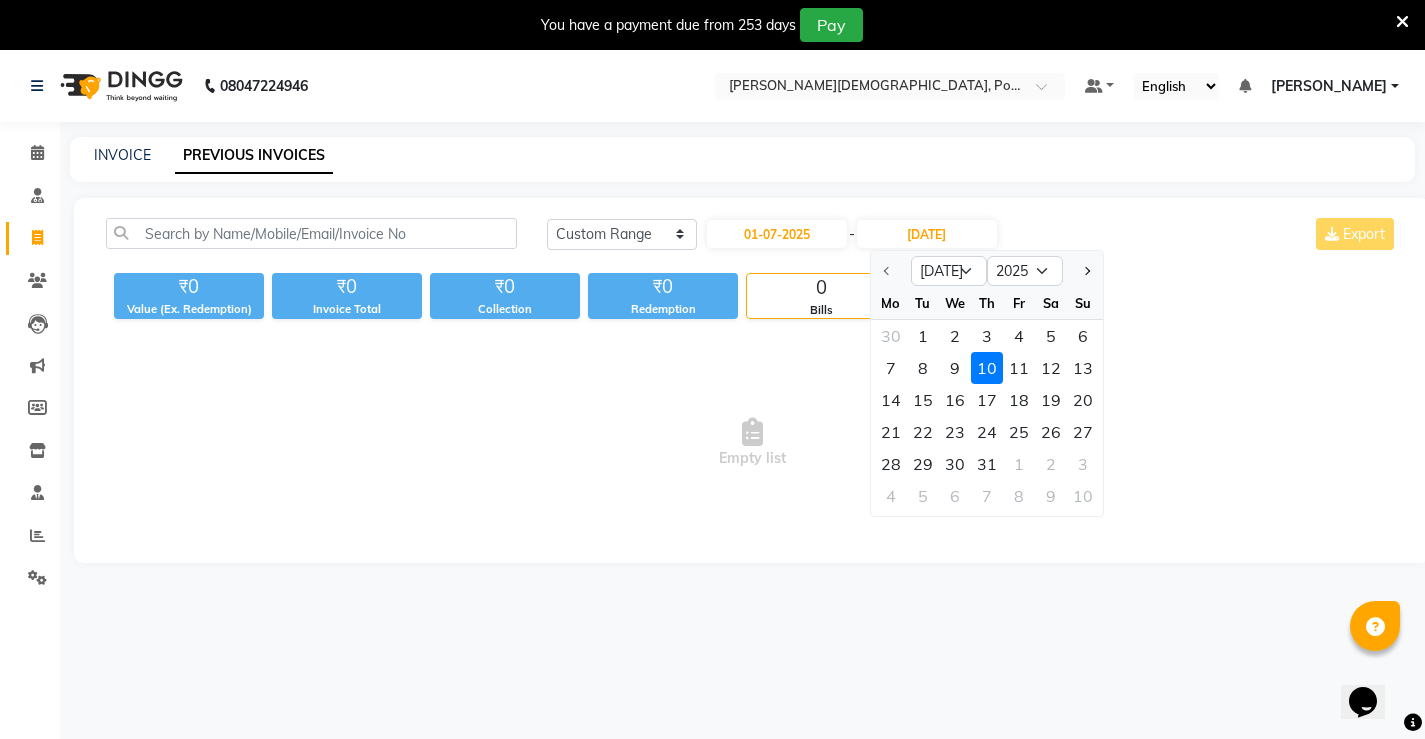 click 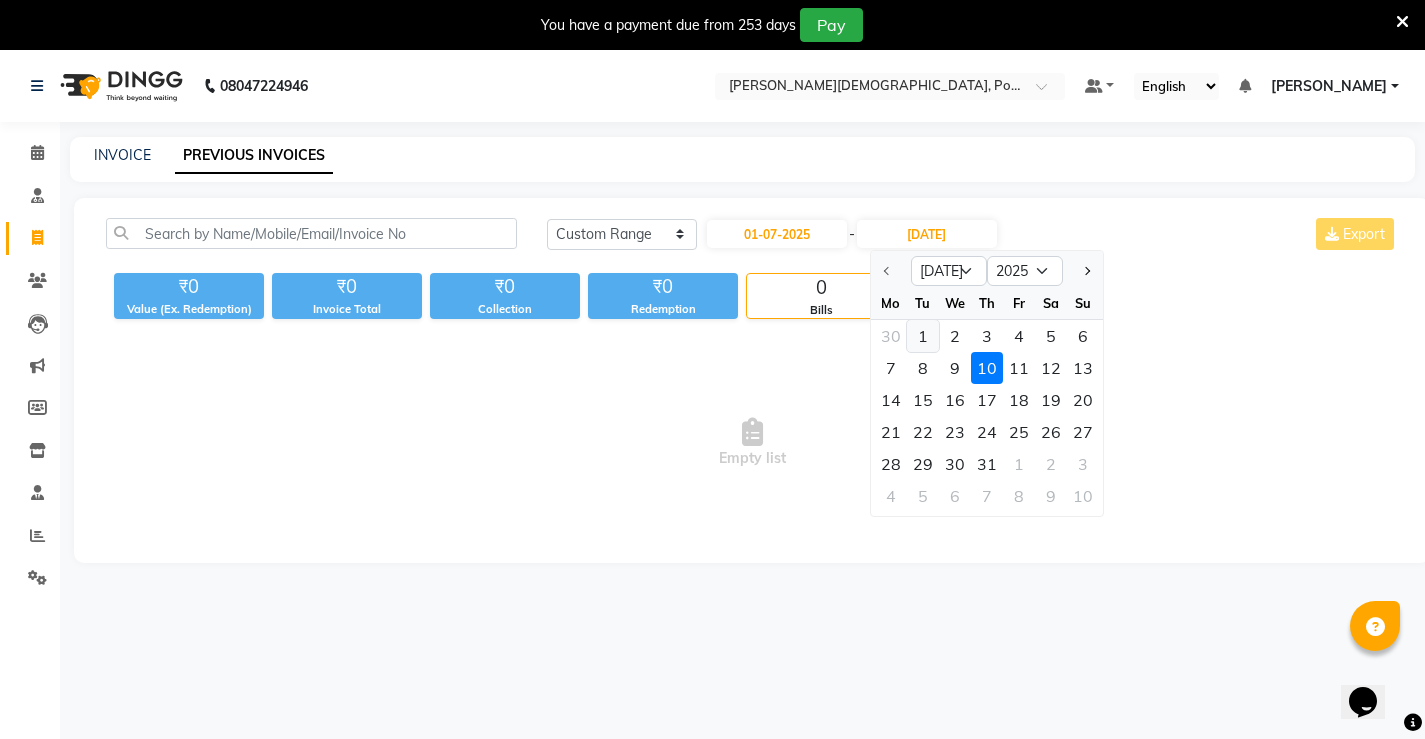 click on "1" 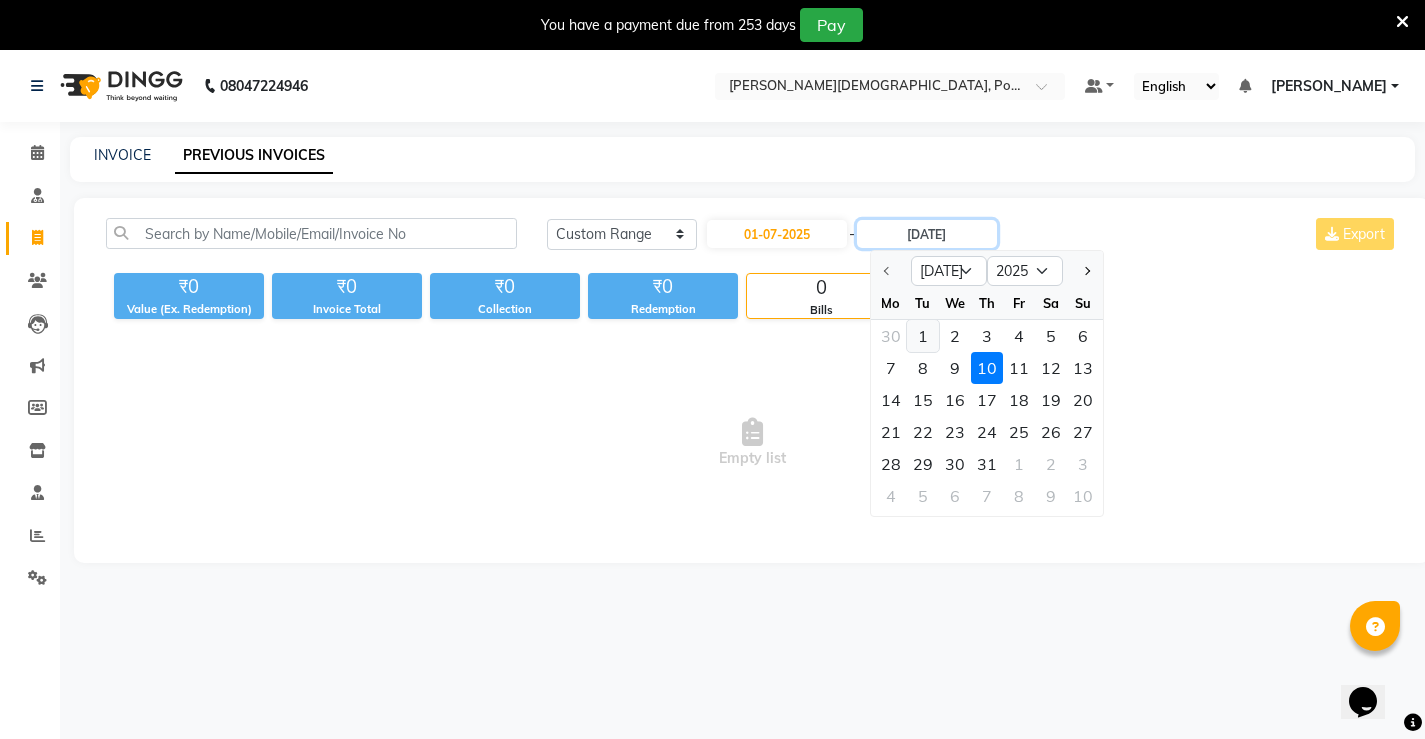 type on "01-07-2025" 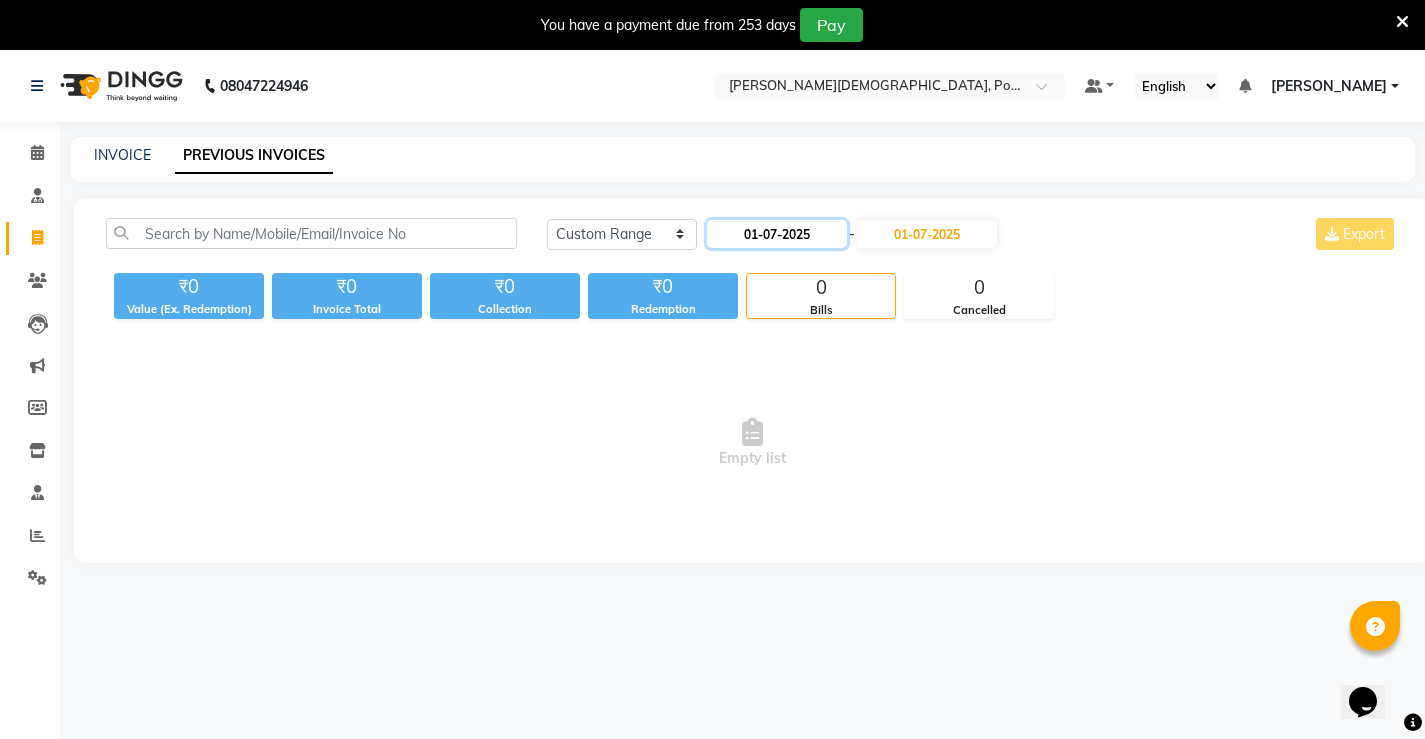 click on "01-07-2025" 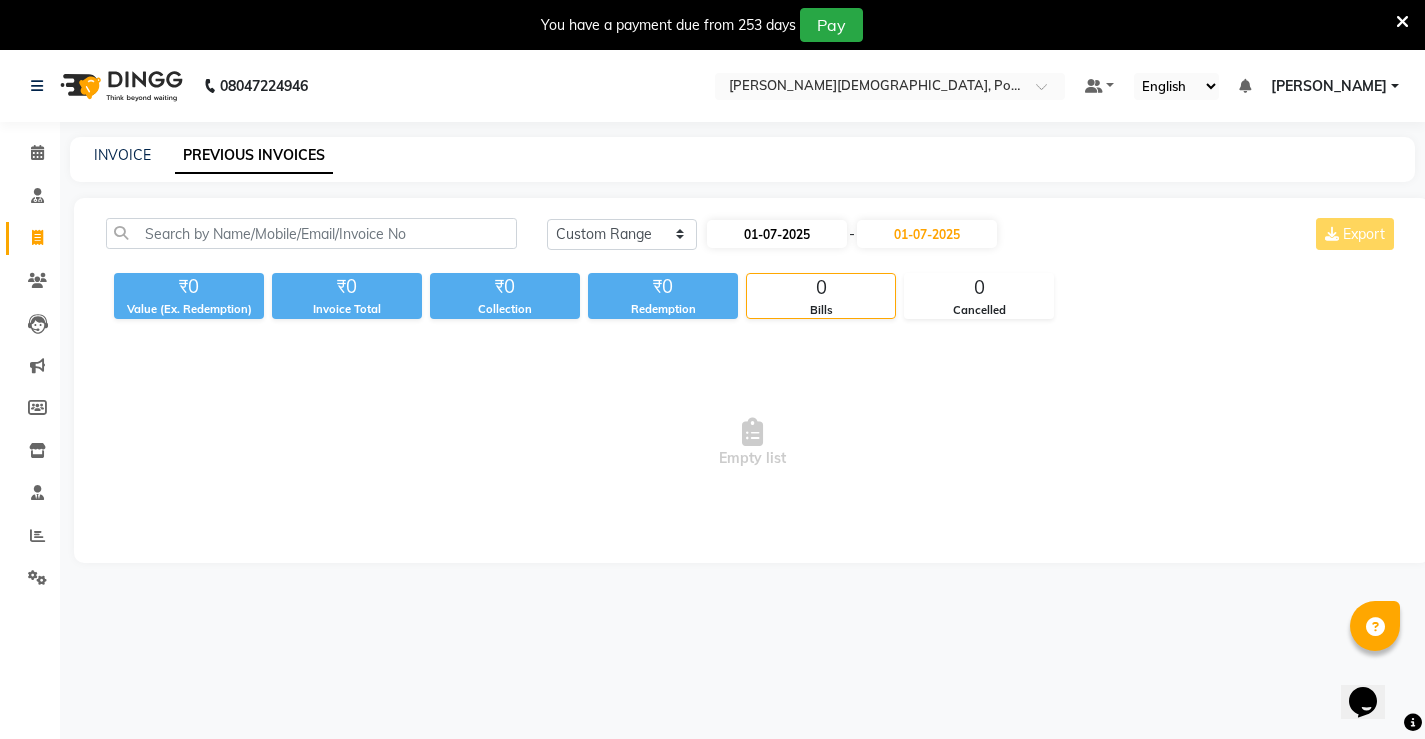 select on "7" 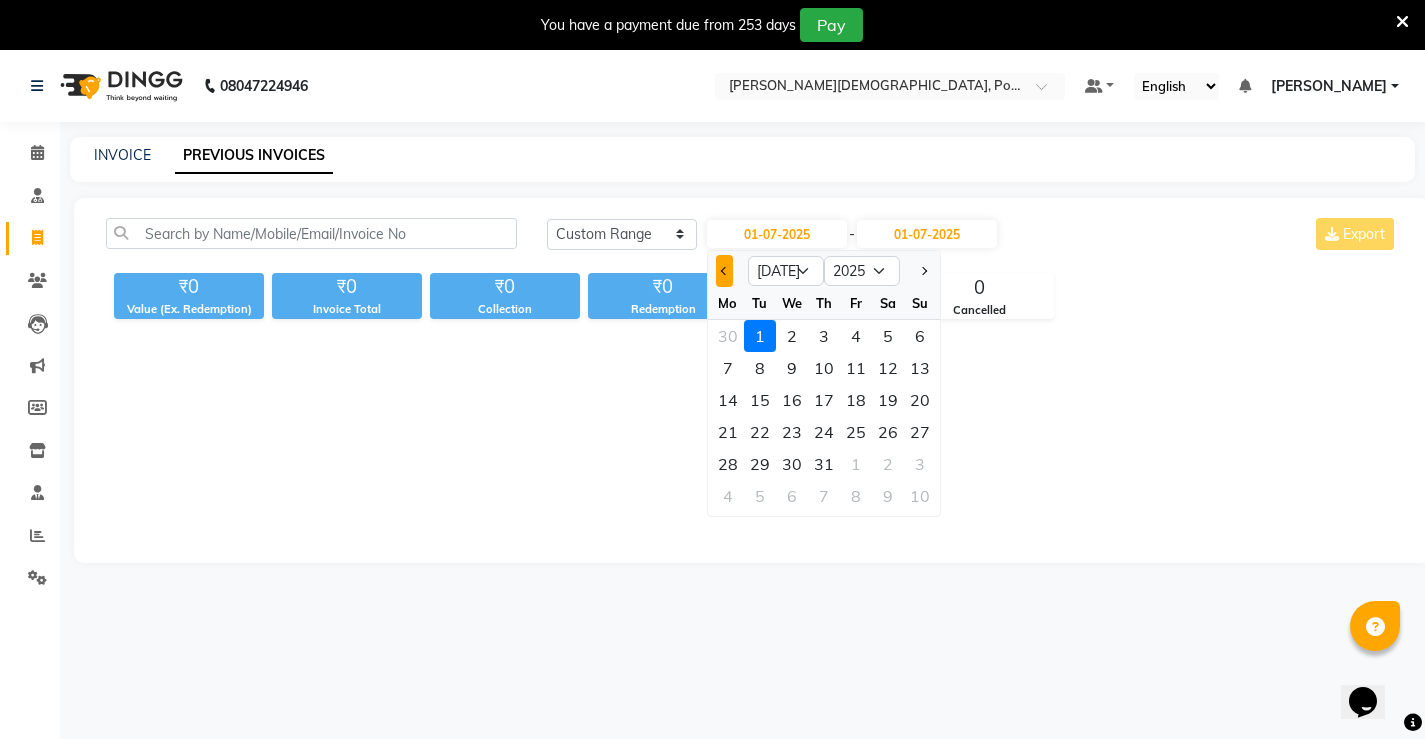 click 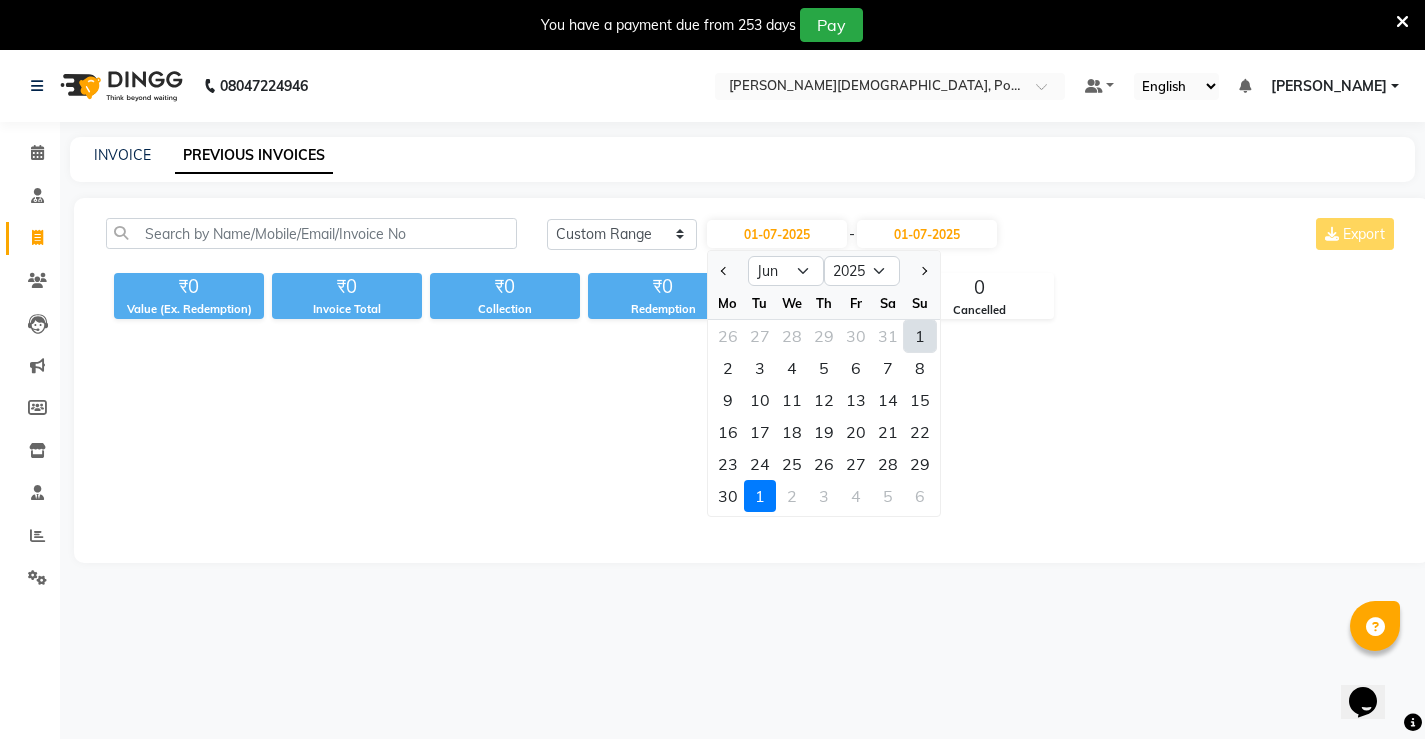 click on "1" 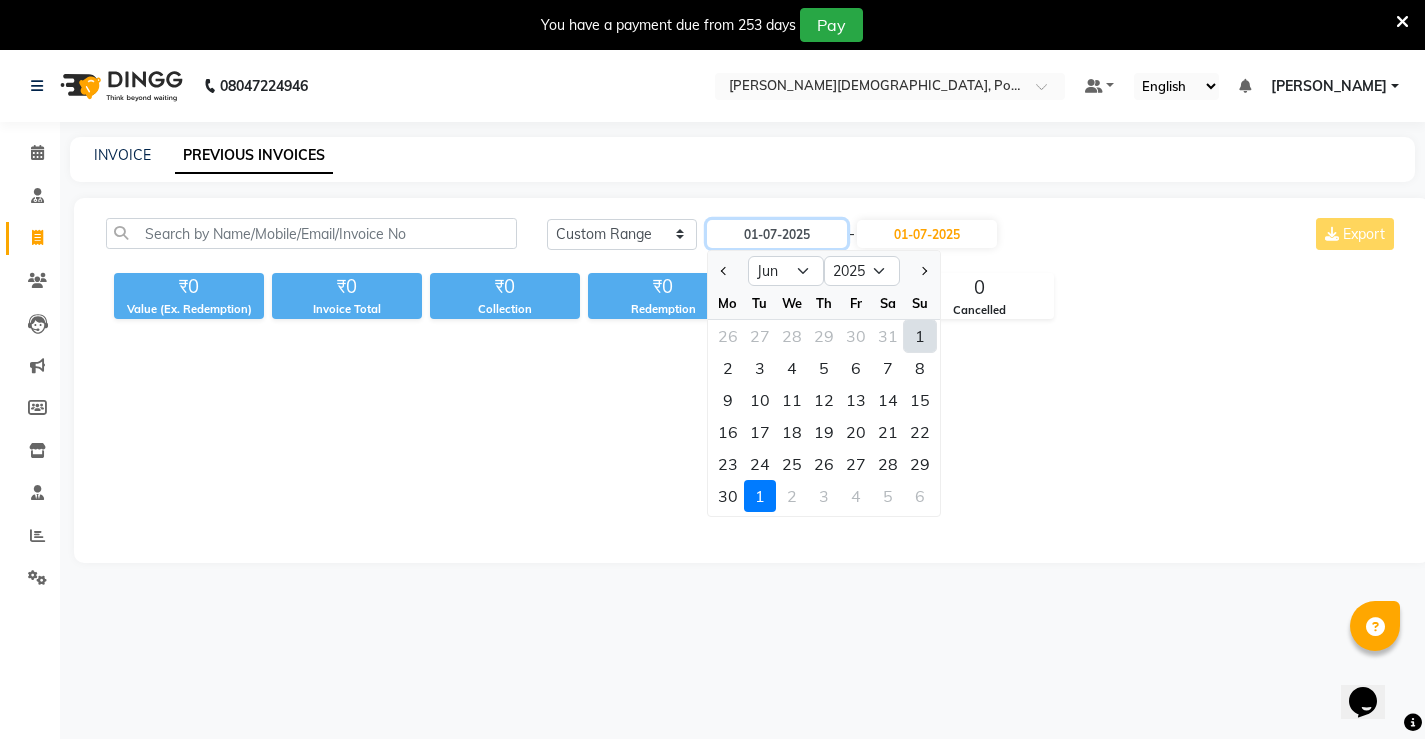 type on "[DATE]" 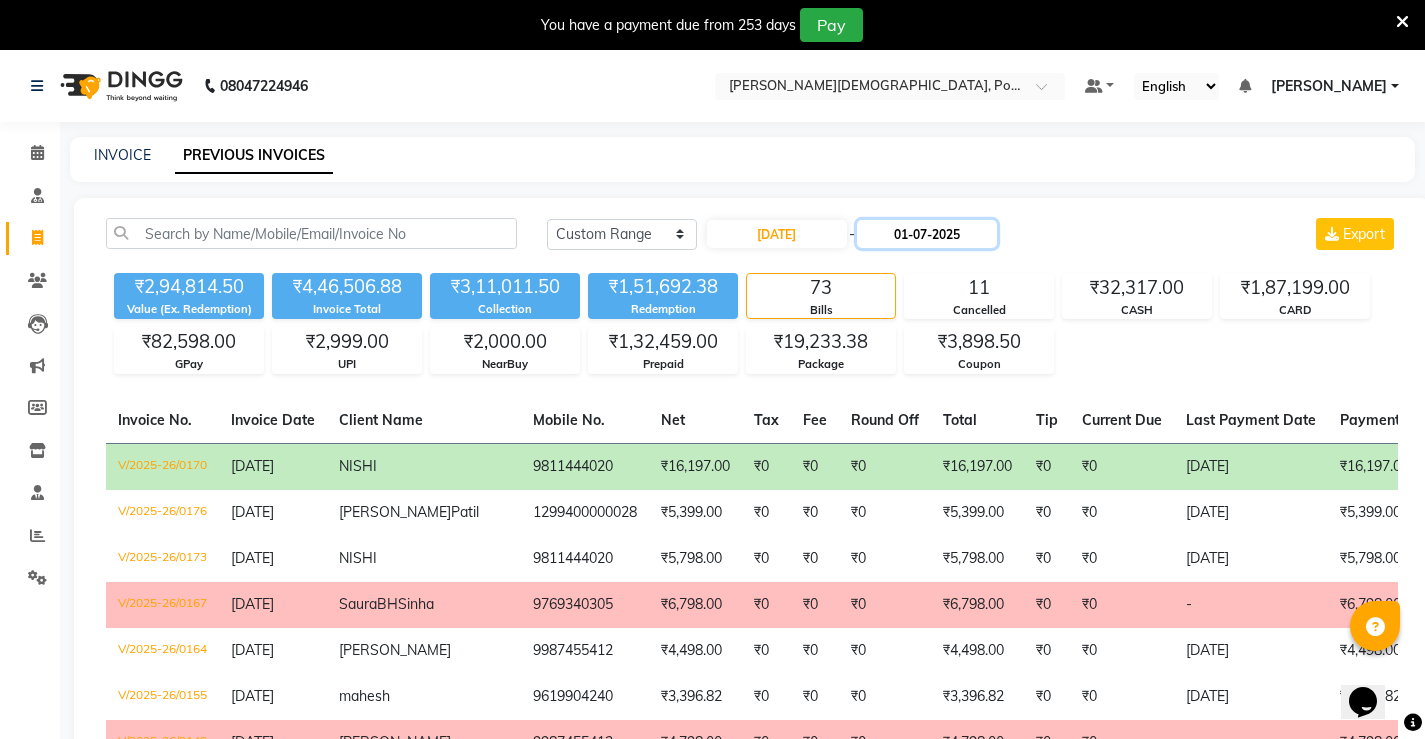 click on "01-07-2025" 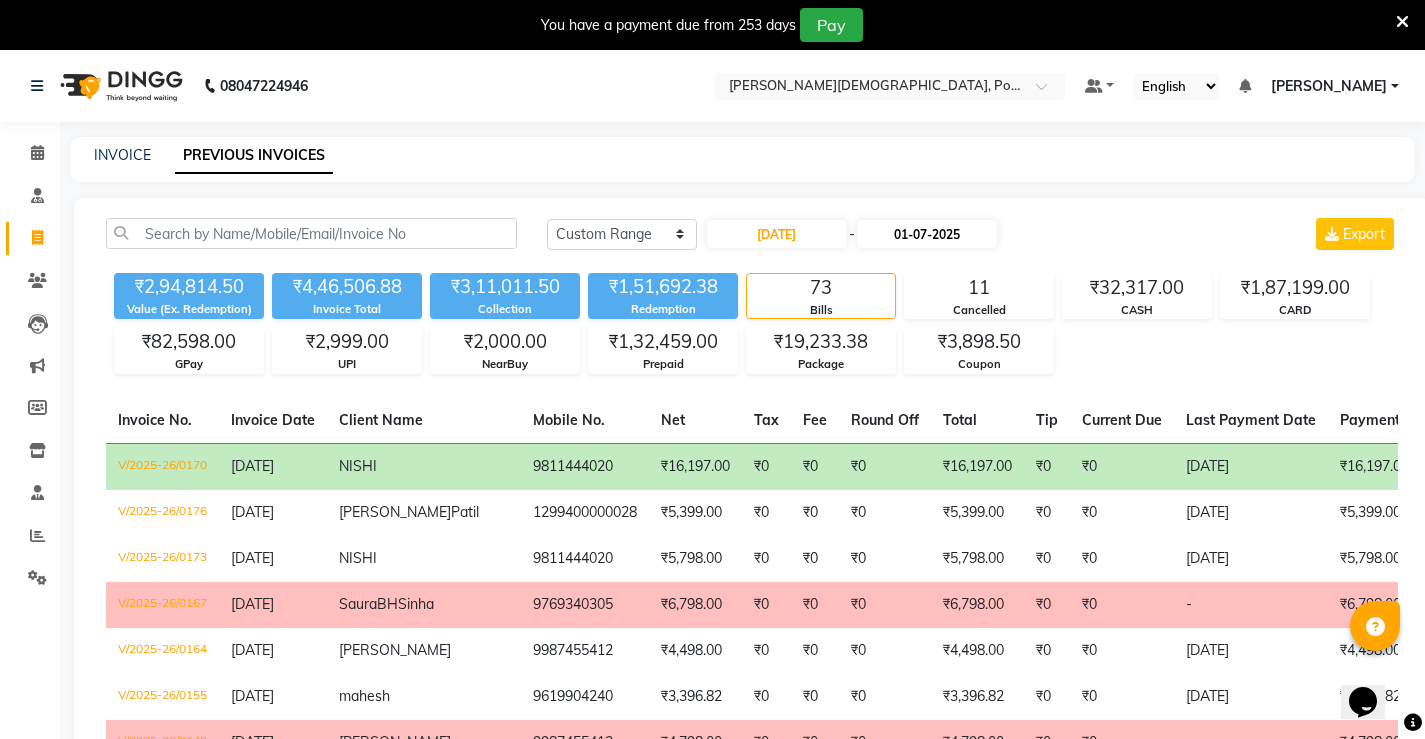 select on "7" 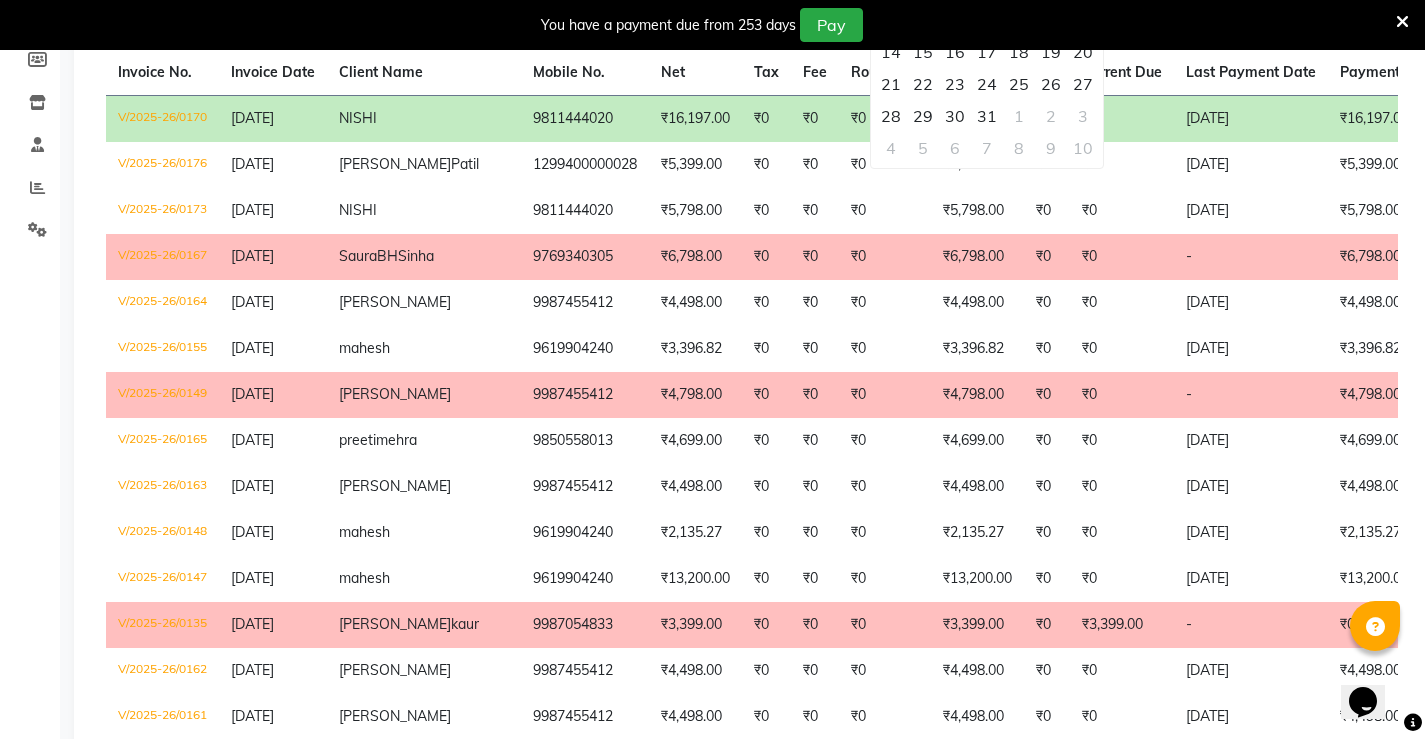scroll, scrollTop: 0, scrollLeft: 0, axis: both 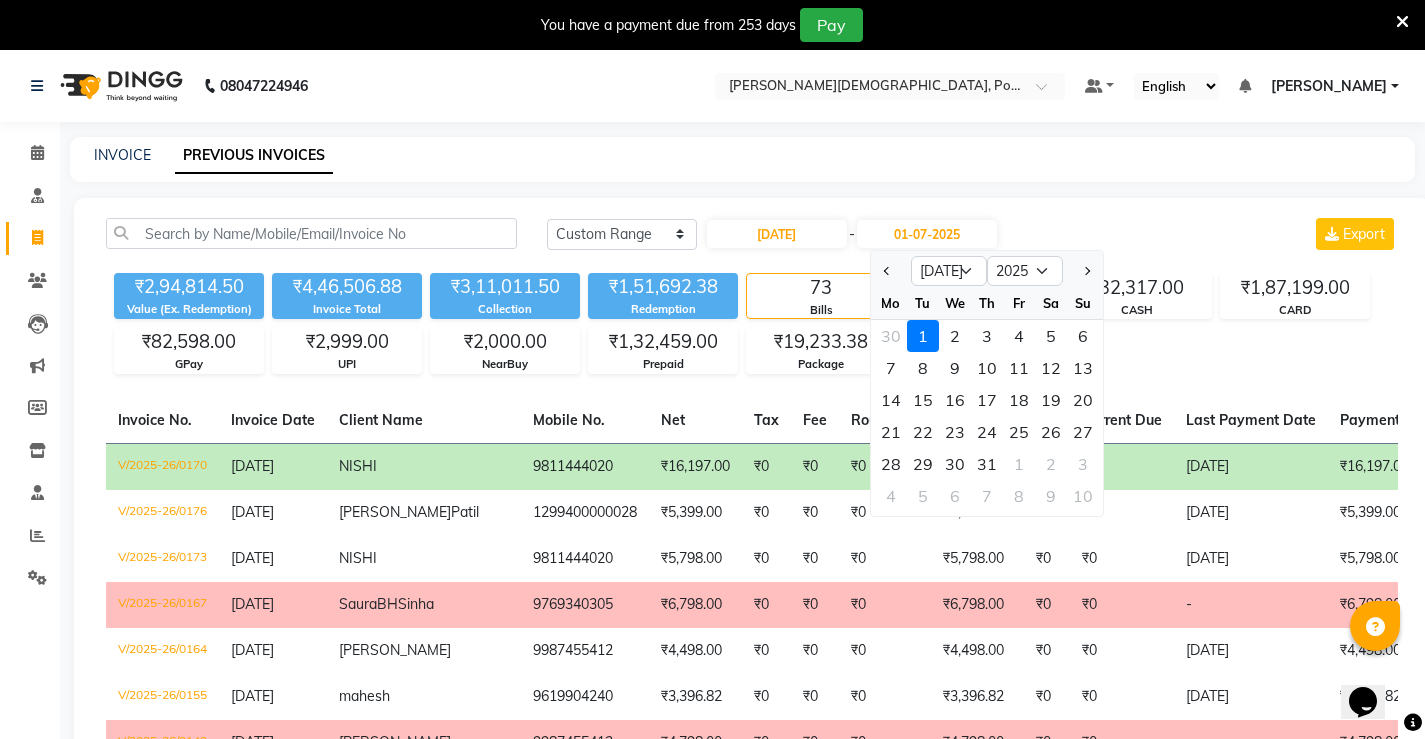 click on "INVOICE PREVIOUS INVOICES [DATE] [DATE] Custom Range [DATE] - [DATE] Jun [DATE] Aug Sep Oct Nov [DATE] 2026 2027 2028 2029 2030 2031 2032 2033 2034 2035 Mo Tu We Th Fr Sa Su 30 1 2 3 4 5 6 7 8 9 10 11 12 13 14 15 16 17 18 19 20 21 22 23 24 25 26 27 28 29 30 31 1 2 3 4 5 6 7 8 9 10 Export ₹2,94,814.50 Value (Ex. Redemption) ₹4,46,506.88 Invoice Total  ₹3,11,011.50 Collection ₹1,51,692.38 Redemption 73 Bills 11 Cancelled ₹32,317.00 CASH ₹1,87,199.00 CARD ₹82,598.00 GPay ₹2,999.00 UPI ₹2,000.00 NearBuy ₹1,32,459.00 Prepaid ₹19,233.38 Package ₹3,898.50 Coupon  Invoice No.   Invoice Date   Client Name   Mobile No.   Net   Tax   Fee   Round Off   Total   Tip   Current Due   Last Payment Date   Payment Amount   Payment Methods   Cancel Reason   Status   V/2025-26/0170  [DATE] NISHI   9811444020 ₹16,197.00 ₹0  ₹0  ₹0 ₹16,197.00 ₹0 ₹0 [DATE] ₹16,197.00  Prepaid - PAID  V/2025-26/0176  [DATE] [PERSON_NAME] 1299400000028 ₹5,399.00 ₹0  ₹0  ₹0 ₹0 ₹0" 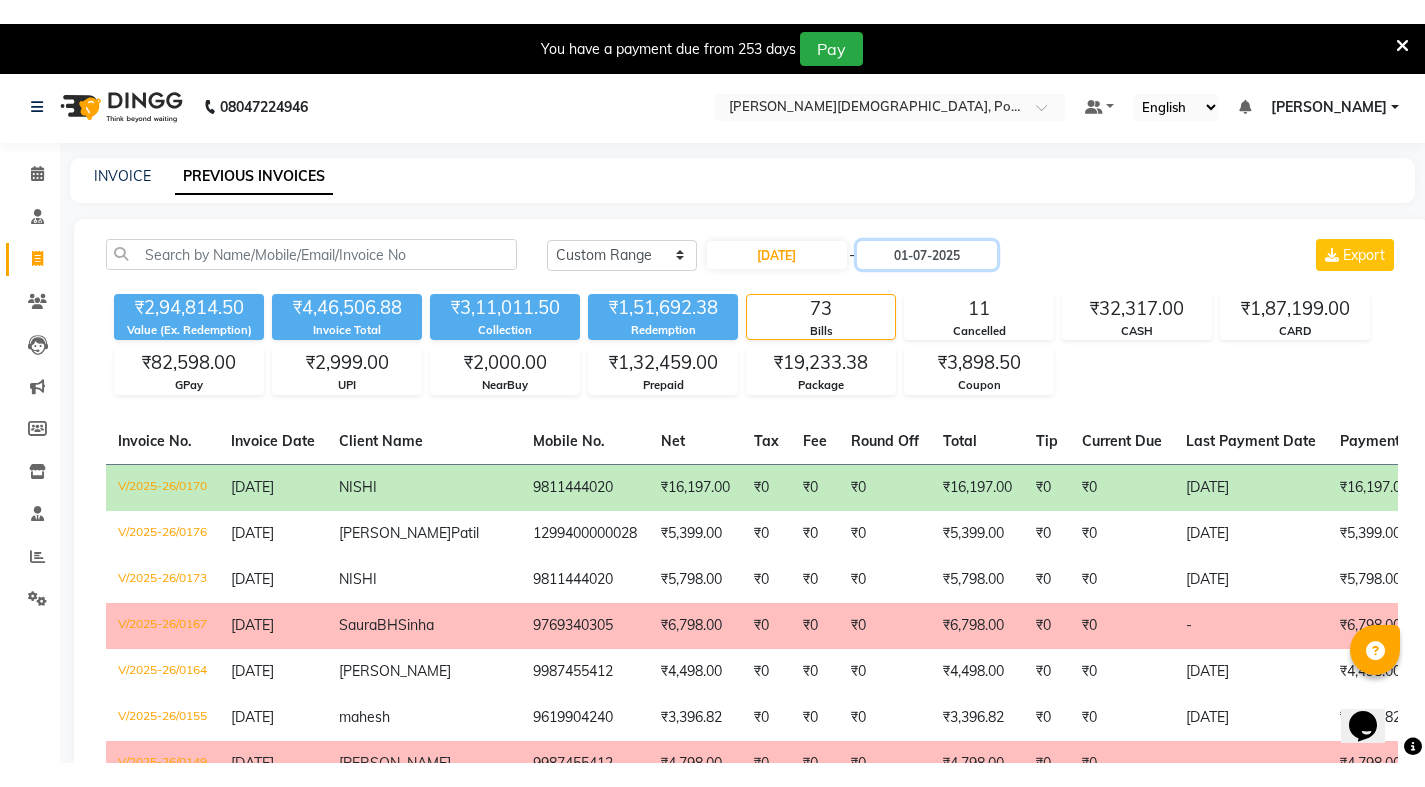scroll, scrollTop: 0, scrollLeft: 0, axis: both 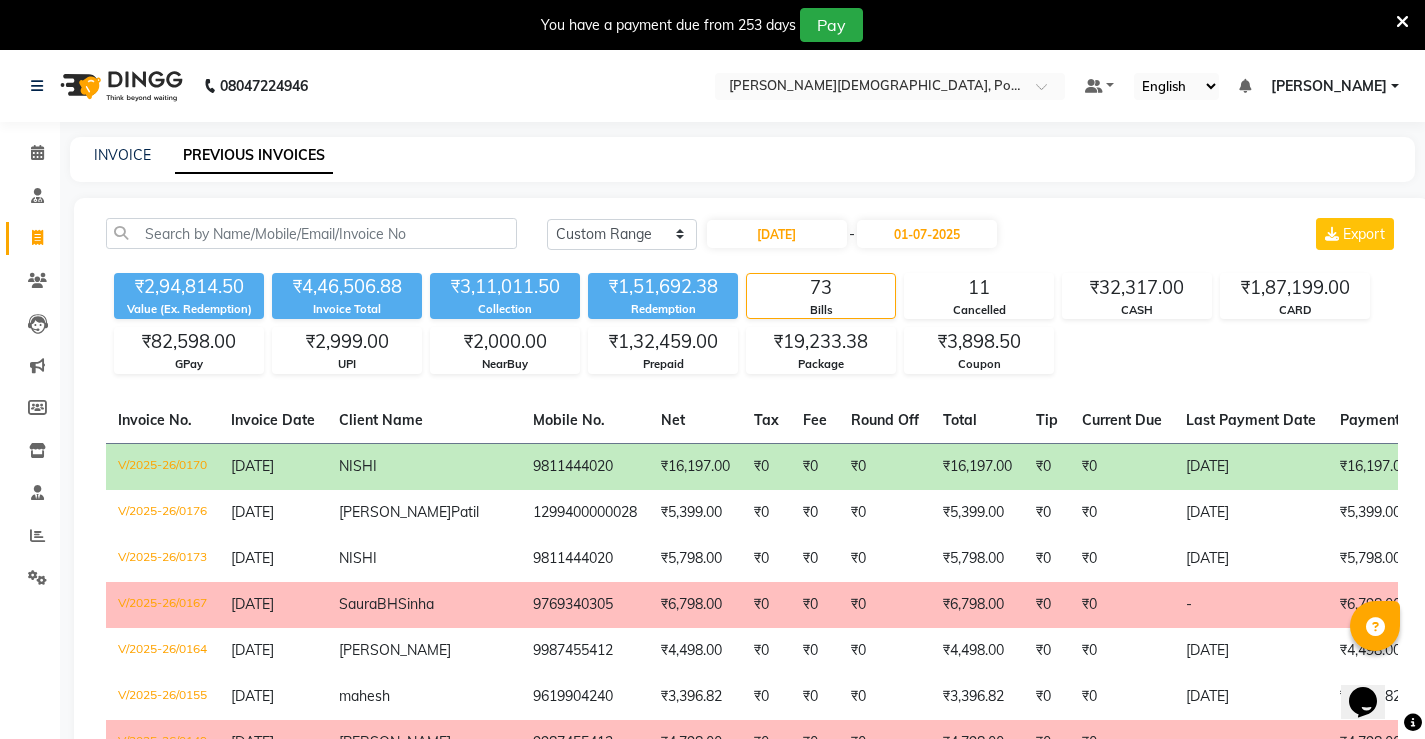 click on "INVOICE PREVIOUS INVOICES [DATE] [DATE] Custom Range [DATE] - [DATE] Export ₹2,94,814.50 Value (Ex. Redemption) ₹4,46,506.88 Invoice Total  ₹3,11,011.50 Collection ₹1,51,692.38 Redemption 73 Bills 11 Cancelled ₹32,317.00 CASH ₹1,87,199.00 CARD ₹82,598.00 GPay ₹2,999.00 UPI ₹2,000.00 NearBuy ₹1,32,459.00 Prepaid ₹19,233.38 Package ₹3,898.50 Coupon  Invoice No.   Invoice Date   Client Name   Mobile No.   Net   Tax   Fee   Round Off   Total   Tip   Current Due   Last Payment Date   Payment Amount   Payment Methods   Cancel Reason   Status   V/2025-26/0170  [DATE] NISHI   9811444020 ₹16,197.00 ₹0  ₹0  ₹0 ₹16,197.00 ₹0 ₹0 [DATE] ₹16,197.00  Prepaid - PAID  V/2025-26/0176  [DATE] [PERSON_NAME] 1299400000028 ₹5,399.00 ₹0  ₹0  ₹0 ₹5,399.00 ₹0 ₹0 [DATE] ₹5,399.00  Prepaid - PAID  V/2025-26/0173  [DATE] NISHI   9811444020 ₹5,798.00 ₹0  ₹0  ₹0 ₹5,798.00 ₹0 ₹0 [DATE] ₹5,798.00  Prepaid - PAID  V/2025-26/0167  SauraBH" 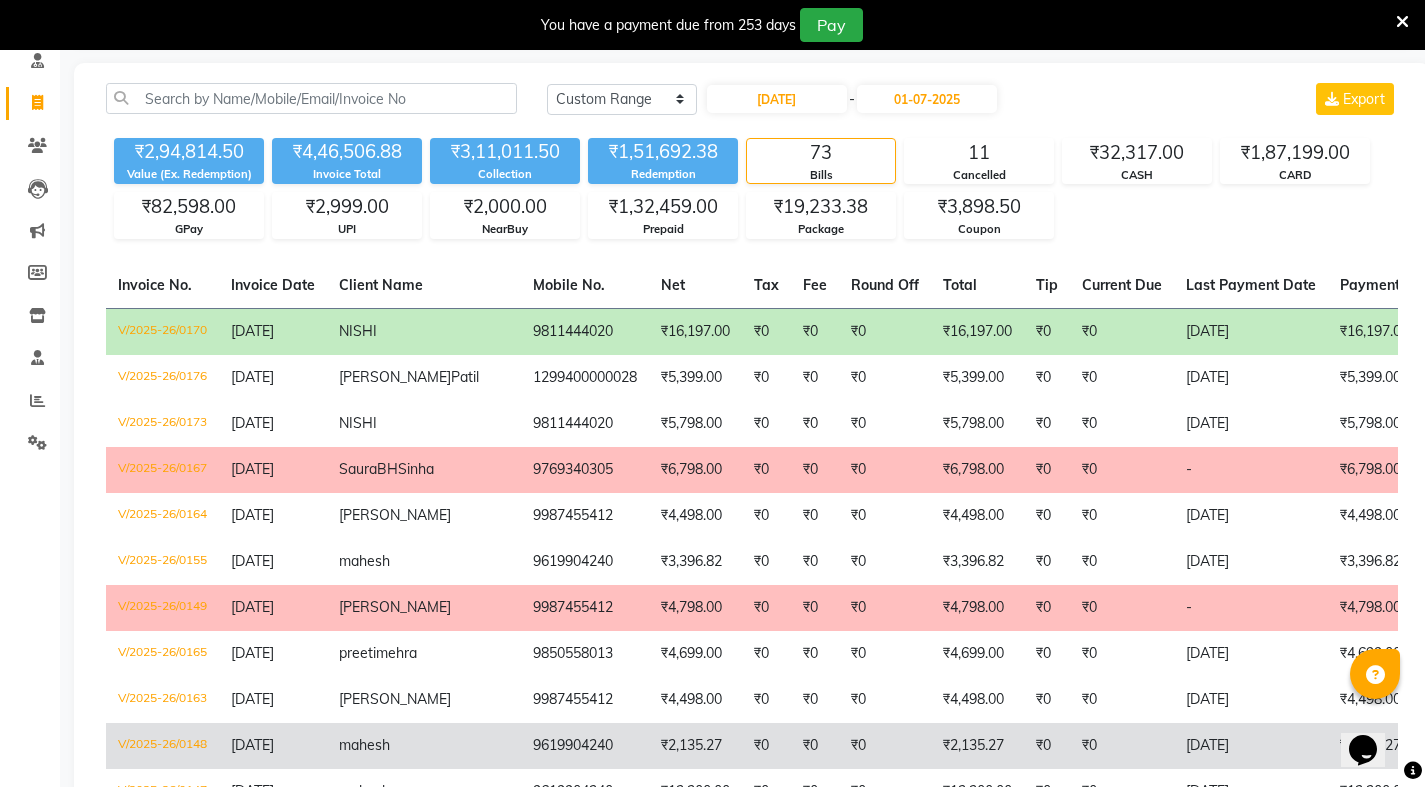 scroll, scrollTop: 0, scrollLeft: 0, axis: both 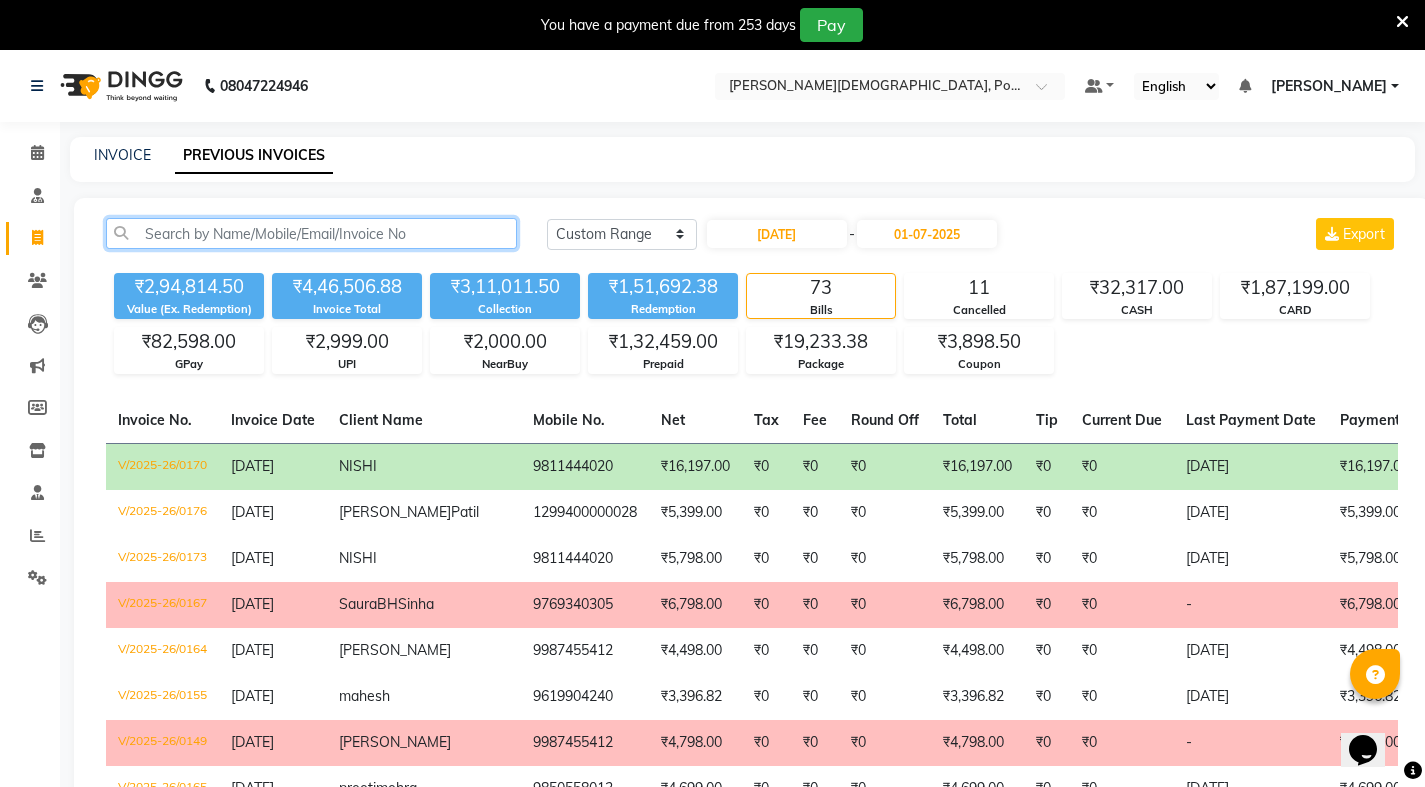 click 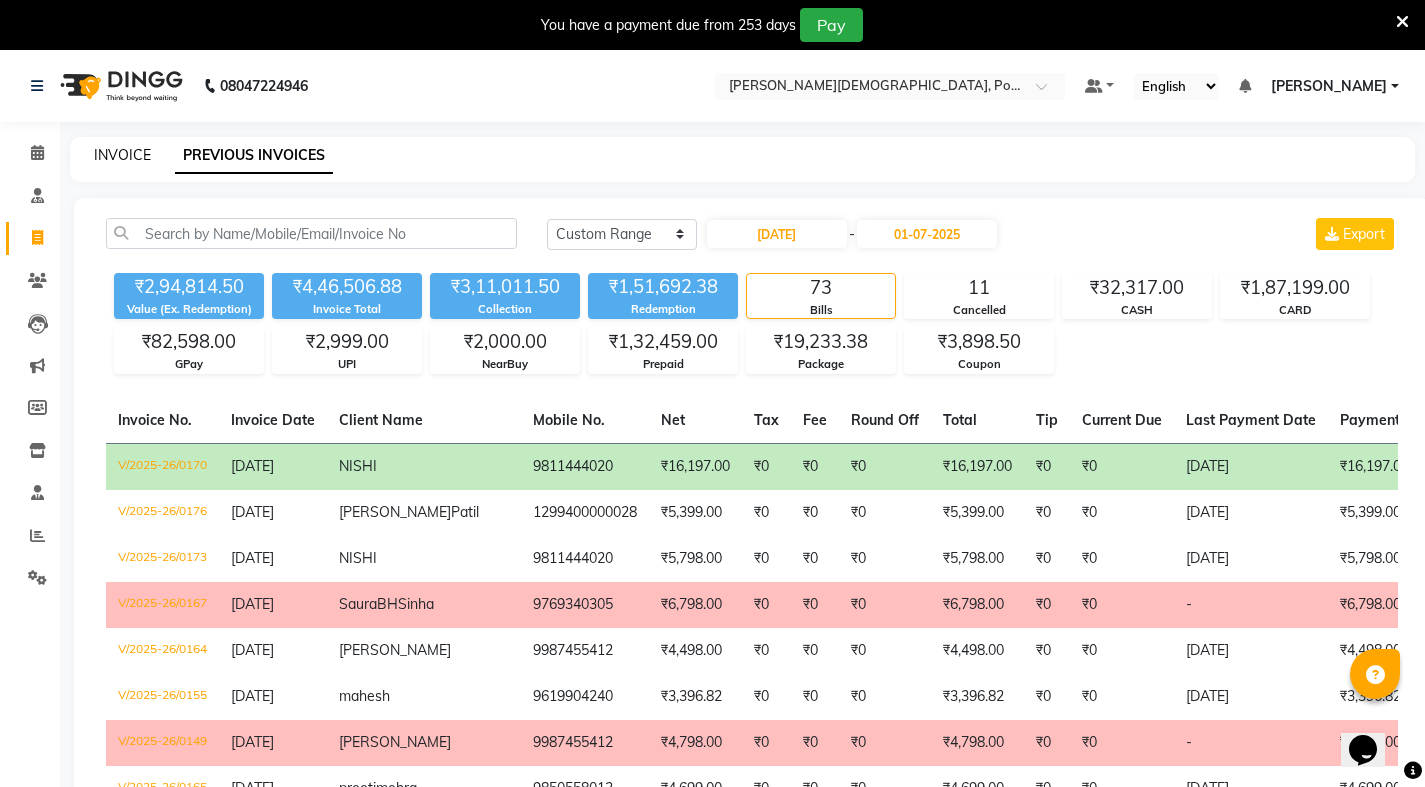 click on "INVOICE" 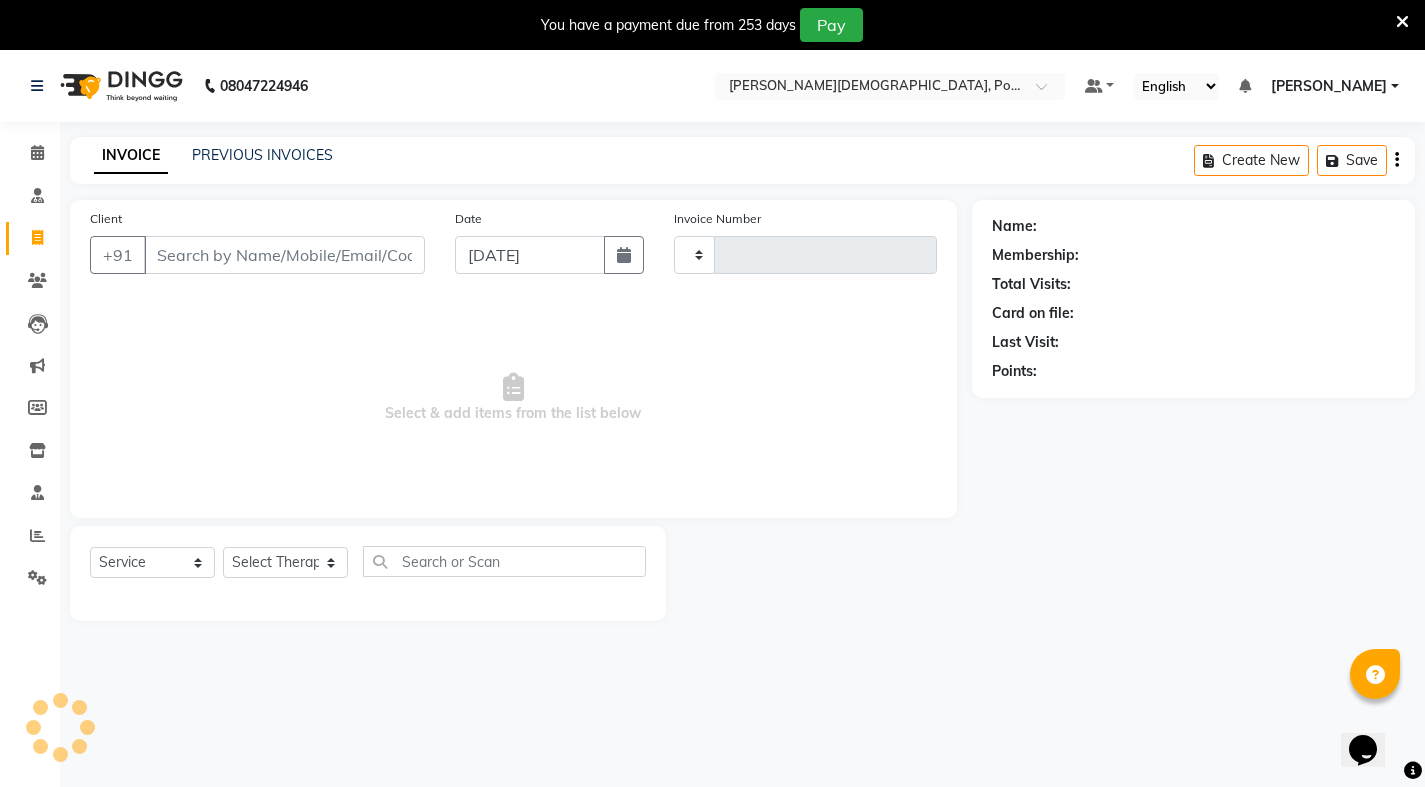 type on "0177" 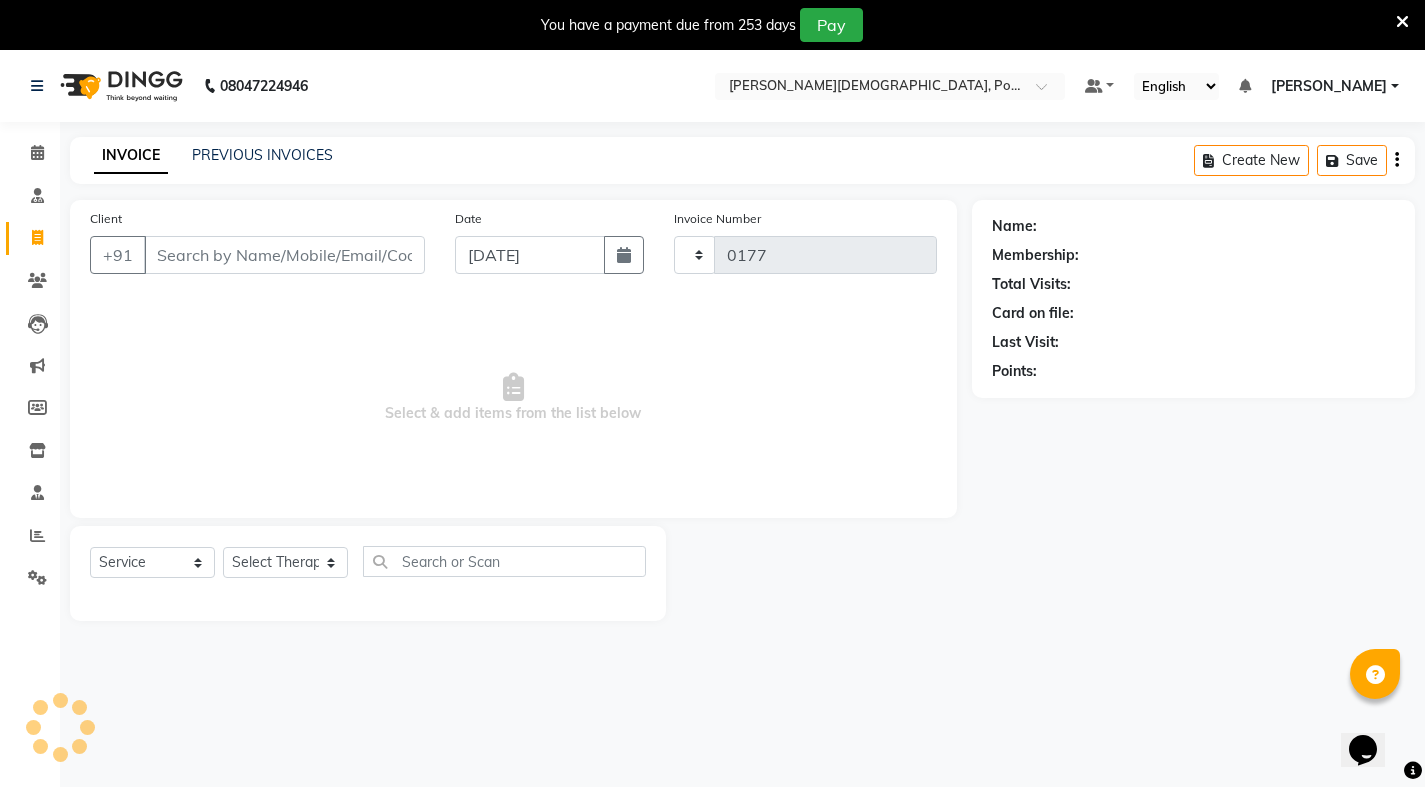 select on "6814" 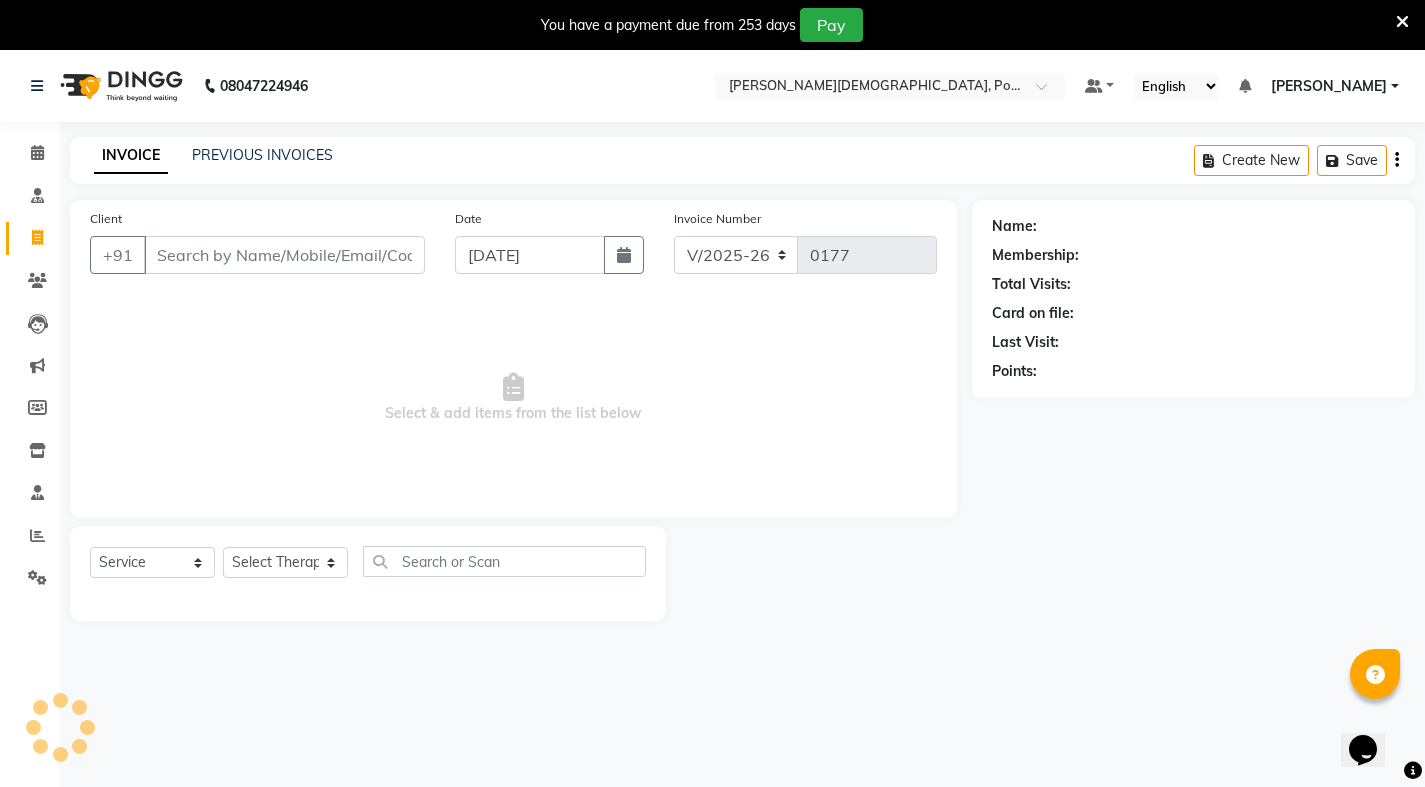 scroll, scrollTop: 50, scrollLeft: 0, axis: vertical 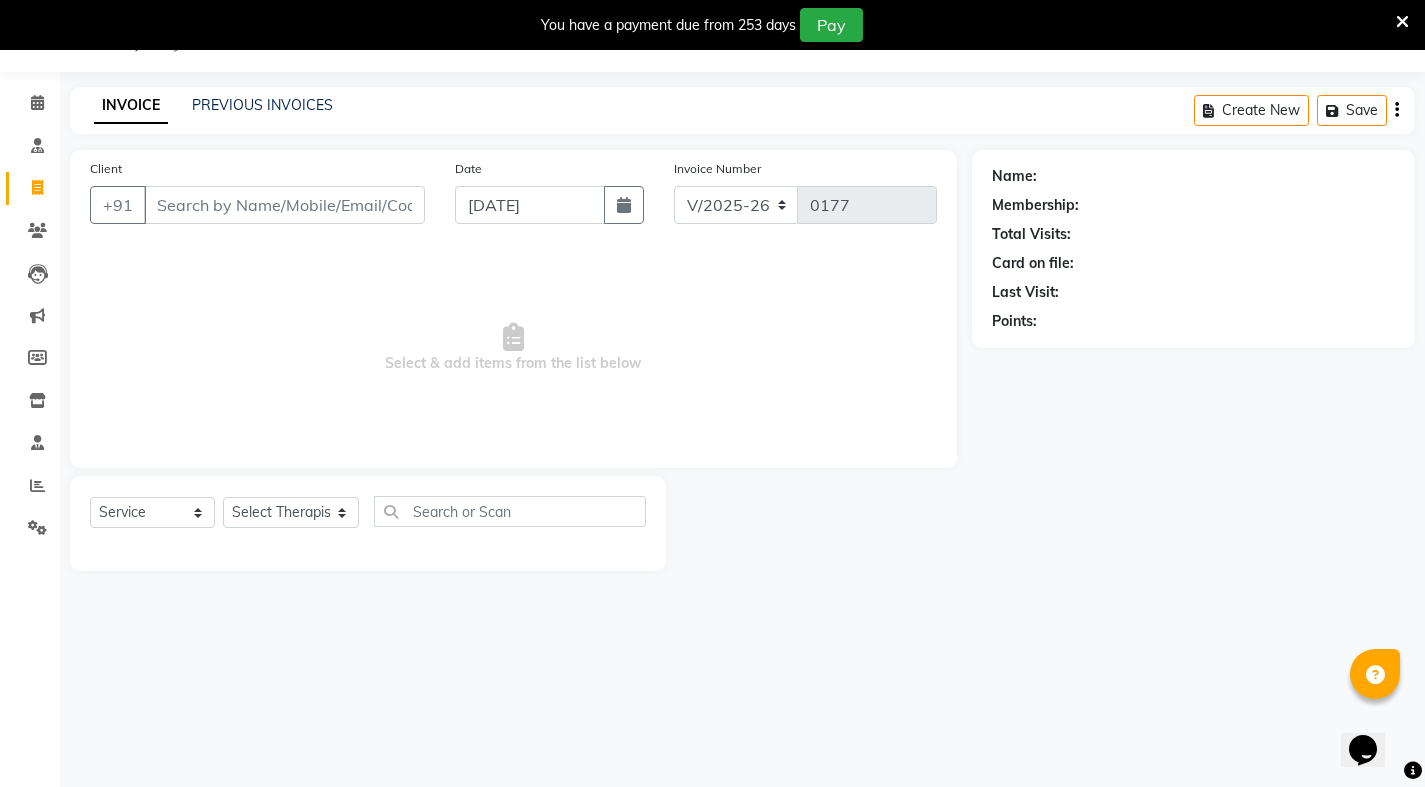 click on "Client" at bounding box center (284, 205) 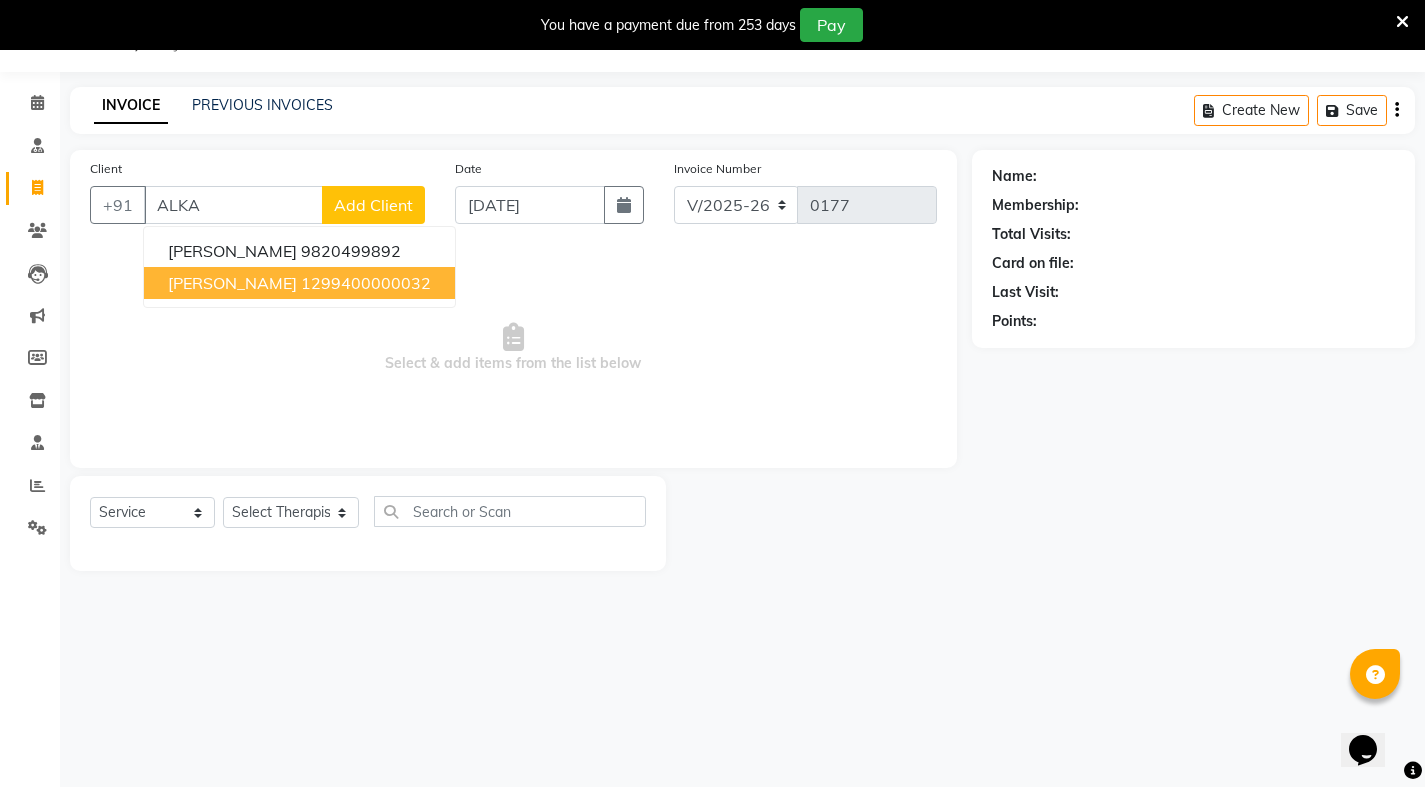 click on "[PERSON_NAME]" at bounding box center (232, 283) 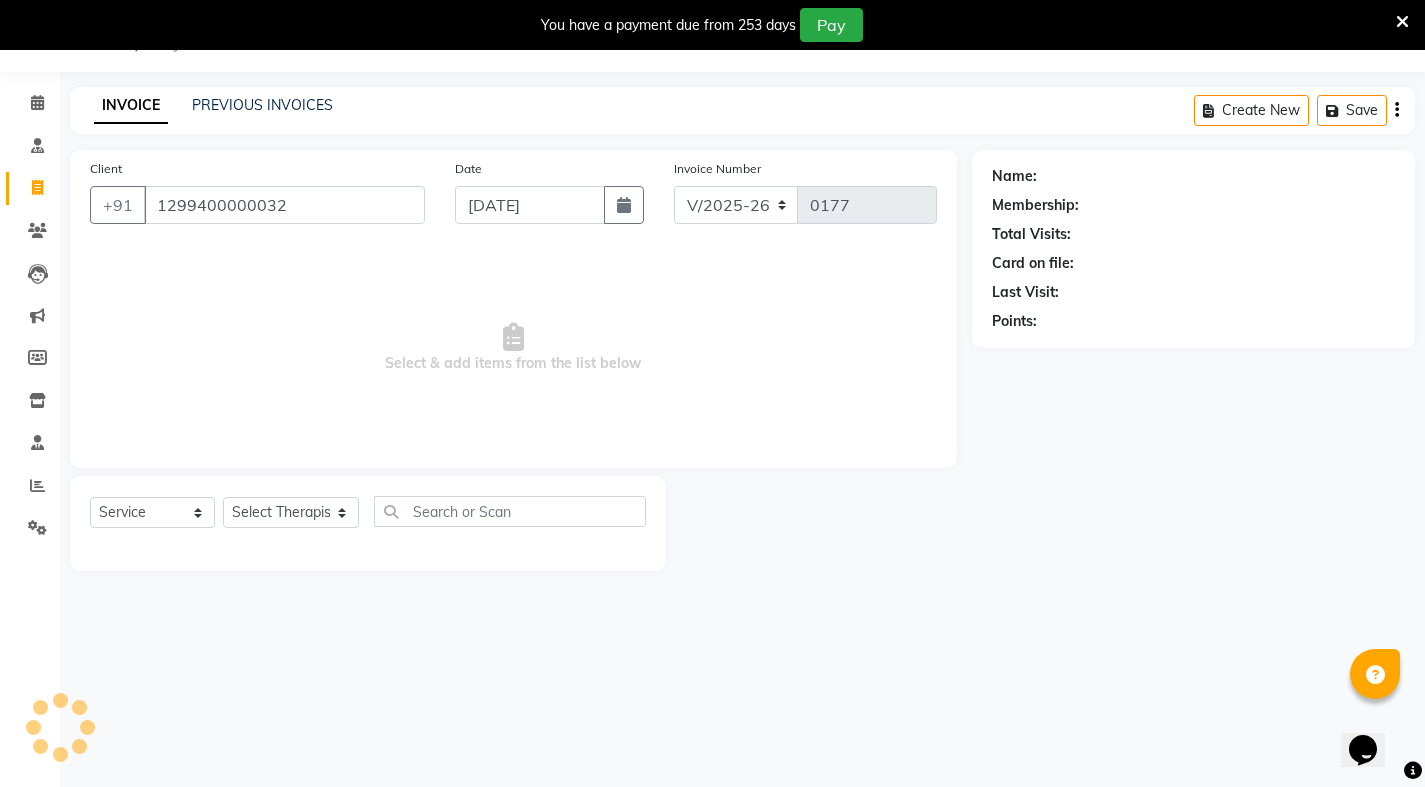 type on "1299400000032" 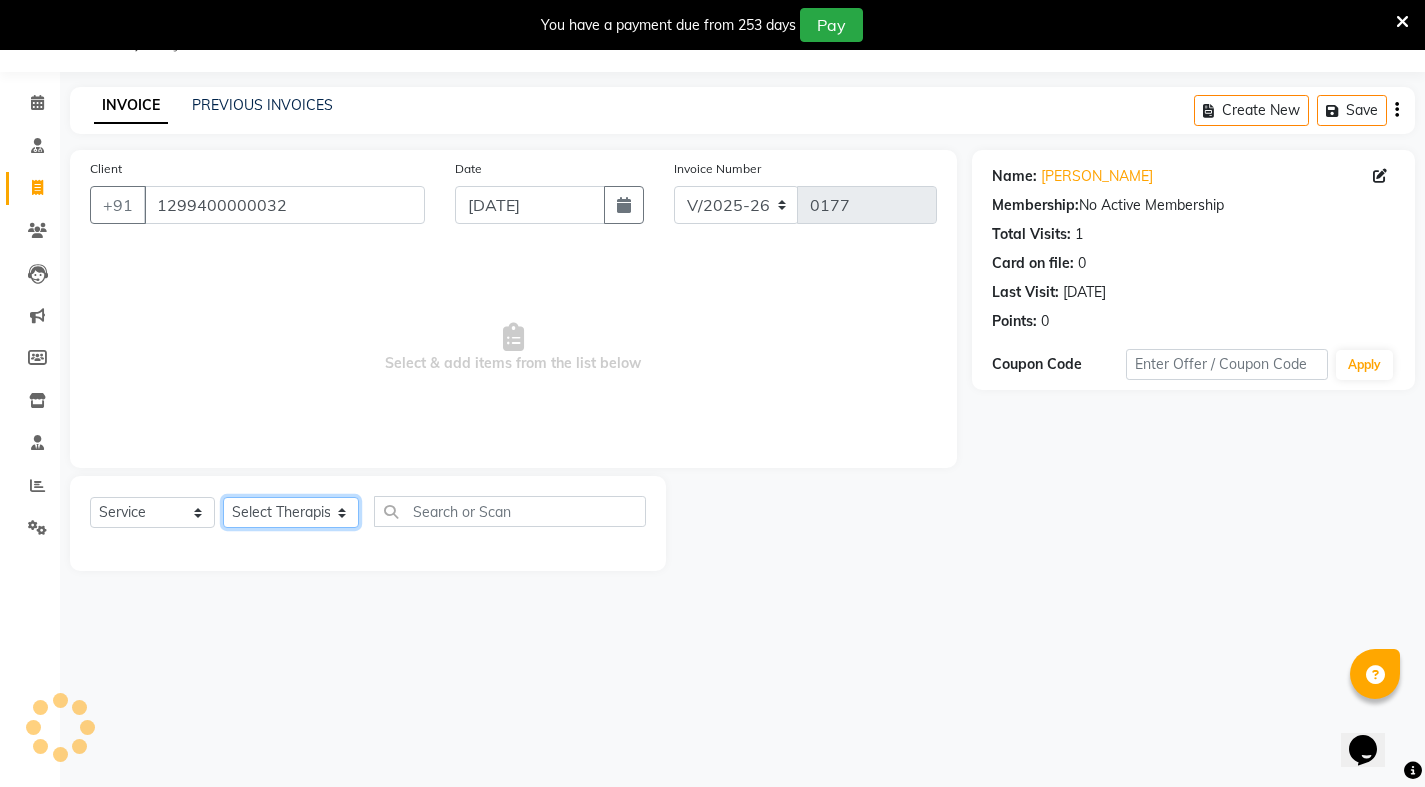 click on "Select Therapist [PERSON_NAME] [PERSON_NAME] [PERSON_NAME] [PERSON_NAME] [PERSON_NAME] Dr [PERSON_NAME] Dr. [PERSON_NAME] [PERSON_NAME] [PERSON_NAME] Dr. [PERSON_NAME] [PERSON_NAME] [PERSON_NAME] [PERSON_NAME] [PERSON_NAME] [PERSON_NAME] [PERSON_NAME] [PERSON_NAME] Pooja [PERSON_NAME] [PERSON_NAME] KUMAR G [PERSON_NAME] [PERSON_NAME] K M [PERSON_NAME] [PERSON_NAME] Suddheesh [PERSON_NAME] [PERSON_NAME] [PERSON_NAME] Swati [PERSON_NAME] Vidya [PERSON_NAME] [PERSON_NAME]" 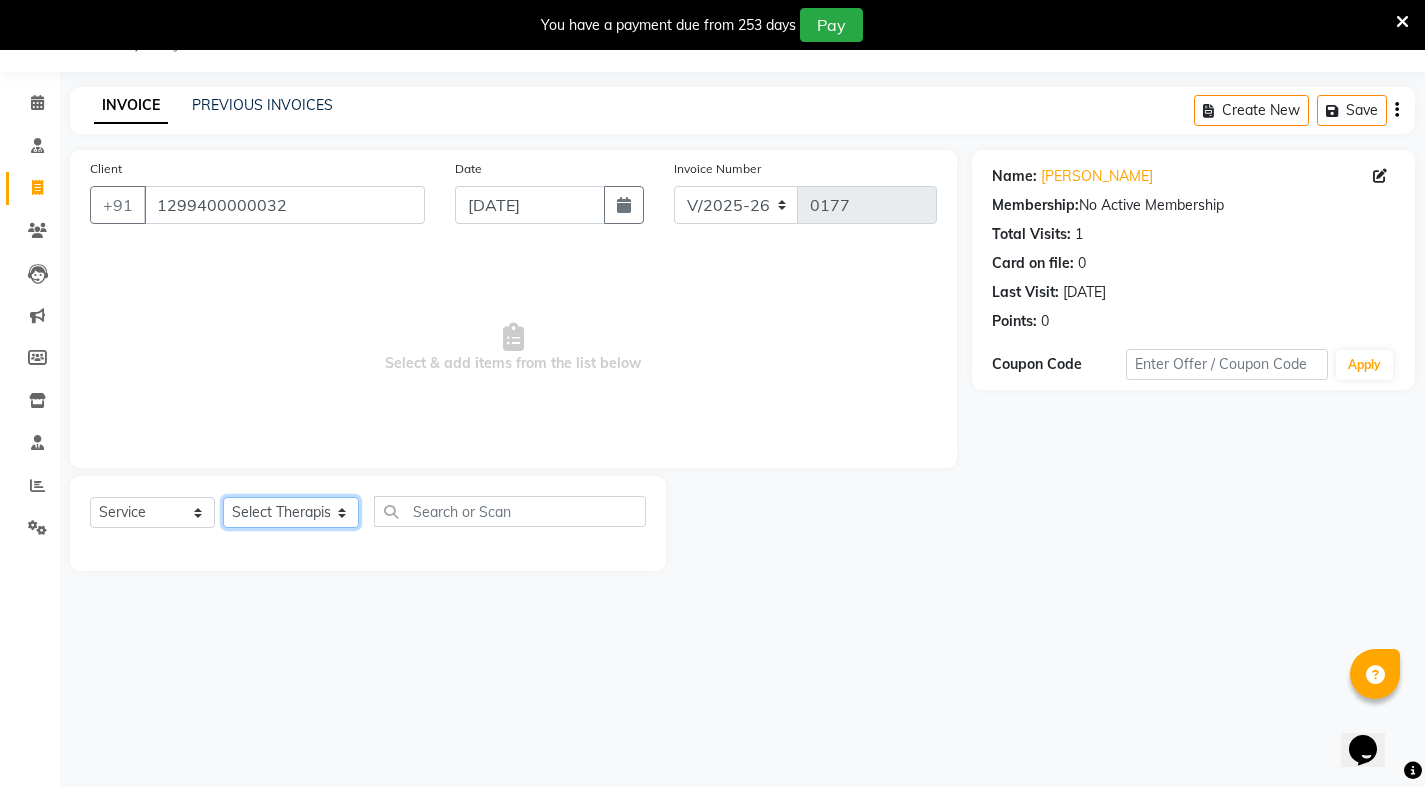 select on "56839" 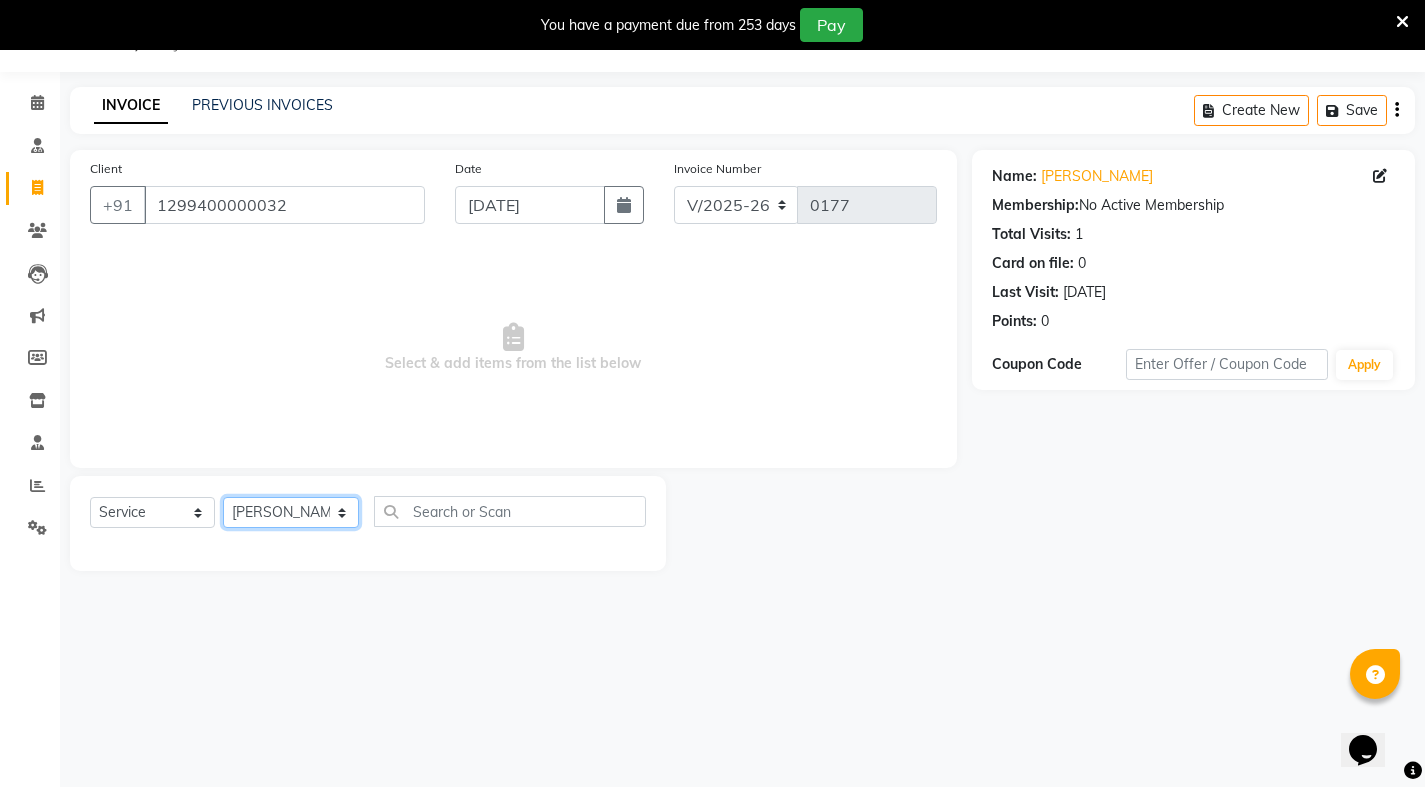 click on "Select Therapist [PERSON_NAME] [PERSON_NAME] [PERSON_NAME] [PERSON_NAME] [PERSON_NAME] Dr [PERSON_NAME] Dr. [PERSON_NAME] [PERSON_NAME] [PERSON_NAME] Dr. [PERSON_NAME] [PERSON_NAME] [PERSON_NAME] [PERSON_NAME] [PERSON_NAME] [PERSON_NAME] [PERSON_NAME] [PERSON_NAME] Pooja [PERSON_NAME] [PERSON_NAME] KUMAR G [PERSON_NAME] [PERSON_NAME] K M [PERSON_NAME] [PERSON_NAME] Suddheesh [PERSON_NAME] [PERSON_NAME] [PERSON_NAME] Swati [PERSON_NAME] Vidya [PERSON_NAME] [PERSON_NAME]" 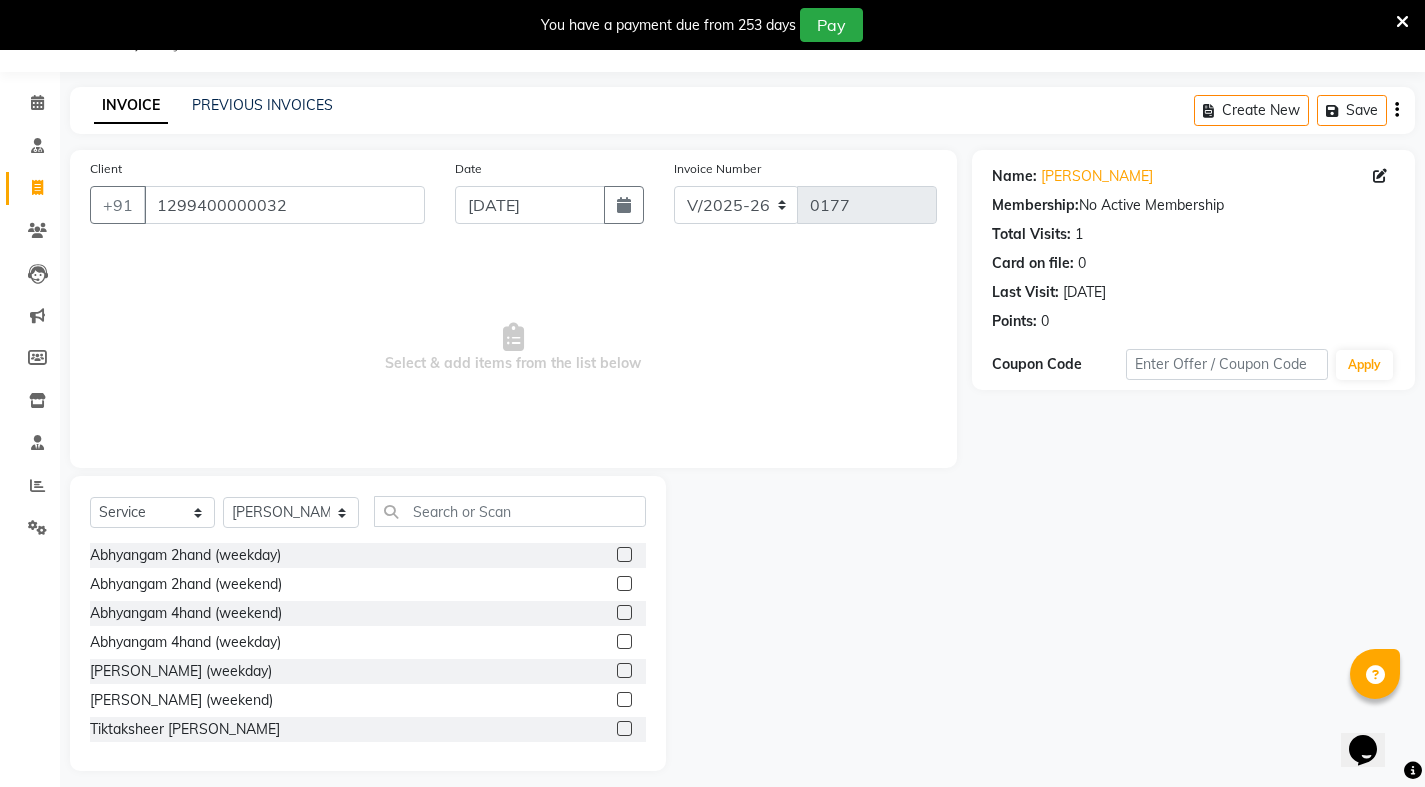 click on "Select & add items from the list below" at bounding box center (513, 348) 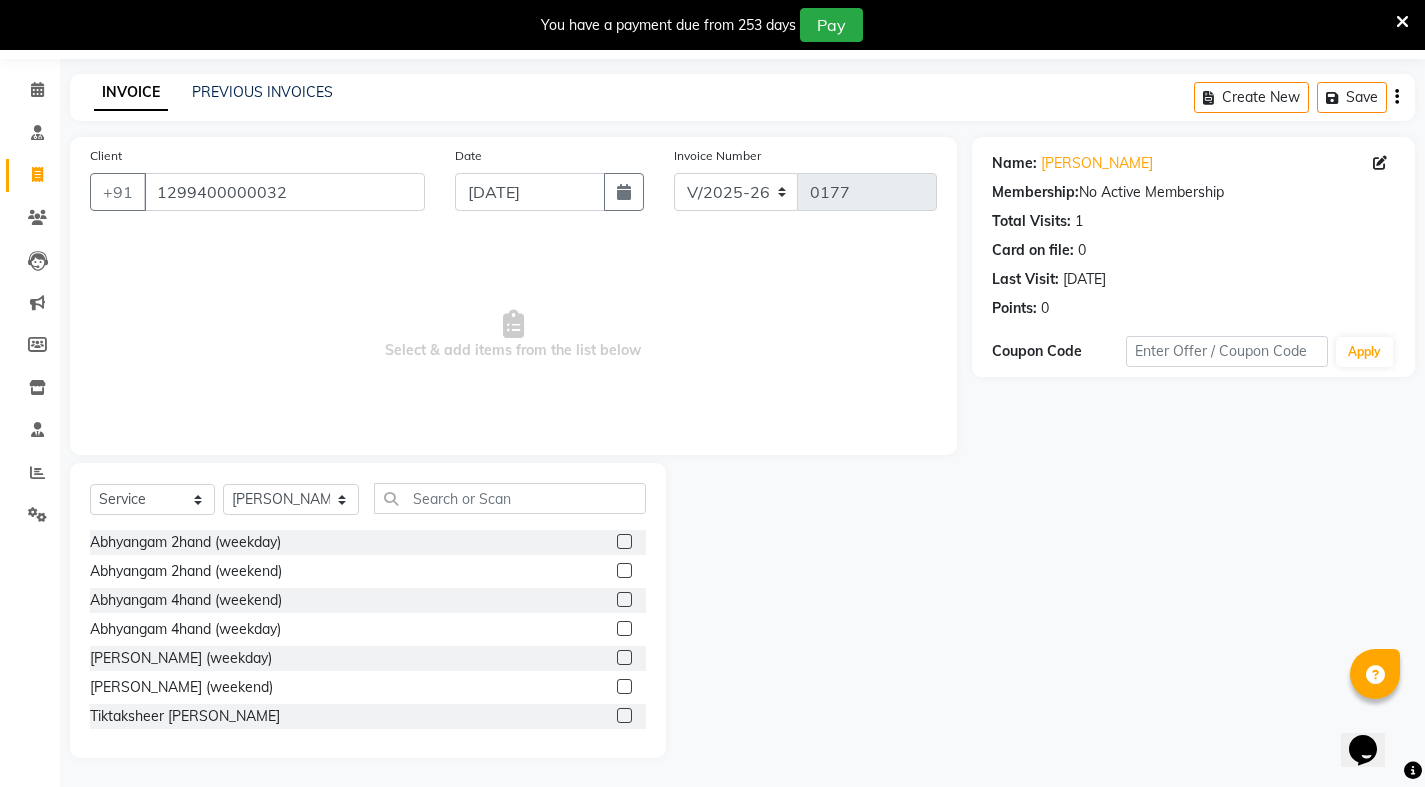 scroll, scrollTop: 64, scrollLeft: 0, axis: vertical 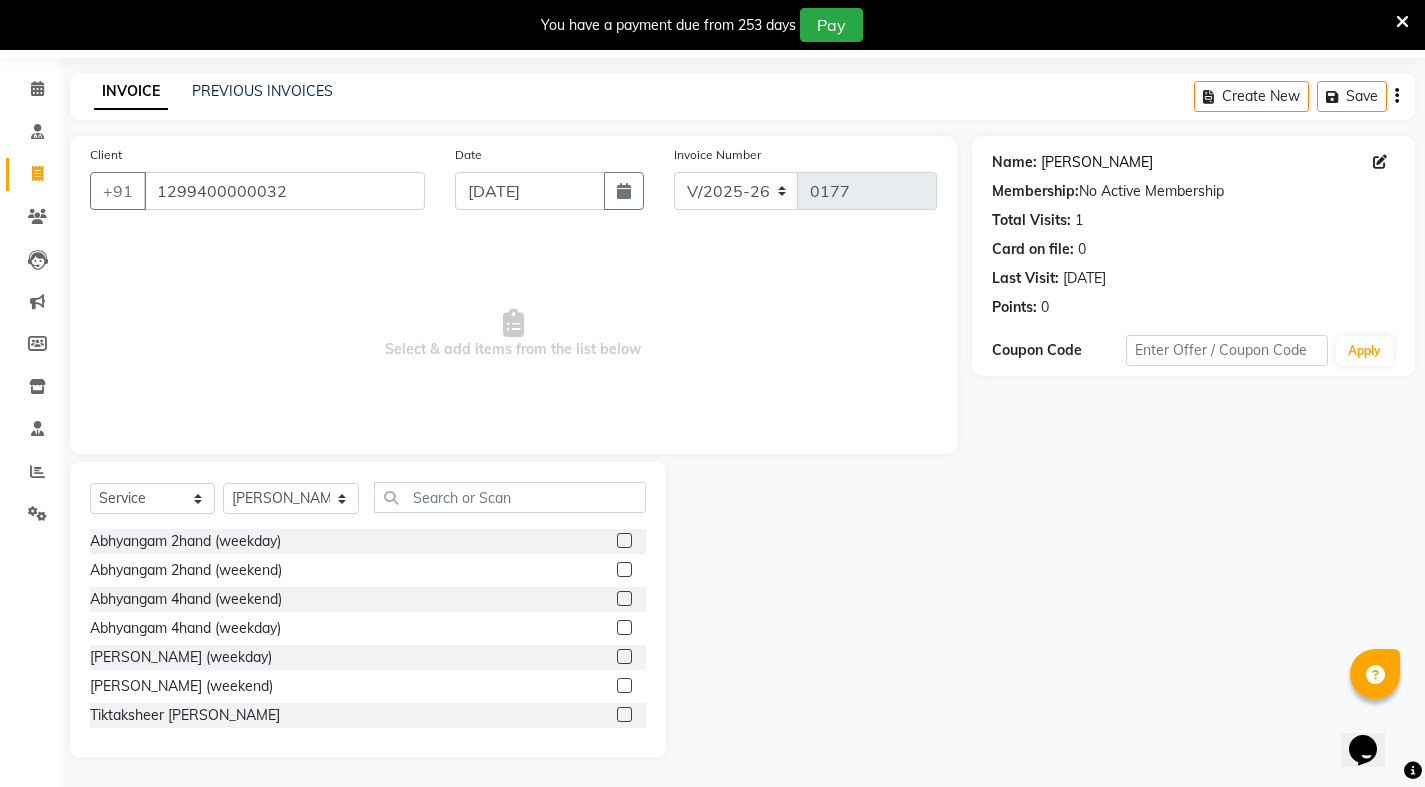 click on "[PERSON_NAME]" 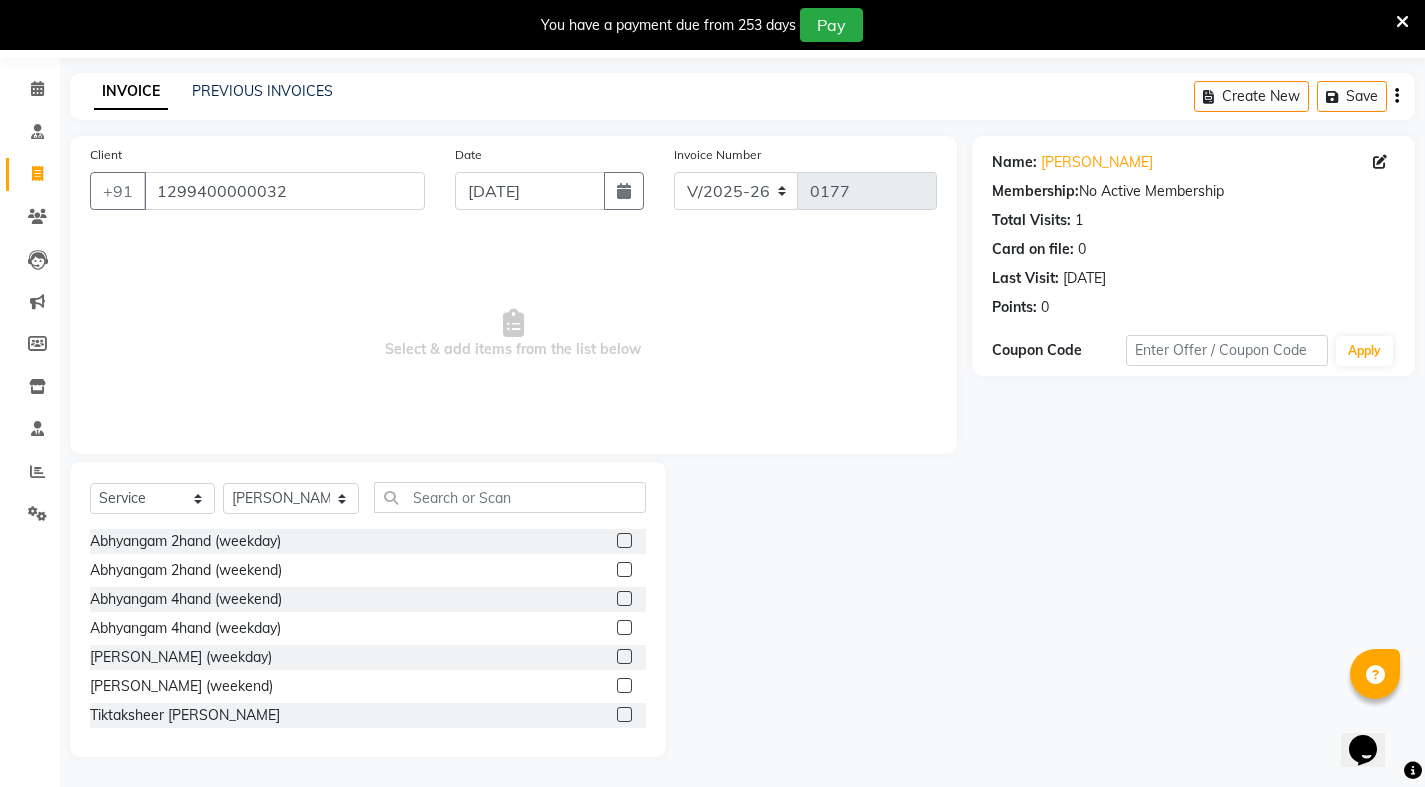 click at bounding box center (1402, 22) 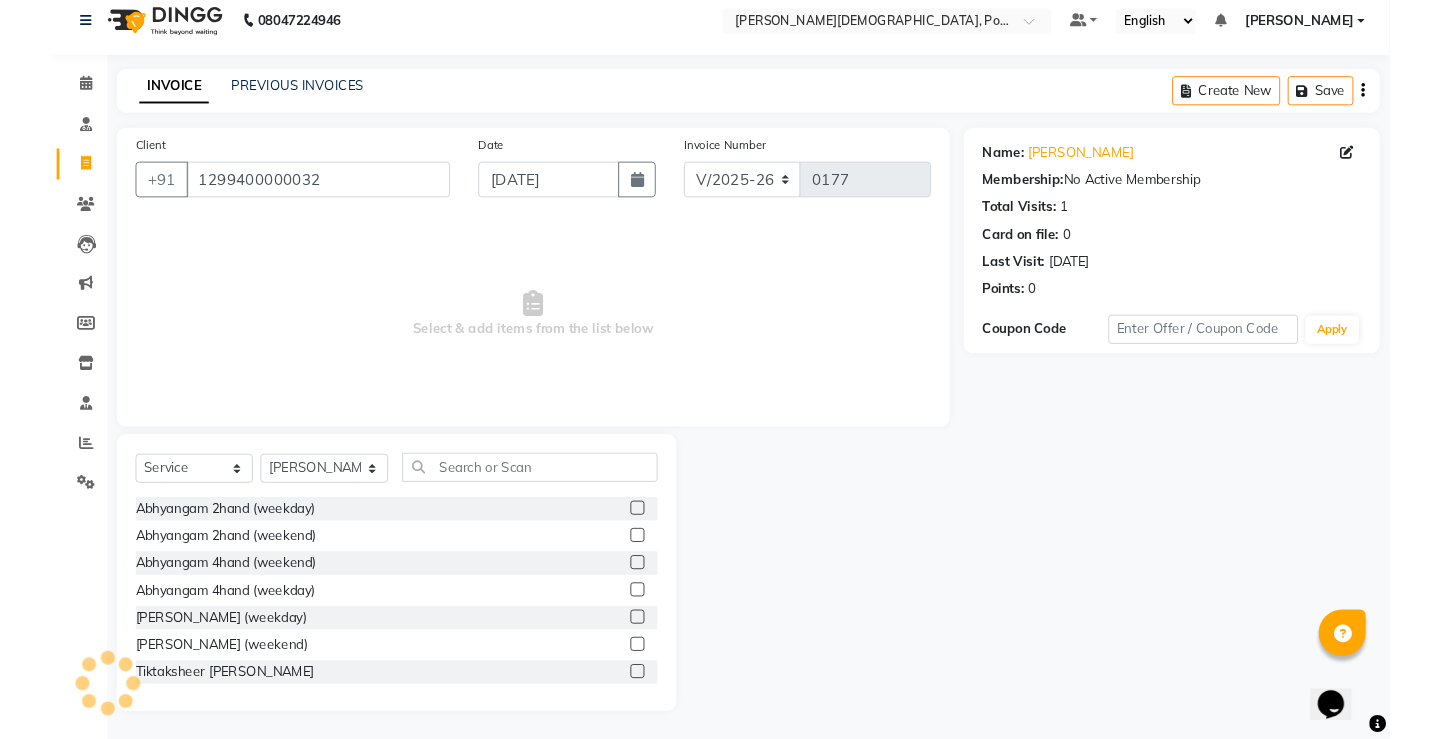 scroll, scrollTop: 14, scrollLeft: 0, axis: vertical 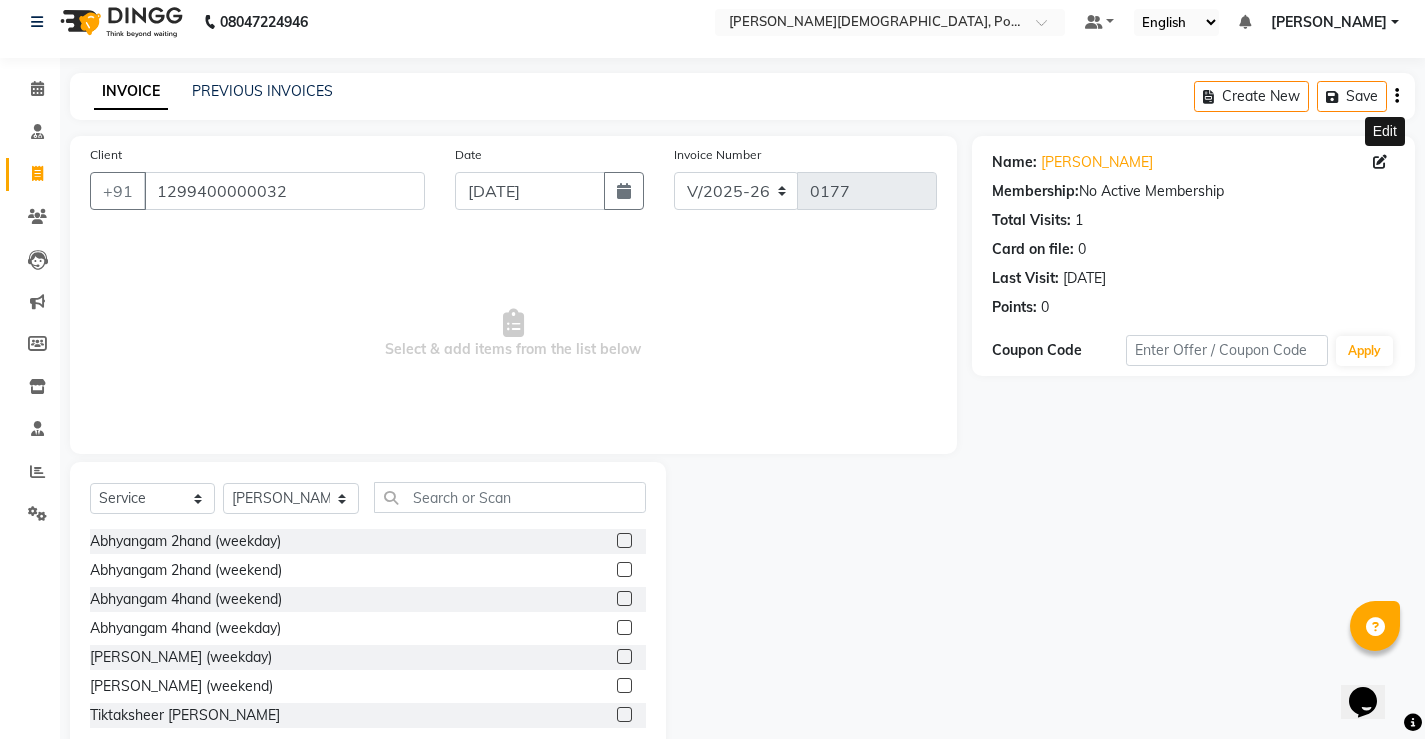 click 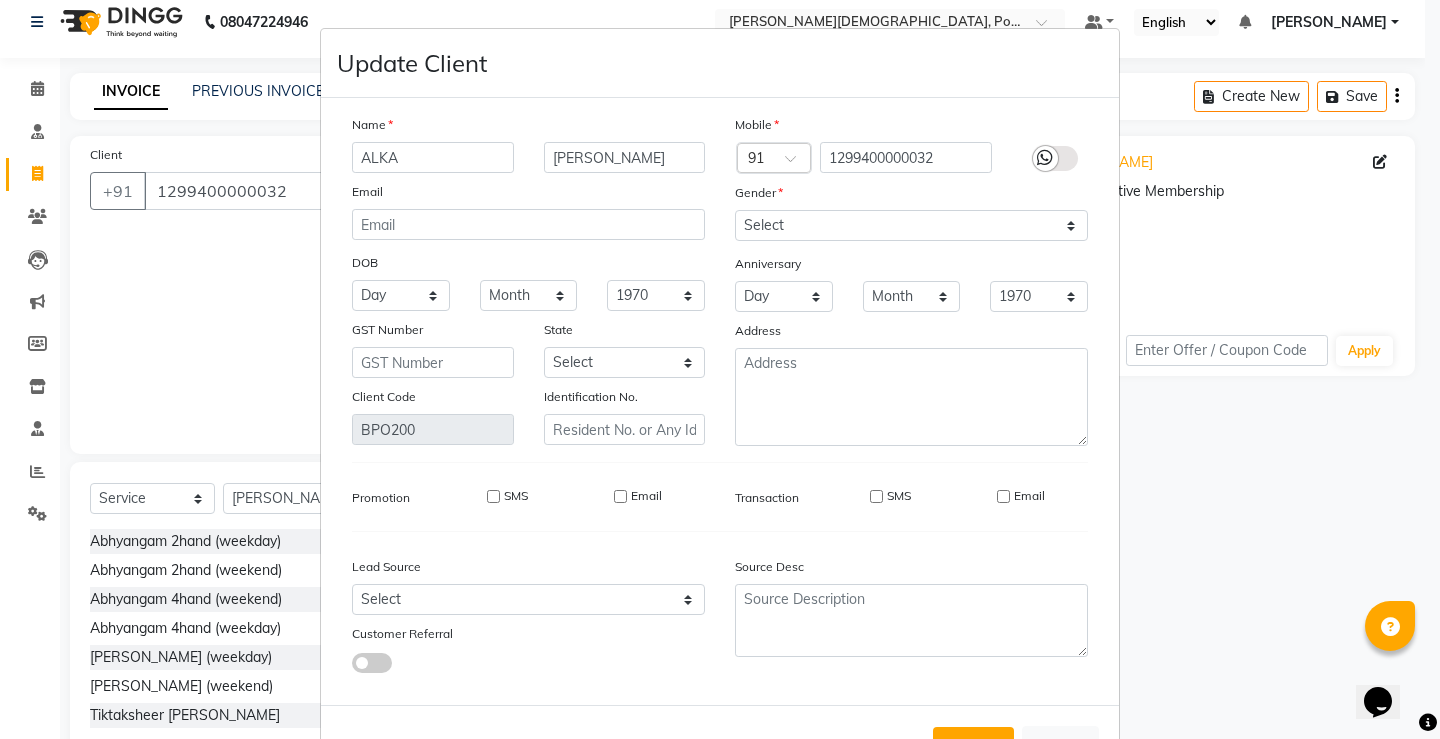 click on "Update Client Name [PERSON_NAME] Email DOB Day 01 02 03 04 05 06 07 08 09 10 11 12 13 14 15 16 17 18 19 20 21 22 23 24 25 26 27 28 29 30 31 Month January February March April May June July August September October November [DATE] 1941 1942 1943 1944 1945 1946 1947 1948 1949 1950 1951 1952 1953 1954 1955 1956 1957 1958 1959 1960 1961 1962 1963 1964 1965 1966 1967 1968 1969 1970 1971 1972 1973 1974 1975 1976 1977 1978 1979 1980 1981 1982 1983 1984 1985 1986 1987 1988 1989 1990 1991 1992 1993 1994 1995 1996 1997 1998 1999 2000 2001 2002 2003 2004 2005 2006 2007 2008 2009 2010 2011 2012 2013 2014 2015 2016 2017 2018 2019 2020 2021 2022 2023 2024 GST Number State Select [GEOGRAPHIC_DATA] and [GEOGRAPHIC_DATA] [GEOGRAPHIC_DATA] [GEOGRAPHIC_DATA] [GEOGRAPHIC_DATA] [GEOGRAPHIC_DATA] [GEOGRAPHIC_DATA] [GEOGRAPHIC_DATA] [GEOGRAPHIC_DATA] [GEOGRAPHIC_DATA] [GEOGRAPHIC_DATA] [GEOGRAPHIC_DATA] [GEOGRAPHIC_DATA] [GEOGRAPHIC_DATA] [GEOGRAPHIC_DATA] [GEOGRAPHIC_DATA] [GEOGRAPHIC_DATA] [GEOGRAPHIC_DATA] [GEOGRAPHIC_DATA] [GEOGRAPHIC_DATA] [GEOGRAPHIC_DATA] [GEOGRAPHIC_DATA] [GEOGRAPHIC_DATA] [GEOGRAPHIC_DATA] [GEOGRAPHIC_DATA] [GEOGRAPHIC_DATA] [GEOGRAPHIC_DATA] [GEOGRAPHIC_DATA] [GEOGRAPHIC_DATA] [GEOGRAPHIC_DATA] [GEOGRAPHIC_DATA] [GEOGRAPHIC_DATA]" at bounding box center [720, 369] 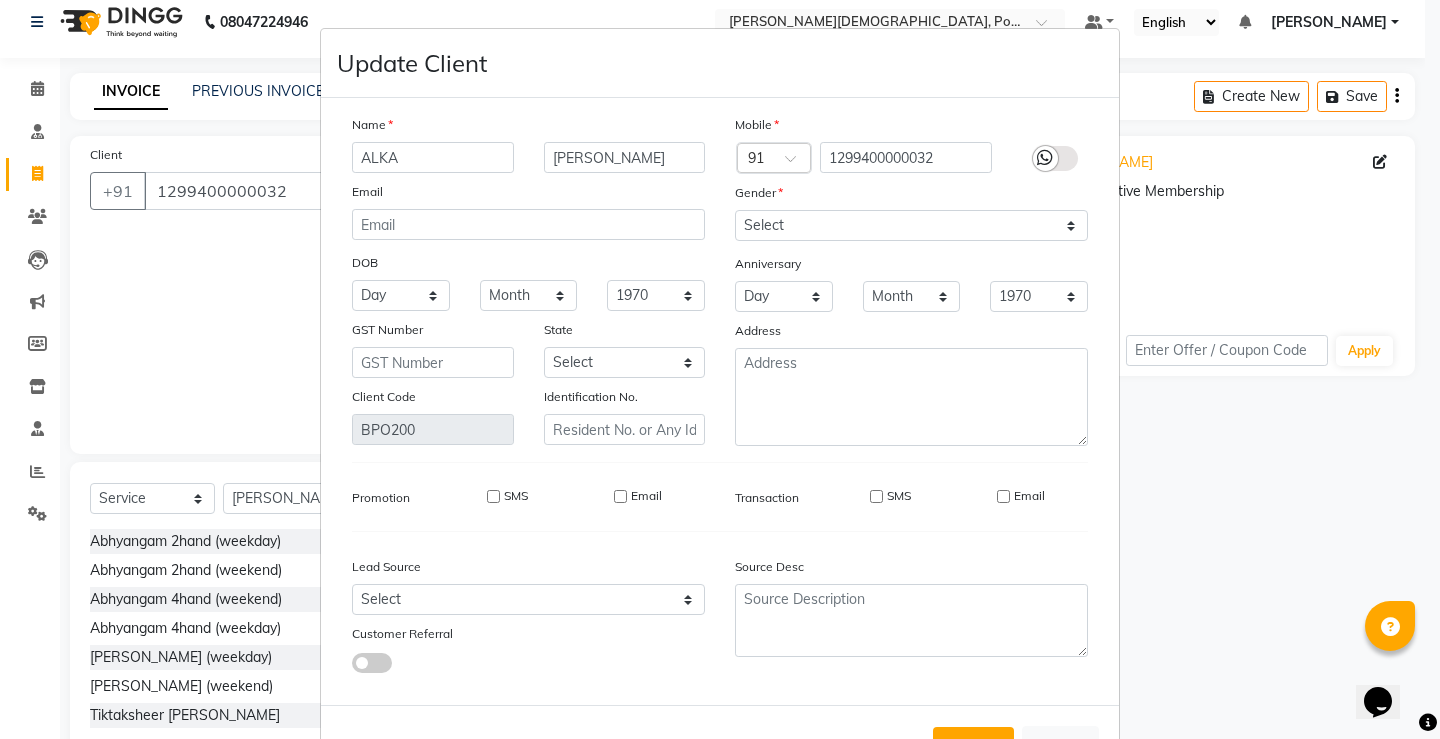click on "Update Client Name [PERSON_NAME] Email DOB Day 01 02 03 04 05 06 07 08 09 10 11 12 13 14 15 16 17 18 19 20 21 22 23 24 25 26 27 28 29 30 31 Month January February March April May June July August September October November [DATE] 1941 1942 1943 1944 1945 1946 1947 1948 1949 1950 1951 1952 1953 1954 1955 1956 1957 1958 1959 1960 1961 1962 1963 1964 1965 1966 1967 1968 1969 1970 1971 1972 1973 1974 1975 1976 1977 1978 1979 1980 1981 1982 1983 1984 1985 1986 1987 1988 1989 1990 1991 1992 1993 1994 1995 1996 1997 1998 1999 2000 2001 2002 2003 2004 2005 2006 2007 2008 2009 2010 2011 2012 2013 2014 2015 2016 2017 2018 2019 2020 2021 2022 2023 2024 GST Number State Select [GEOGRAPHIC_DATA] and [GEOGRAPHIC_DATA] [GEOGRAPHIC_DATA] [GEOGRAPHIC_DATA] [GEOGRAPHIC_DATA] [GEOGRAPHIC_DATA] [GEOGRAPHIC_DATA] [GEOGRAPHIC_DATA] [GEOGRAPHIC_DATA] [GEOGRAPHIC_DATA] [GEOGRAPHIC_DATA] [GEOGRAPHIC_DATA] [GEOGRAPHIC_DATA] [GEOGRAPHIC_DATA] [GEOGRAPHIC_DATA] [GEOGRAPHIC_DATA] [GEOGRAPHIC_DATA] [GEOGRAPHIC_DATA] [GEOGRAPHIC_DATA] [GEOGRAPHIC_DATA] [GEOGRAPHIC_DATA] [GEOGRAPHIC_DATA] [GEOGRAPHIC_DATA] [GEOGRAPHIC_DATA] [GEOGRAPHIC_DATA] [GEOGRAPHIC_DATA] [GEOGRAPHIC_DATA] [GEOGRAPHIC_DATA] [GEOGRAPHIC_DATA] [GEOGRAPHIC_DATA] [GEOGRAPHIC_DATA] [GEOGRAPHIC_DATA]" at bounding box center (720, 369) 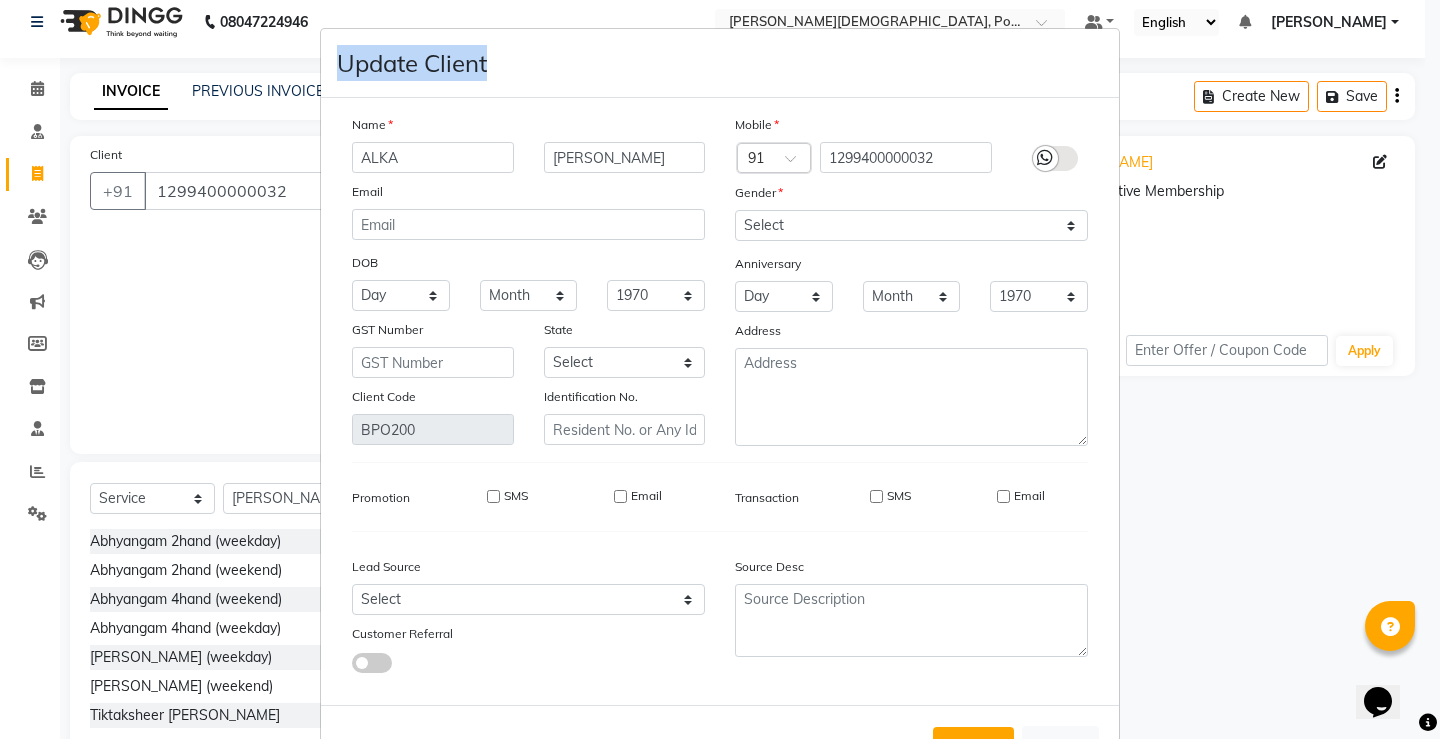 drag, startPoint x: 1051, startPoint y: 74, endPoint x: 1052, endPoint y: -13, distance: 87.005745 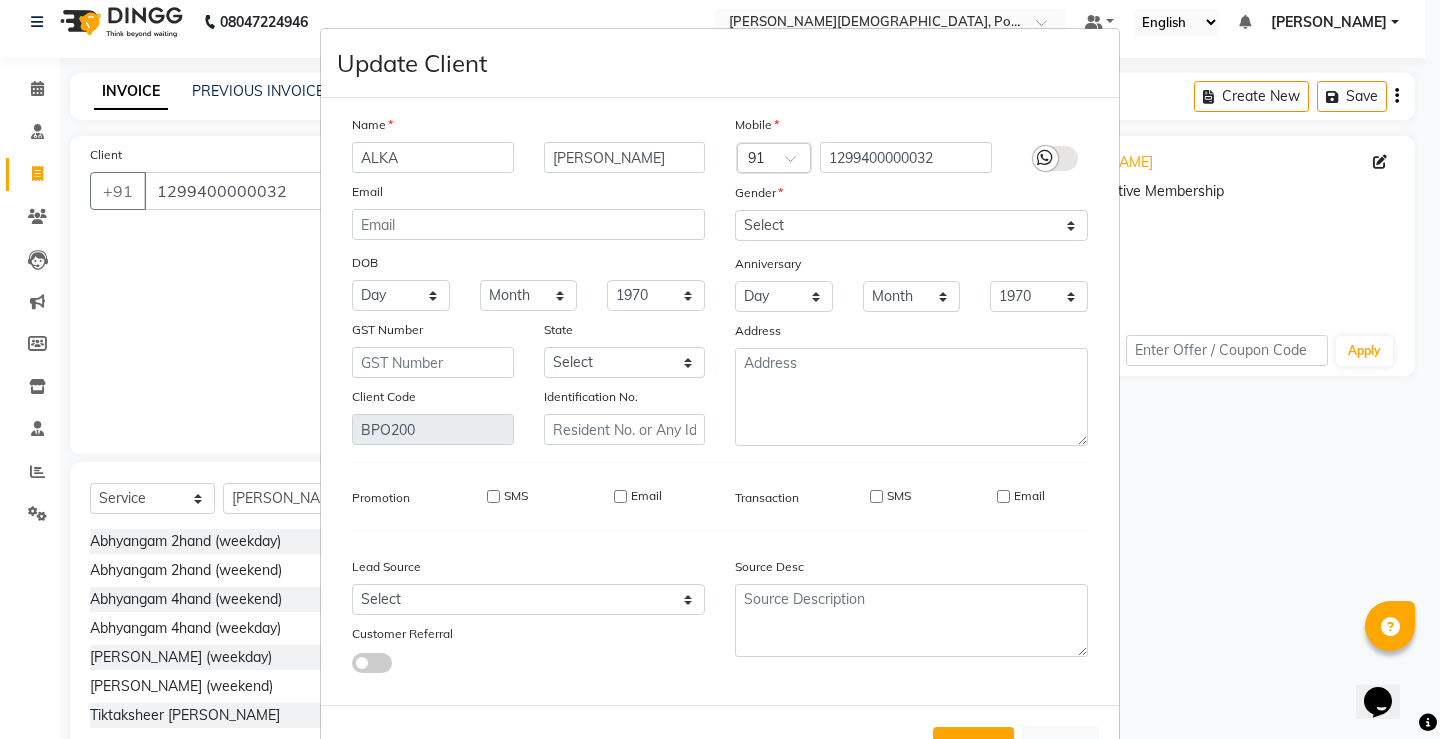 click on "Name [PERSON_NAME] Email DOB Day 01 02 03 04 05 06 07 08 09 10 11 12 13 14 15 16 17 18 19 20 21 22 23 24 25 26 27 28 29 30 31 Month January February March April May June July August September October November [DATE] 1941 1942 1943 1944 1945 1946 1947 1948 1949 1950 1951 1952 1953 1954 1955 1956 1957 1958 1959 1960 1961 1962 1963 1964 1965 1966 1967 1968 1969 1970 1971 1972 1973 1974 1975 1976 1977 1978 1979 1980 1981 1982 1983 1984 1985 1986 1987 1988 1989 1990 1991 1992 1993 1994 1995 1996 1997 1998 1999 2000 2001 2002 2003 2004 2005 2006 2007 2008 2009 2010 2011 2012 2013 2014 2015 2016 2017 2018 2019 2020 2021 2022 2023 2024 GST Number State Select [GEOGRAPHIC_DATA] and [GEOGRAPHIC_DATA] [GEOGRAPHIC_DATA] [GEOGRAPHIC_DATA] [GEOGRAPHIC_DATA] [GEOGRAPHIC_DATA] [GEOGRAPHIC_DATA] [GEOGRAPHIC_DATA] [GEOGRAPHIC_DATA] [GEOGRAPHIC_DATA] [GEOGRAPHIC_DATA] [GEOGRAPHIC_DATA] [GEOGRAPHIC_DATA] [GEOGRAPHIC_DATA] [GEOGRAPHIC_DATA] [GEOGRAPHIC_DATA] [GEOGRAPHIC_DATA] [GEOGRAPHIC_DATA] [GEOGRAPHIC_DATA] [GEOGRAPHIC_DATA] [GEOGRAPHIC_DATA] [GEOGRAPHIC_DATA] [GEOGRAPHIC_DATA] [GEOGRAPHIC_DATA] [GEOGRAPHIC_DATA] [GEOGRAPHIC_DATA] [GEOGRAPHIC_DATA] [GEOGRAPHIC_DATA] [GEOGRAPHIC_DATA] [GEOGRAPHIC_DATA] [GEOGRAPHIC_DATA] [GEOGRAPHIC_DATA] [GEOGRAPHIC_DATA]" at bounding box center [720, 401] 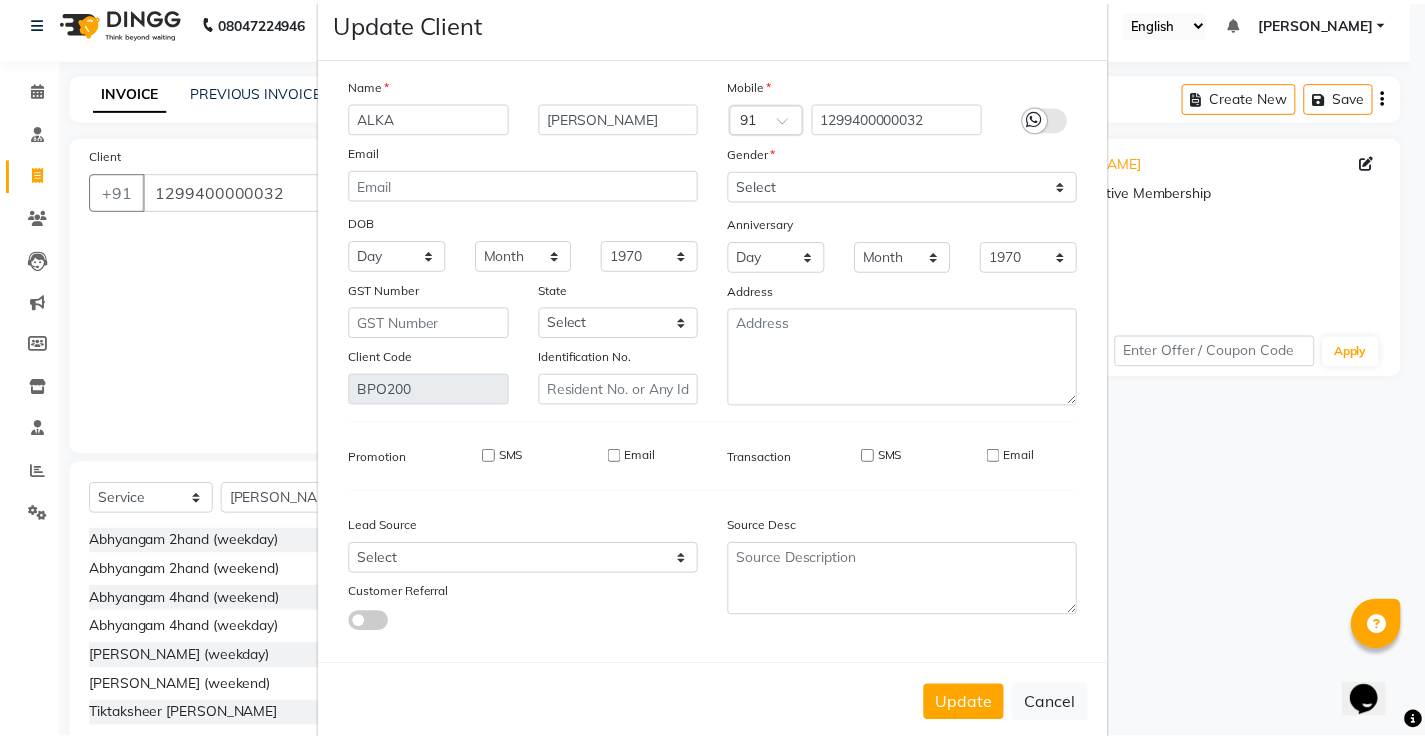 scroll, scrollTop: 74, scrollLeft: 0, axis: vertical 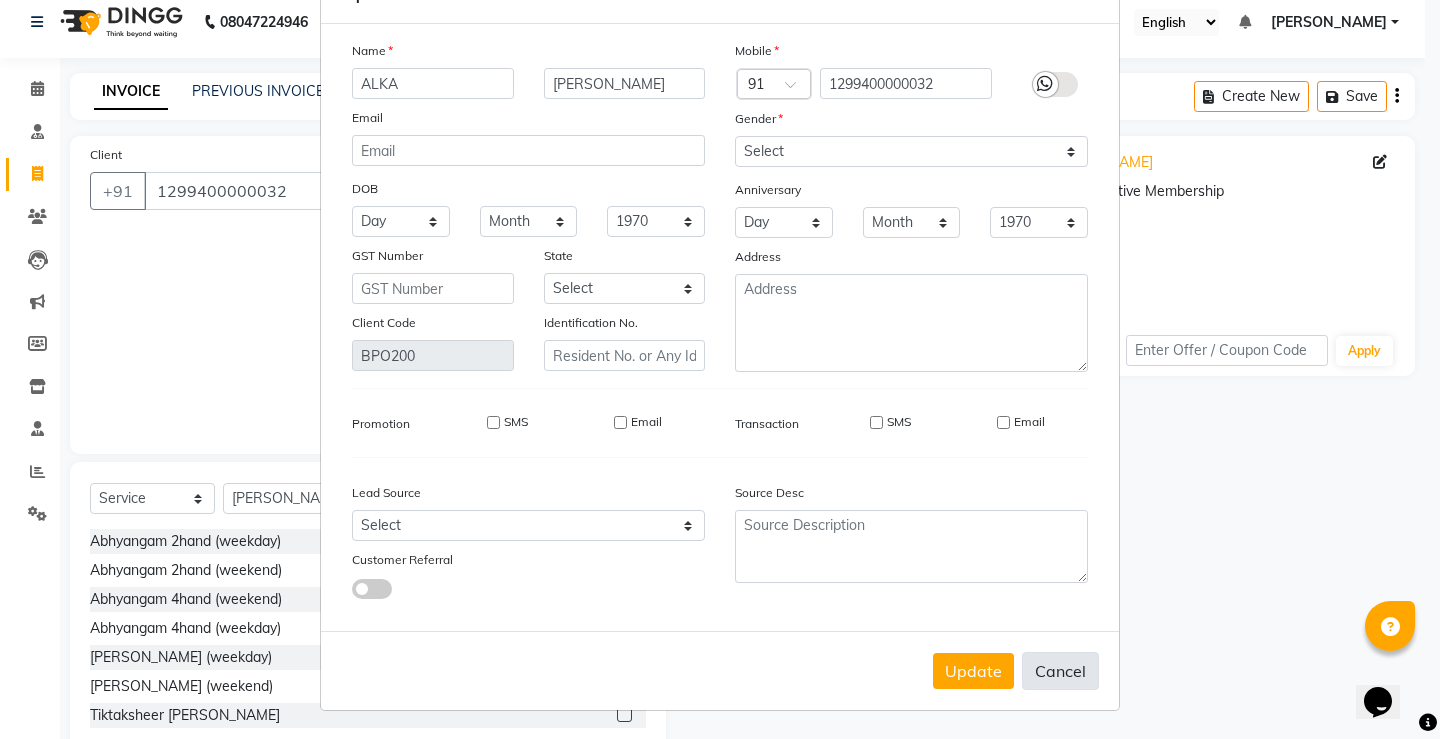click on "Cancel" at bounding box center (1060, 671) 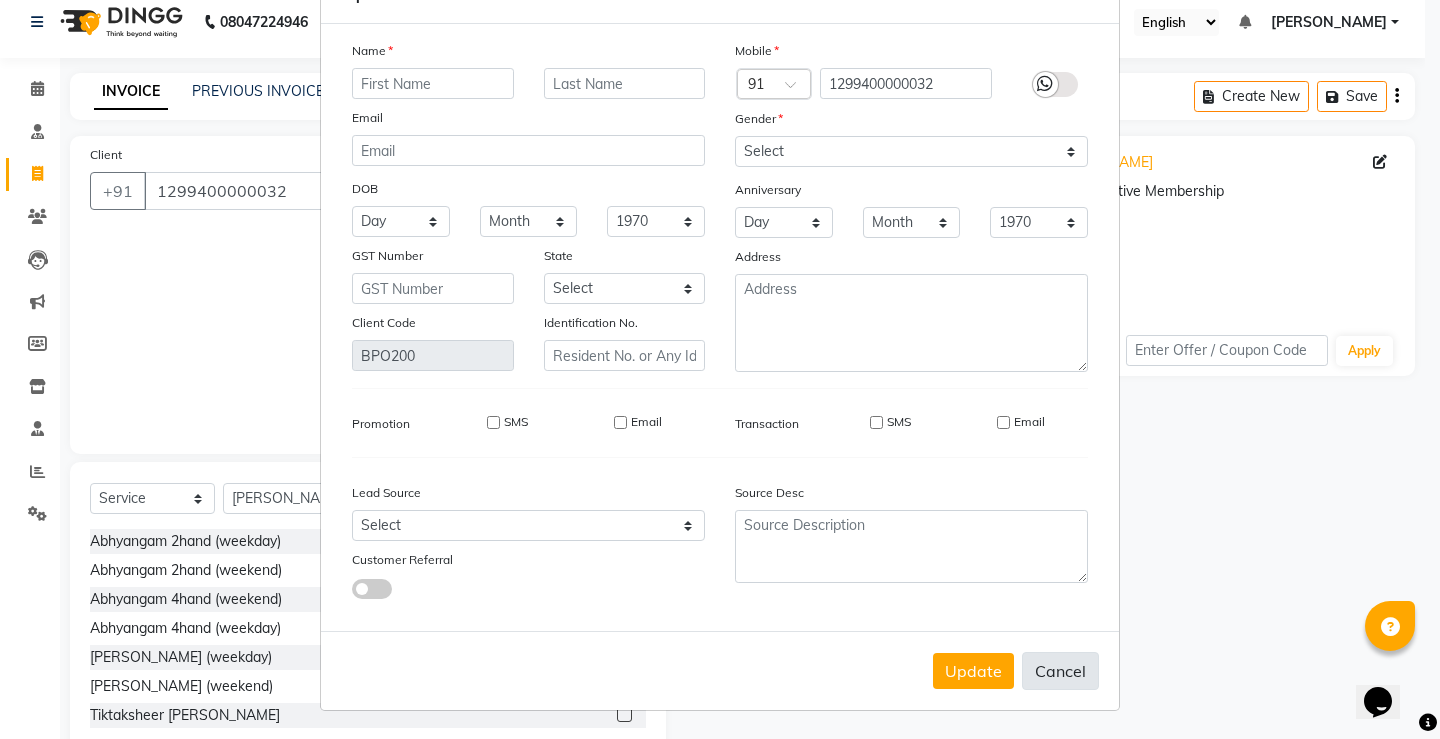 select 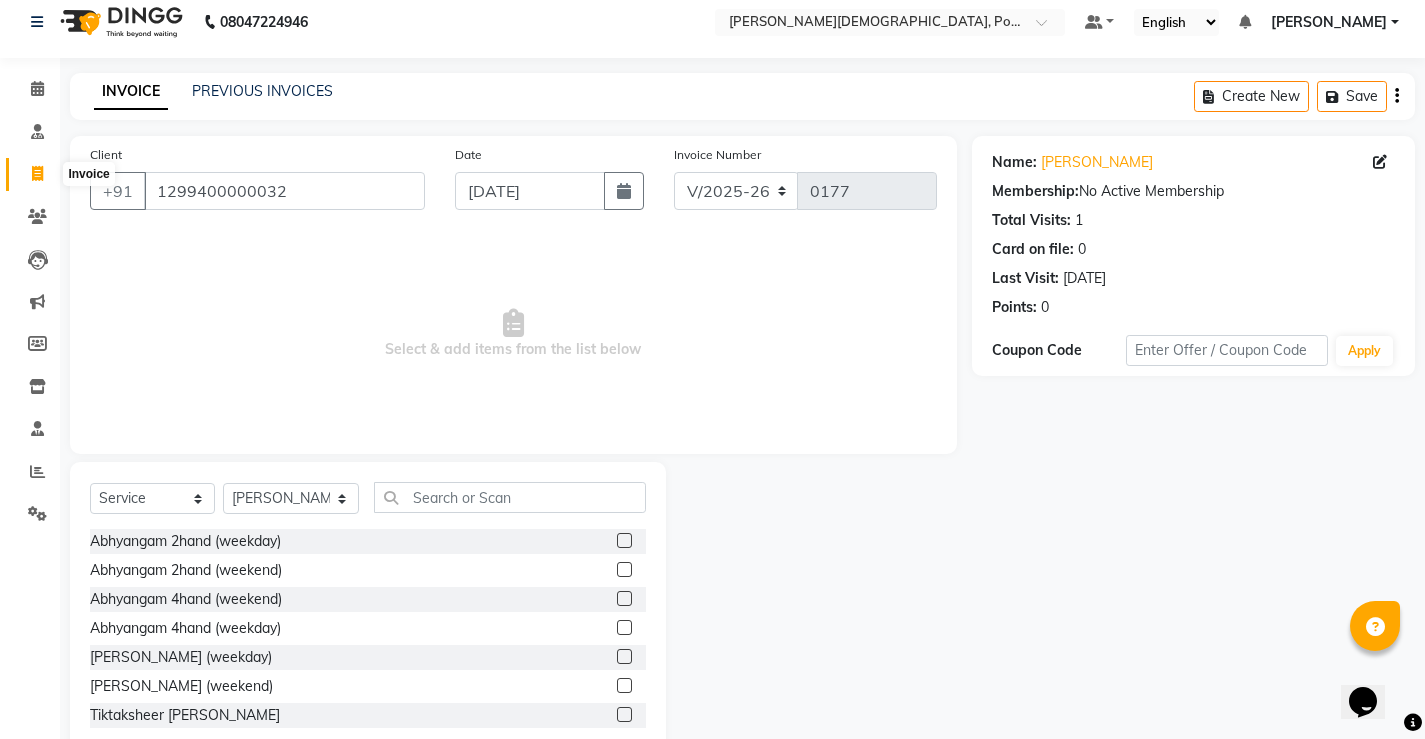 click 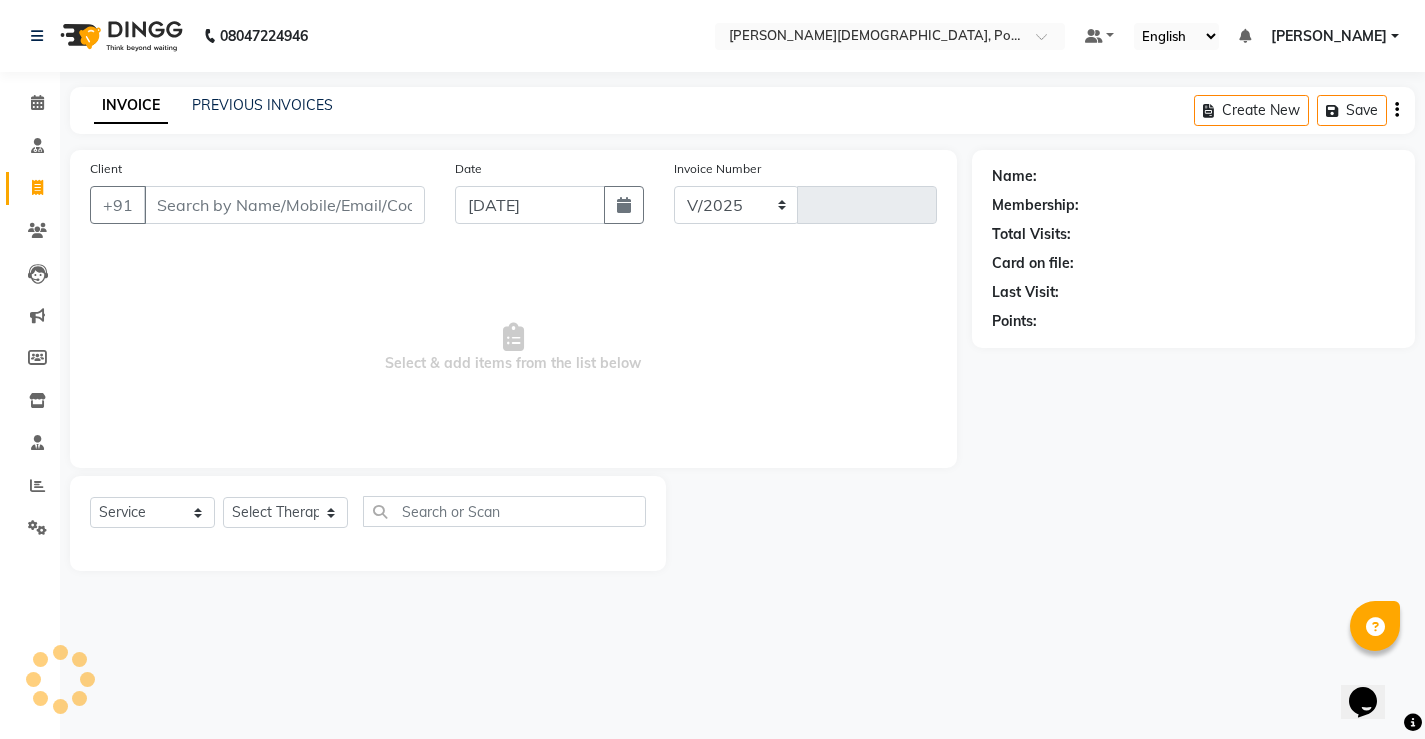 scroll, scrollTop: 0, scrollLeft: 0, axis: both 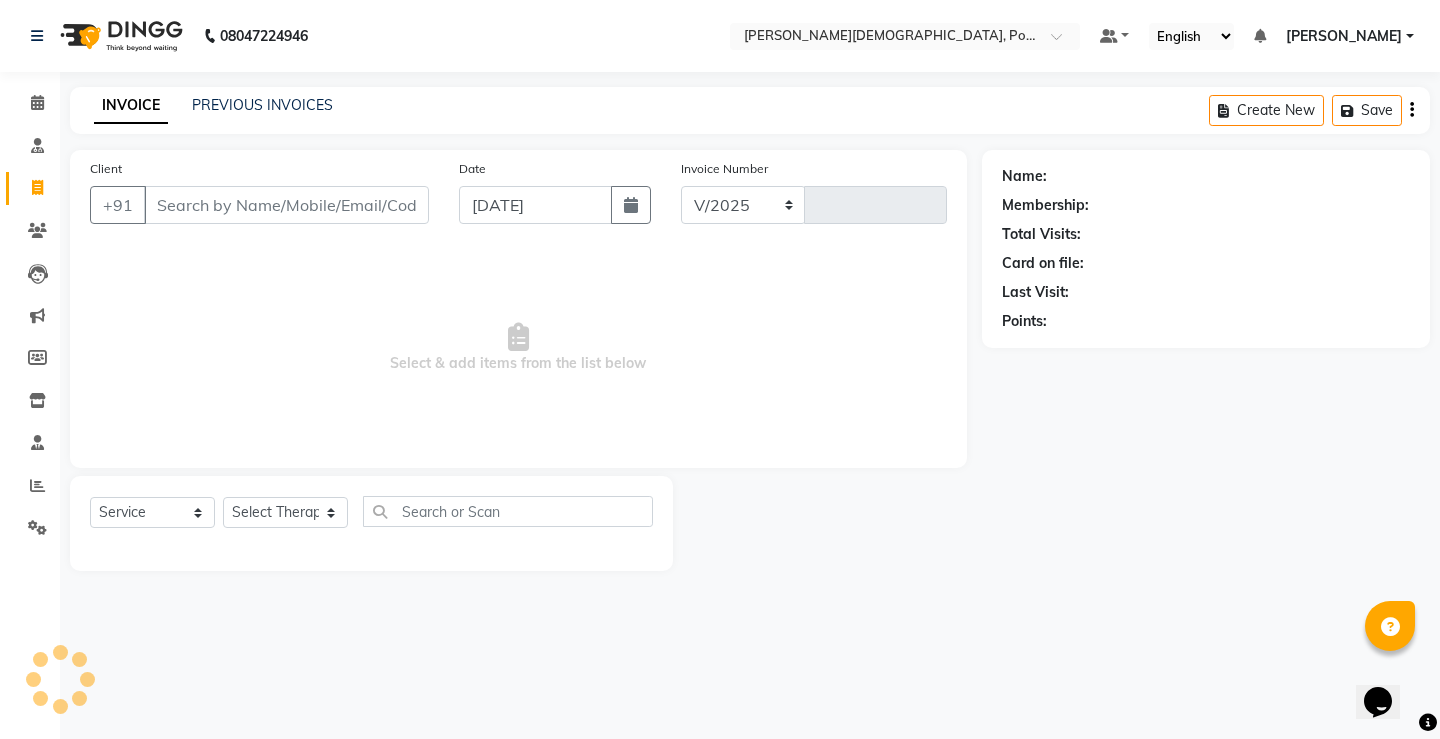 select on "6814" 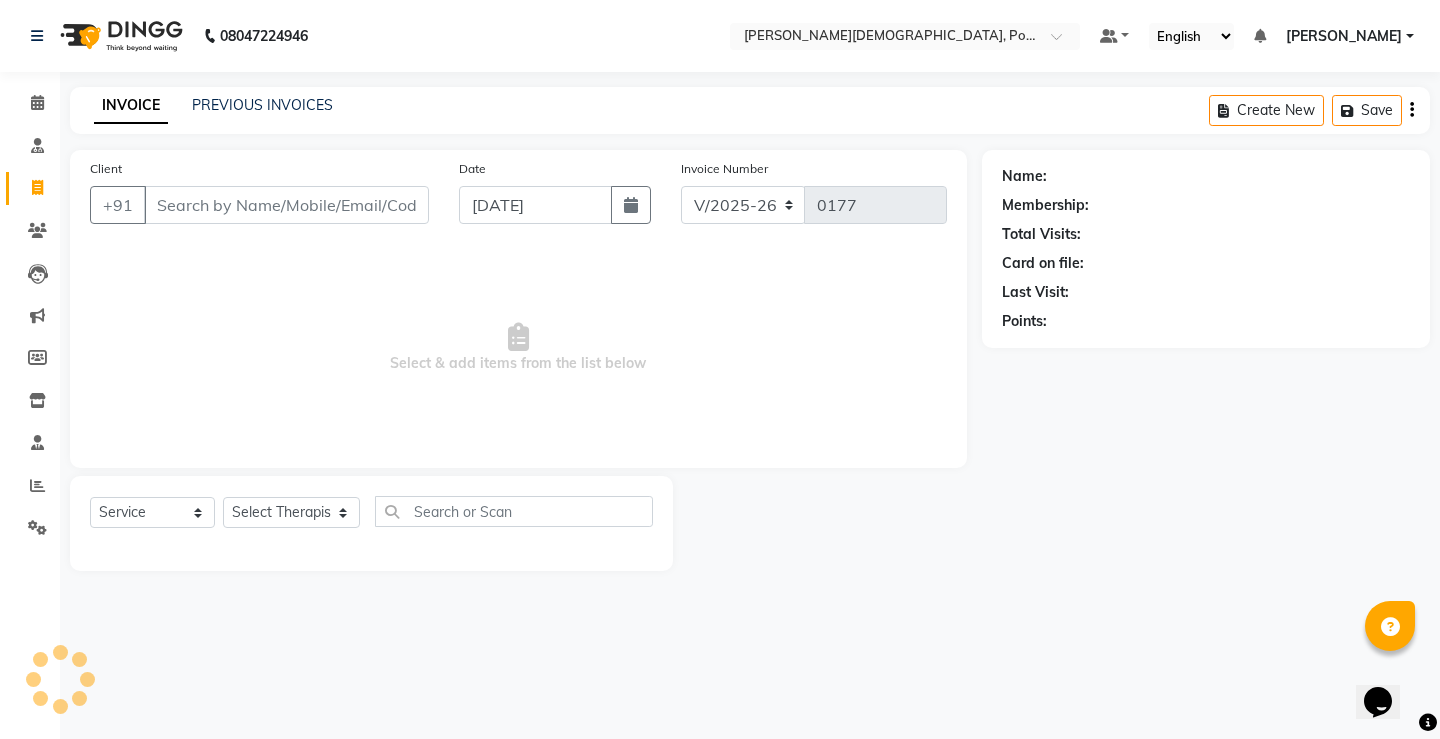 click on "Client" at bounding box center [286, 205] 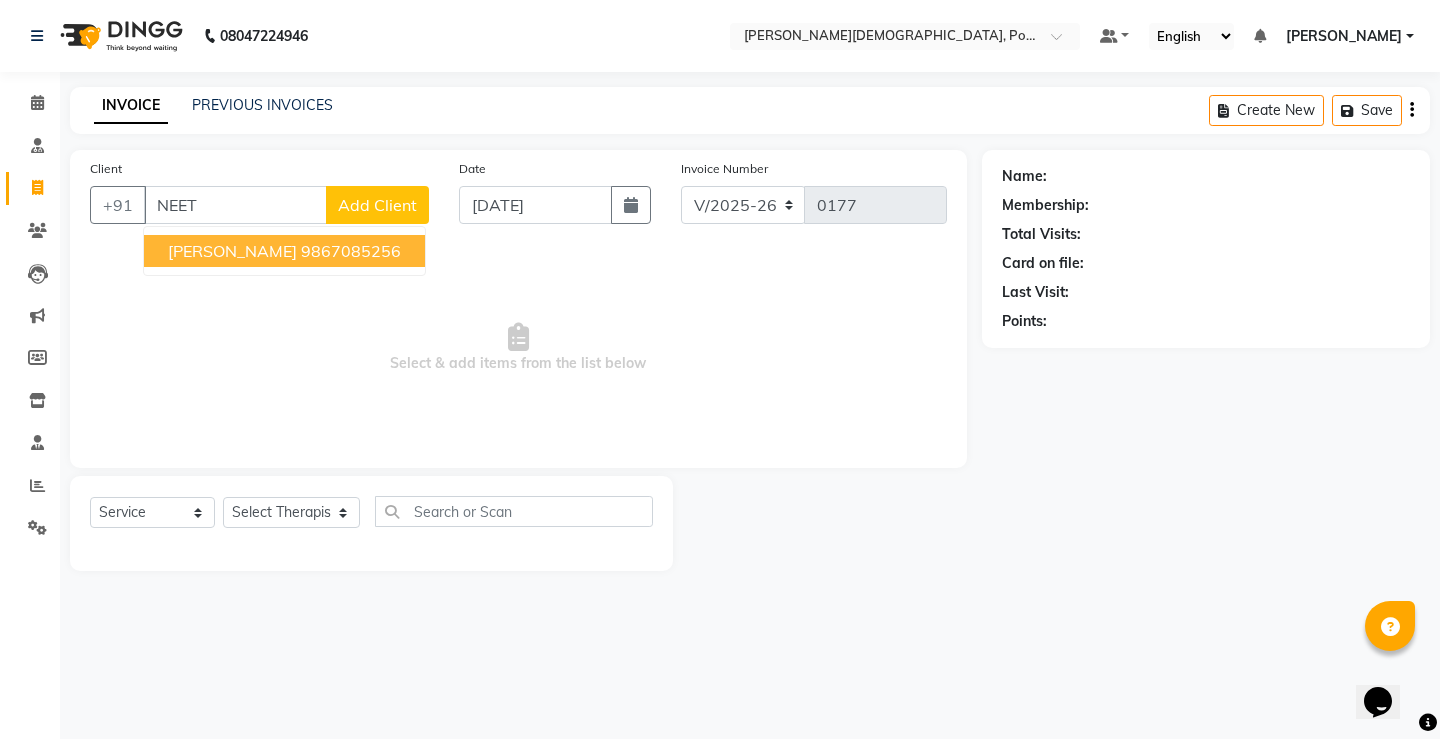 click on "9867085256" at bounding box center (351, 251) 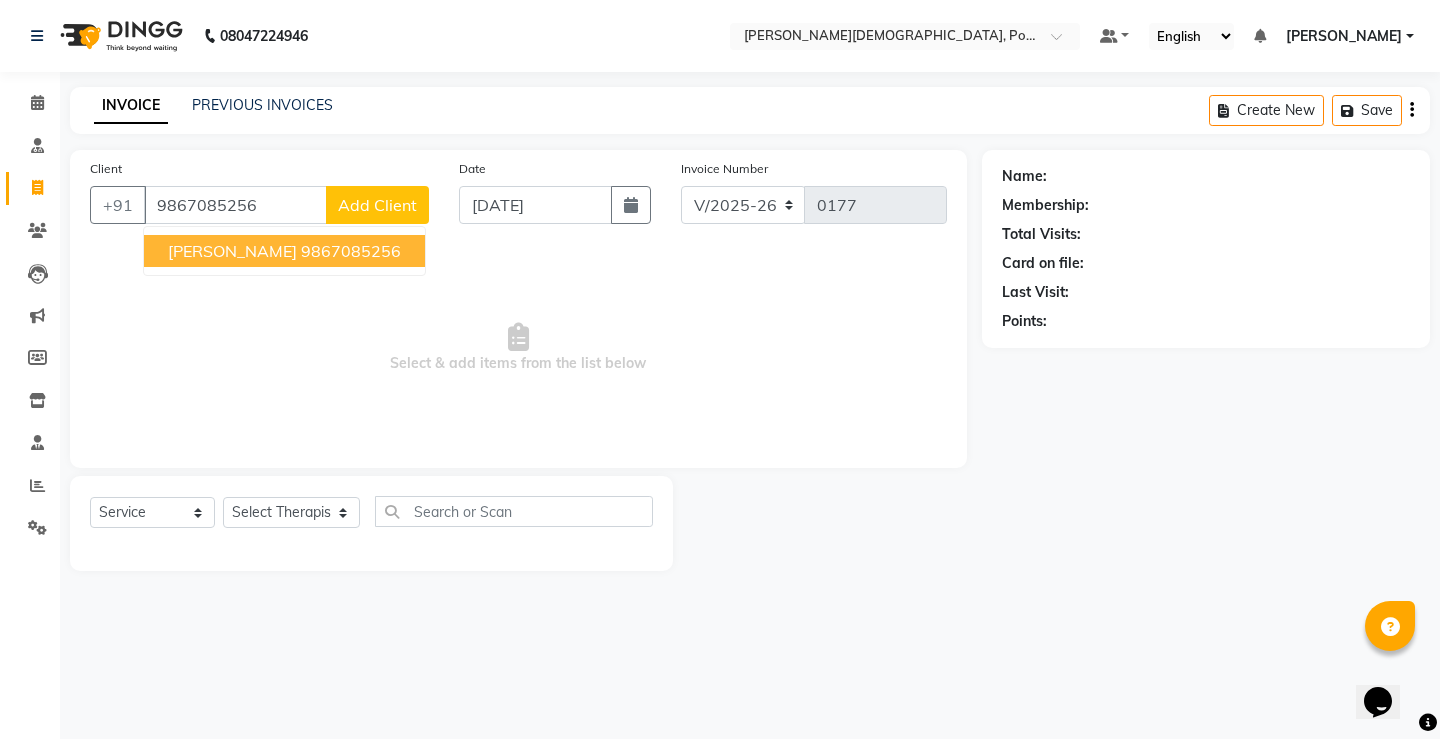 type on "9867085256" 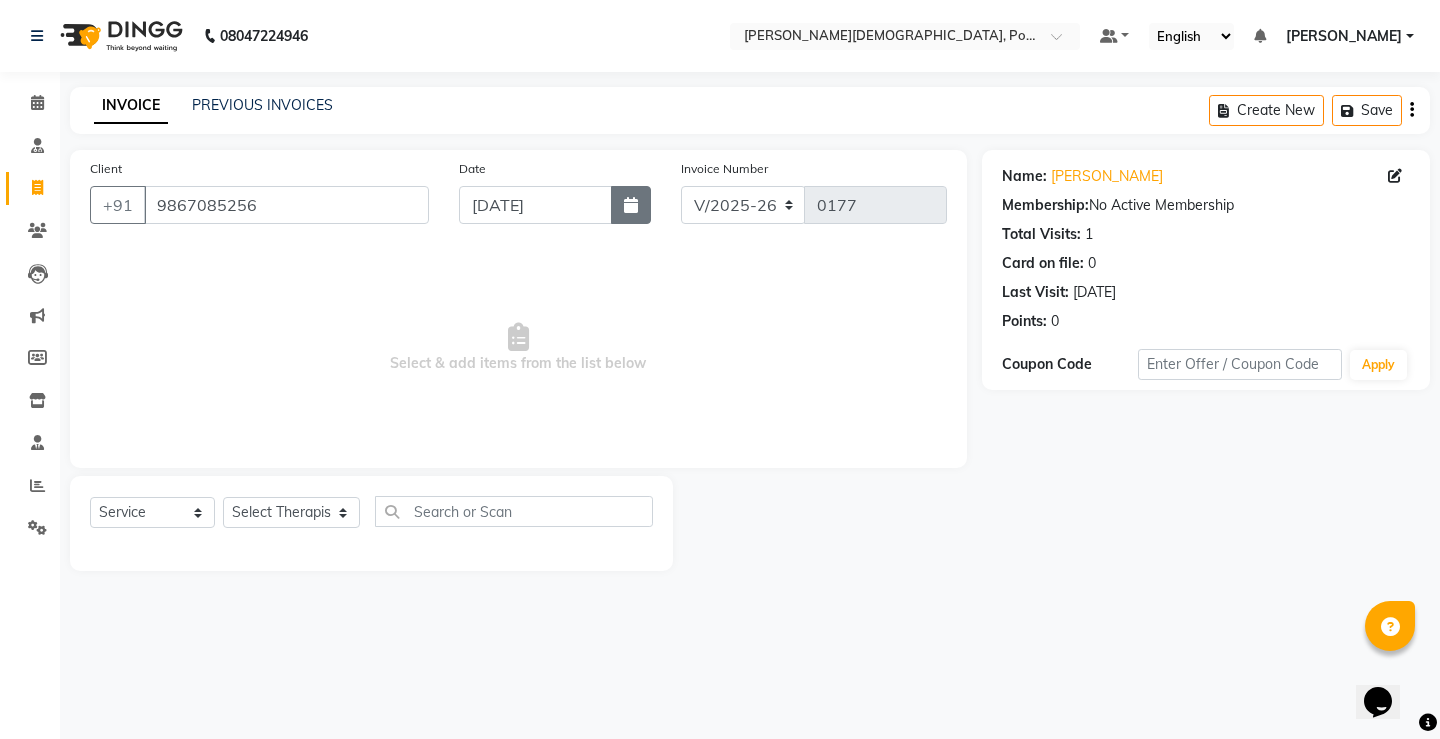 click 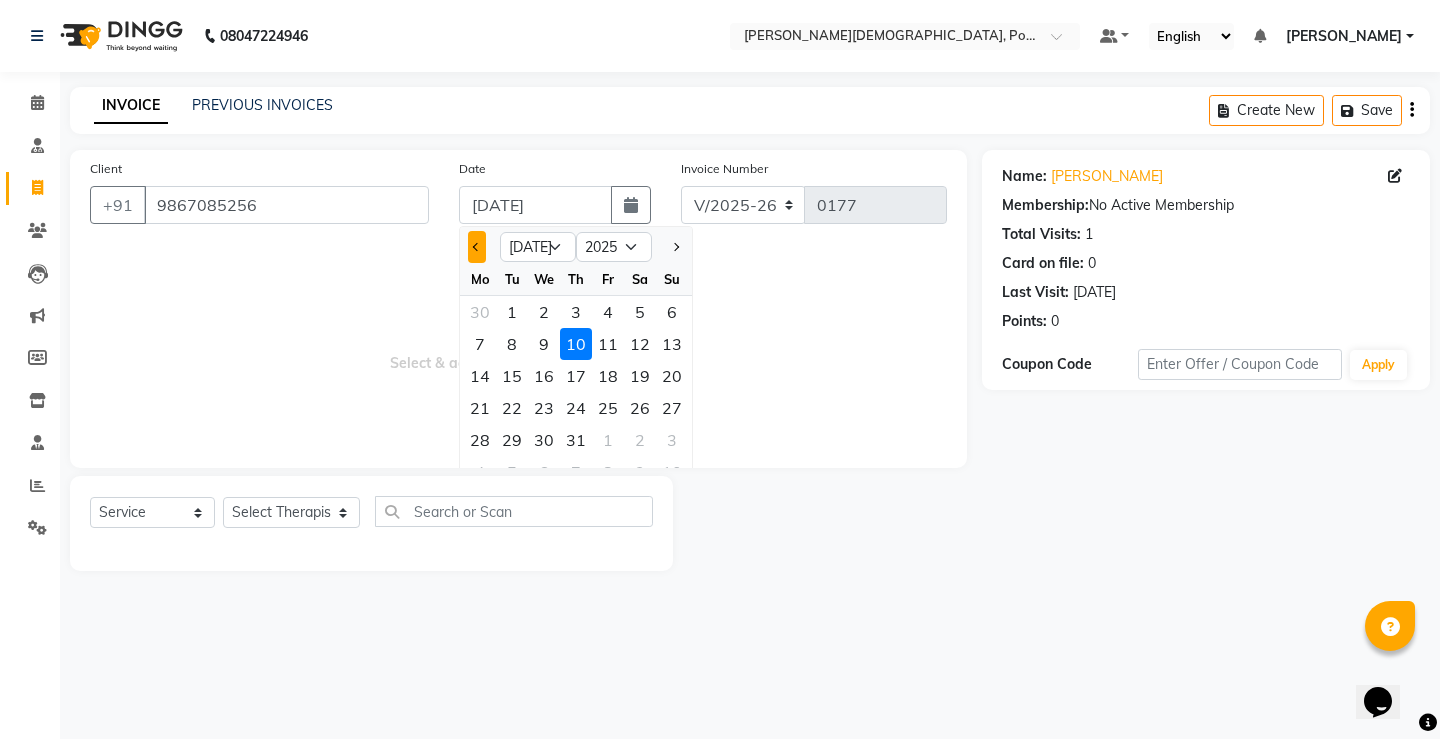 click 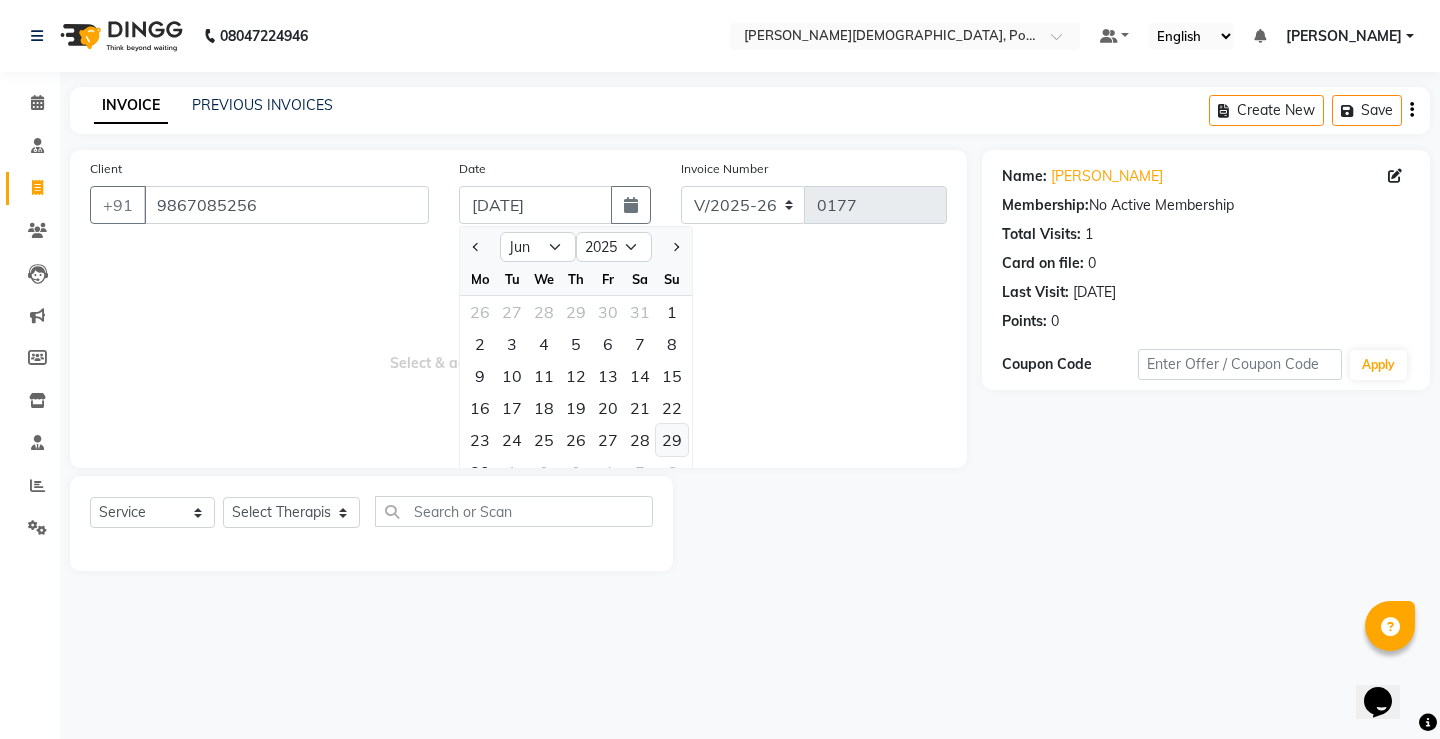 click on "29" 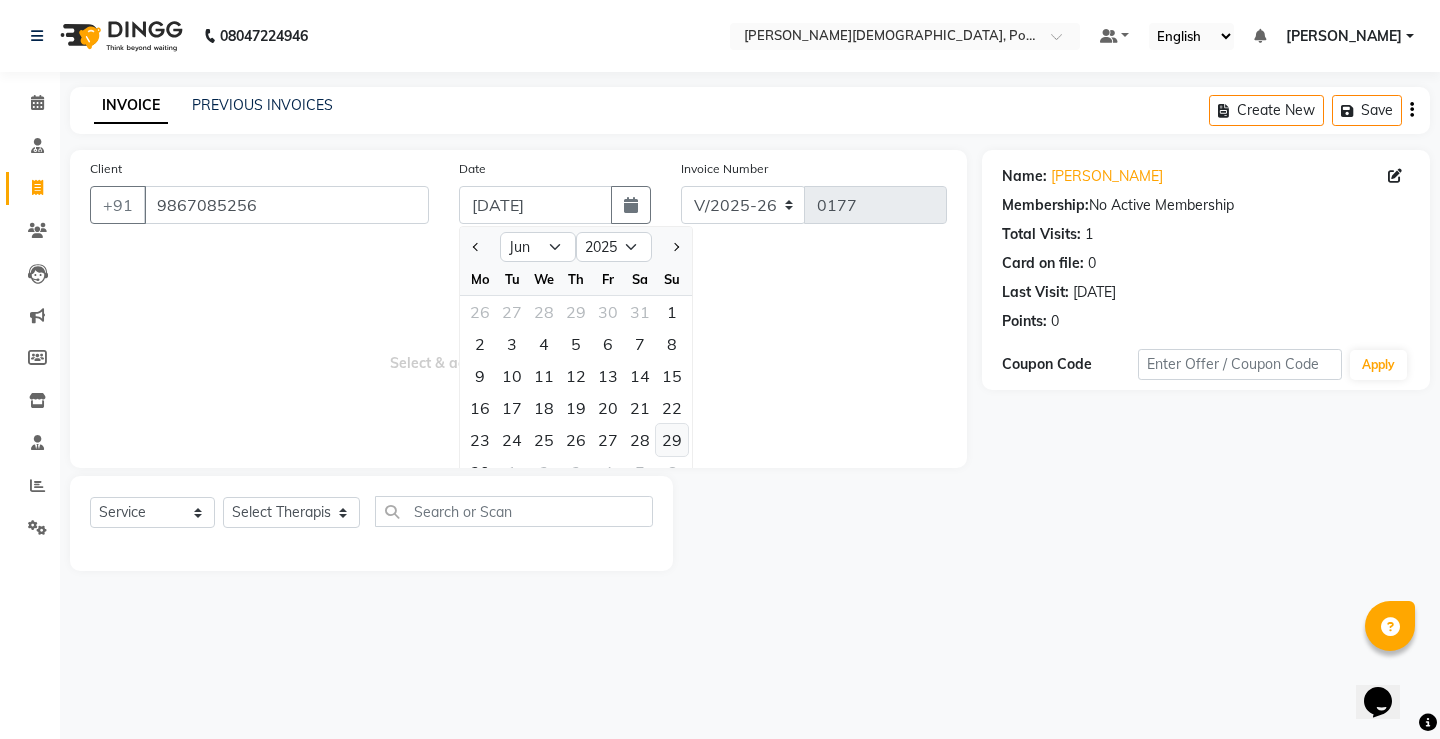 type on "[DATE]" 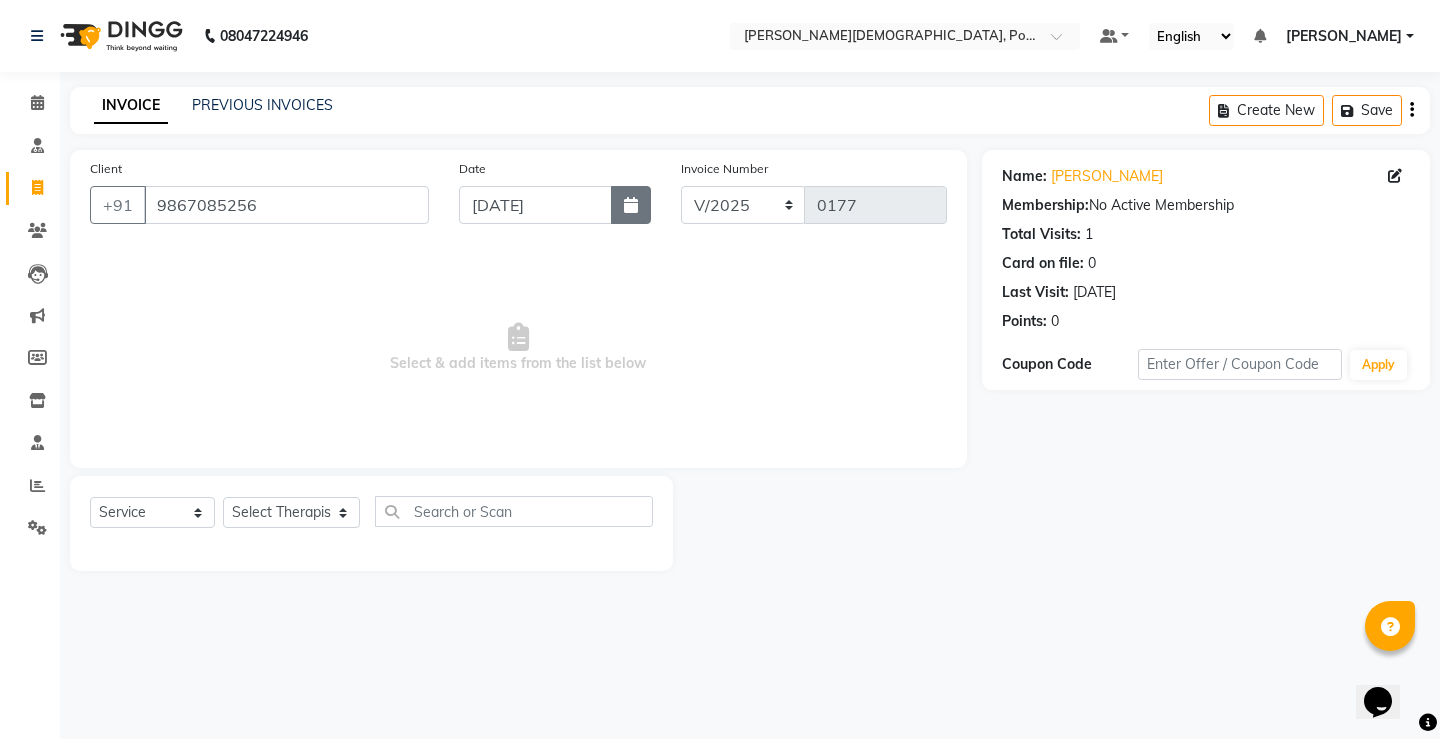 click 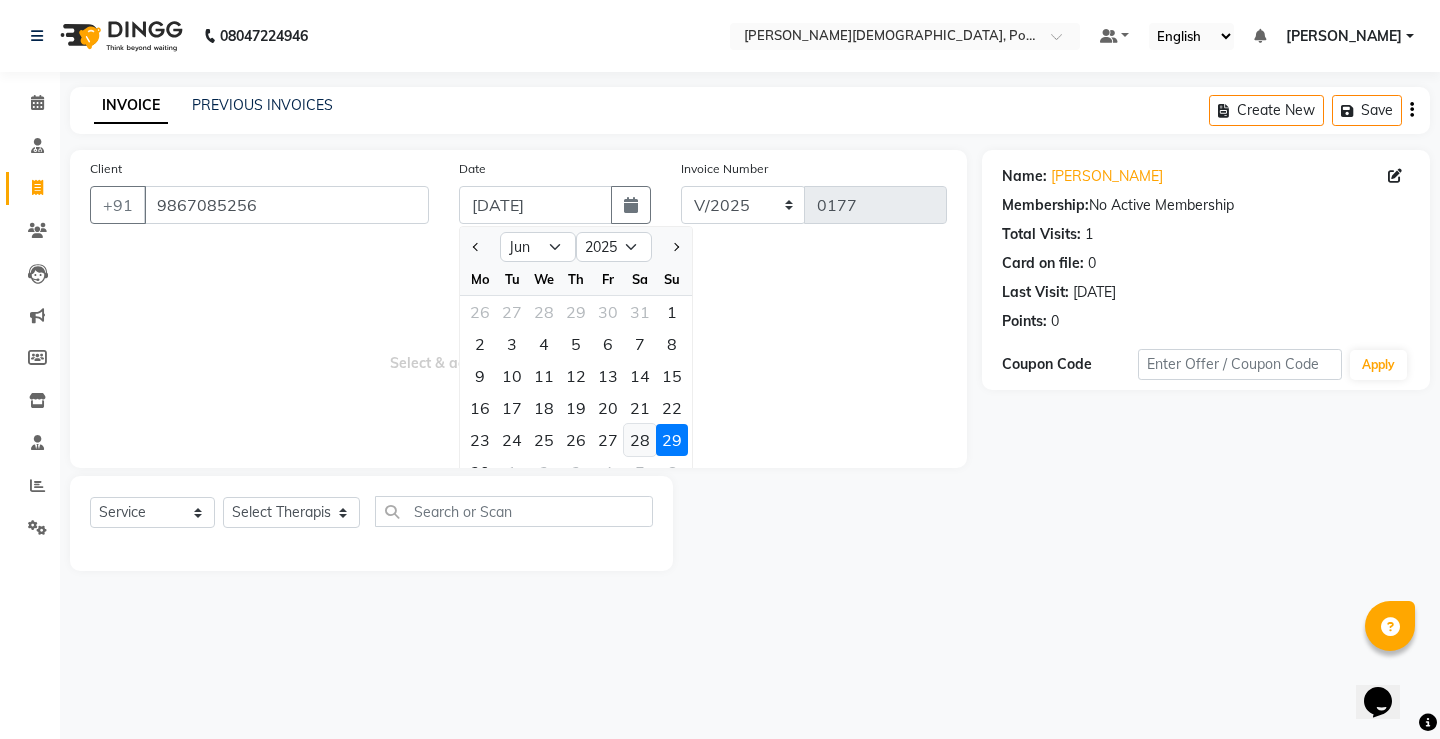 click on "28" 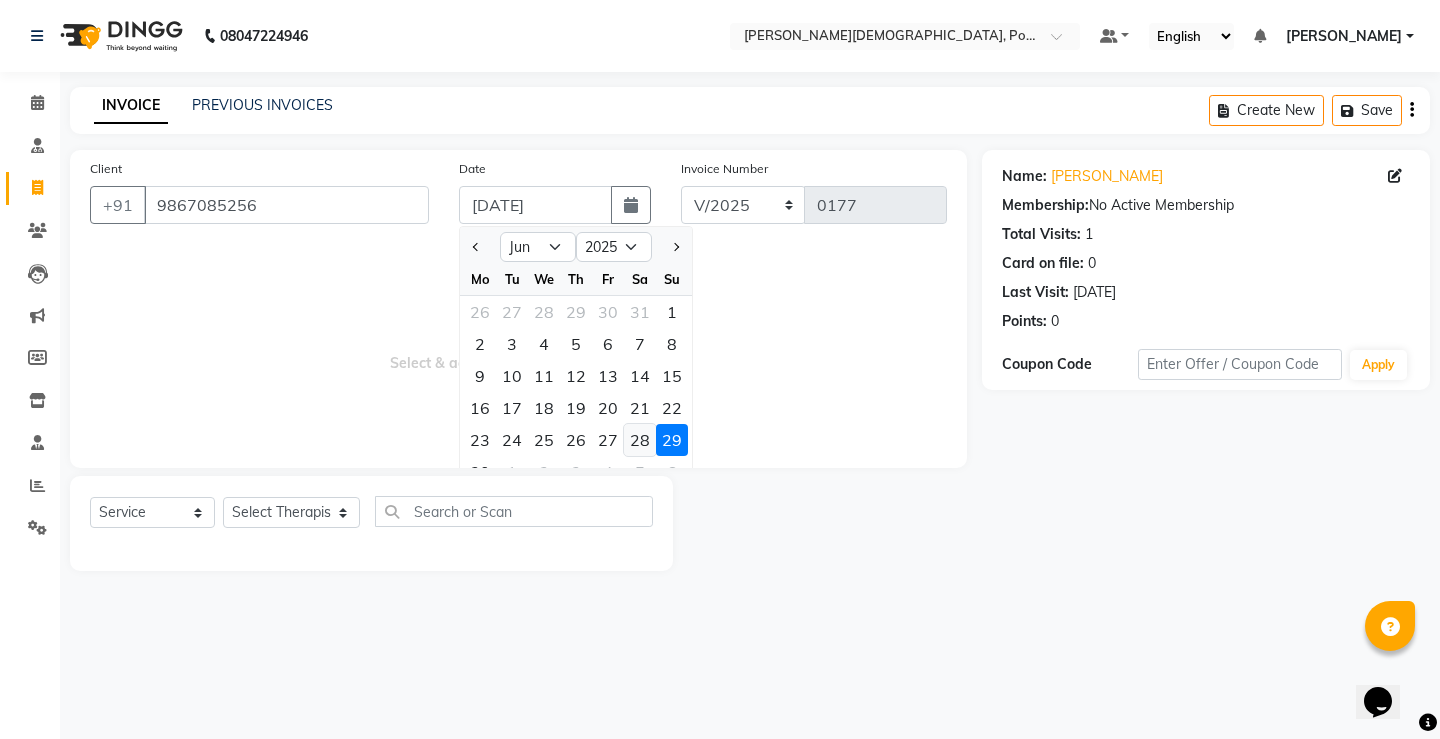 type on "[DATE]" 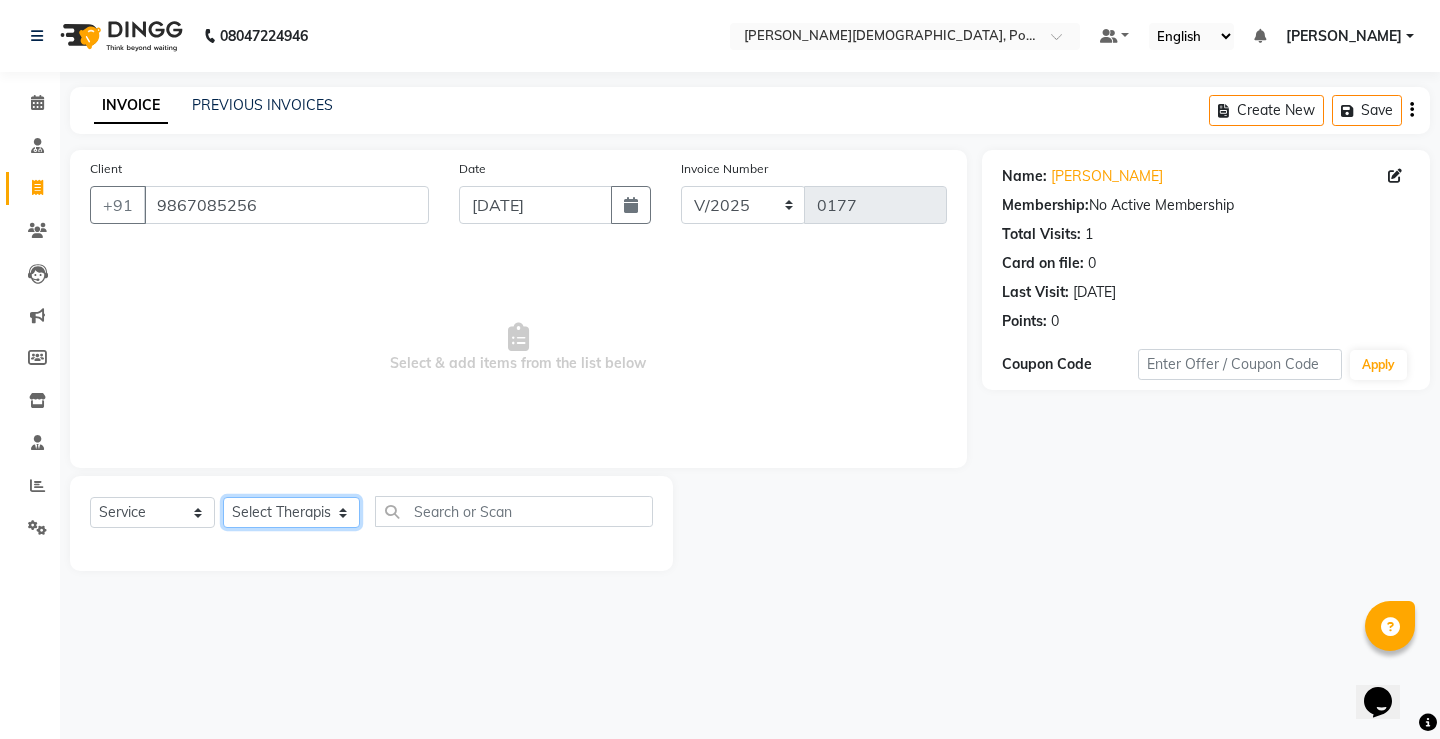 click on "Select Therapist [PERSON_NAME] [PERSON_NAME] [PERSON_NAME] [PERSON_NAME] [PERSON_NAME] Dr [PERSON_NAME] Dr. [PERSON_NAME] [PERSON_NAME] [PERSON_NAME] Dr. [PERSON_NAME] [PERSON_NAME] [PERSON_NAME] [PERSON_NAME] [PERSON_NAME] [PERSON_NAME] [PERSON_NAME] [PERSON_NAME] Pooja [PERSON_NAME] [PERSON_NAME] KUMAR G [PERSON_NAME] [PERSON_NAME] K M [PERSON_NAME] [PERSON_NAME] Suddheesh [PERSON_NAME] [PERSON_NAME] [PERSON_NAME] Swati [PERSON_NAME] Vidya [PERSON_NAME] [PERSON_NAME]" 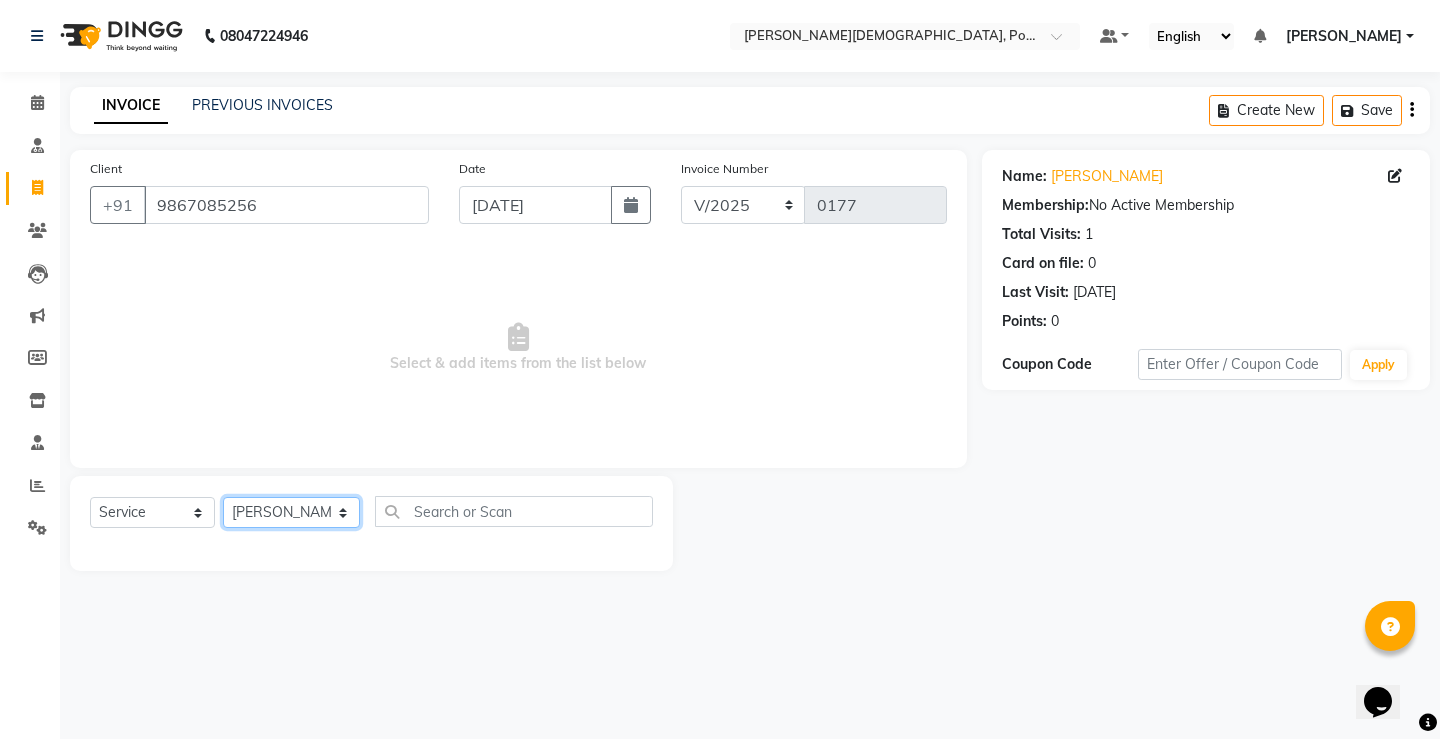 click on "Select Therapist [PERSON_NAME] [PERSON_NAME] [PERSON_NAME] [PERSON_NAME] [PERSON_NAME] Dr [PERSON_NAME] Dr. [PERSON_NAME] [PERSON_NAME] [PERSON_NAME] Dr. [PERSON_NAME] [PERSON_NAME] [PERSON_NAME] [PERSON_NAME] [PERSON_NAME] [PERSON_NAME] [PERSON_NAME] [PERSON_NAME] Pooja [PERSON_NAME] [PERSON_NAME] KUMAR G [PERSON_NAME] [PERSON_NAME] K M [PERSON_NAME] [PERSON_NAME] Suddheesh [PERSON_NAME] [PERSON_NAME] [PERSON_NAME] Swati [PERSON_NAME] Vidya [PERSON_NAME] [PERSON_NAME]" 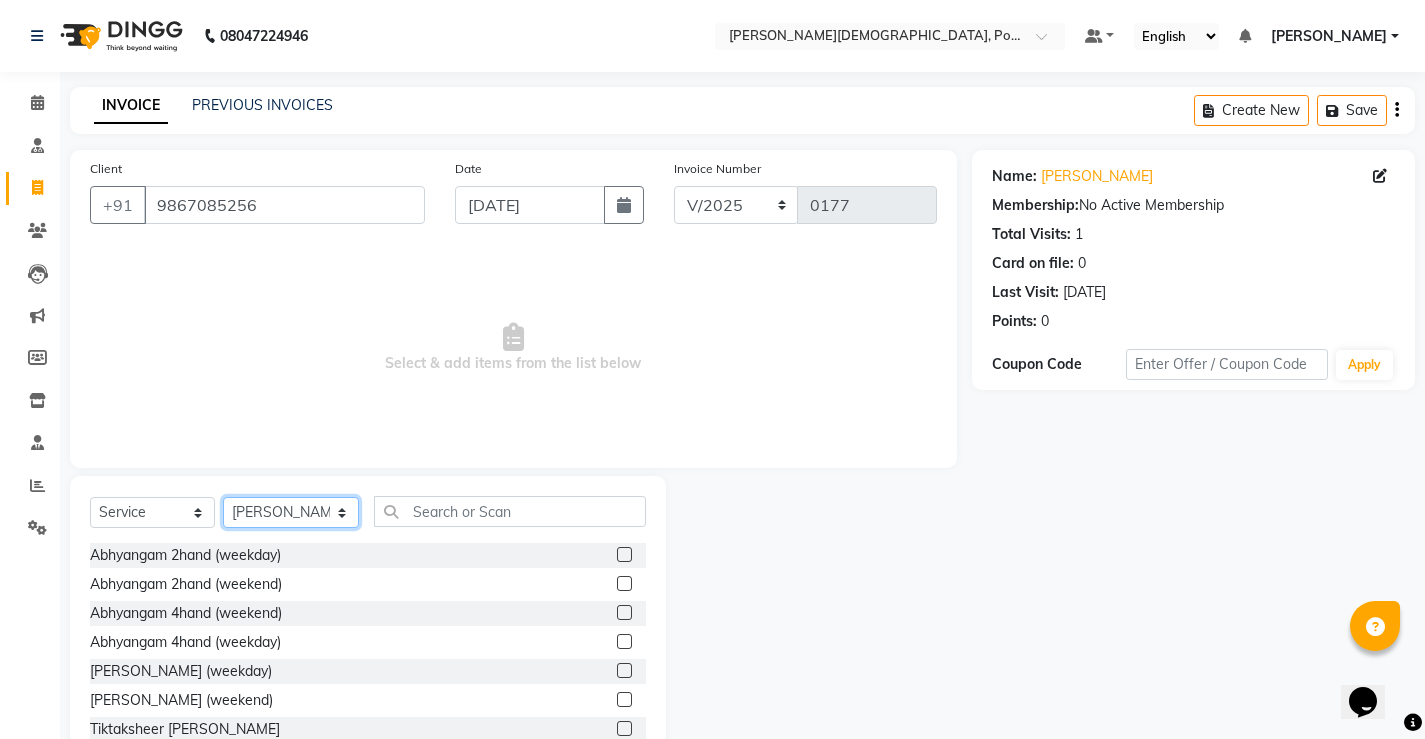 click on "Select Therapist [PERSON_NAME] [PERSON_NAME] [PERSON_NAME] [PERSON_NAME] [PERSON_NAME] Dr [PERSON_NAME] Dr. [PERSON_NAME] [PERSON_NAME] [PERSON_NAME] Dr. [PERSON_NAME] [PERSON_NAME] [PERSON_NAME] [PERSON_NAME] [PERSON_NAME] [PERSON_NAME] [PERSON_NAME] [PERSON_NAME] Pooja [PERSON_NAME] [PERSON_NAME] KUMAR G [PERSON_NAME] [PERSON_NAME] K M [PERSON_NAME] [PERSON_NAME] Suddheesh [PERSON_NAME] [PERSON_NAME] [PERSON_NAME] Swati [PERSON_NAME] Vidya [PERSON_NAME] [PERSON_NAME]" 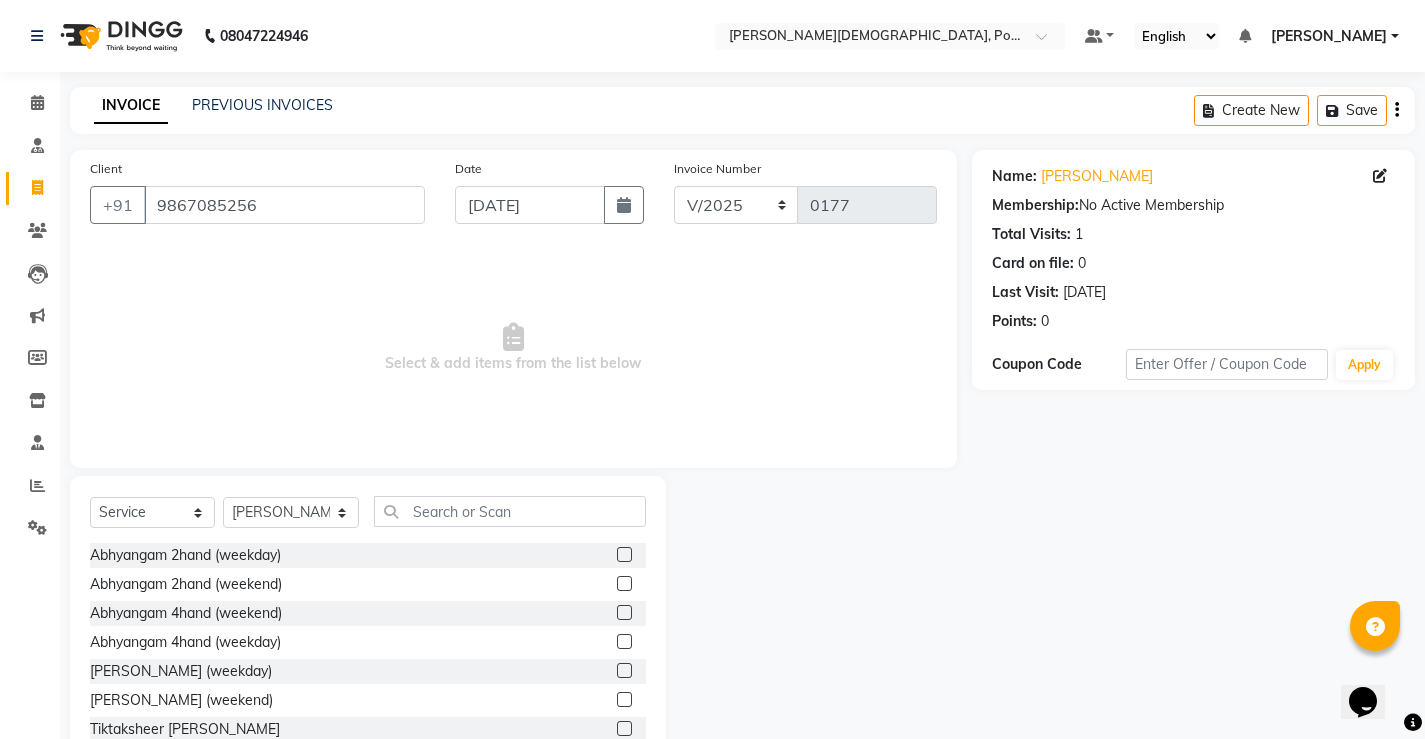 click 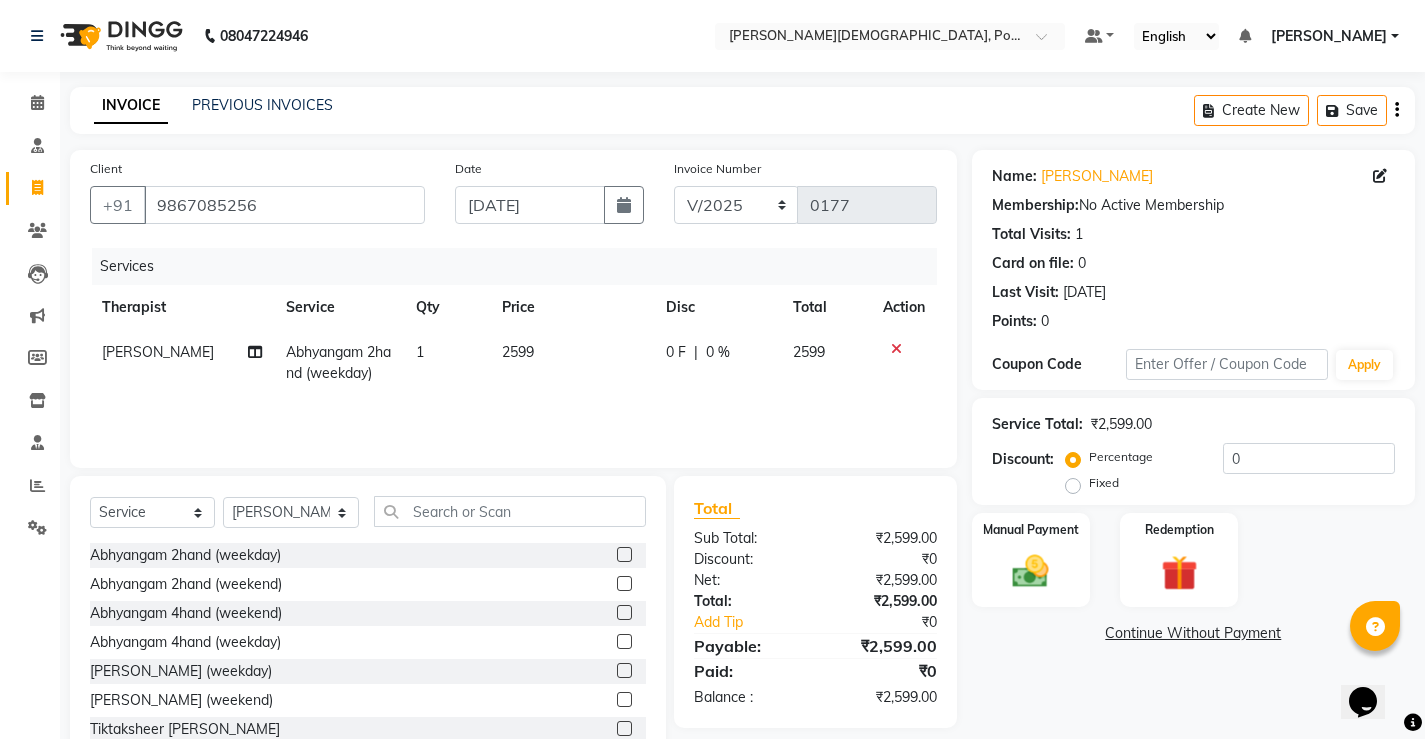 click 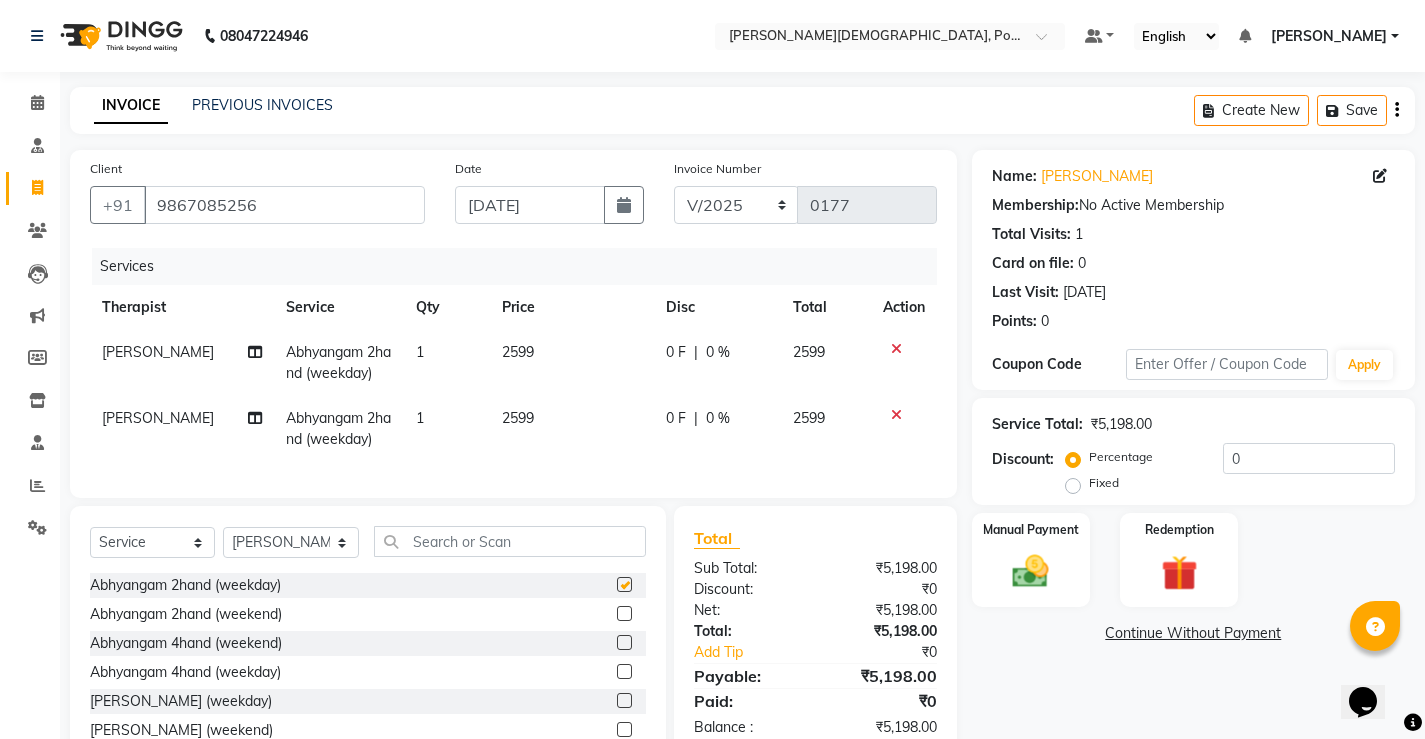 checkbox on "false" 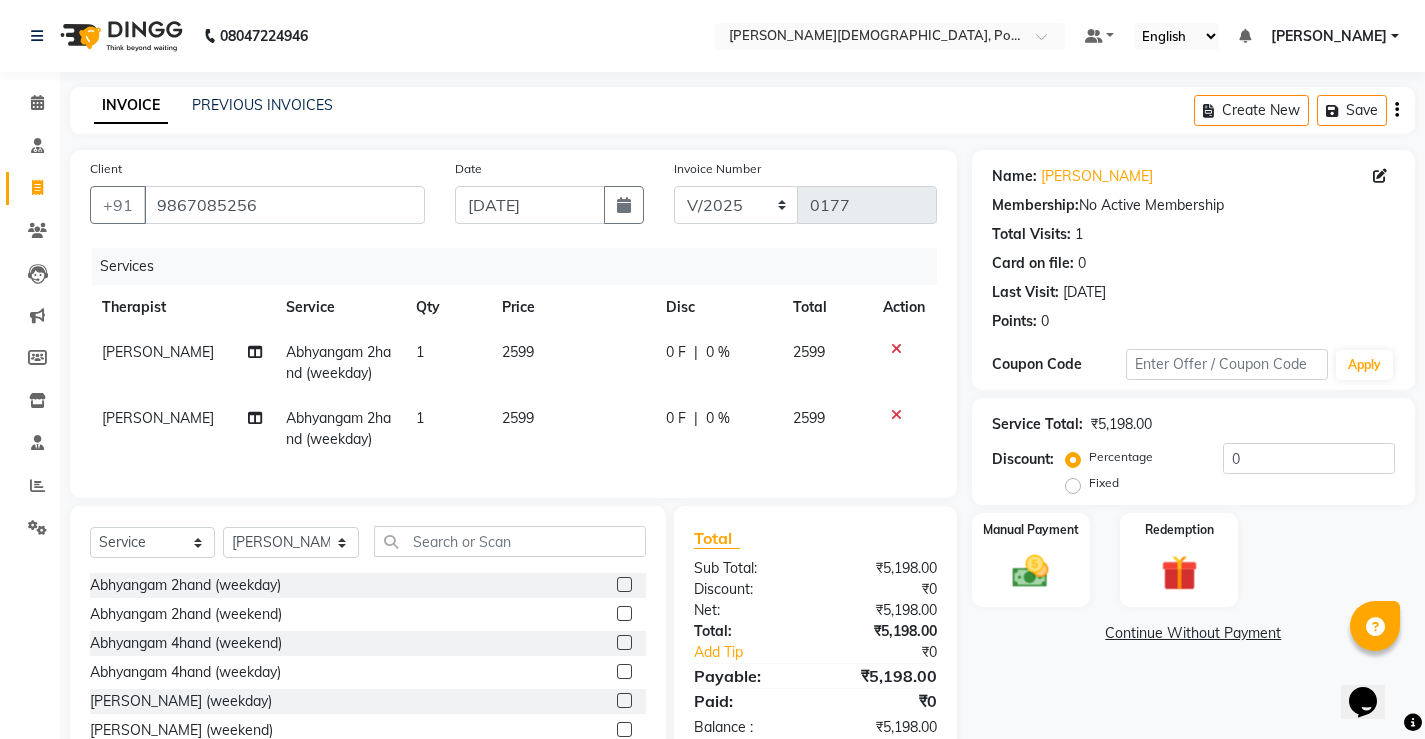 click 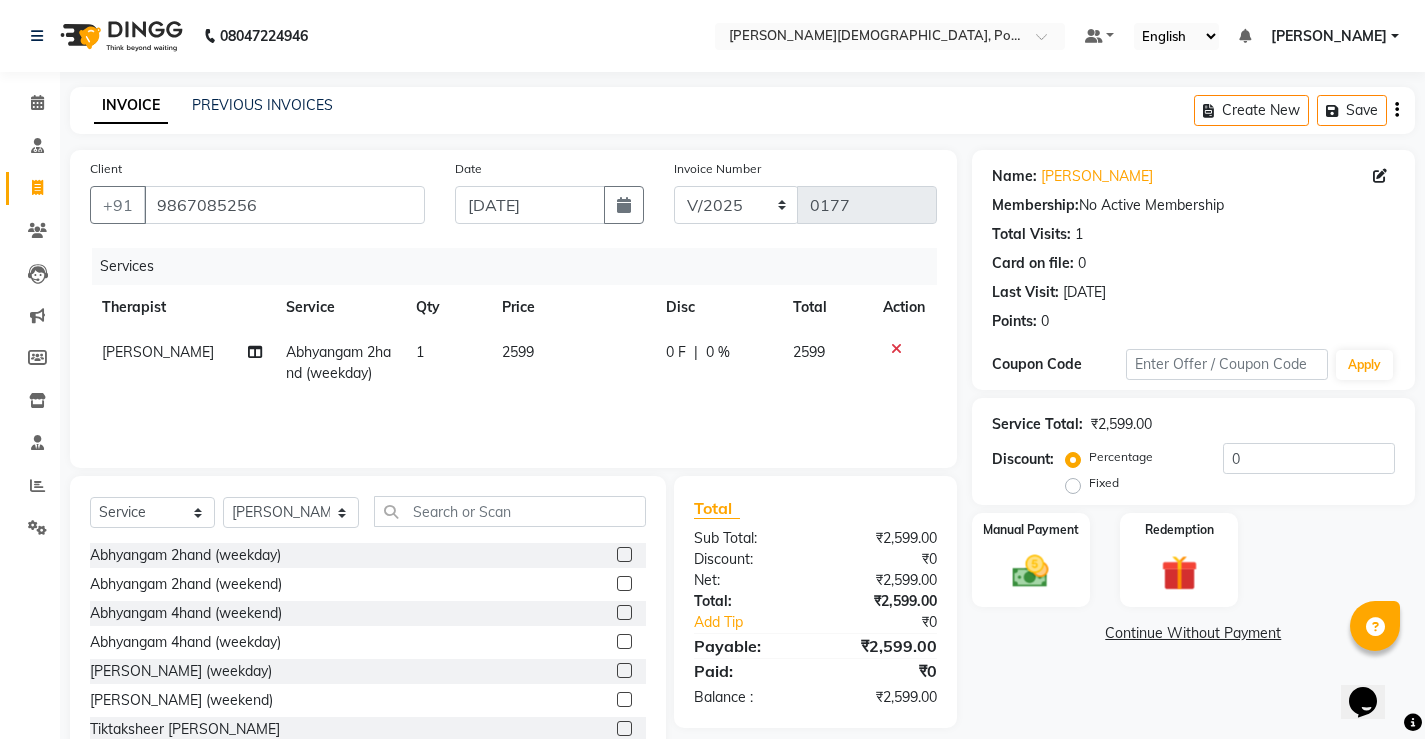 click 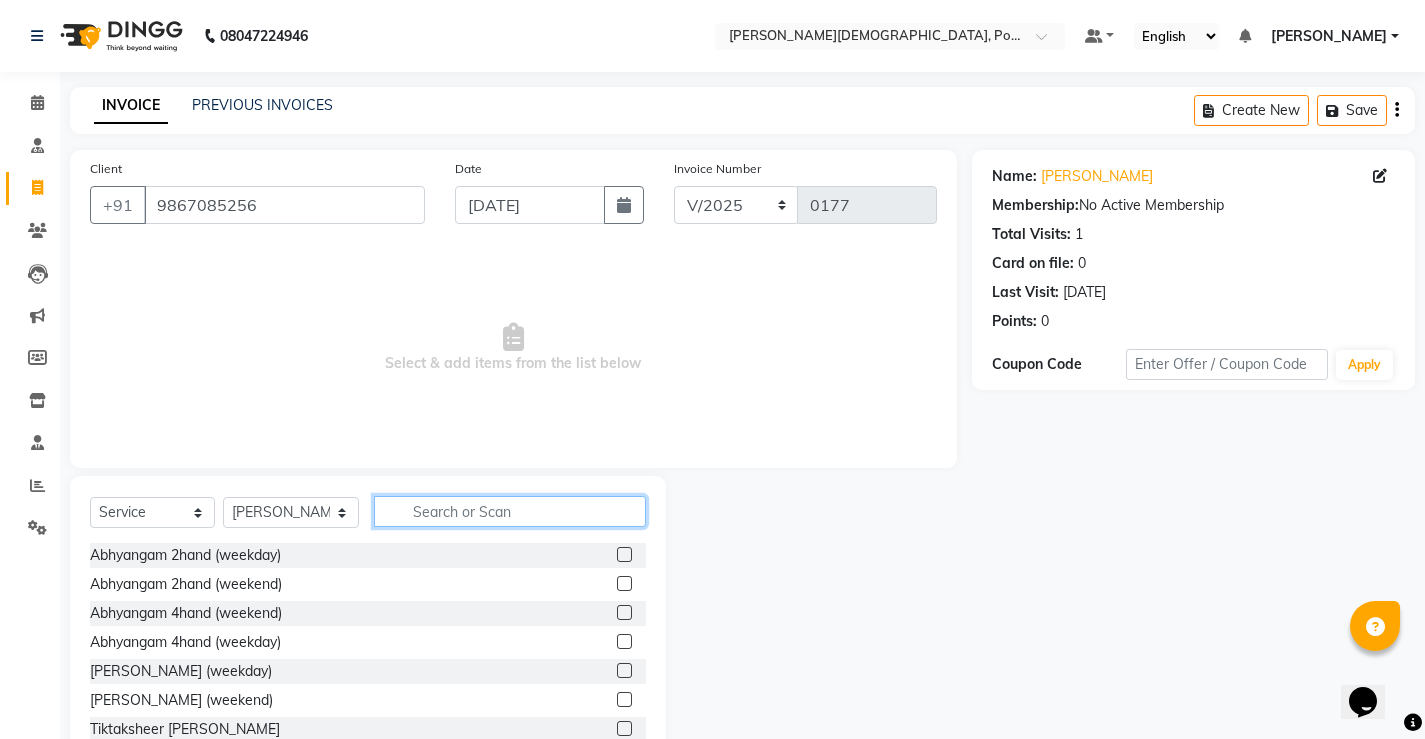 click 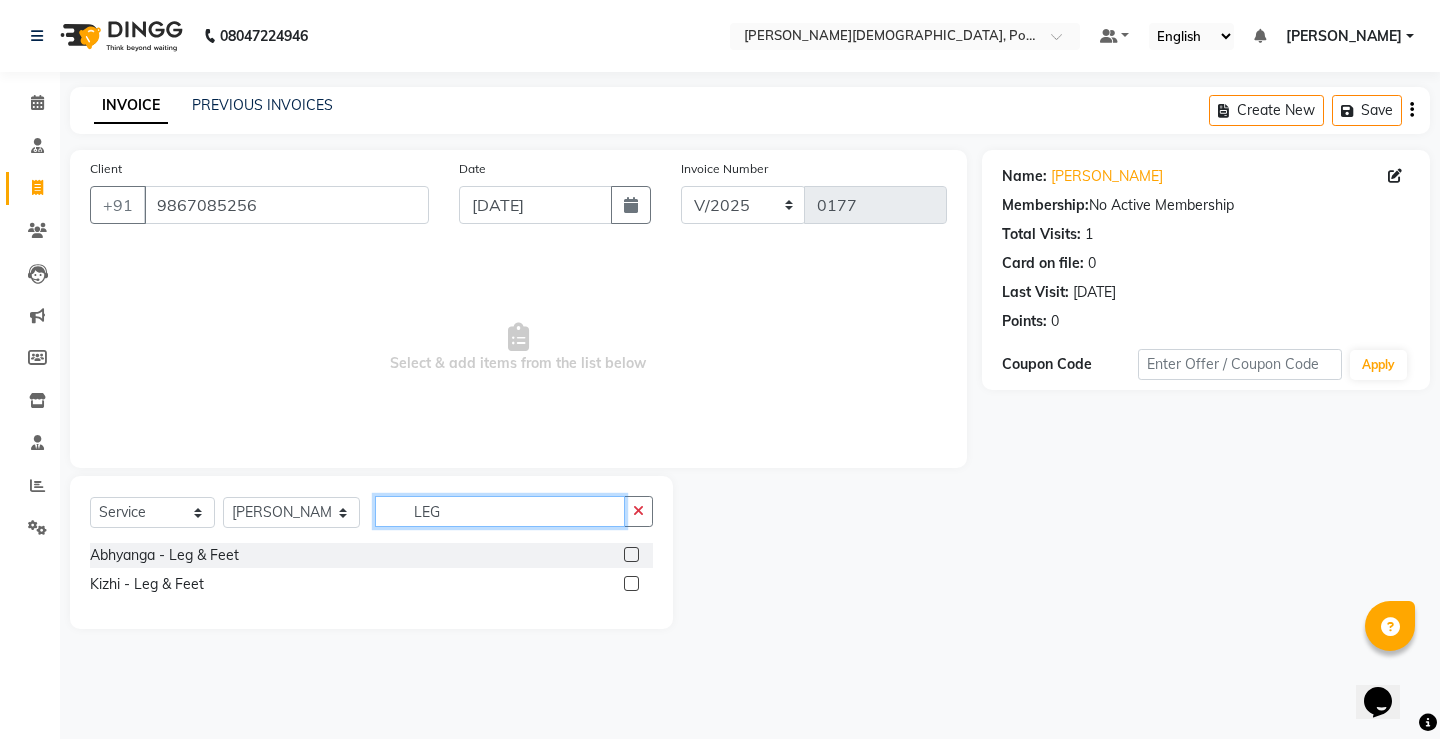 type on "LEG" 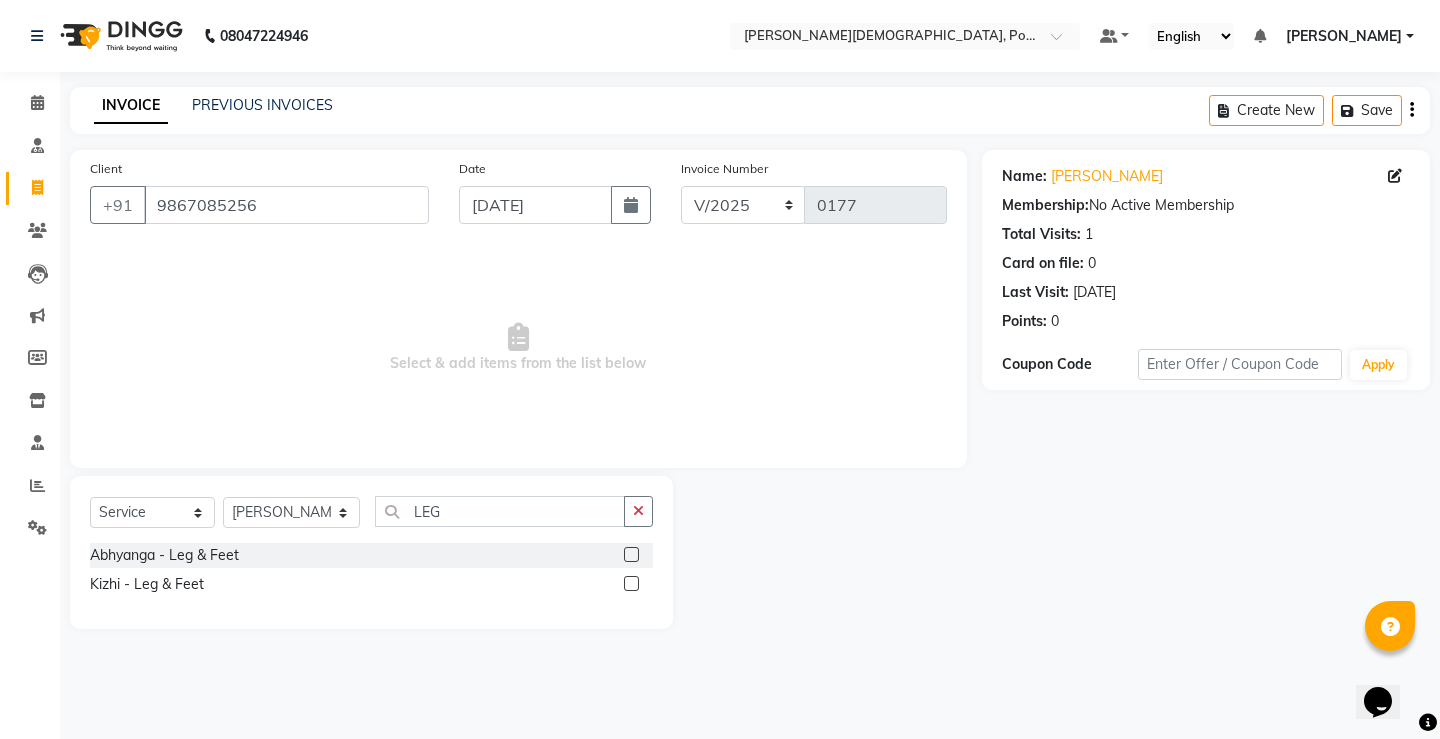 click 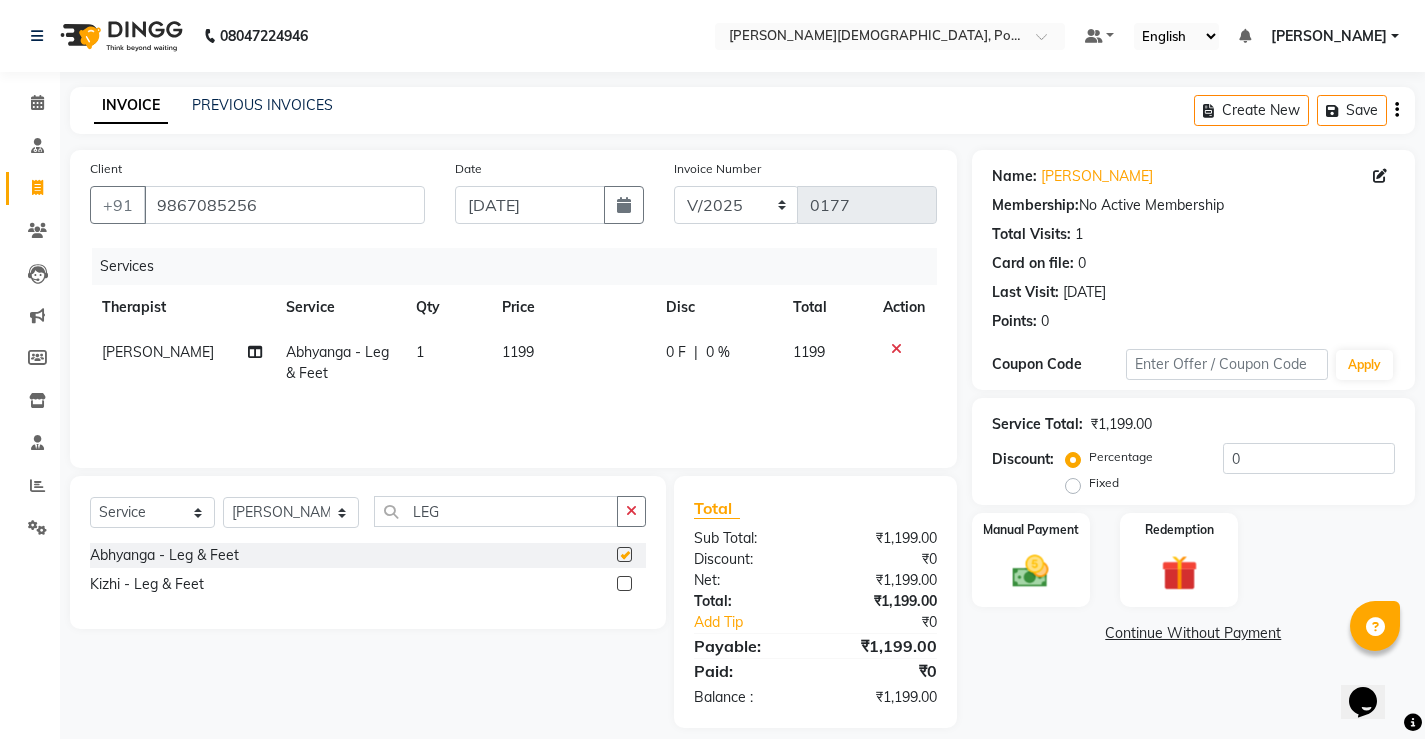 checkbox on "false" 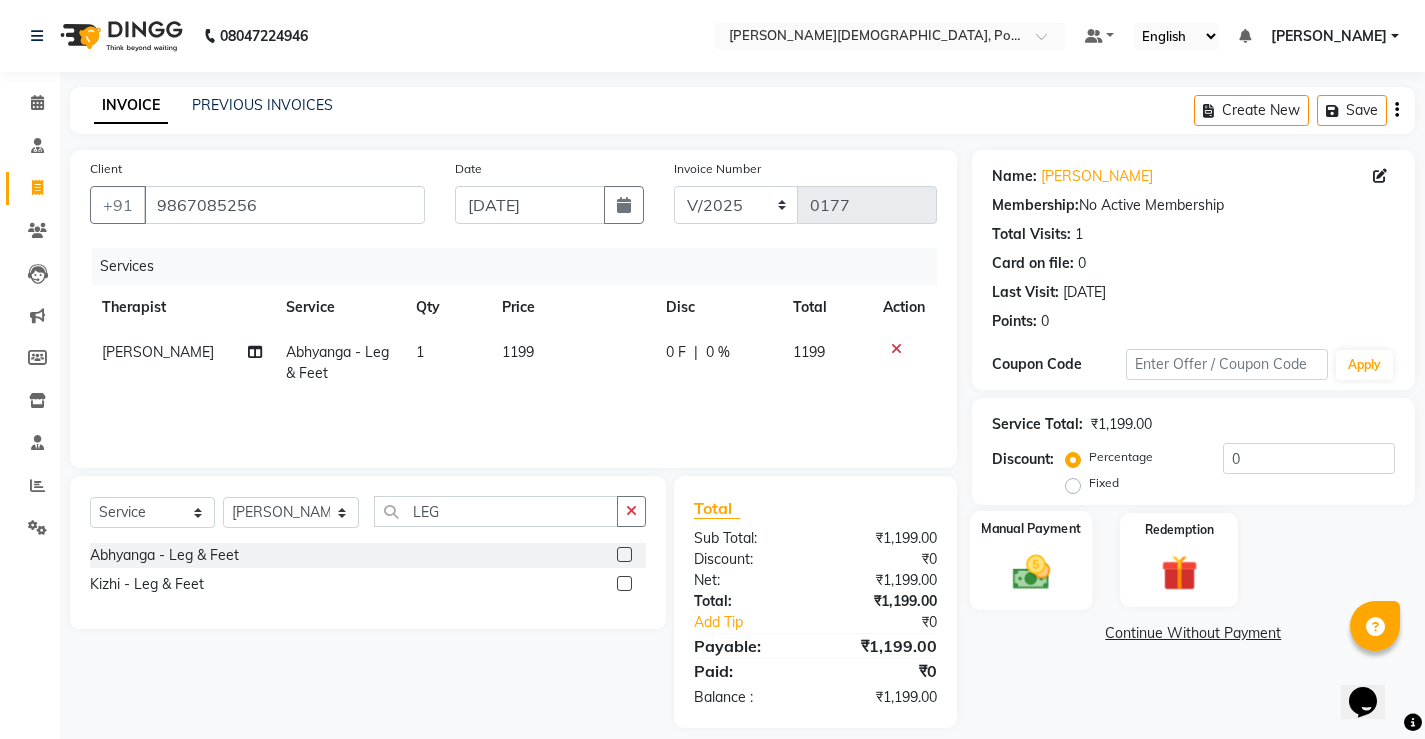 click on "Manual Payment" 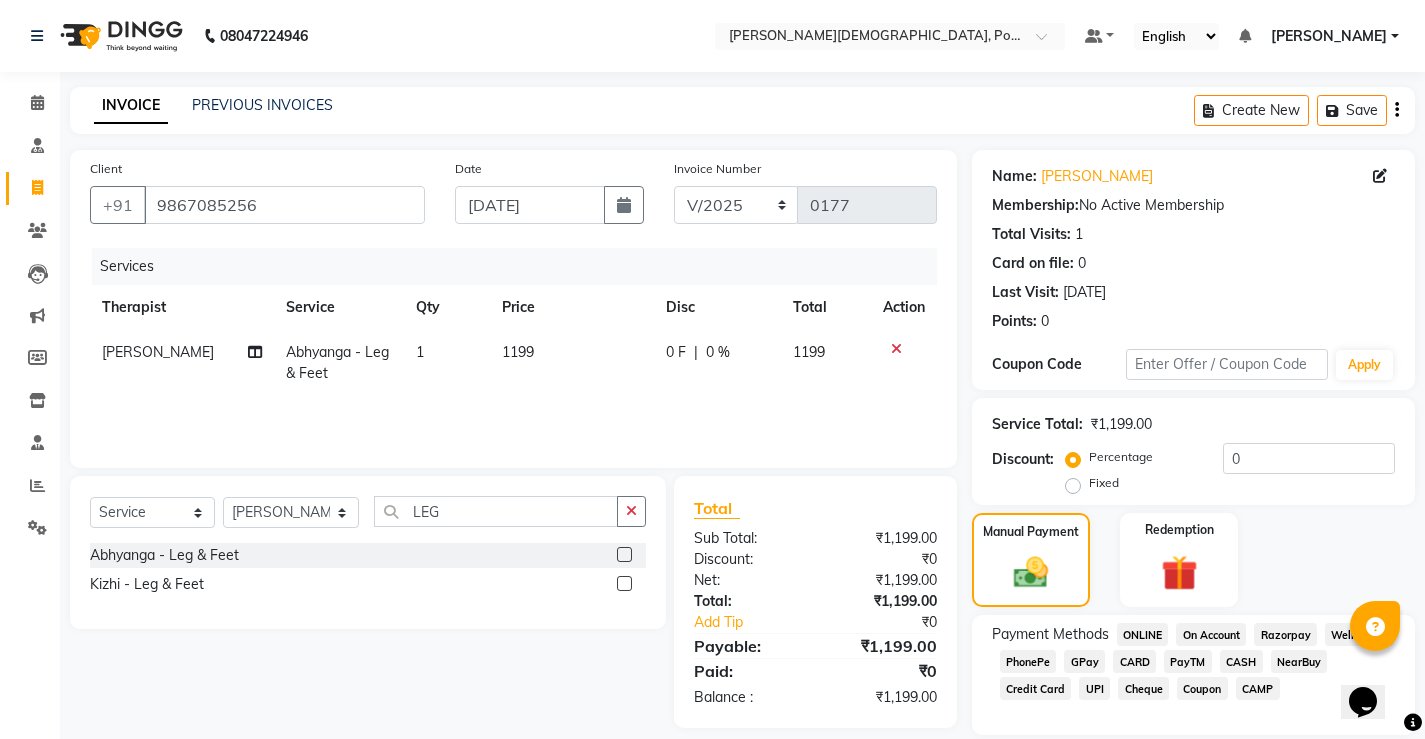 click on "GPay" 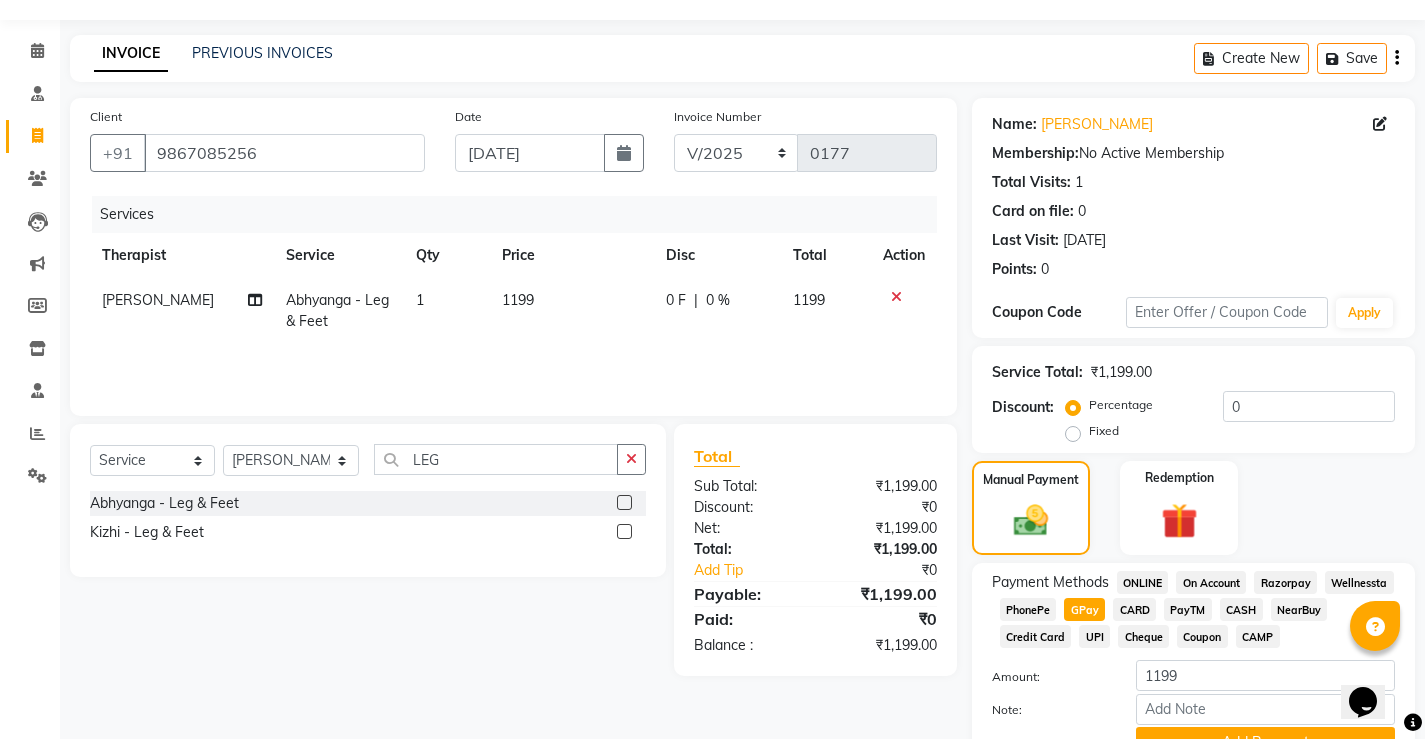 scroll, scrollTop: 150, scrollLeft: 0, axis: vertical 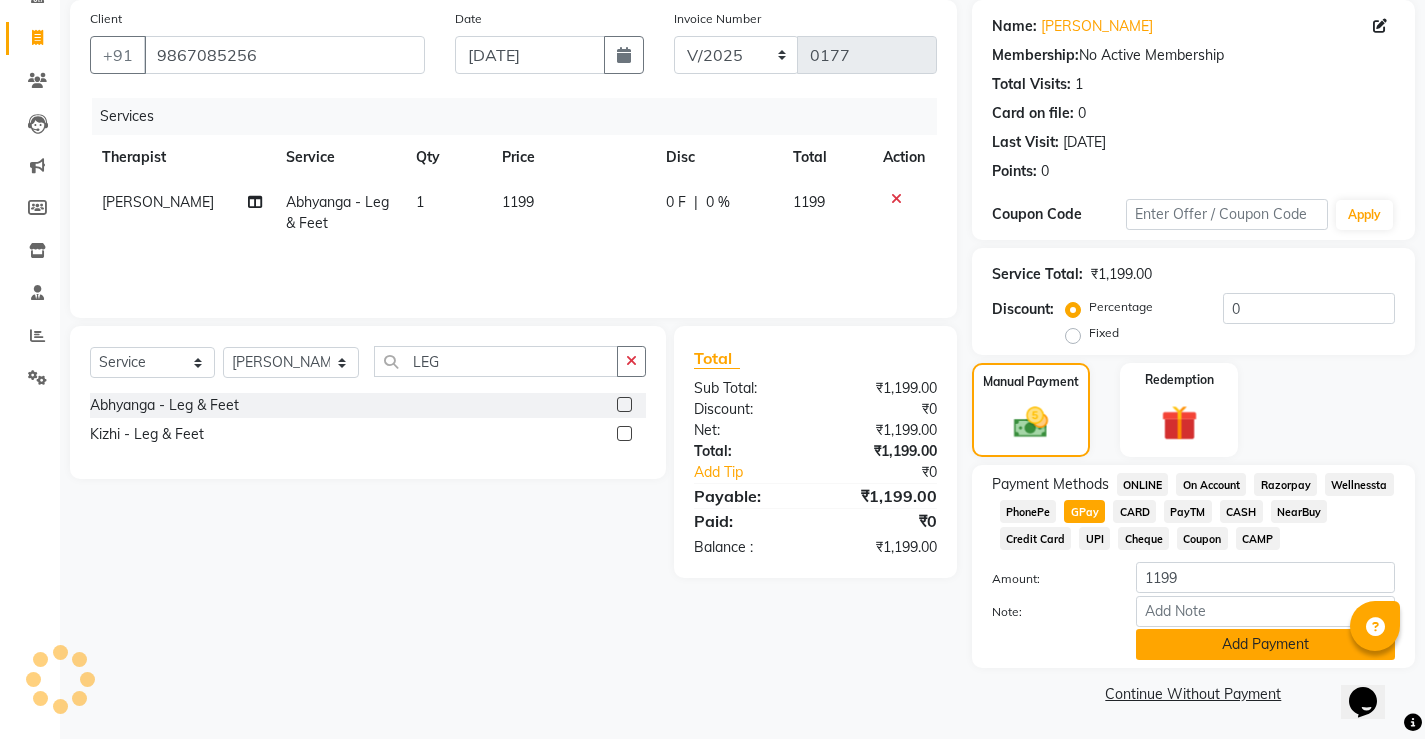 click on "Add Payment" 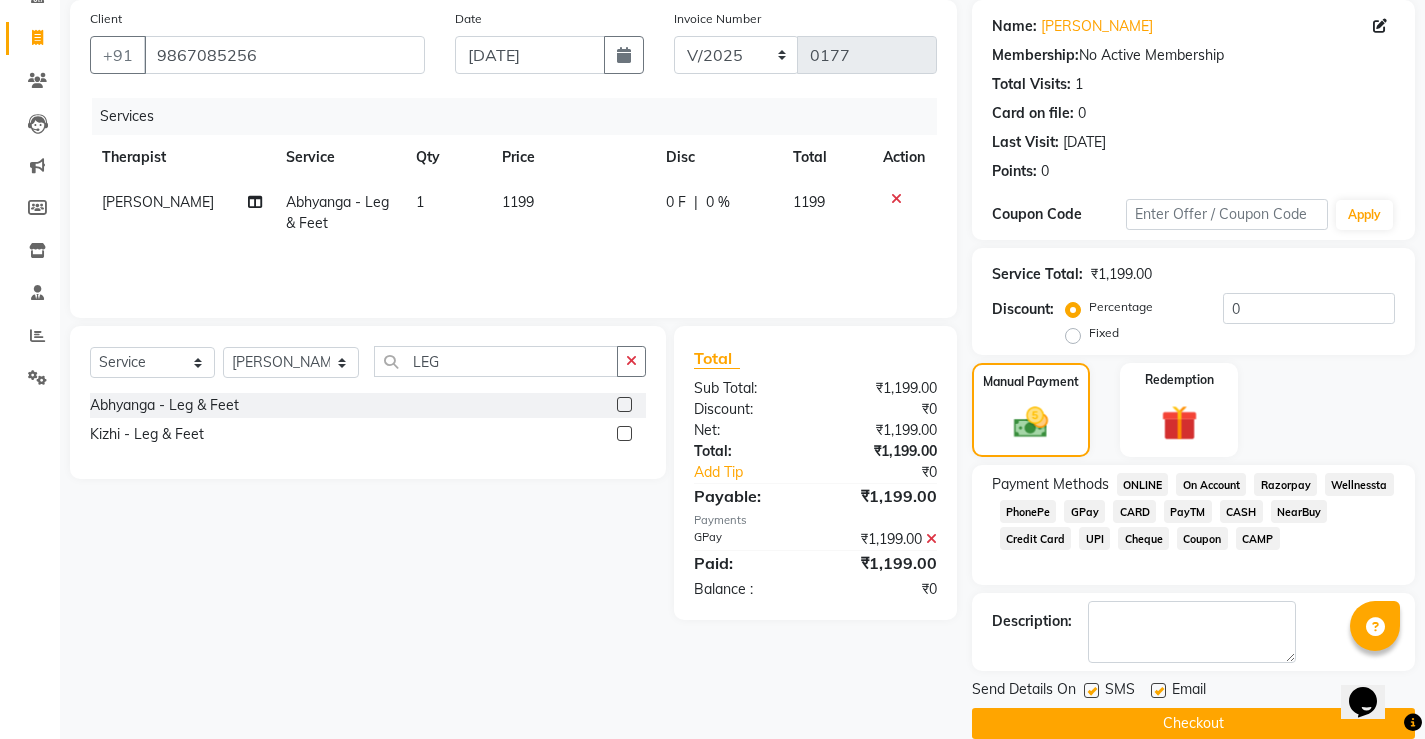 click 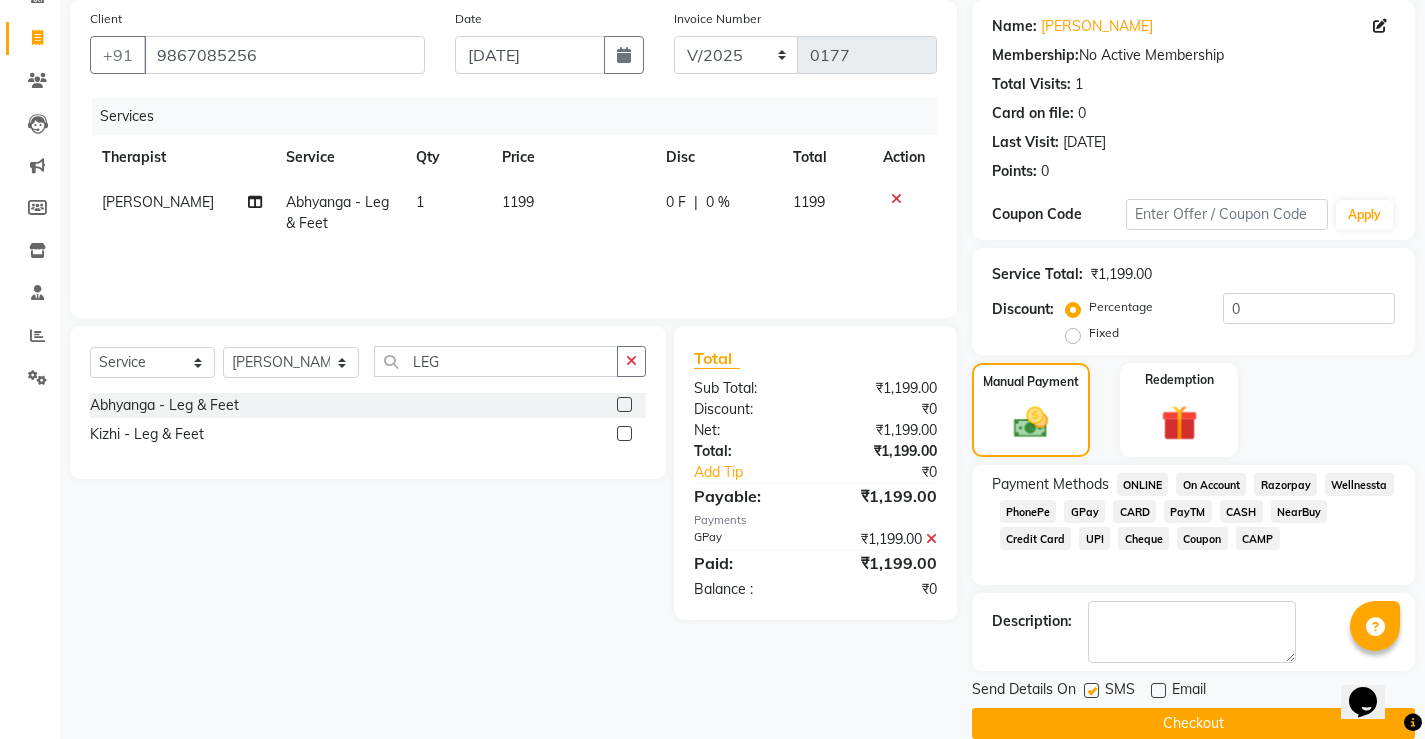 click on "SMS" 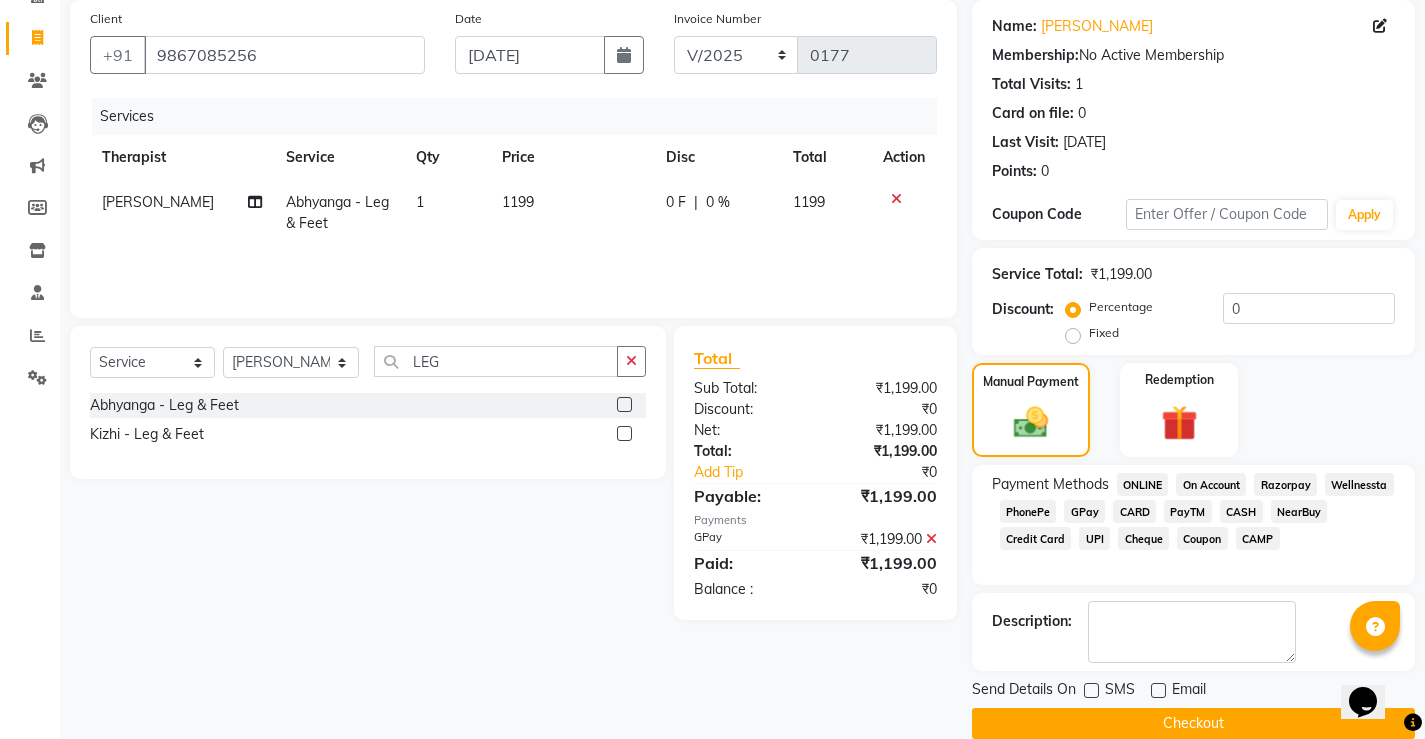 click on "Checkout" 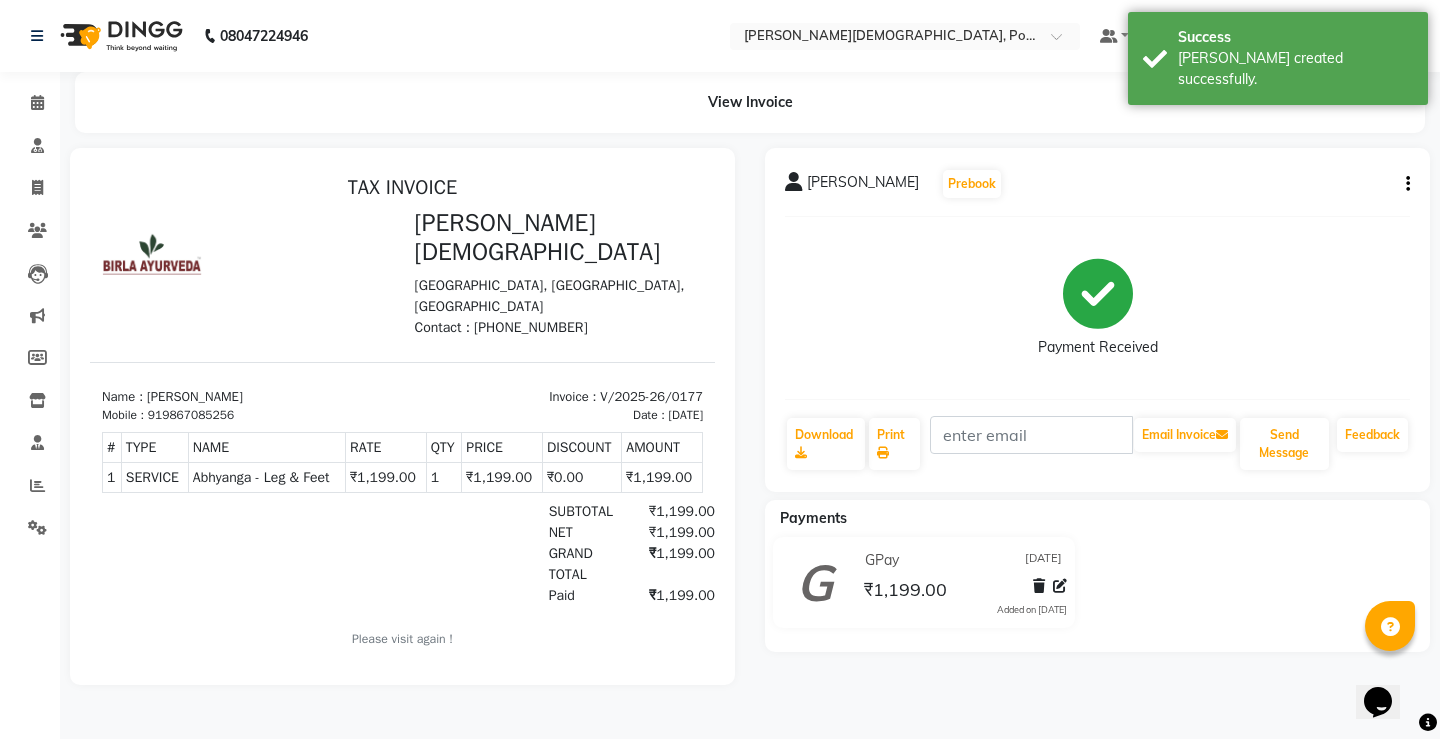 scroll, scrollTop: 0, scrollLeft: 0, axis: both 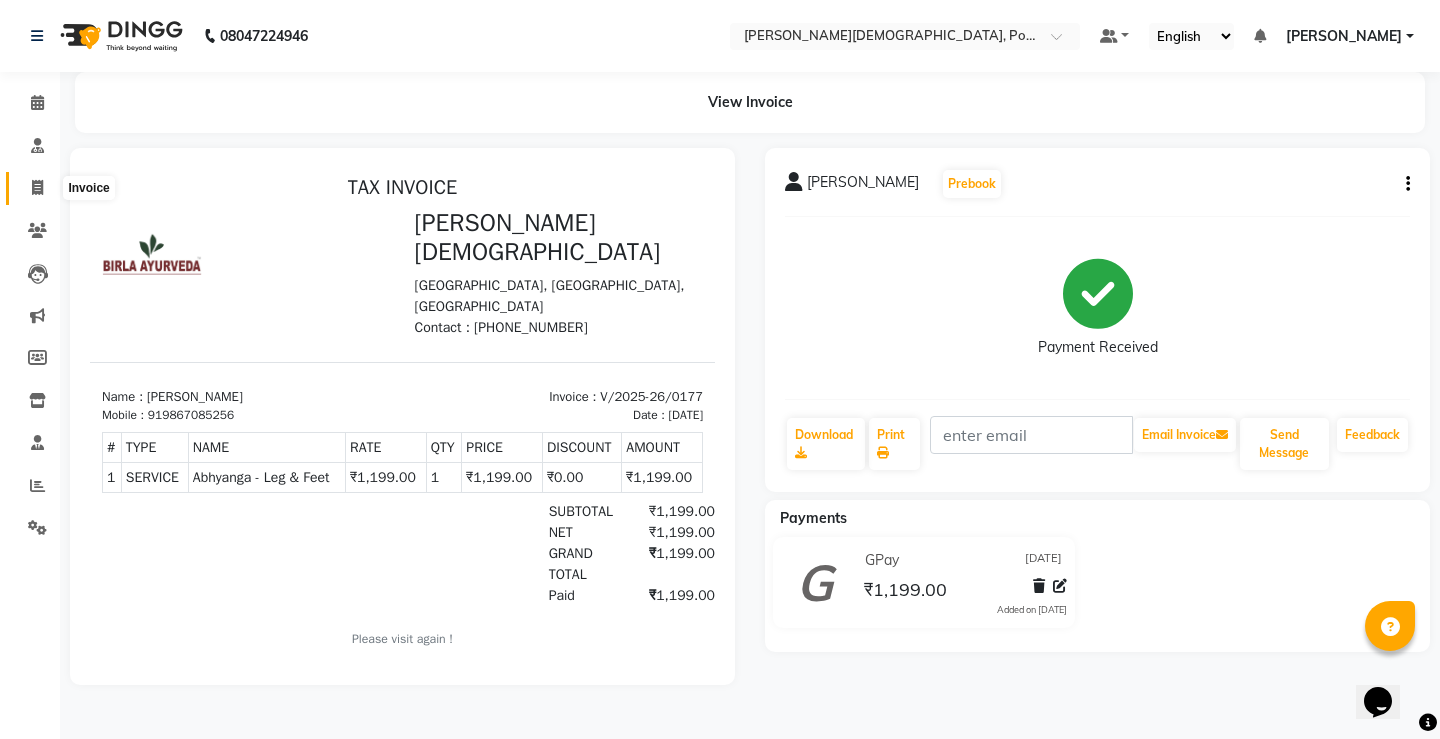 click 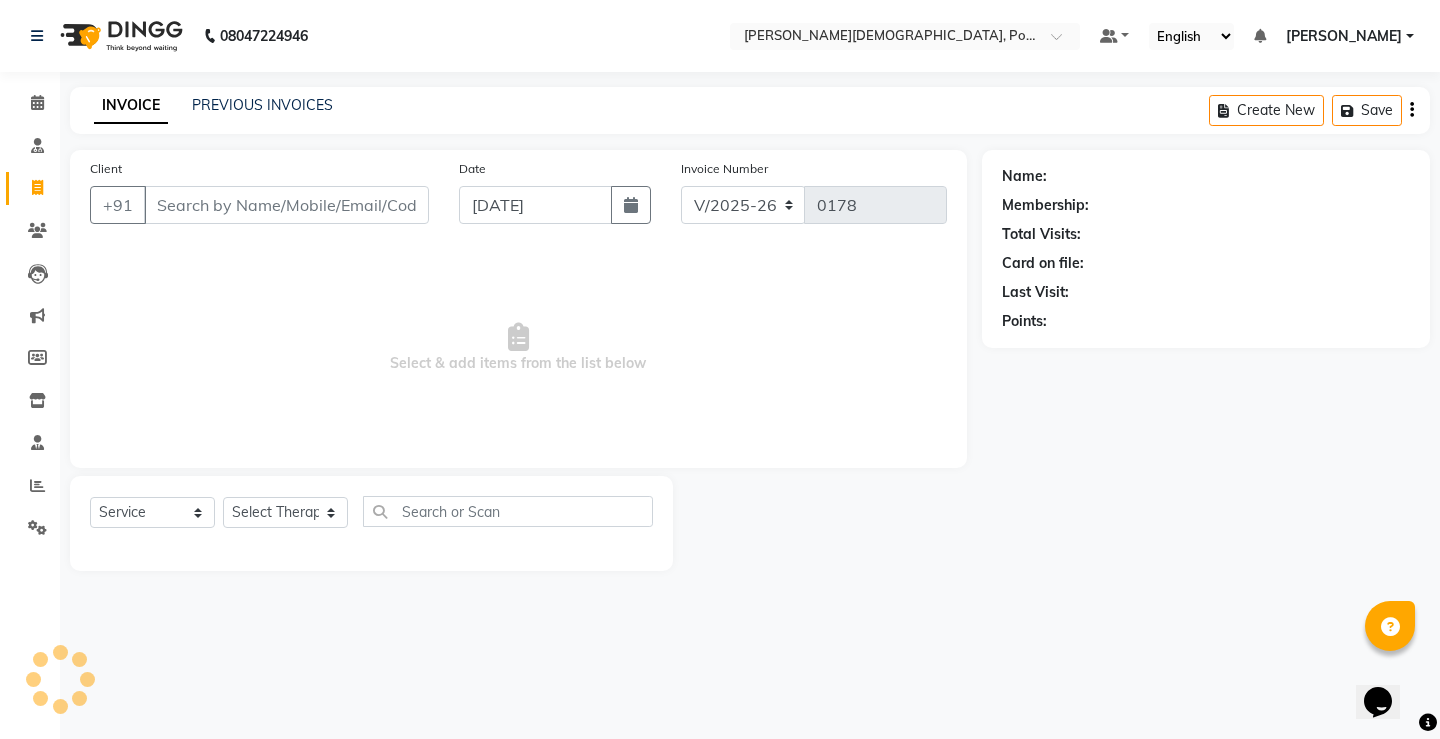 click on "Client" at bounding box center [286, 205] 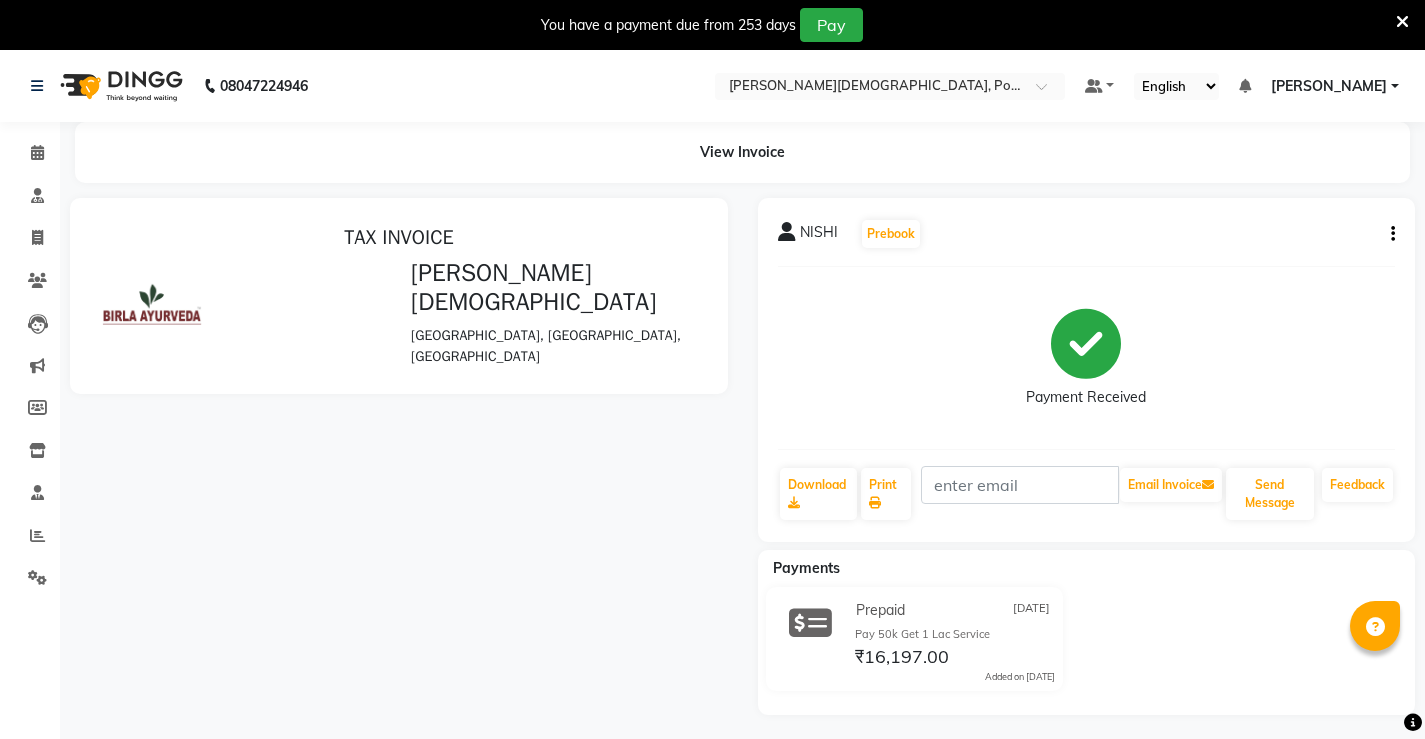 scroll, scrollTop: 0, scrollLeft: 0, axis: both 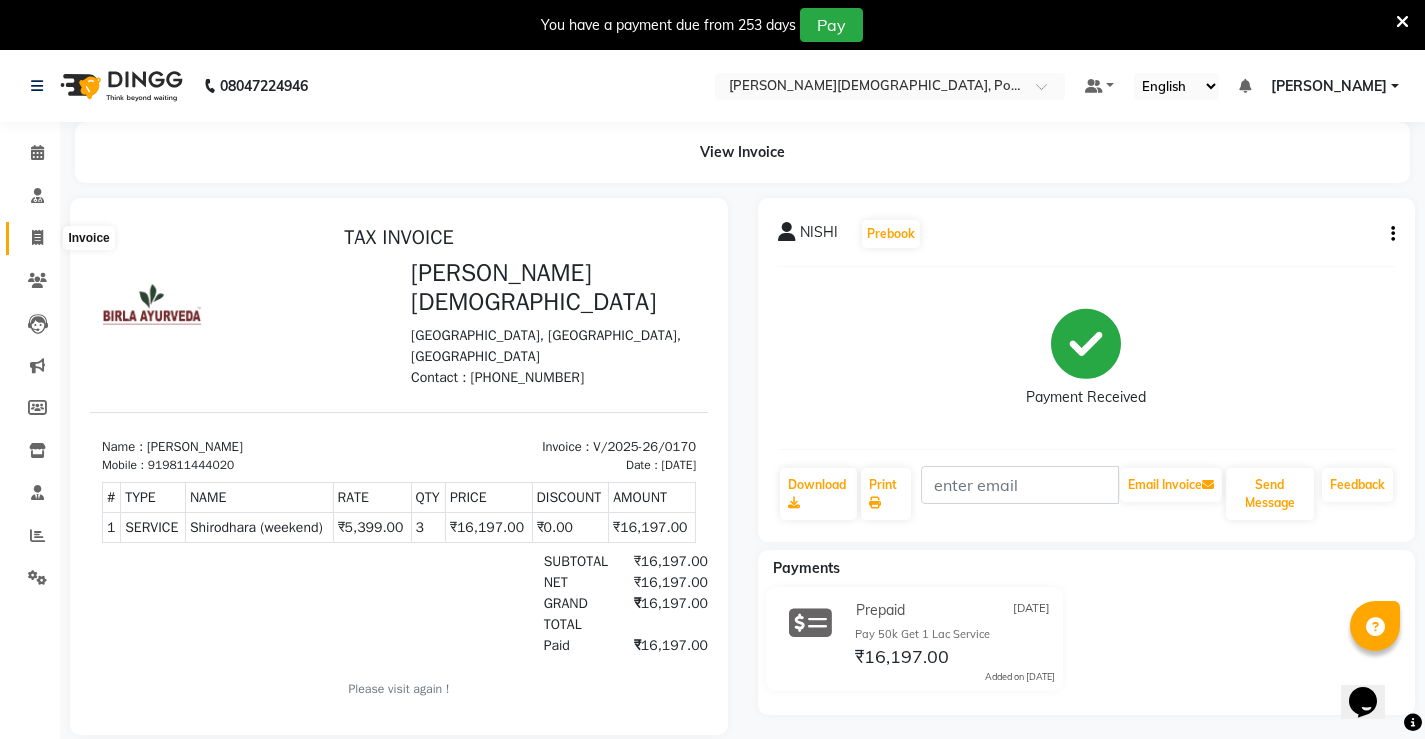 click 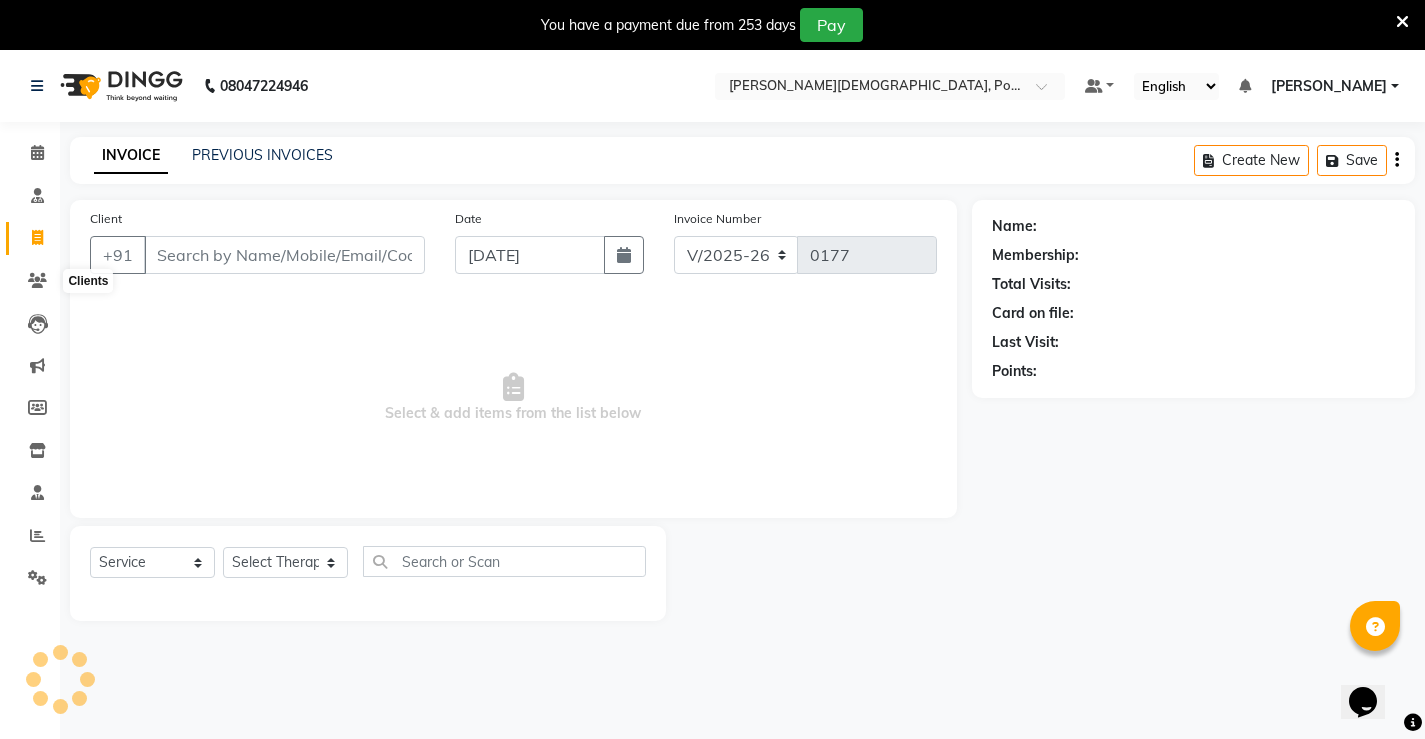 scroll, scrollTop: 50, scrollLeft: 0, axis: vertical 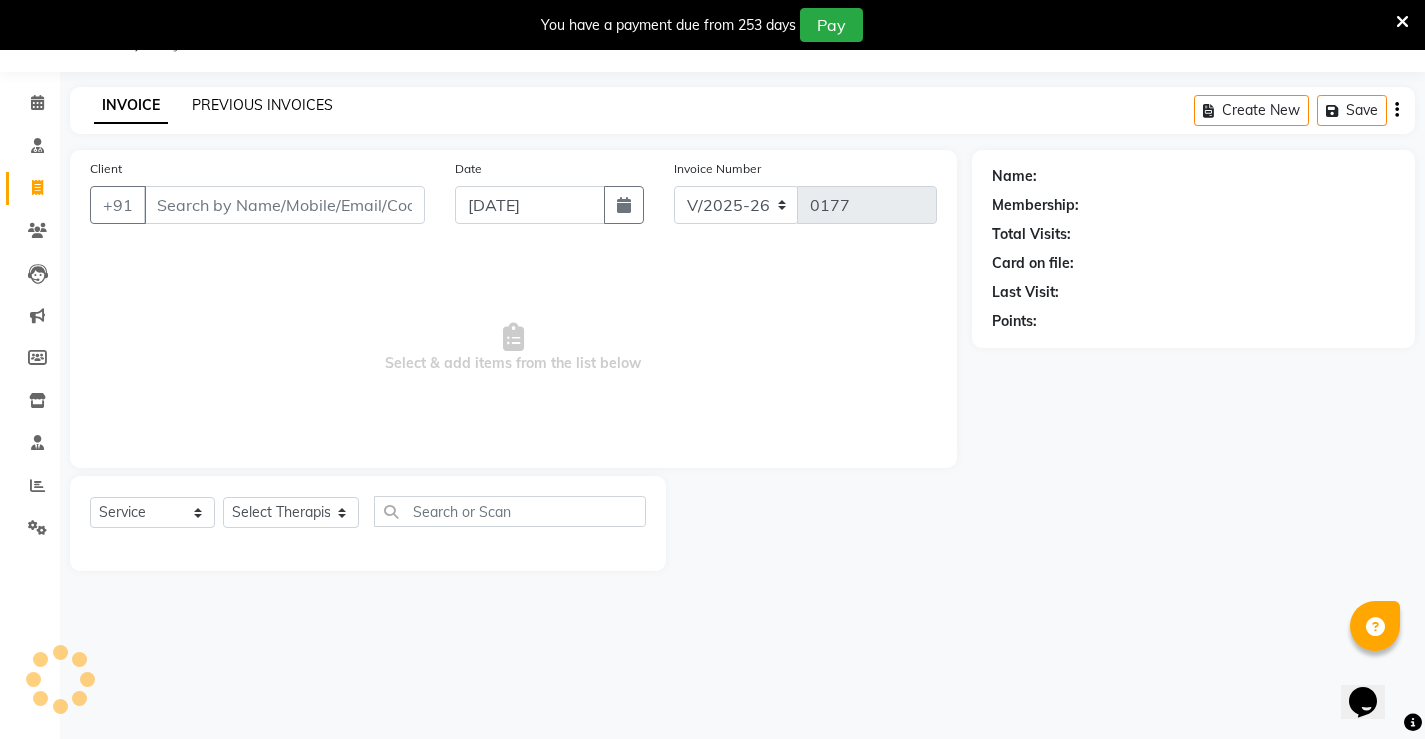 click on "PREVIOUS INVOICES" 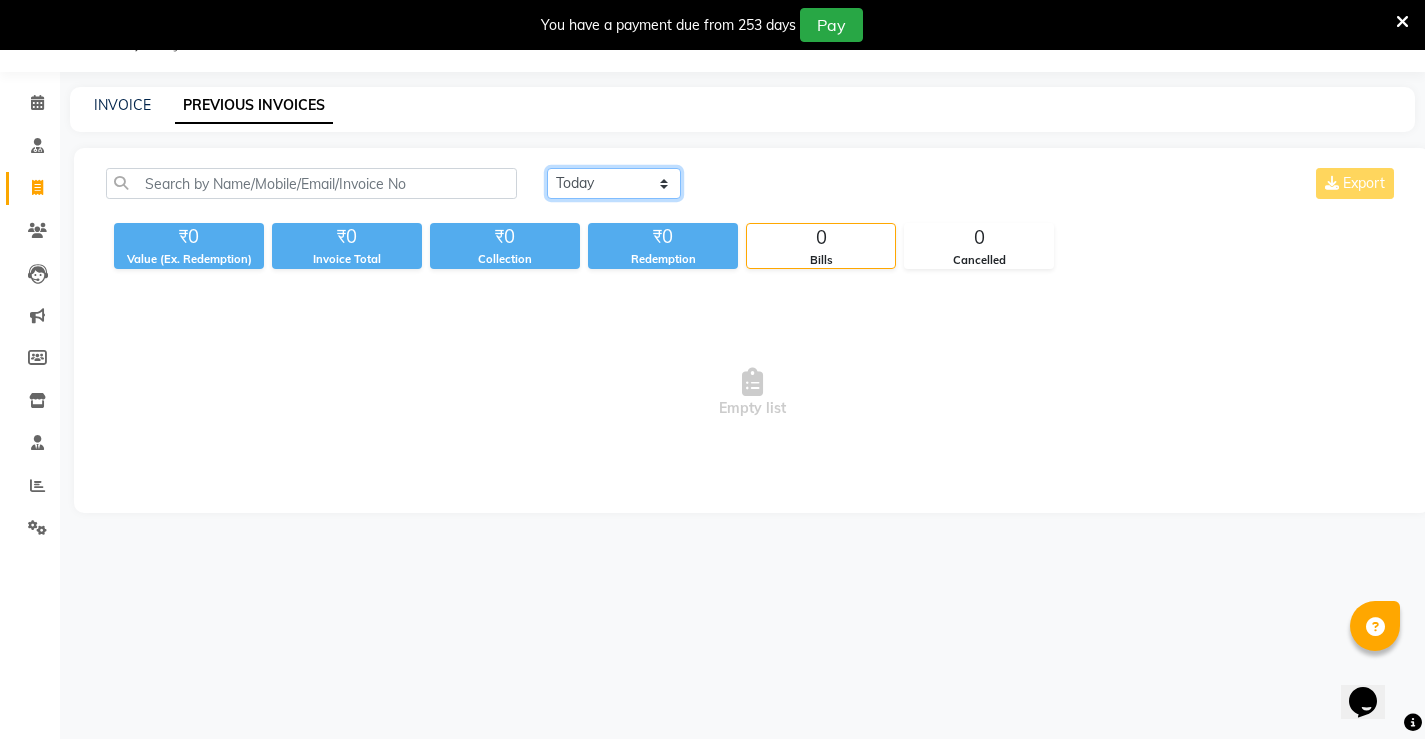 click on "[DATE] [DATE] Custom Range" 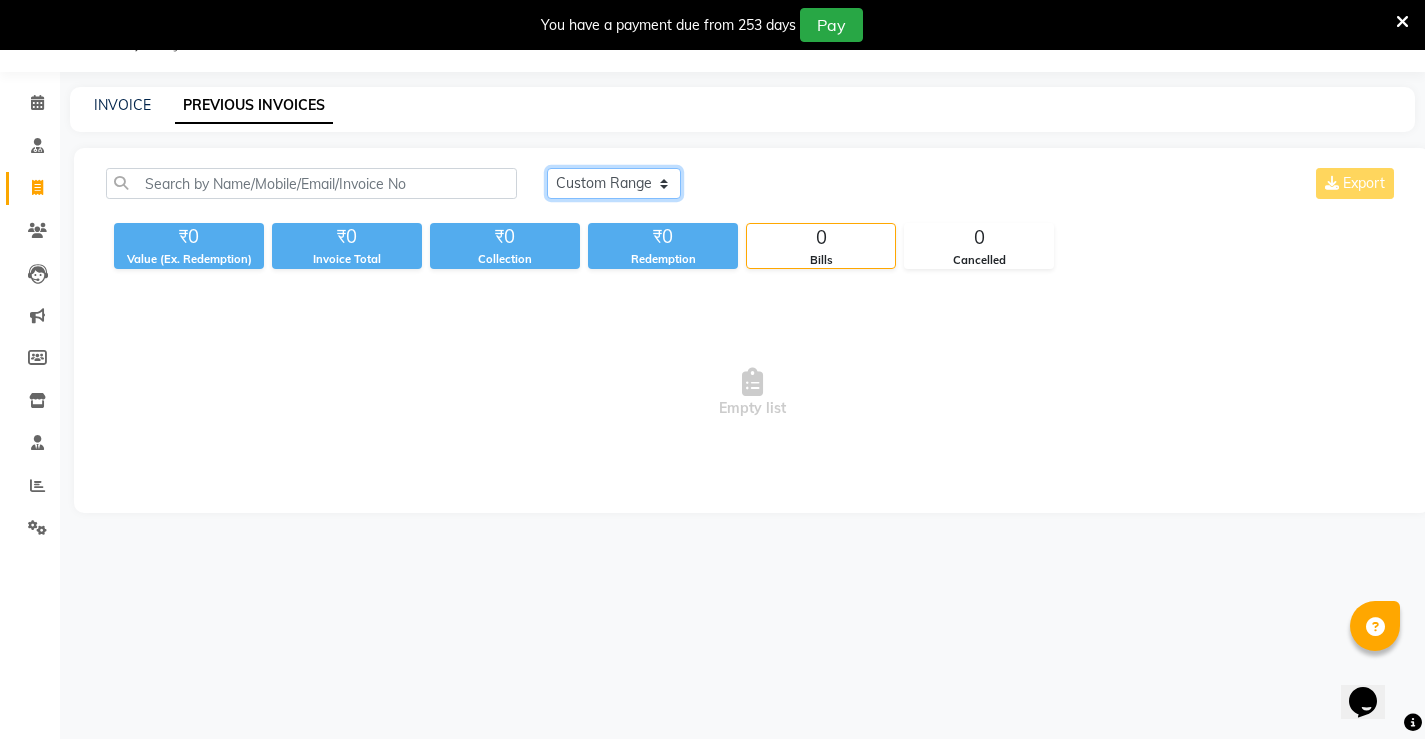 click on "[DATE] [DATE] Custom Range" 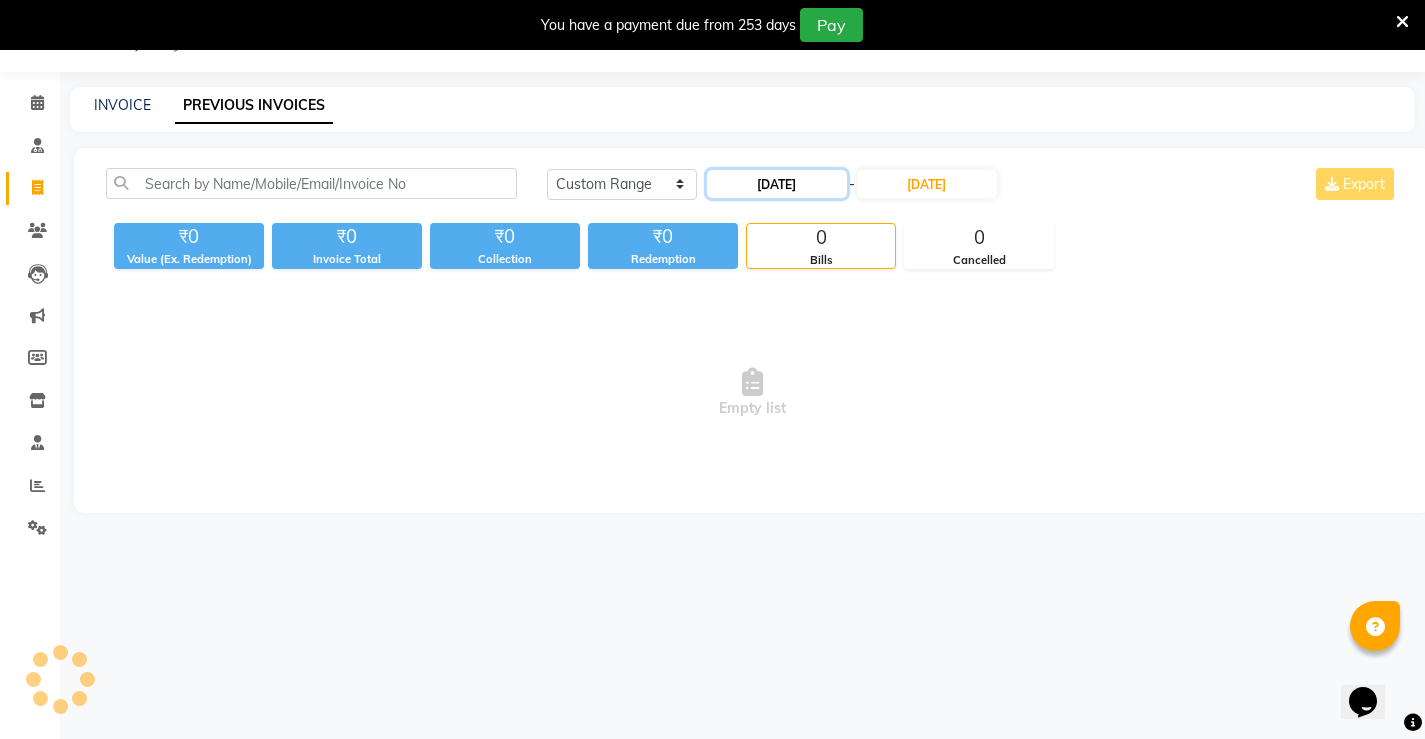 click on "[DATE]" 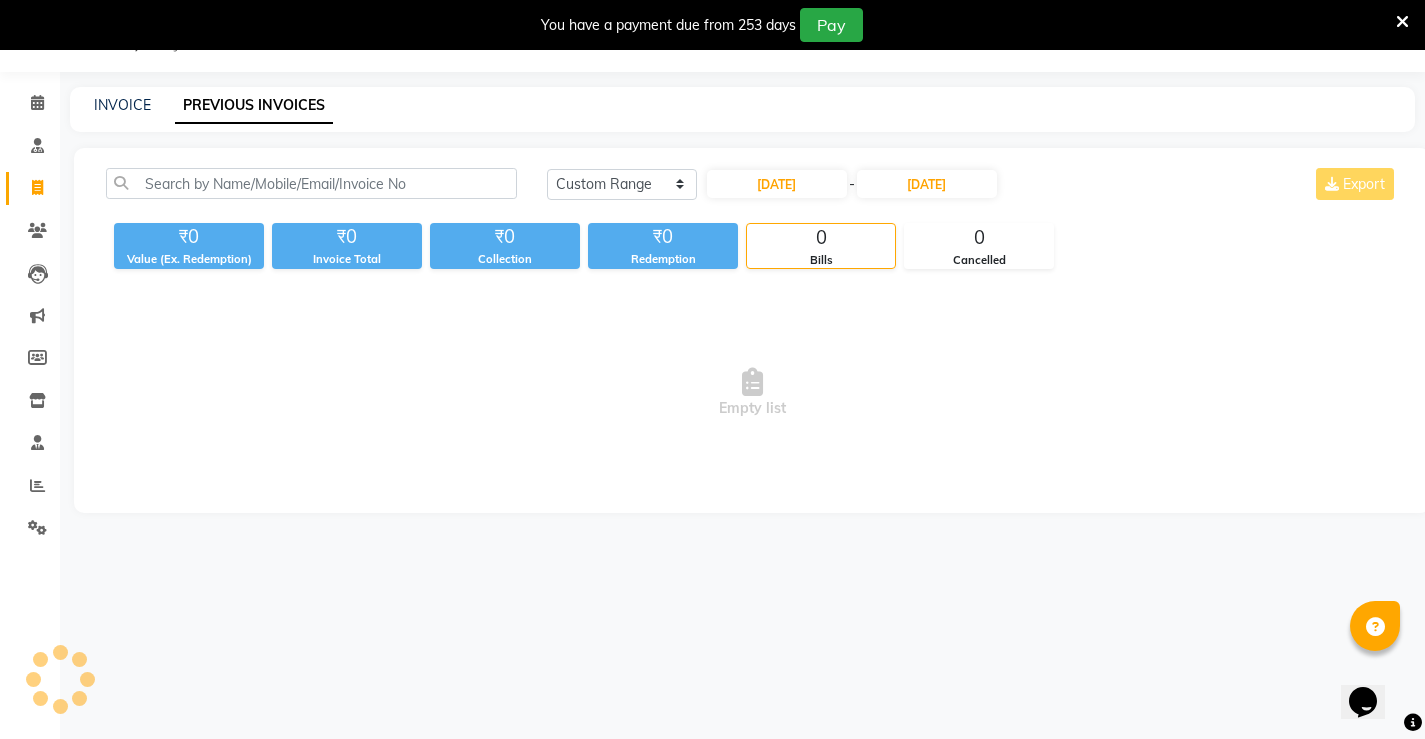 select on "7" 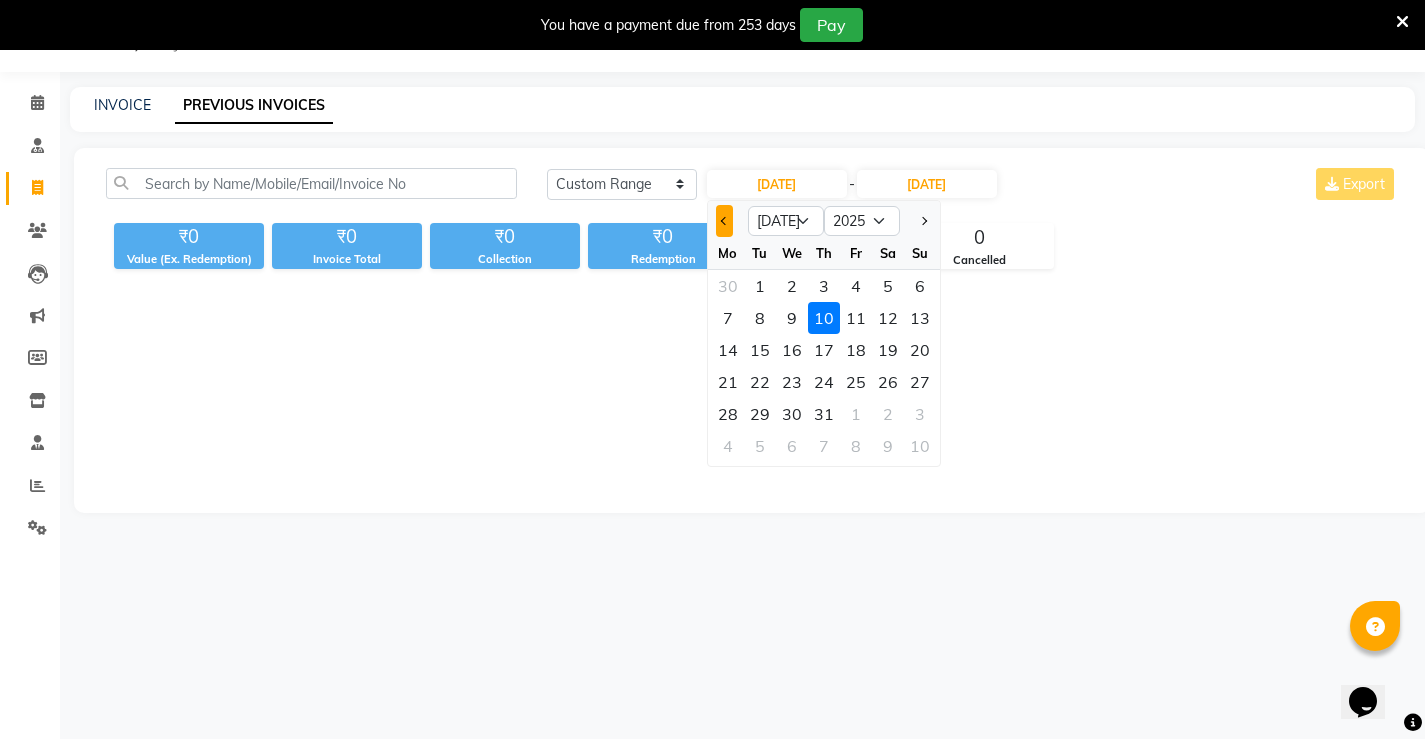 click 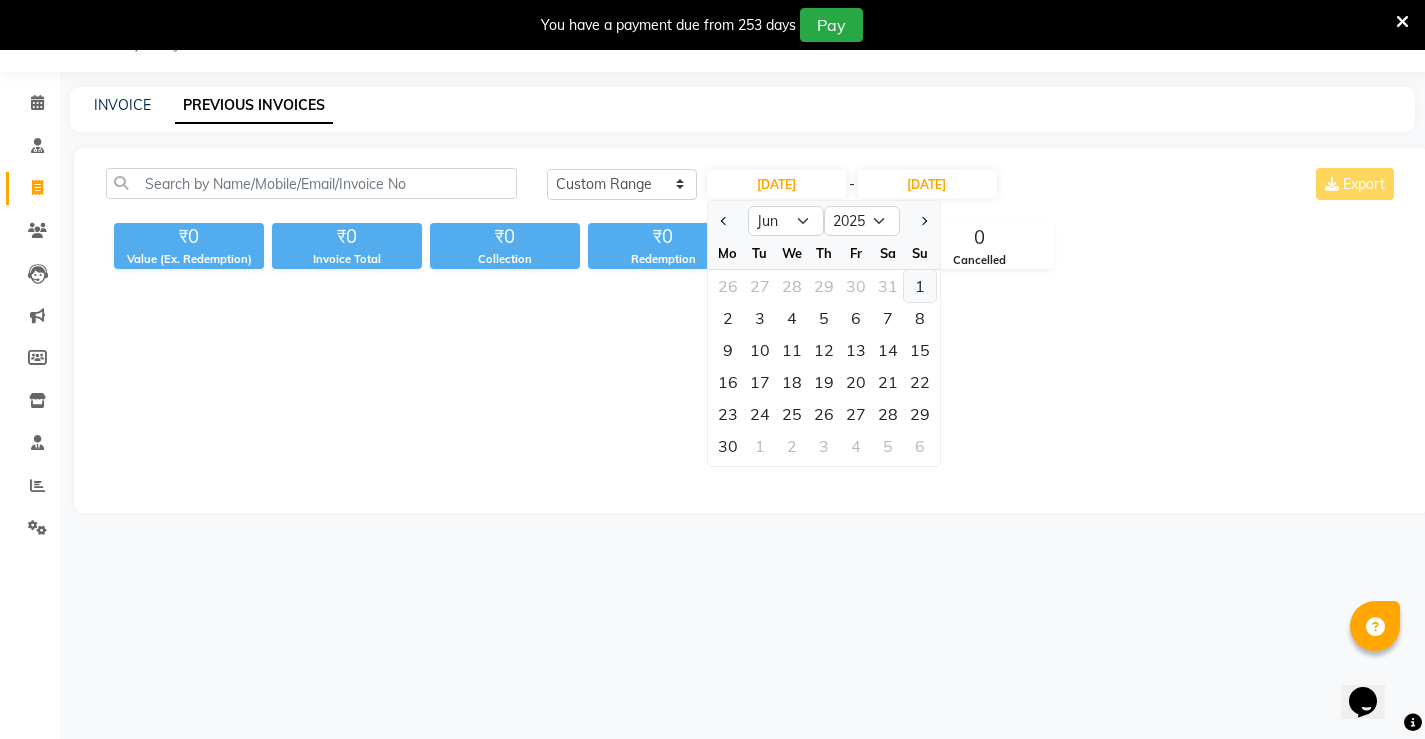 click on "1" 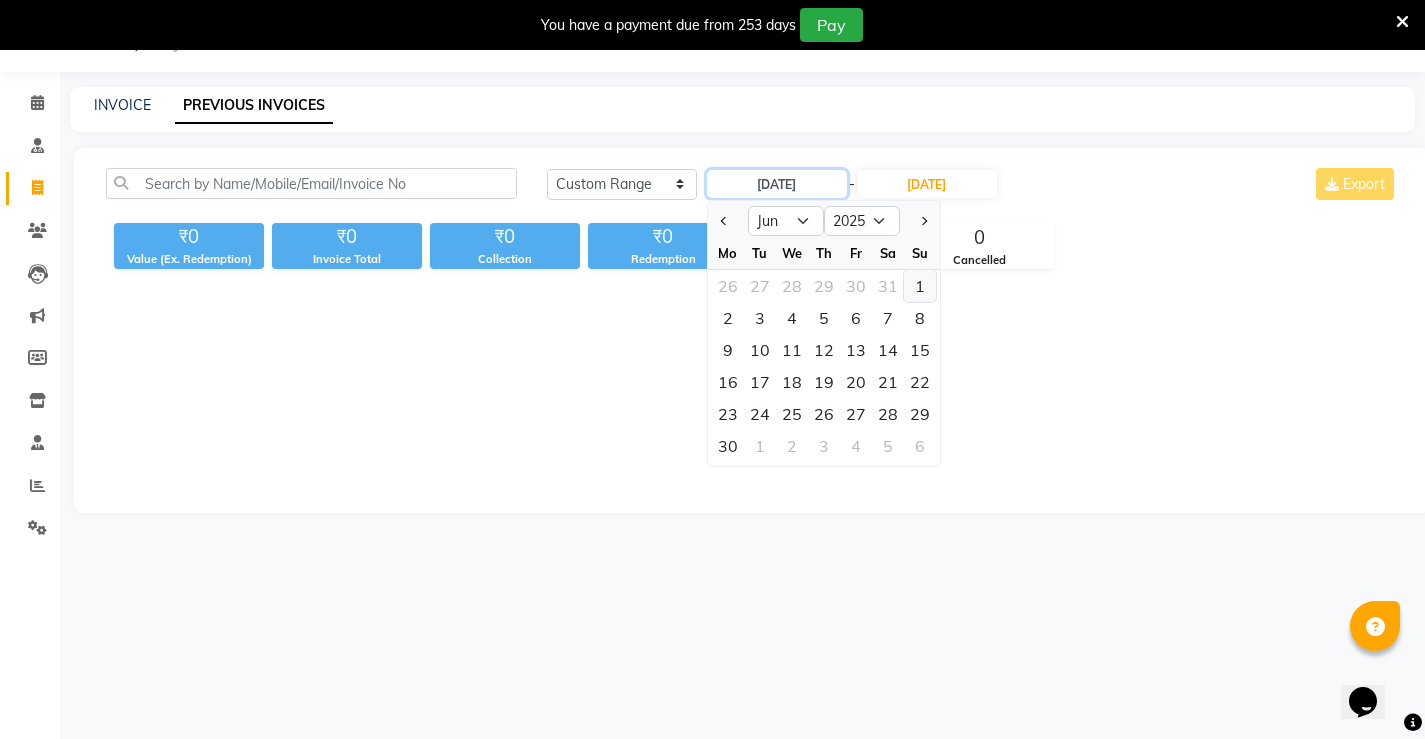 type on "[DATE]" 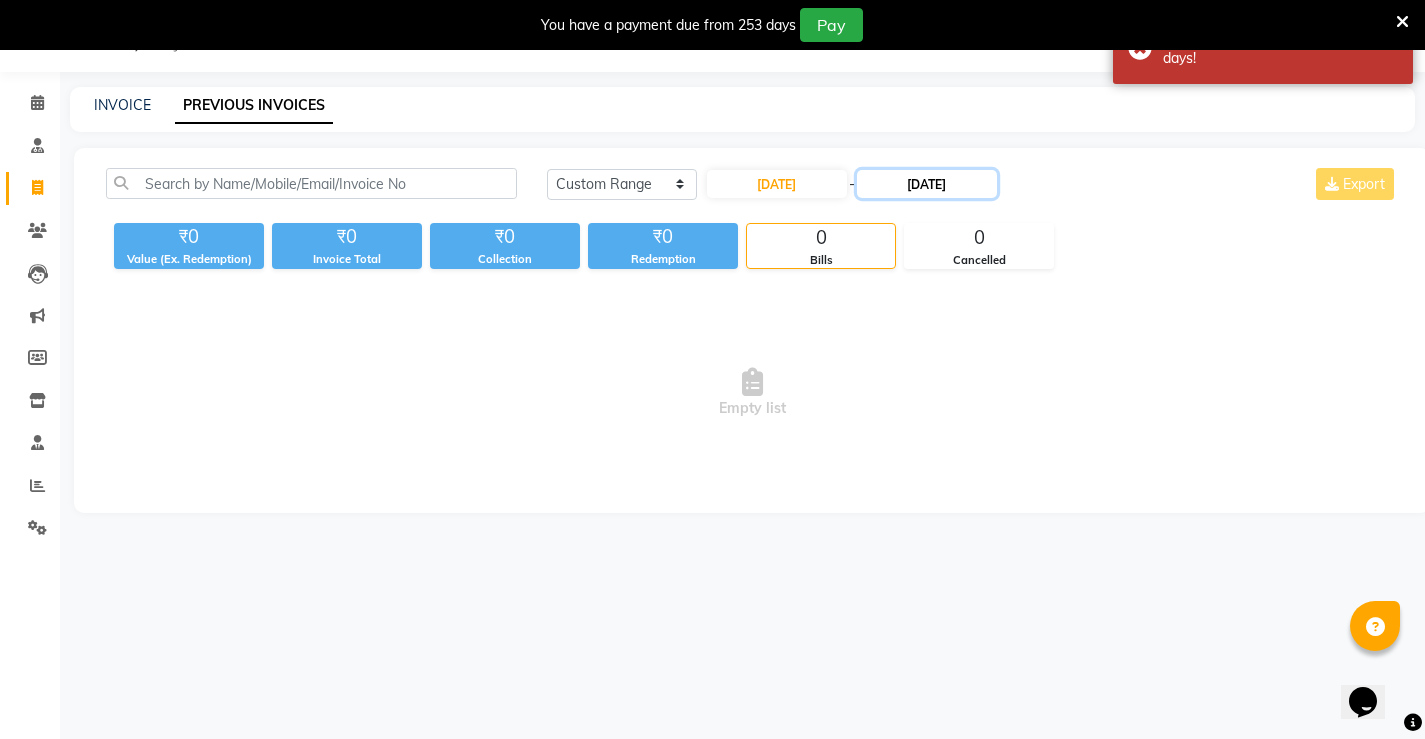 click on "[DATE]" 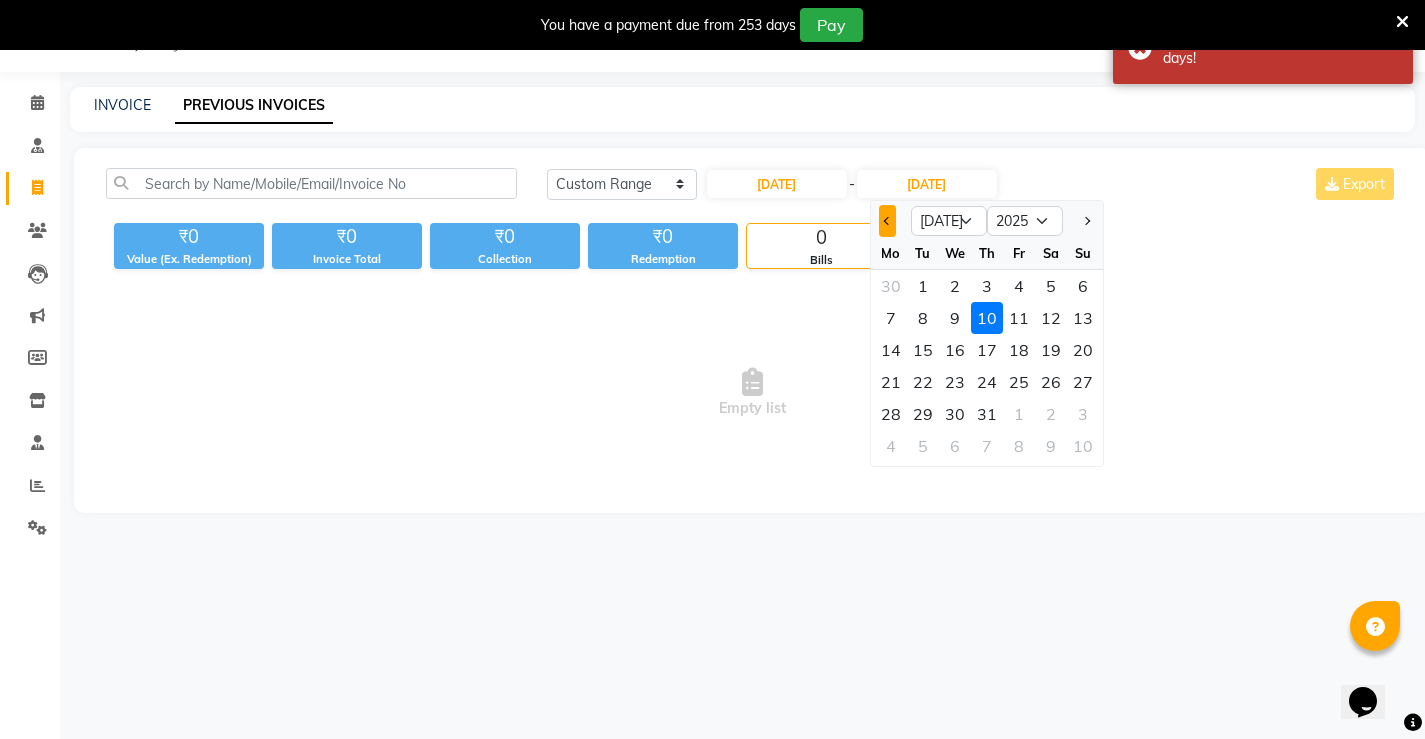 click 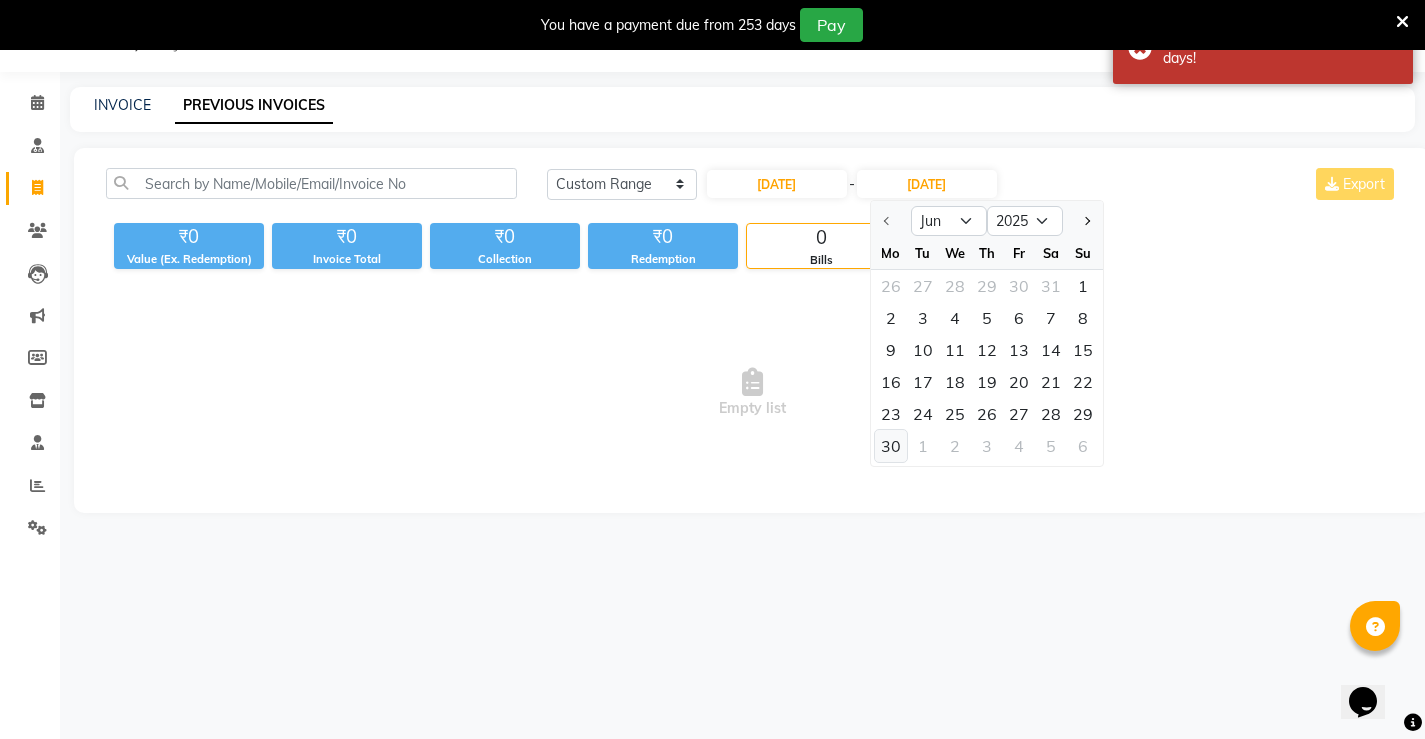 click on "30" 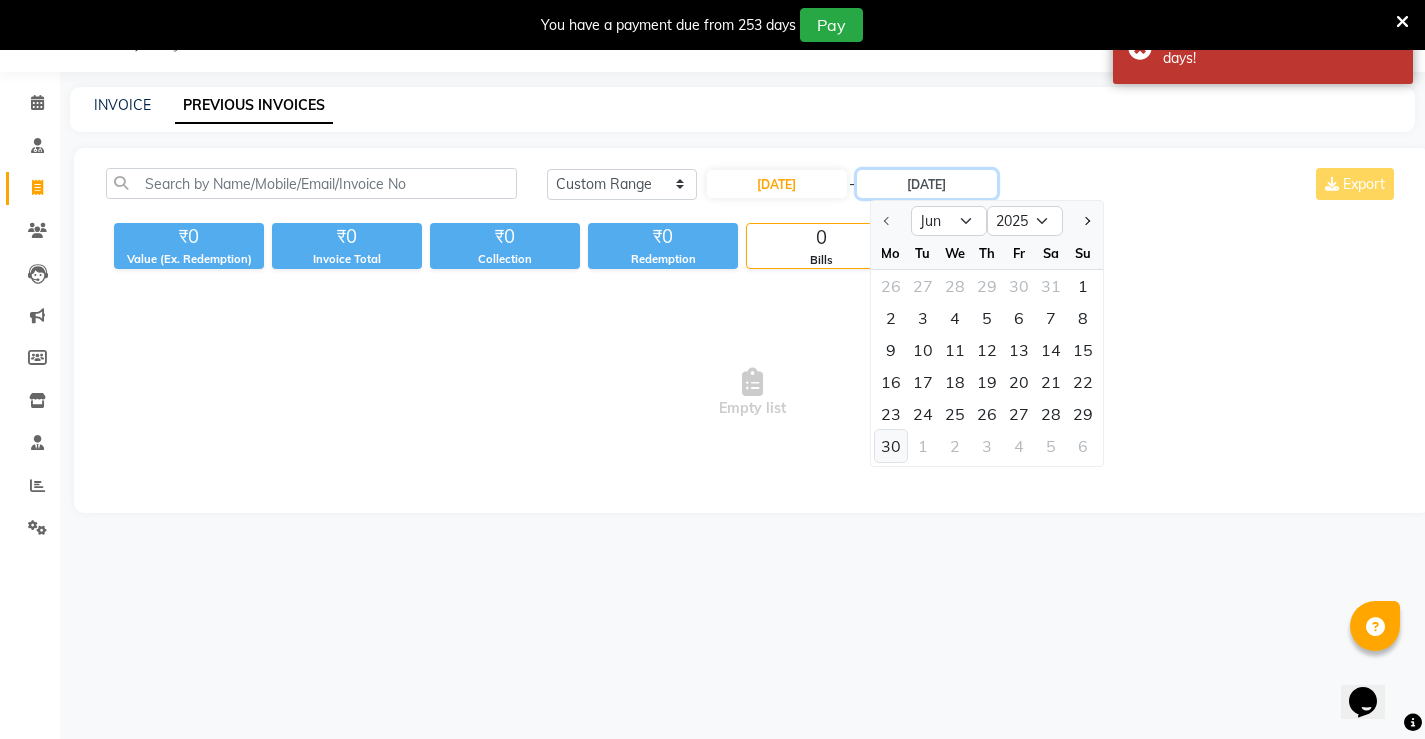 type on "30-06-2025" 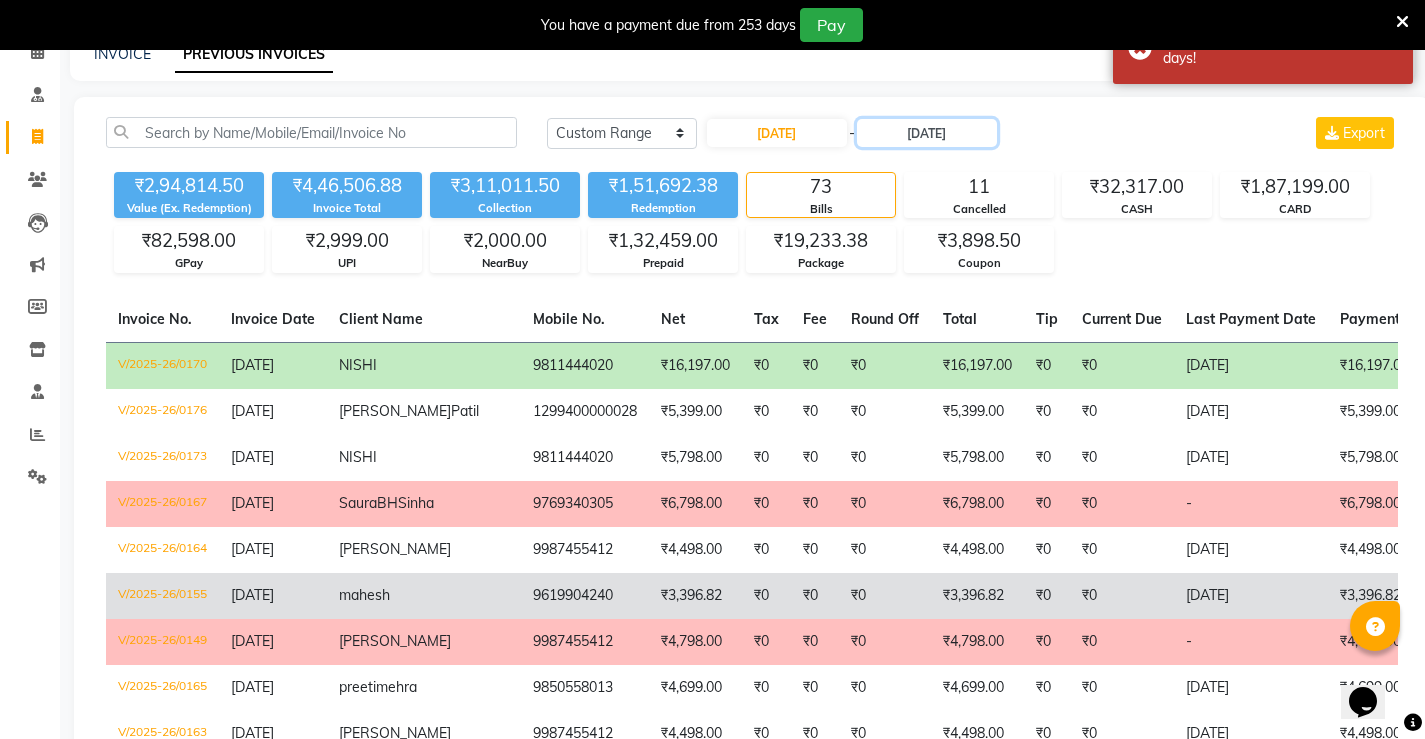 scroll, scrollTop: 200, scrollLeft: 0, axis: vertical 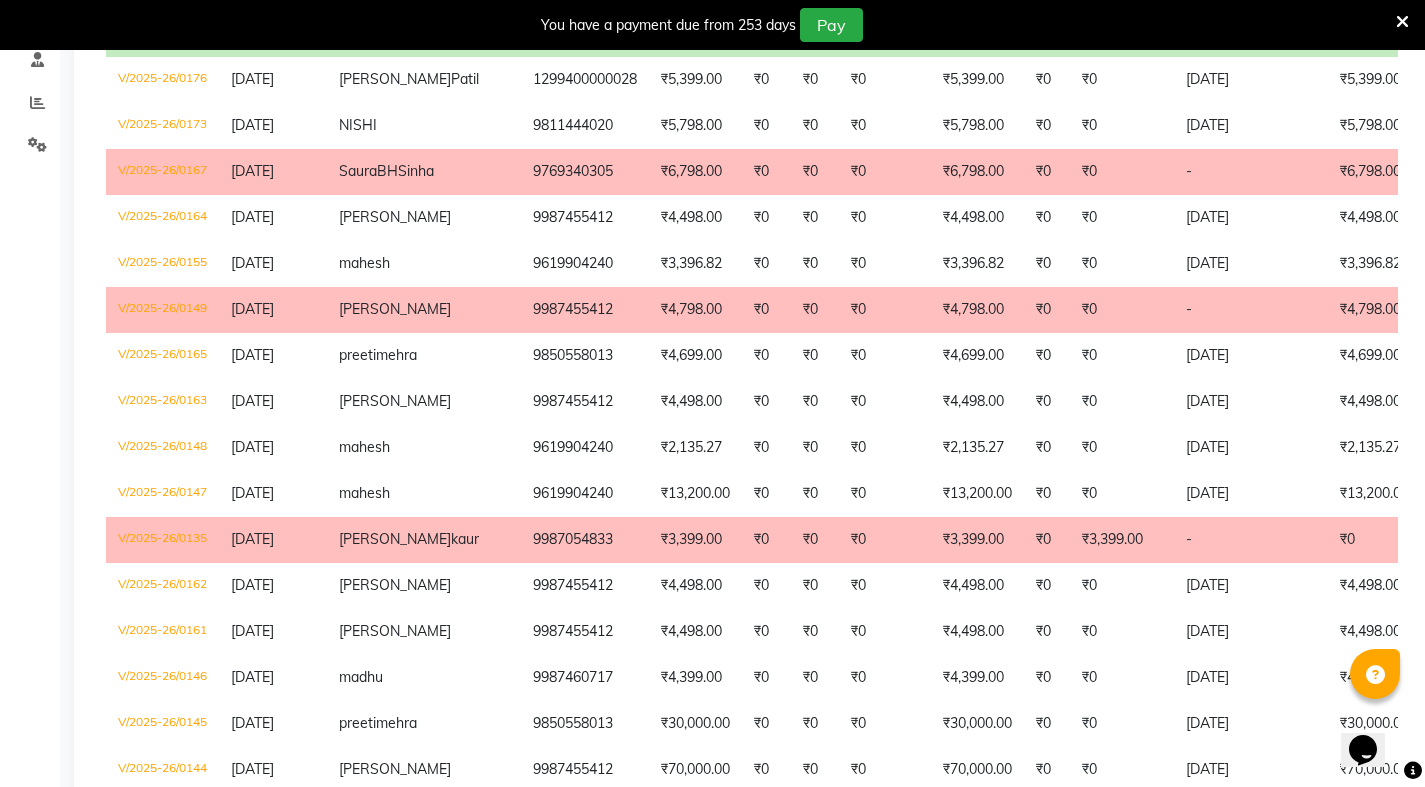 click at bounding box center (1402, 22) 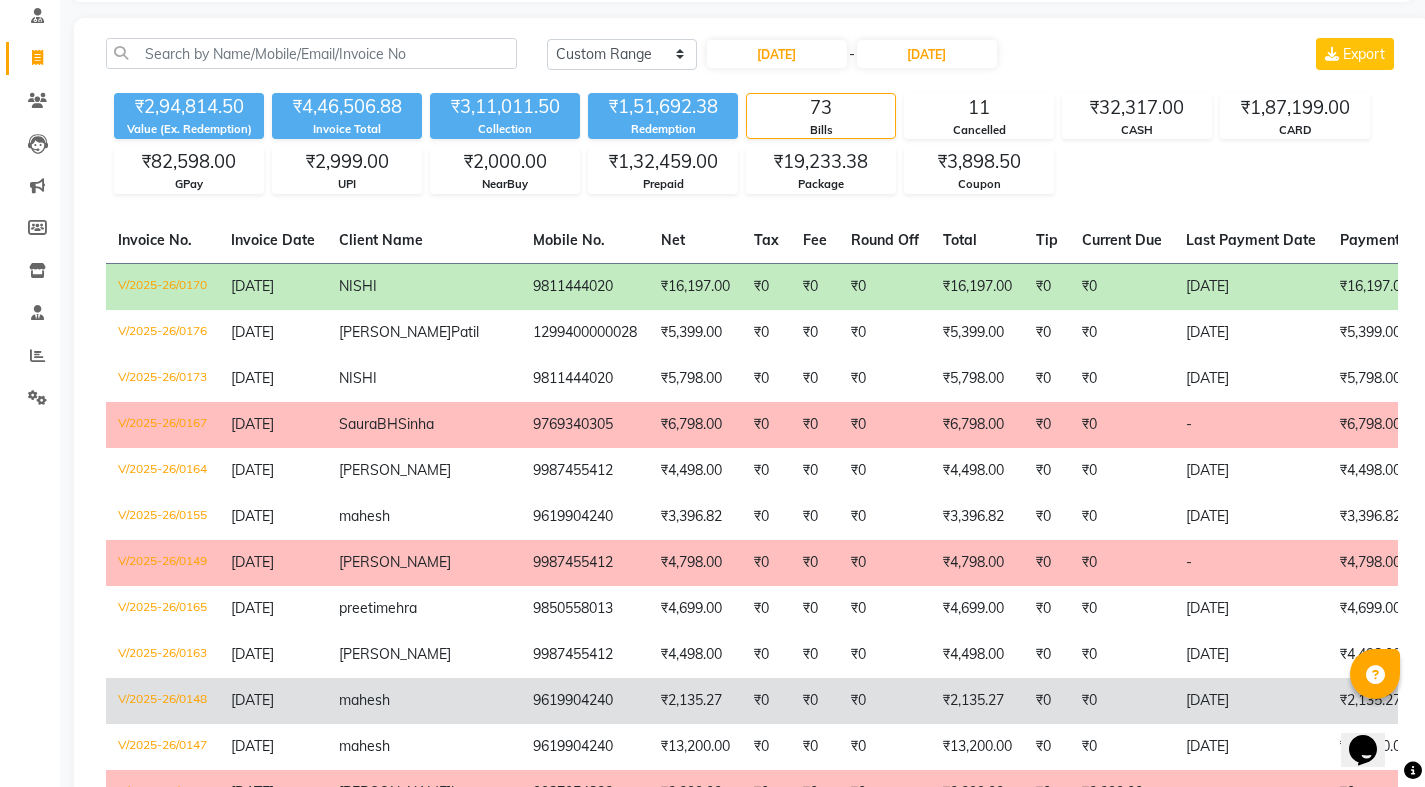 scroll, scrollTop: 33, scrollLeft: 0, axis: vertical 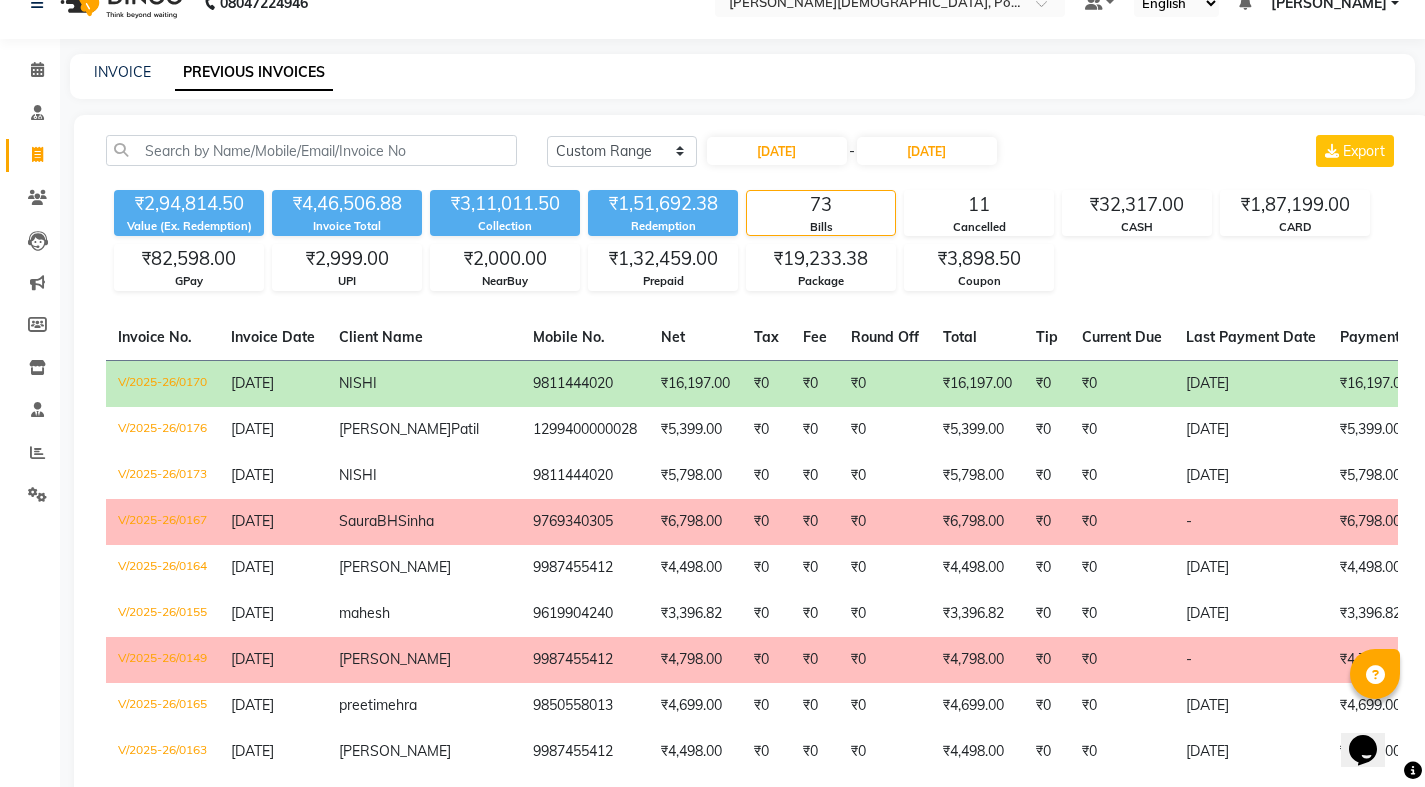 click on "Today Yesterday Custom Range 01-06-2025 - 30-06-2025 Export ₹2,94,814.50 Value (Ex. Redemption) ₹4,46,506.88 Invoice Total  ₹3,11,011.50 Collection ₹1,51,692.38 Redemption 73 Bills 11 Cancelled ₹32,317.00 CASH ₹1,87,199.00 CARD ₹82,598.00 GPay ₹2,999.00 UPI ₹2,000.00 NearBuy ₹1,32,459.00 Prepaid ₹19,233.38 Package ₹3,898.50 Coupon  Invoice No.   Invoice Date   Client Name   Mobile No.   Net   Tax   Fee   Round Off   Total   Tip   Current Due   Last Payment Date   Payment Amount   Payment Methods   Cancel Reason   Status   V/2025-26/0170  31-08-2025 NISHI   9811444020 ₹16,197.00 ₹0  ₹0  ₹0 ₹16,197.00 ₹0 ₹0 28-06-2025 ₹16,197.00  Prepaid - PAID  V/2025-26/0176  28-06-2025 Trisha  Patil 1299400000028 ₹5,399.00 ₹0  ₹0  ₹0 ₹5,399.00 ₹0 ₹0 28-06-2025 ₹5,399.00  Prepaid - PAID  V/2025-26/0173  28-06-2025 NISHI   9811444020 ₹5,798.00 ₹0  ₹0  ₹0 ₹5,798.00 ₹0 ₹0 28-06-2025 ₹5,798.00  Prepaid - PAID  V/2025-26/0167  28-06-2025 SauraBH  Sinha ₹0 -" 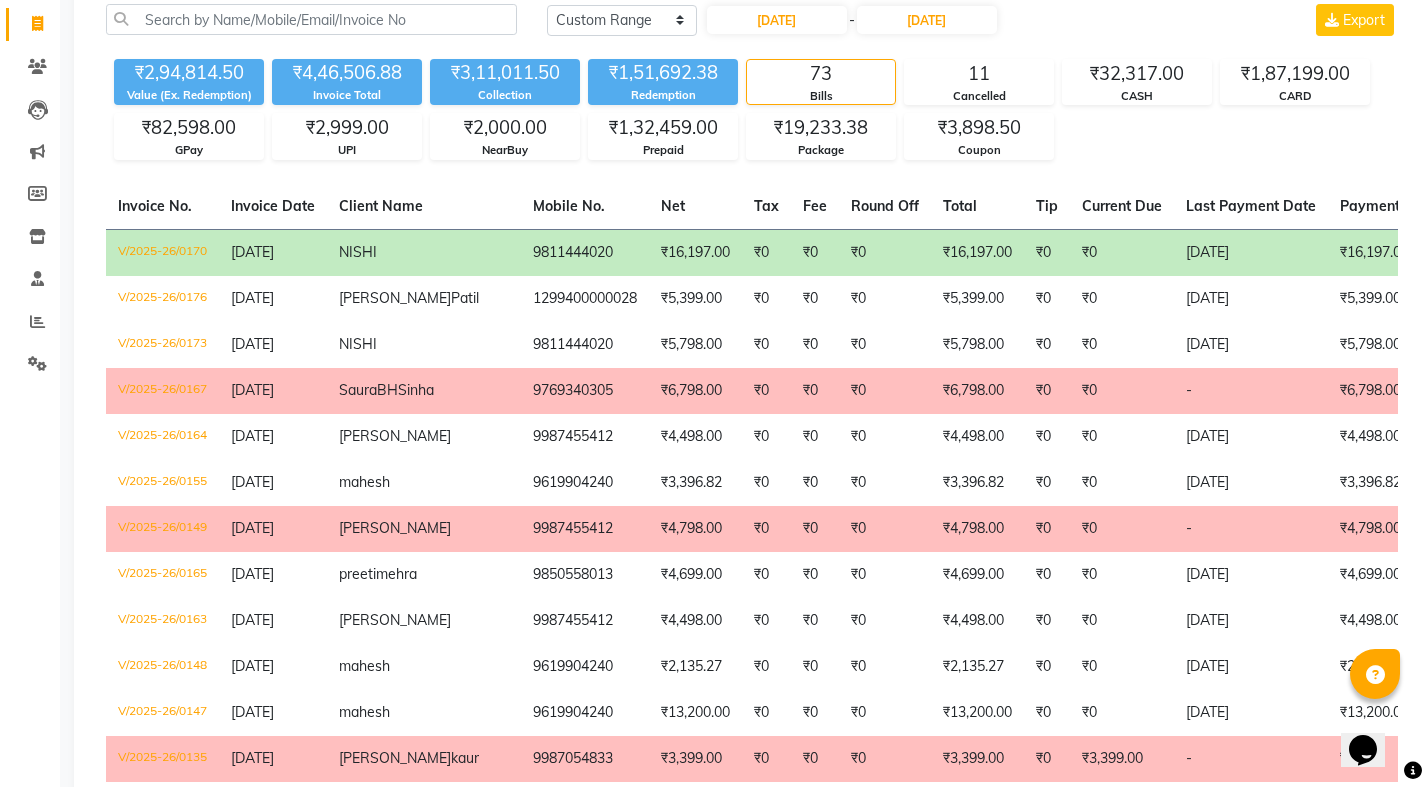 scroll, scrollTop: 0, scrollLeft: 0, axis: both 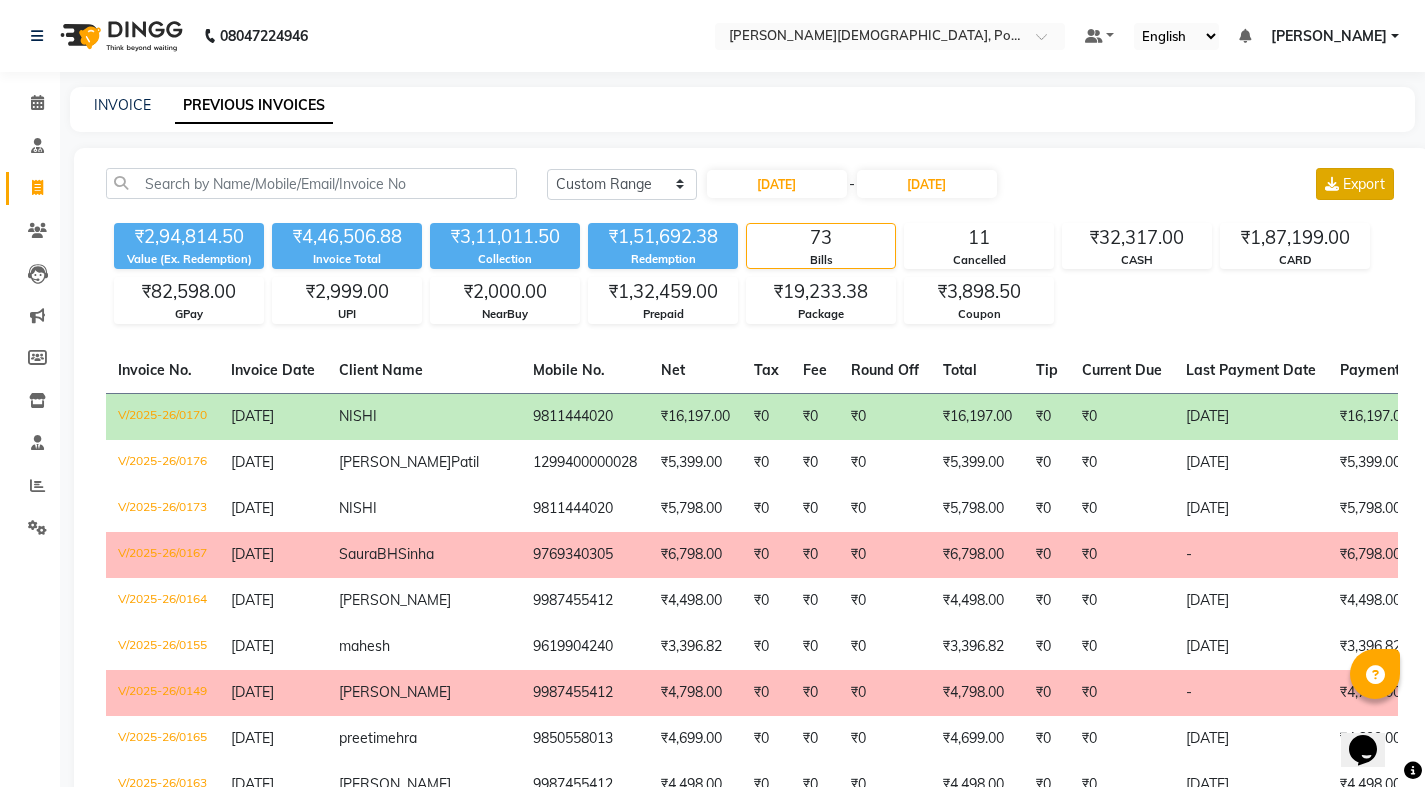 click on "Export" at bounding box center [1364, 184] 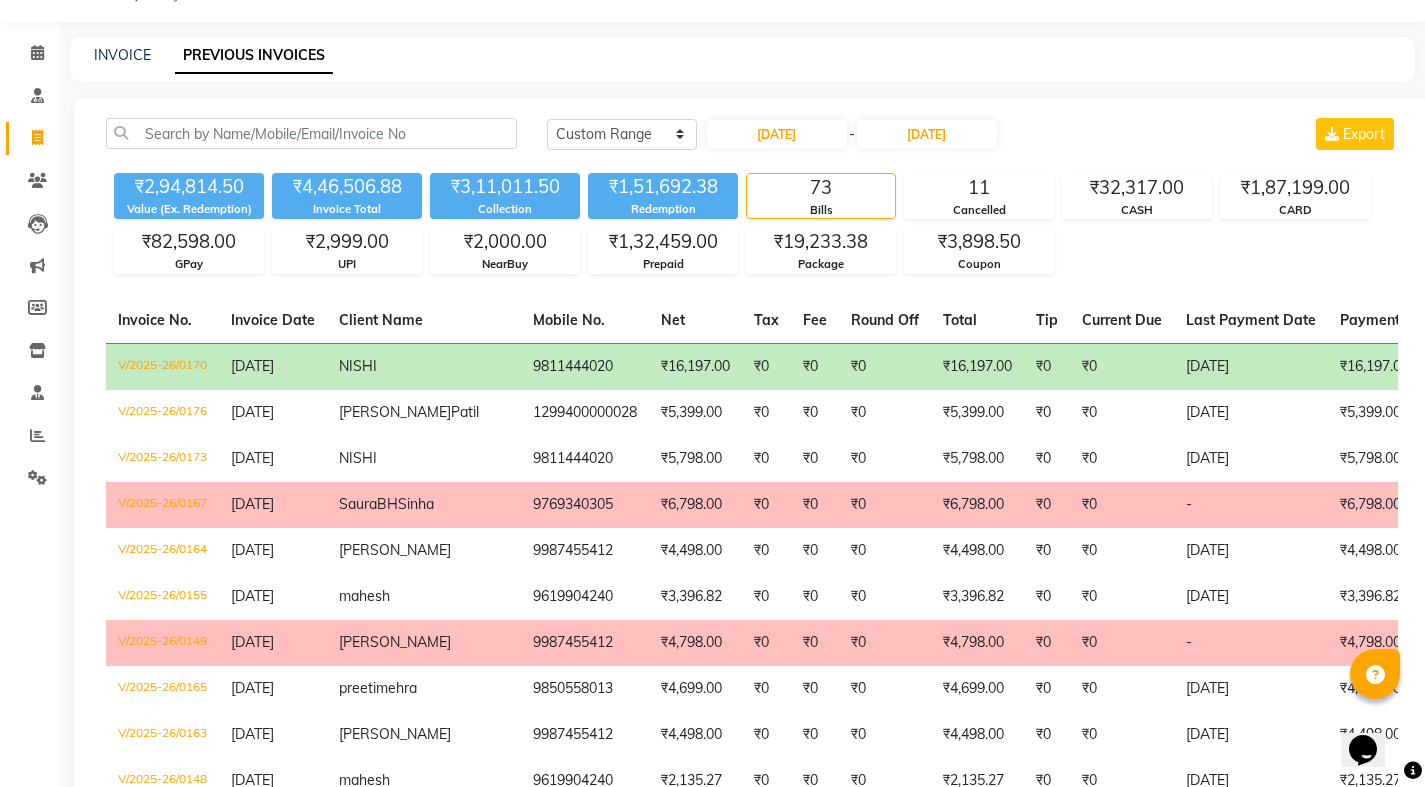 scroll, scrollTop: 0, scrollLeft: 0, axis: both 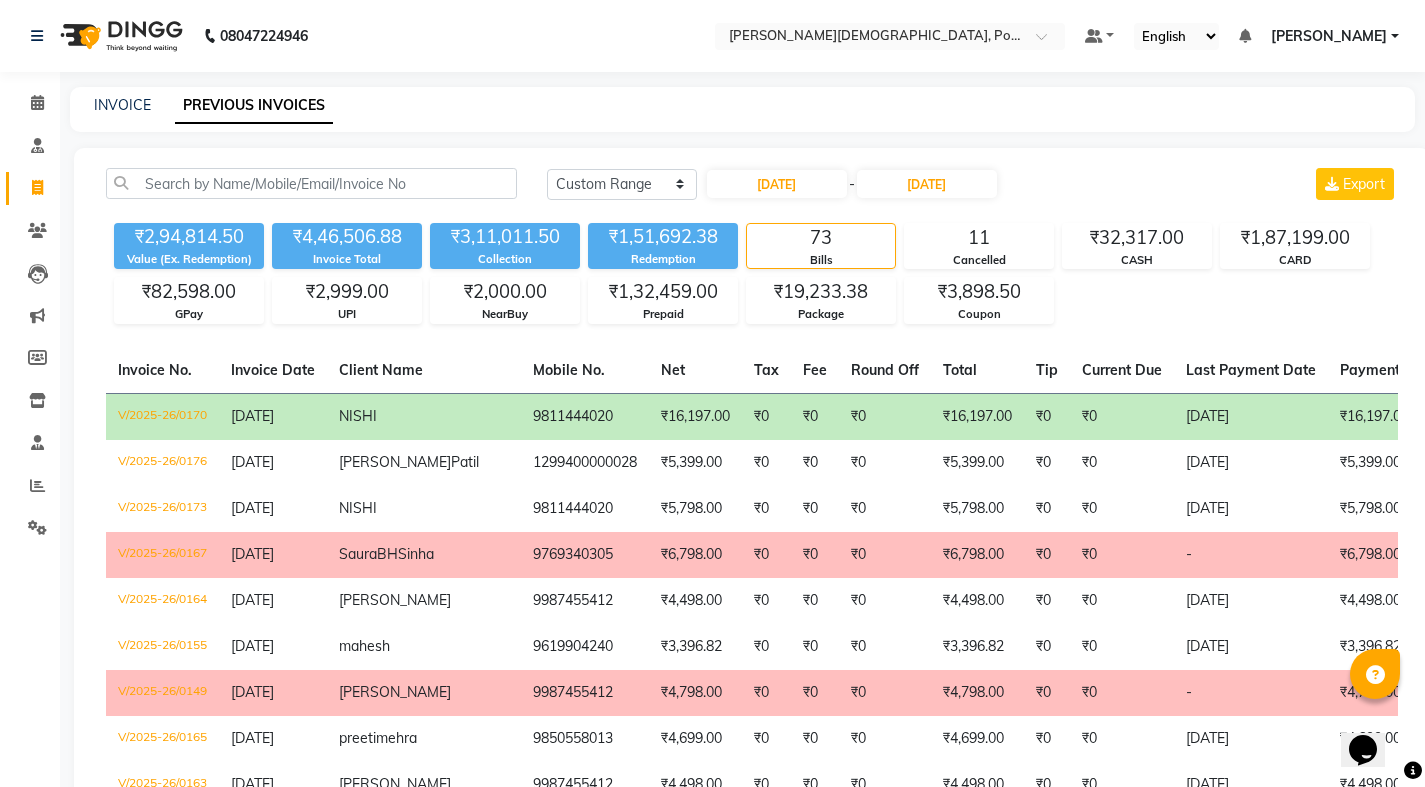 type 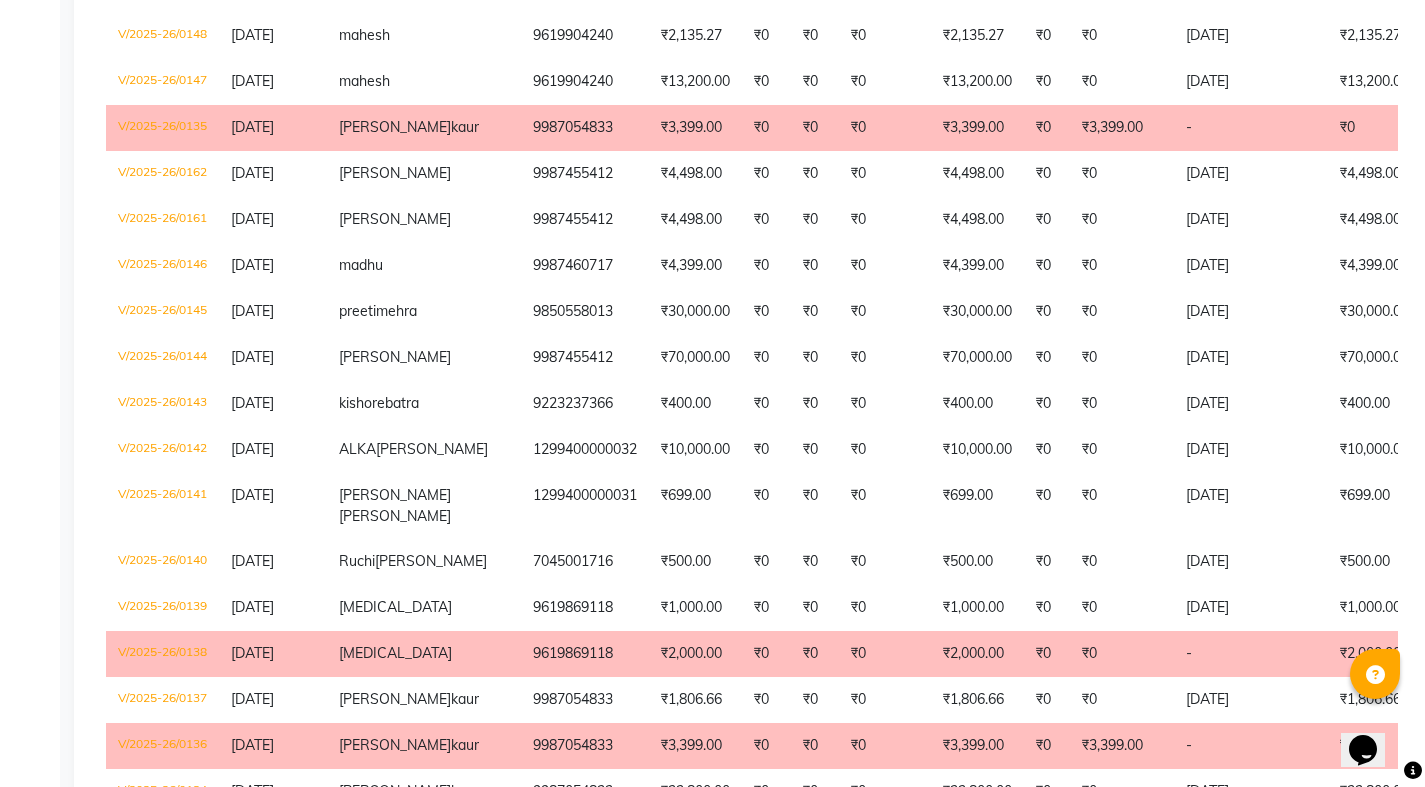 scroll, scrollTop: 800, scrollLeft: 0, axis: vertical 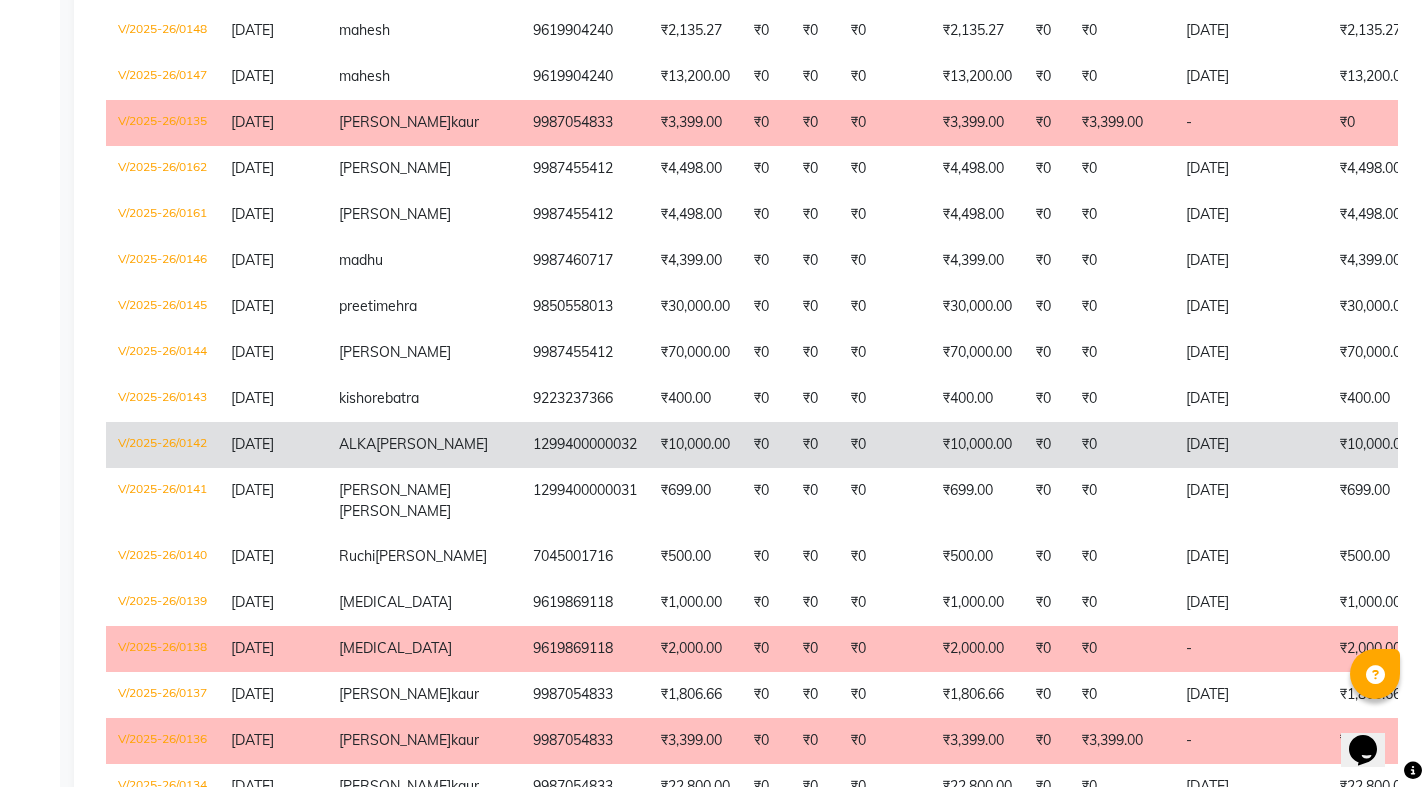 click on "ALKA  SASANE" 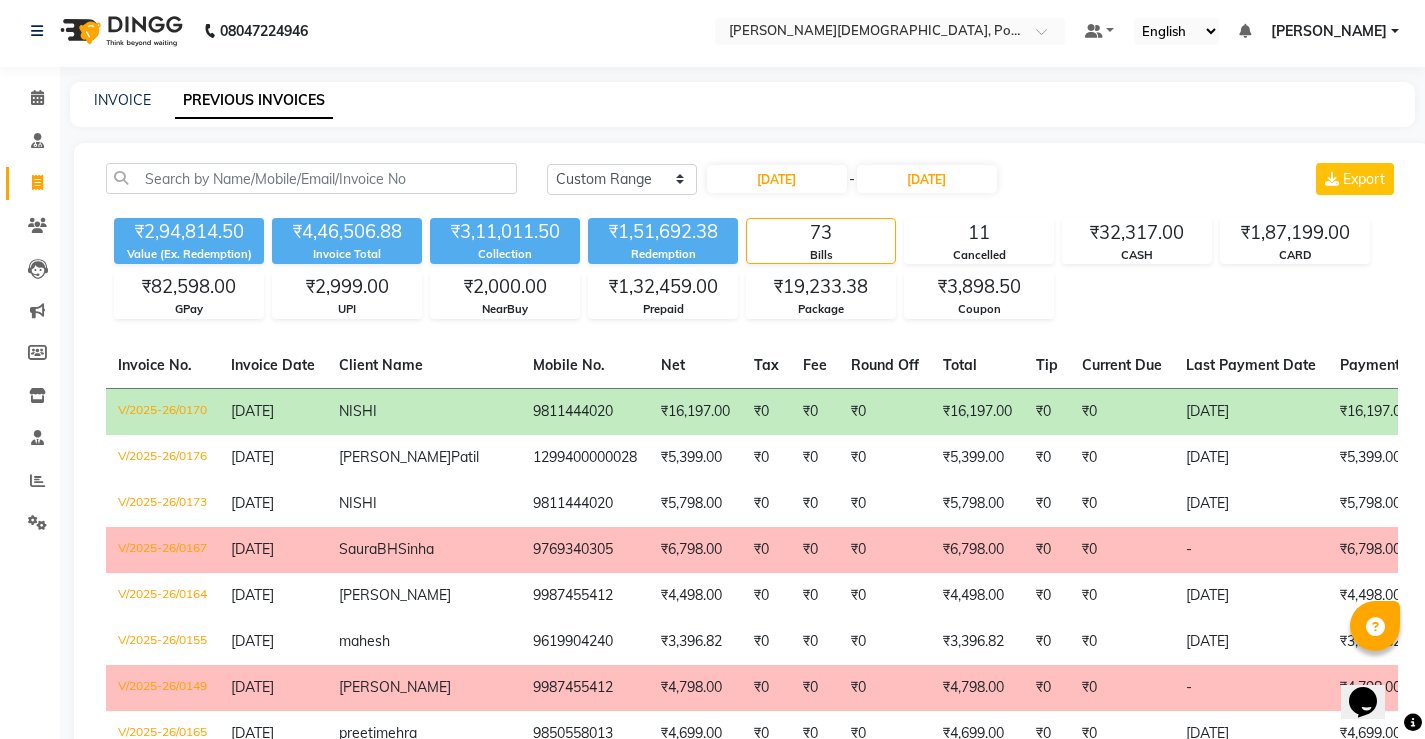 scroll, scrollTop: 0, scrollLeft: 0, axis: both 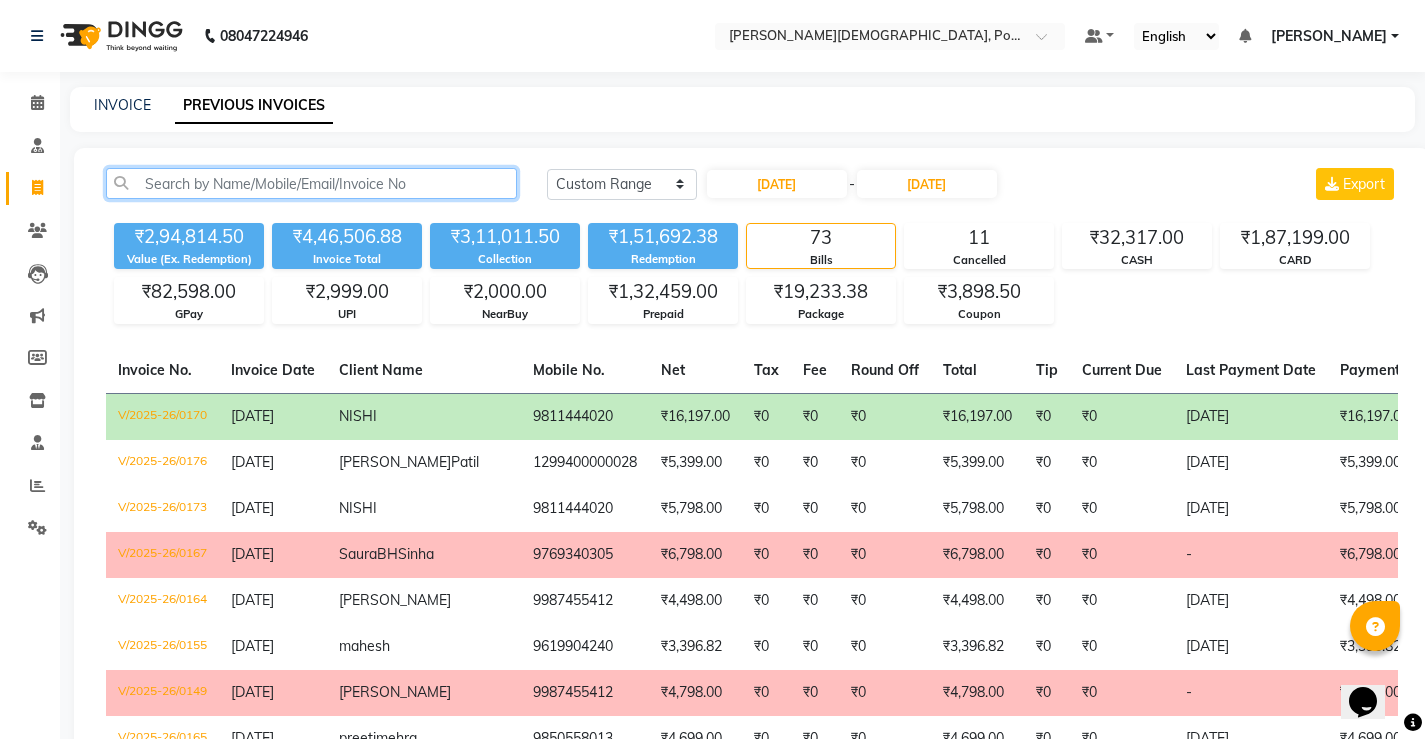 click 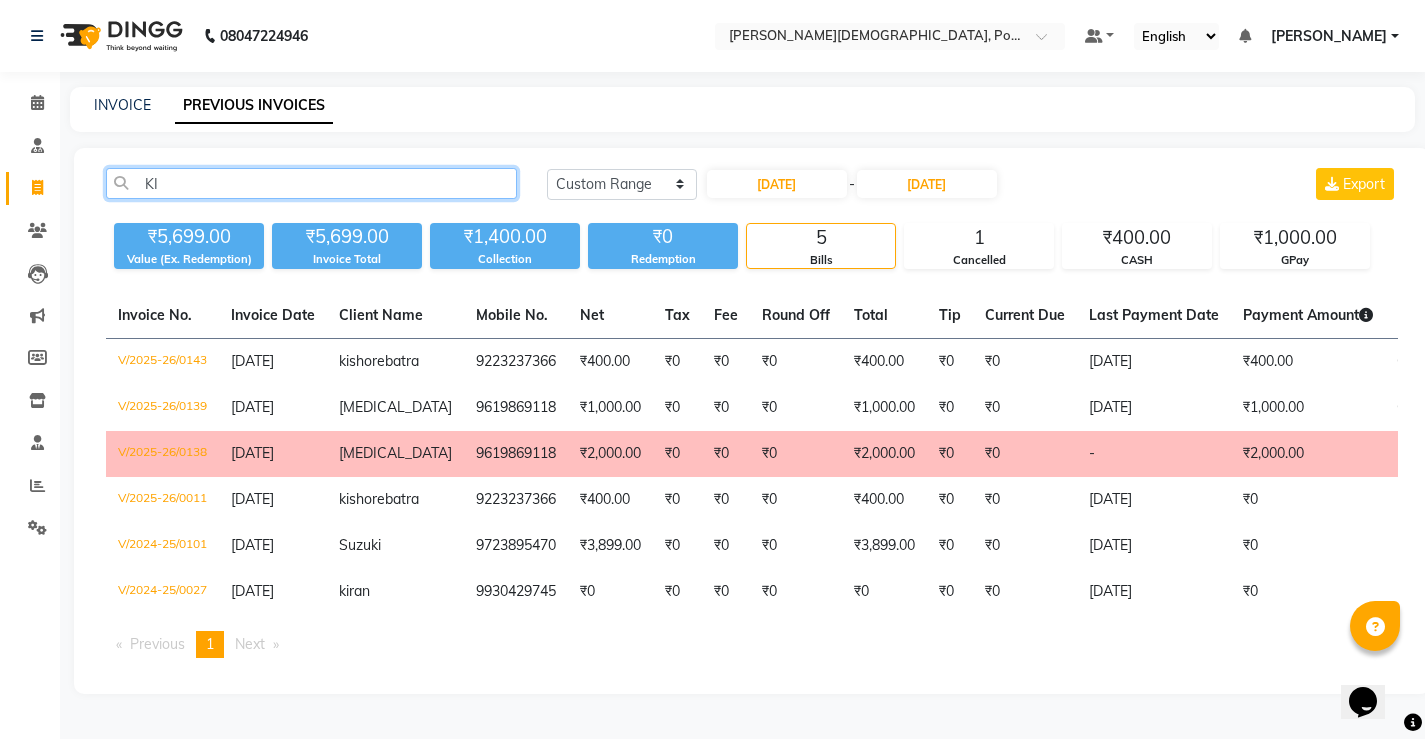 type on "K" 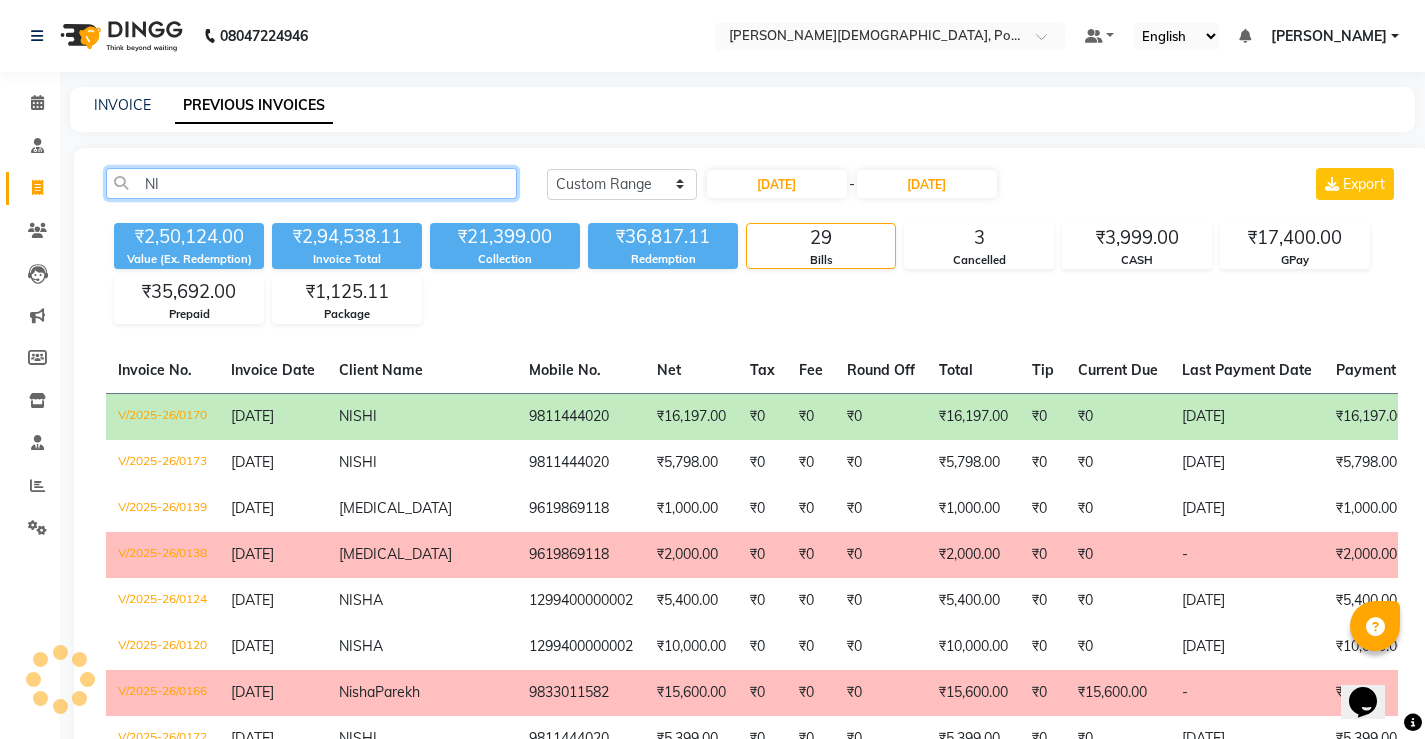 click on "NI" 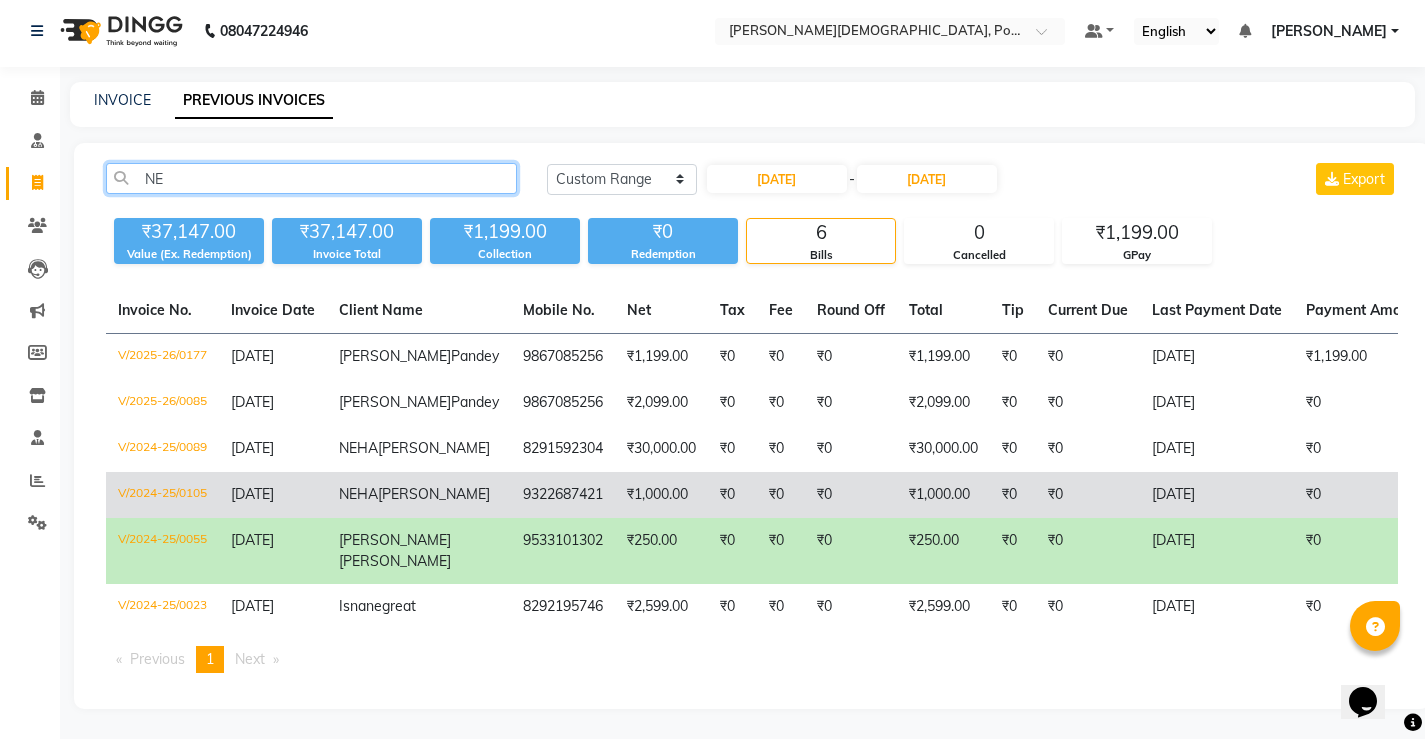 scroll, scrollTop: 0, scrollLeft: 0, axis: both 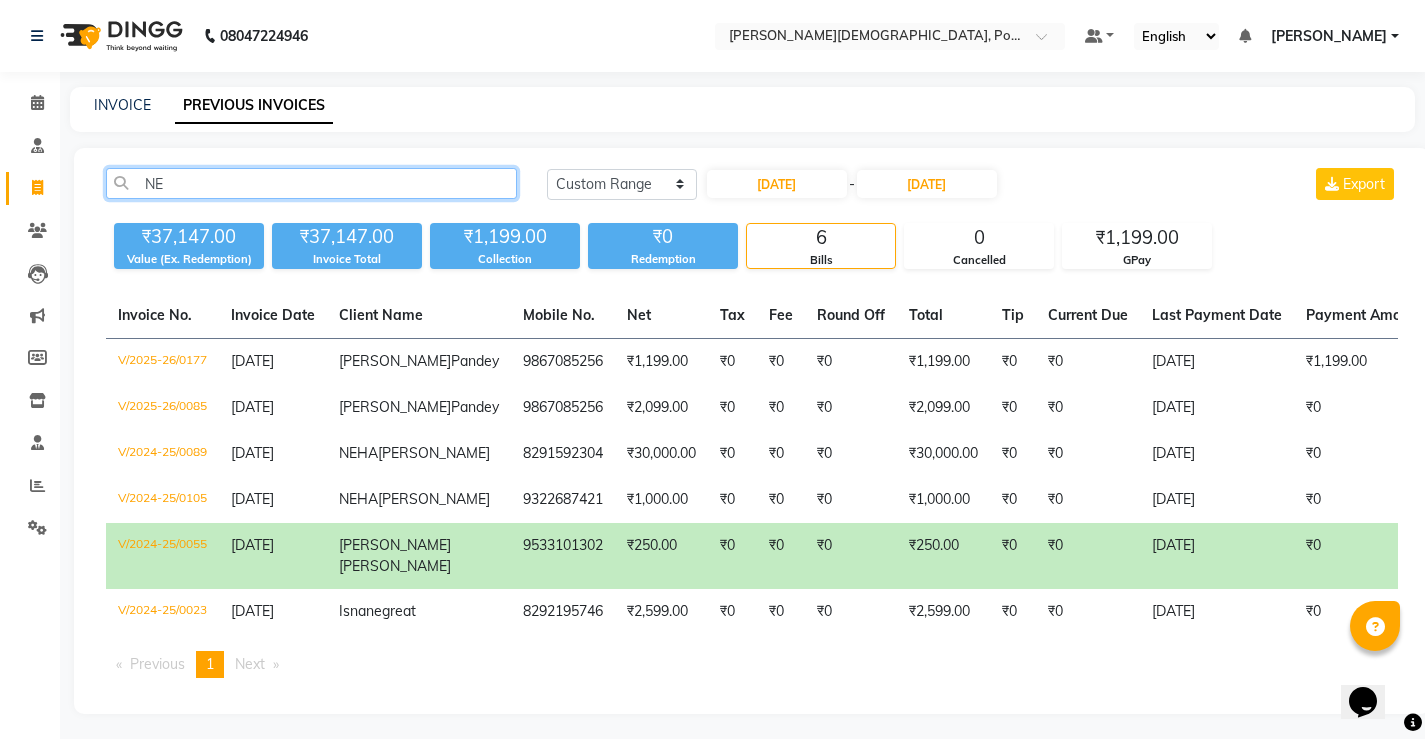type on "NE" 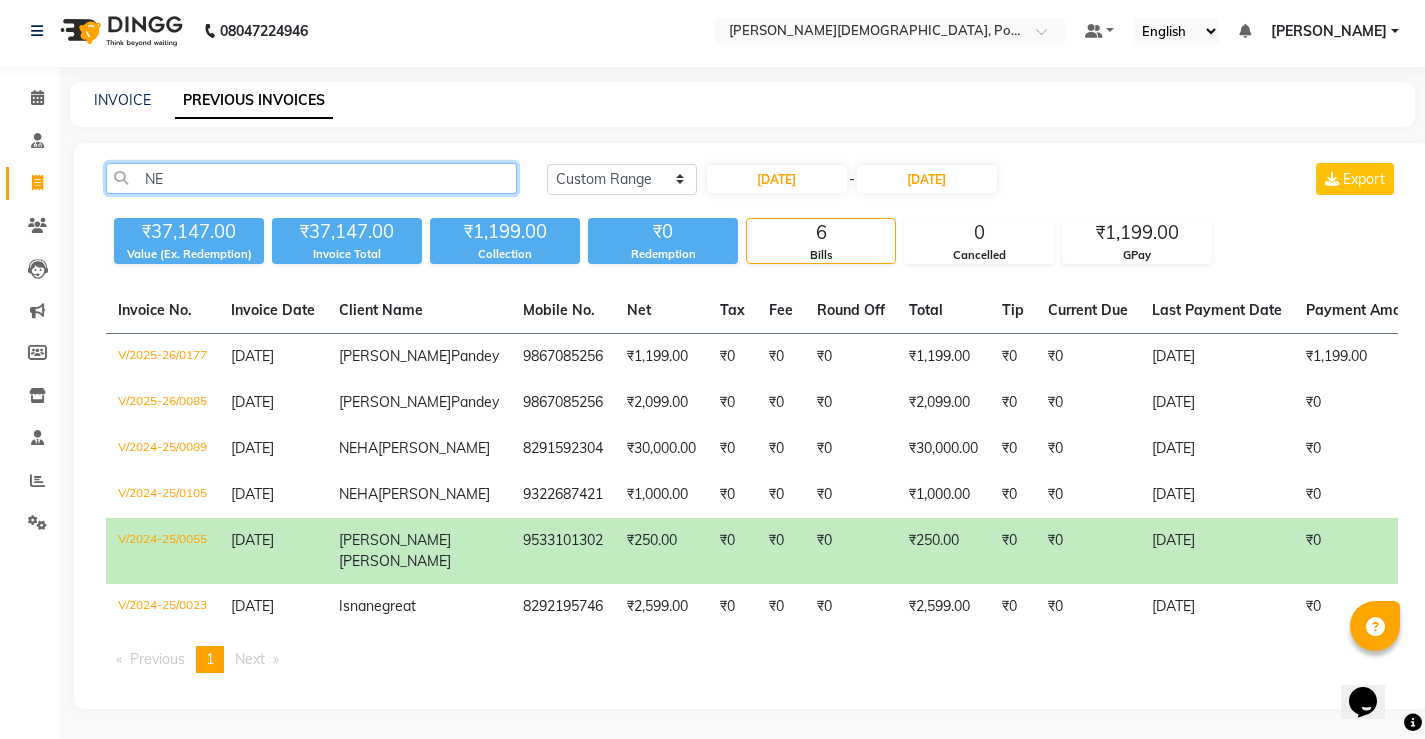 scroll, scrollTop: 100, scrollLeft: 0, axis: vertical 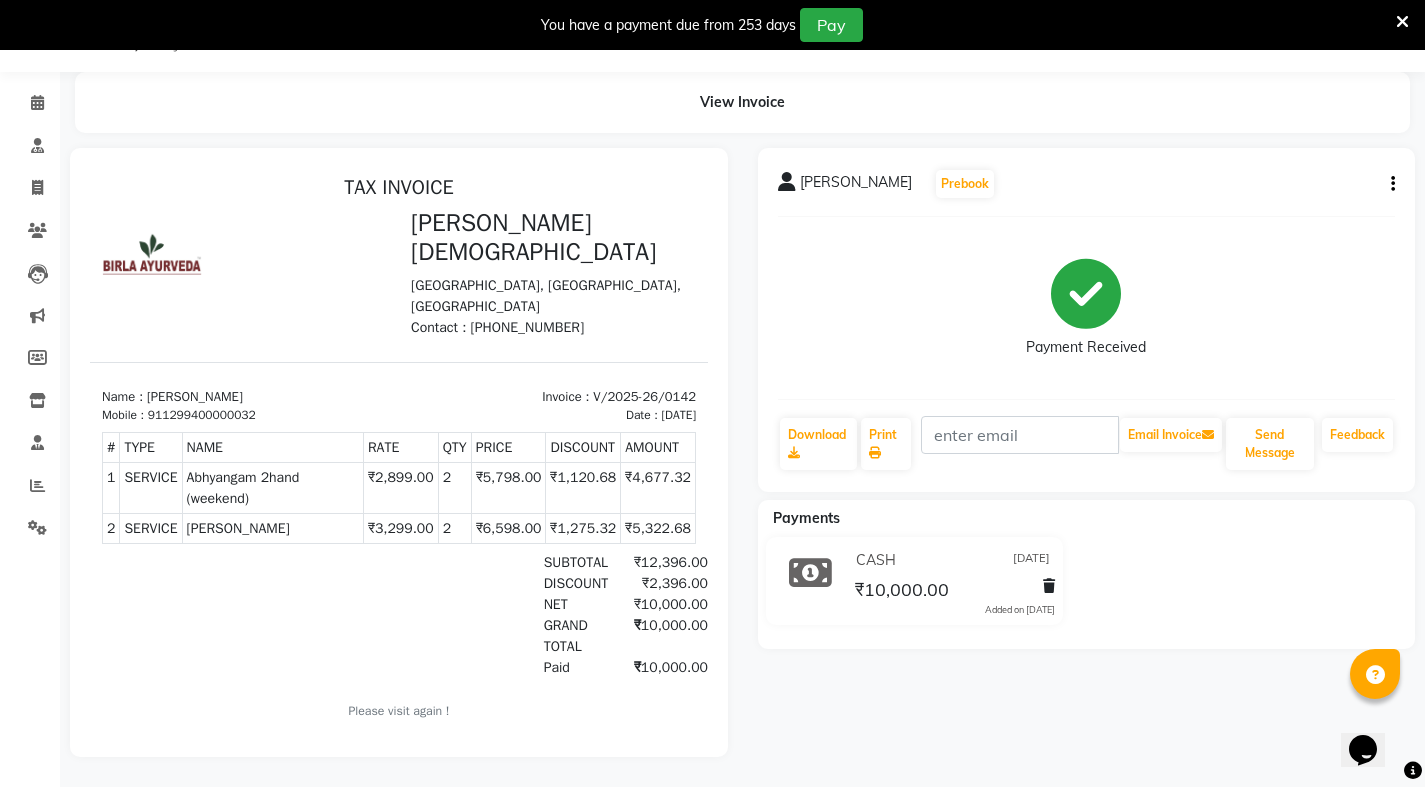 click at bounding box center (1402, 22) 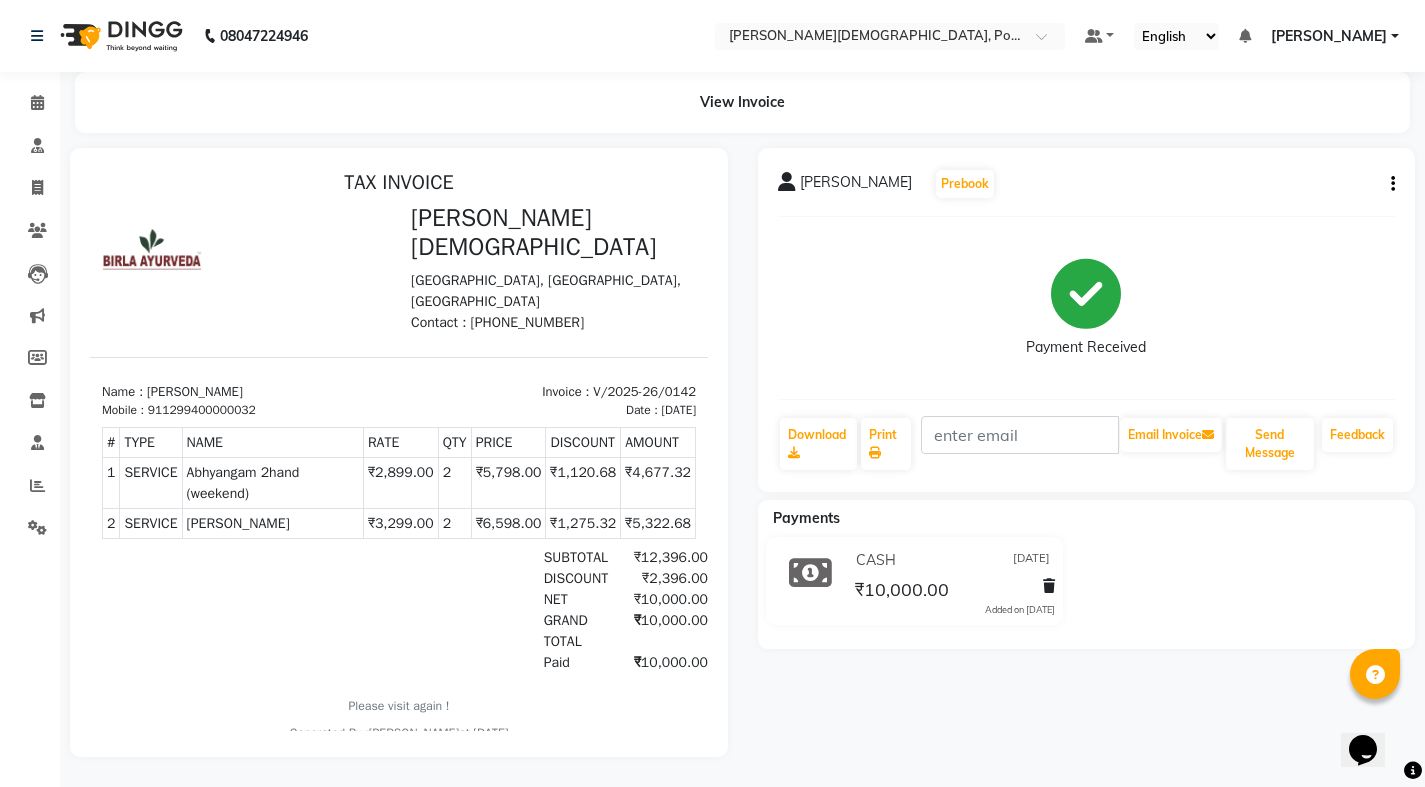 scroll, scrollTop: 0, scrollLeft: 0, axis: both 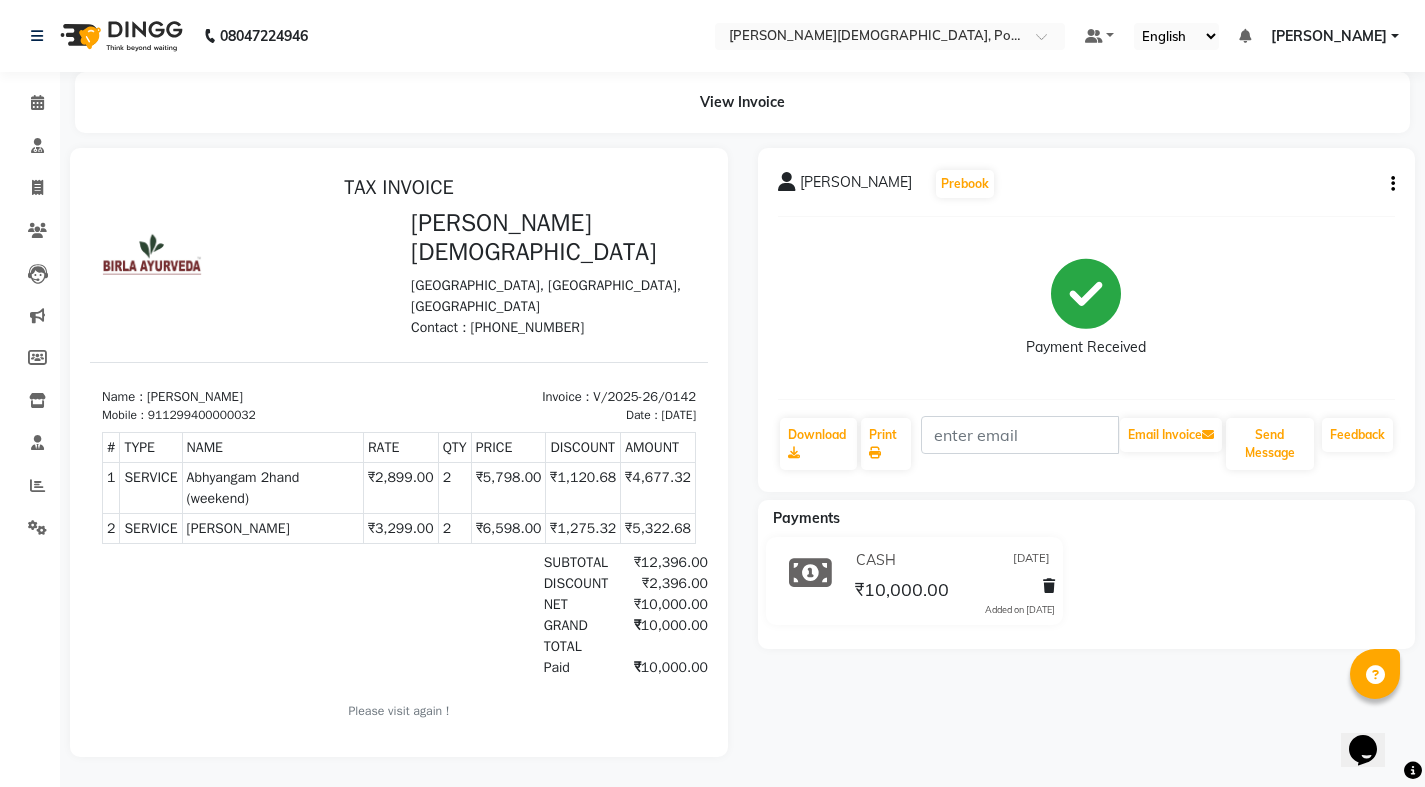 click 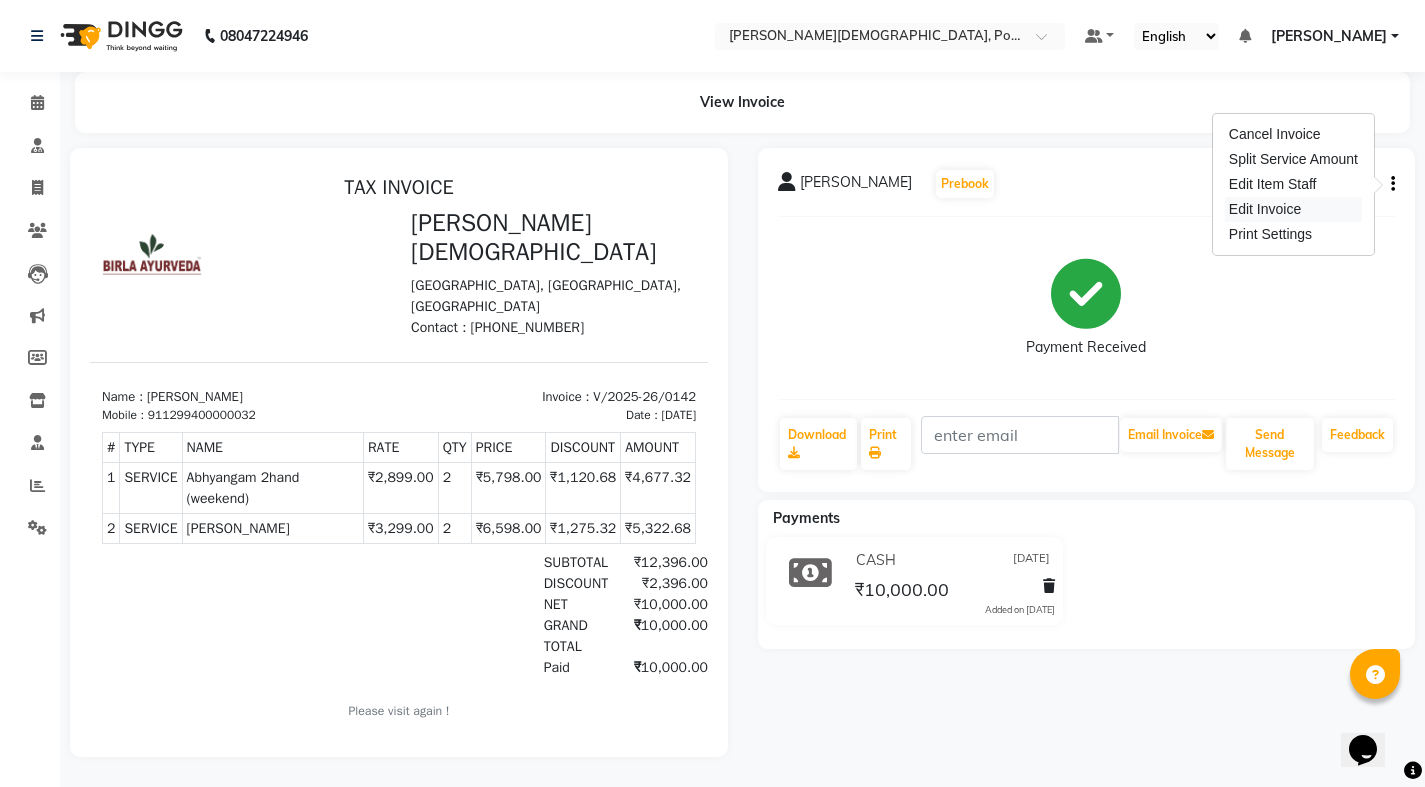 click on "Edit Invoice" at bounding box center [1293, 209] 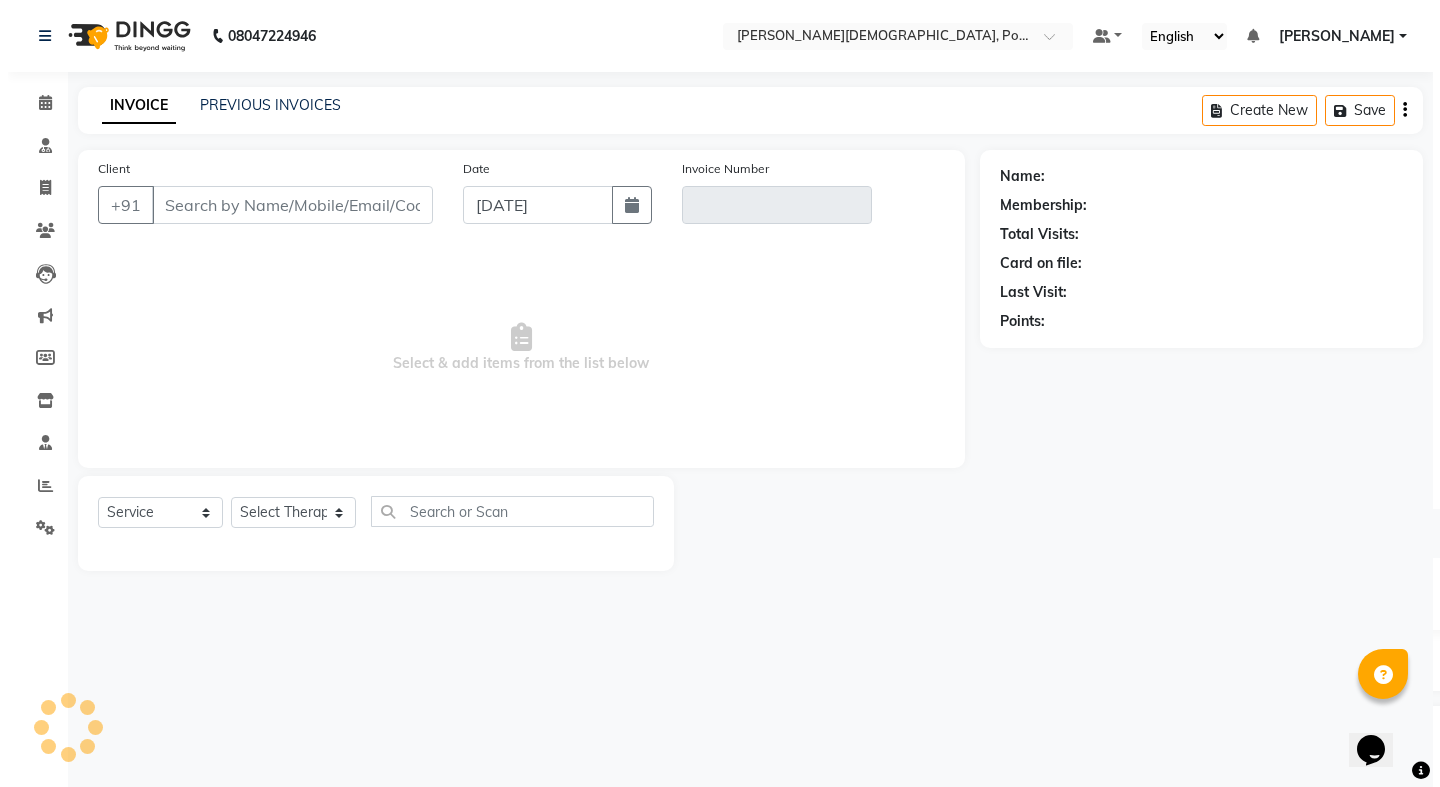 scroll, scrollTop: 0, scrollLeft: 0, axis: both 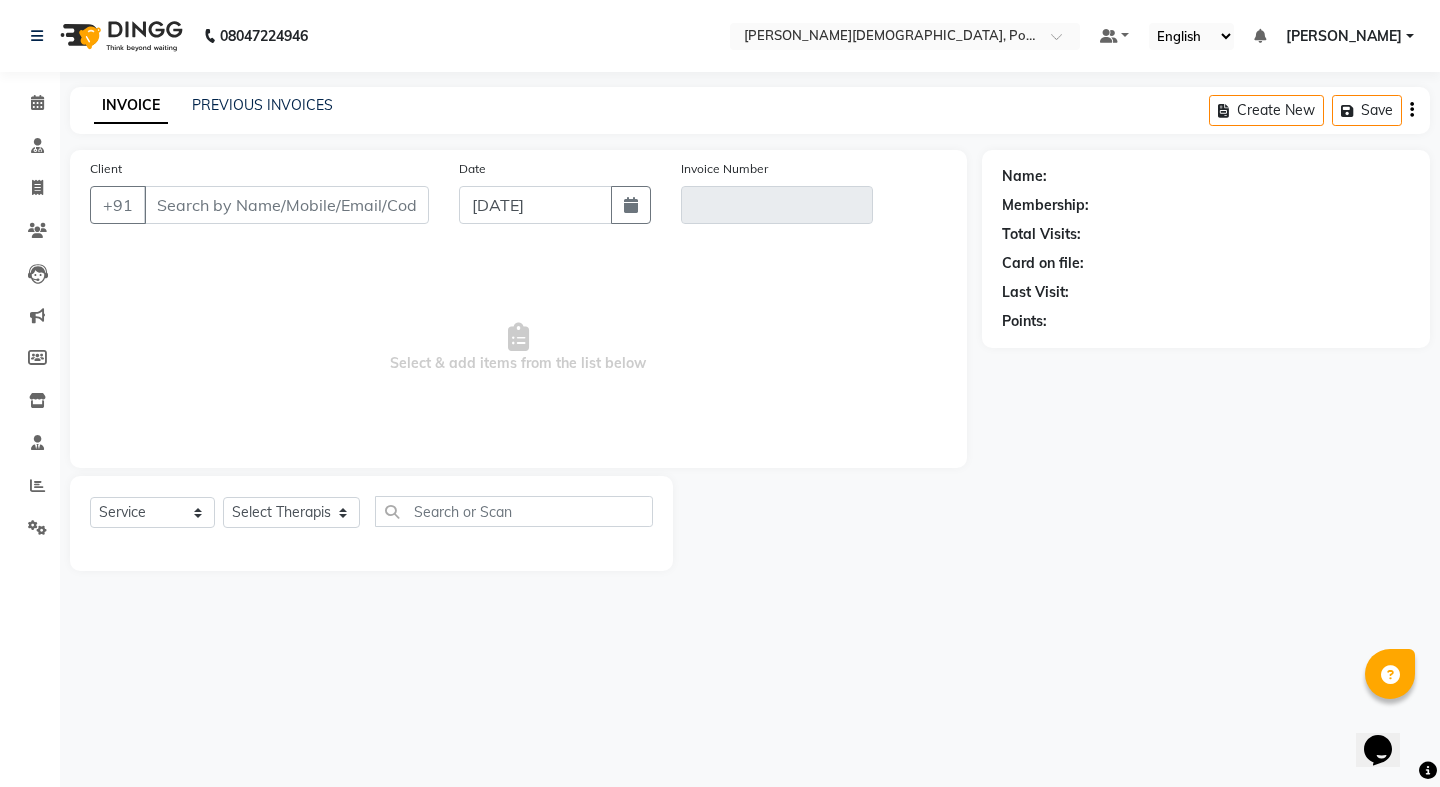 type on "1299400000032" 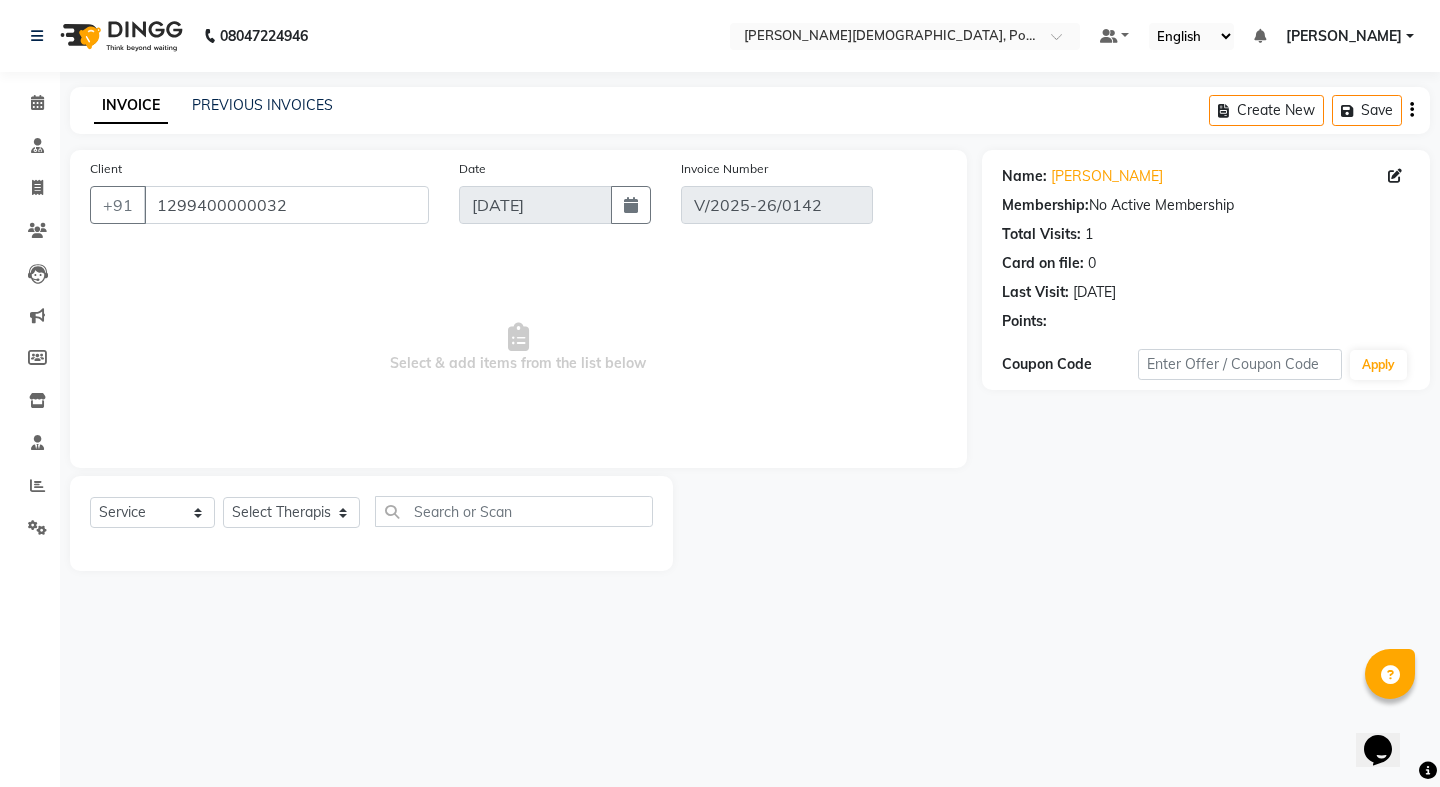 type on "[DATE]" 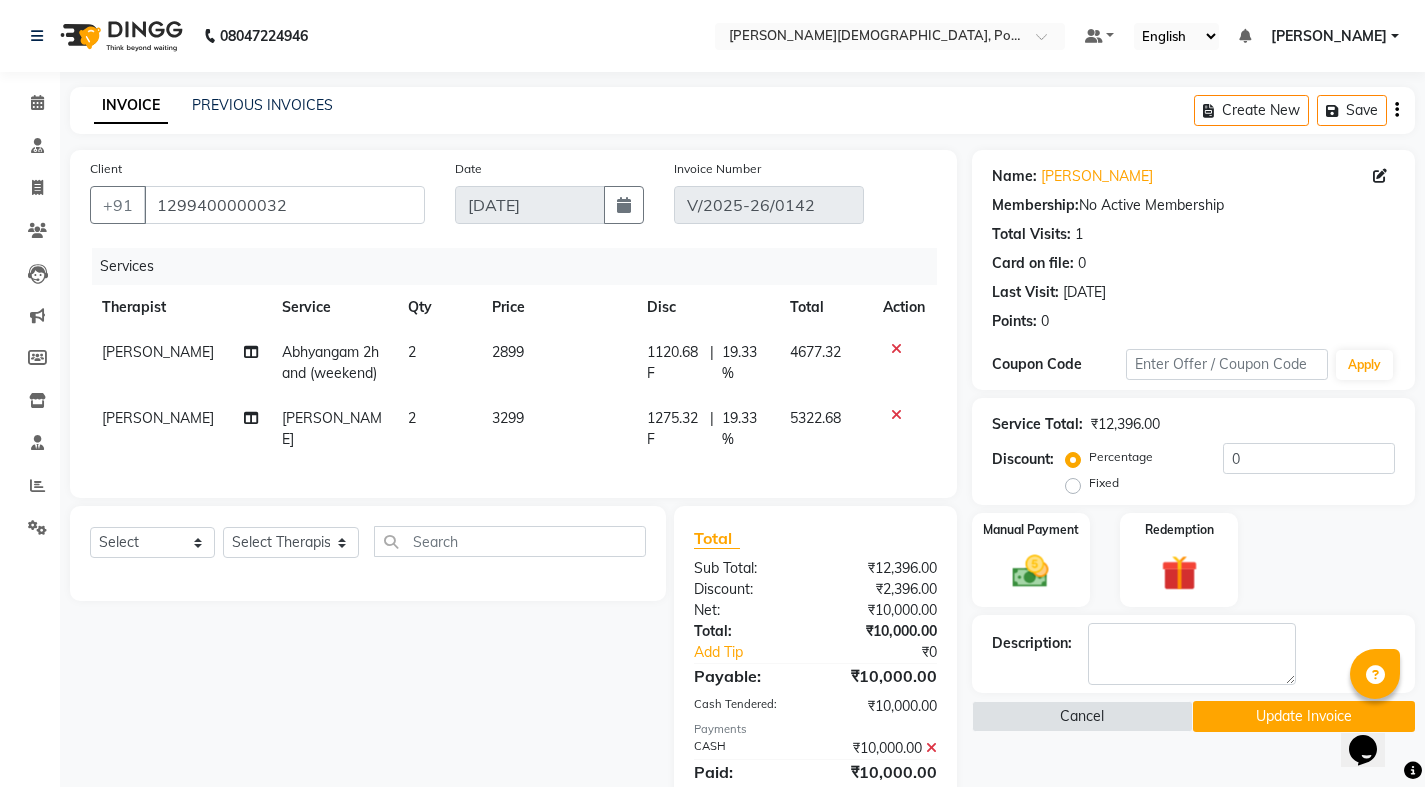 click 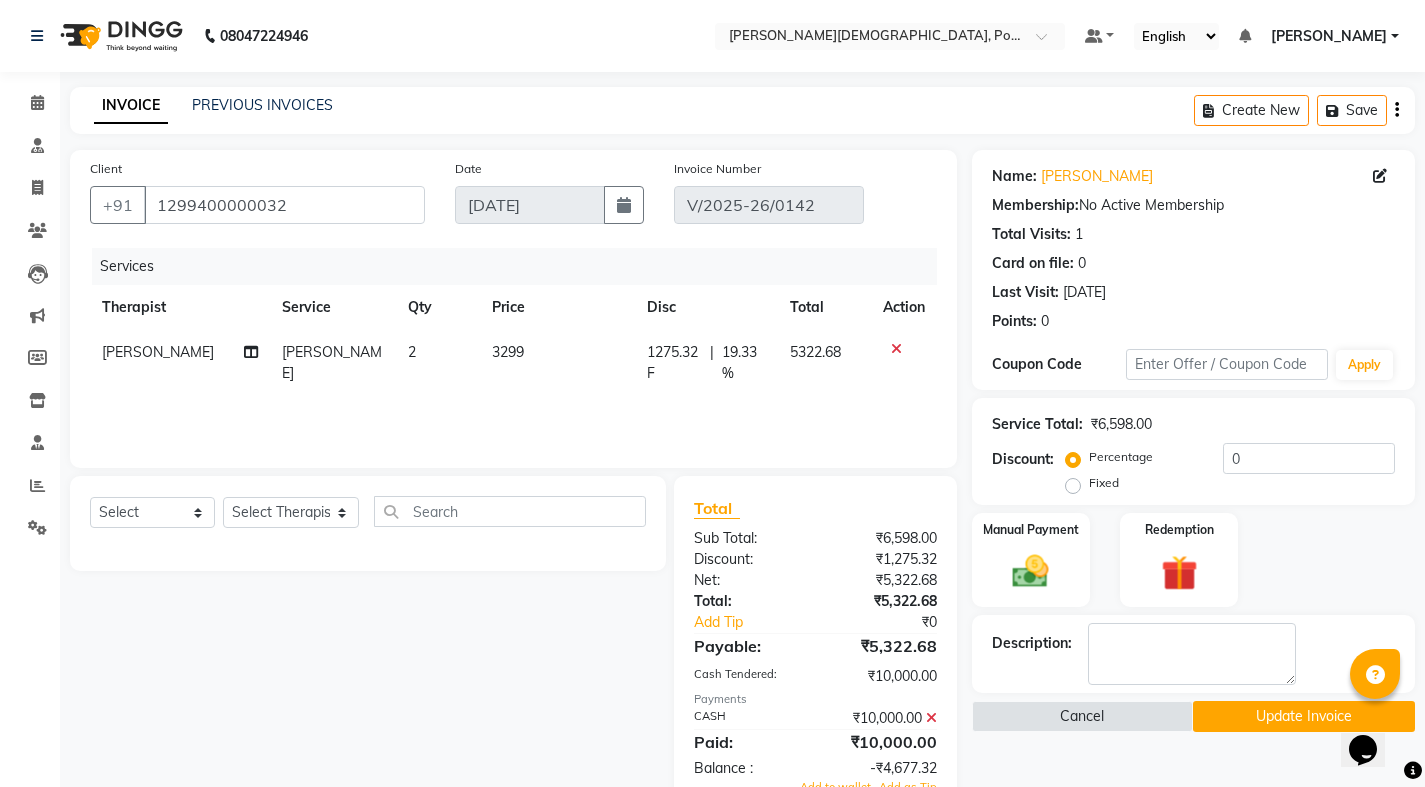 click 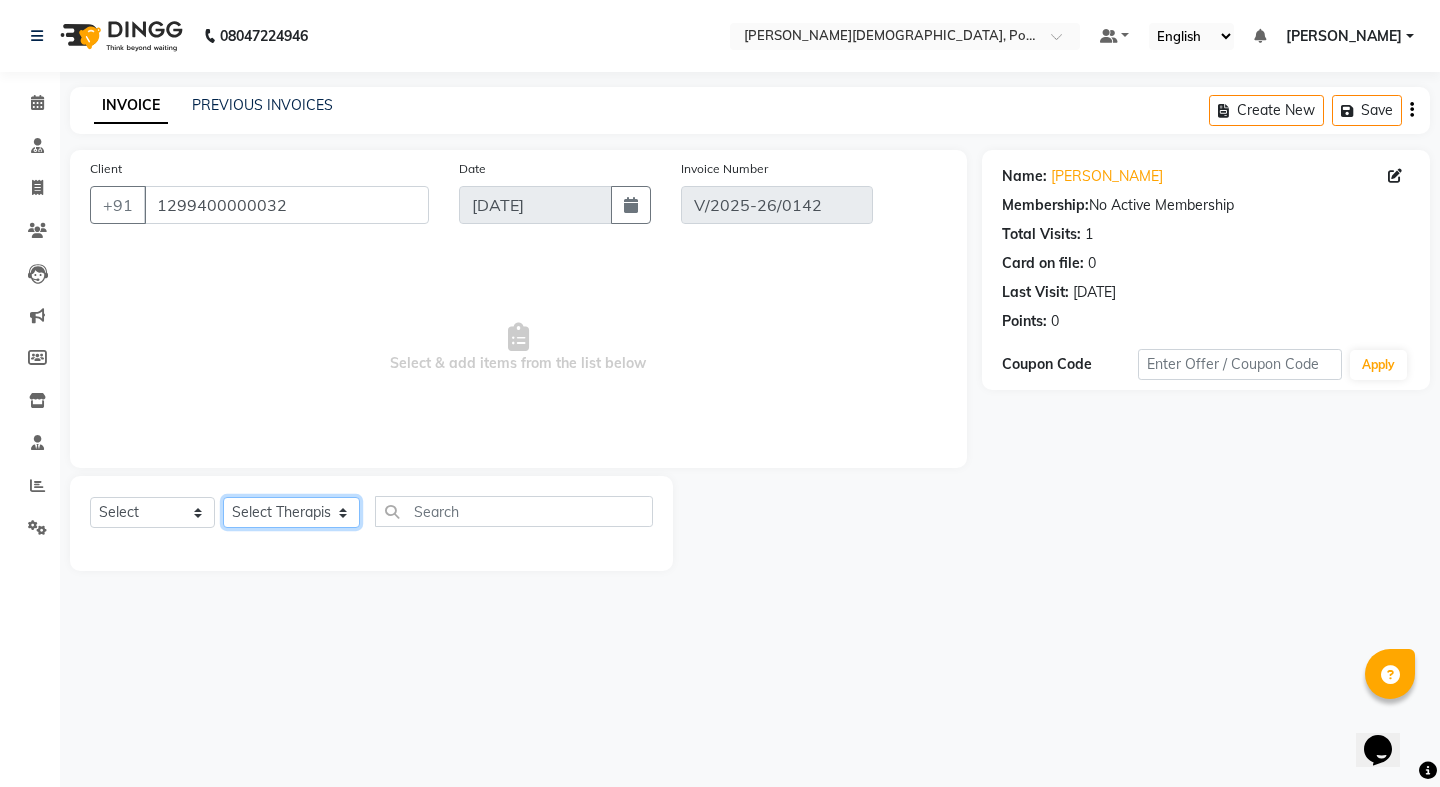 click on "Select Therapist [PERSON_NAME] [PERSON_NAME] [PERSON_NAME] [PERSON_NAME] [PERSON_NAME] Dr [PERSON_NAME] Dr. [PERSON_NAME] [PERSON_NAME] [PERSON_NAME] Dr. [PERSON_NAME] [PERSON_NAME] [PERSON_NAME] [PERSON_NAME] [PERSON_NAME] [PERSON_NAME] [PERSON_NAME] [PERSON_NAME] Pooja [PERSON_NAME] [PERSON_NAME] KUMAR G [PERSON_NAME] [PERSON_NAME] K M [PERSON_NAME] [PERSON_NAME] Suddheesh [PERSON_NAME] [PERSON_NAME] [PERSON_NAME] Swati [PERSON_NAME] Vidya [PERSON_NAME] [PERSON_NAME]" 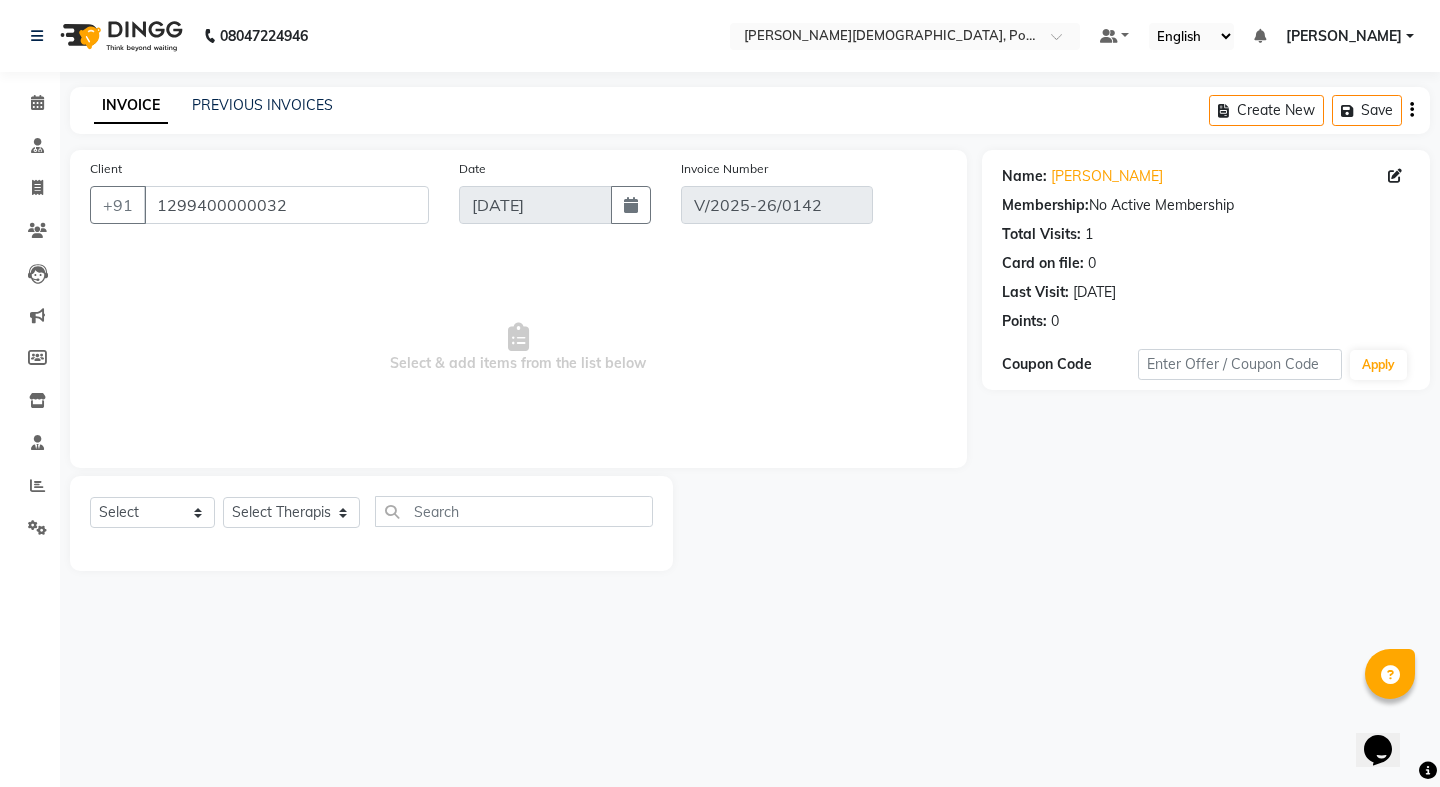 click on "INVOICE PREVIOUS INVOICES Create New   Save" 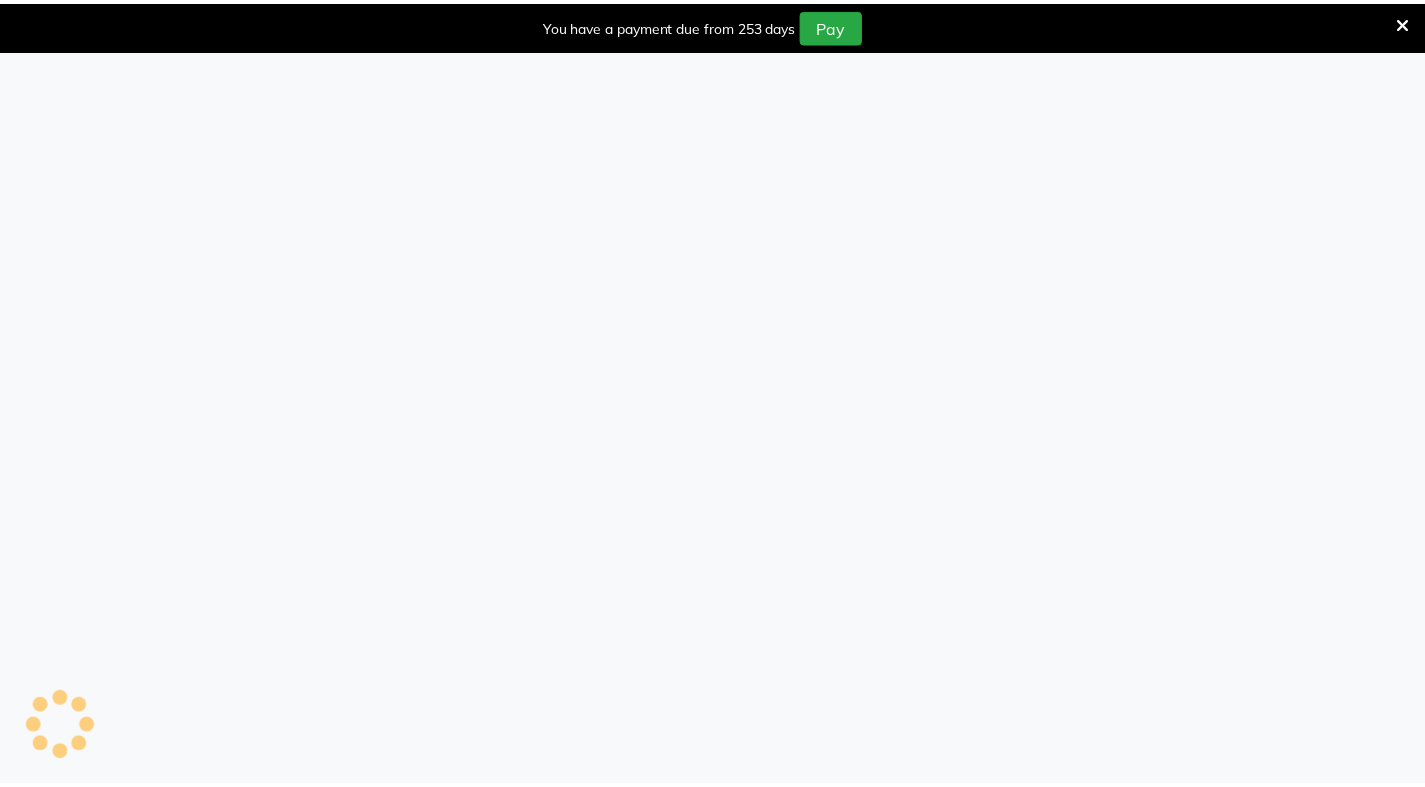 scroll, scrollTop: 0, scrollLeft: 0, axis: both 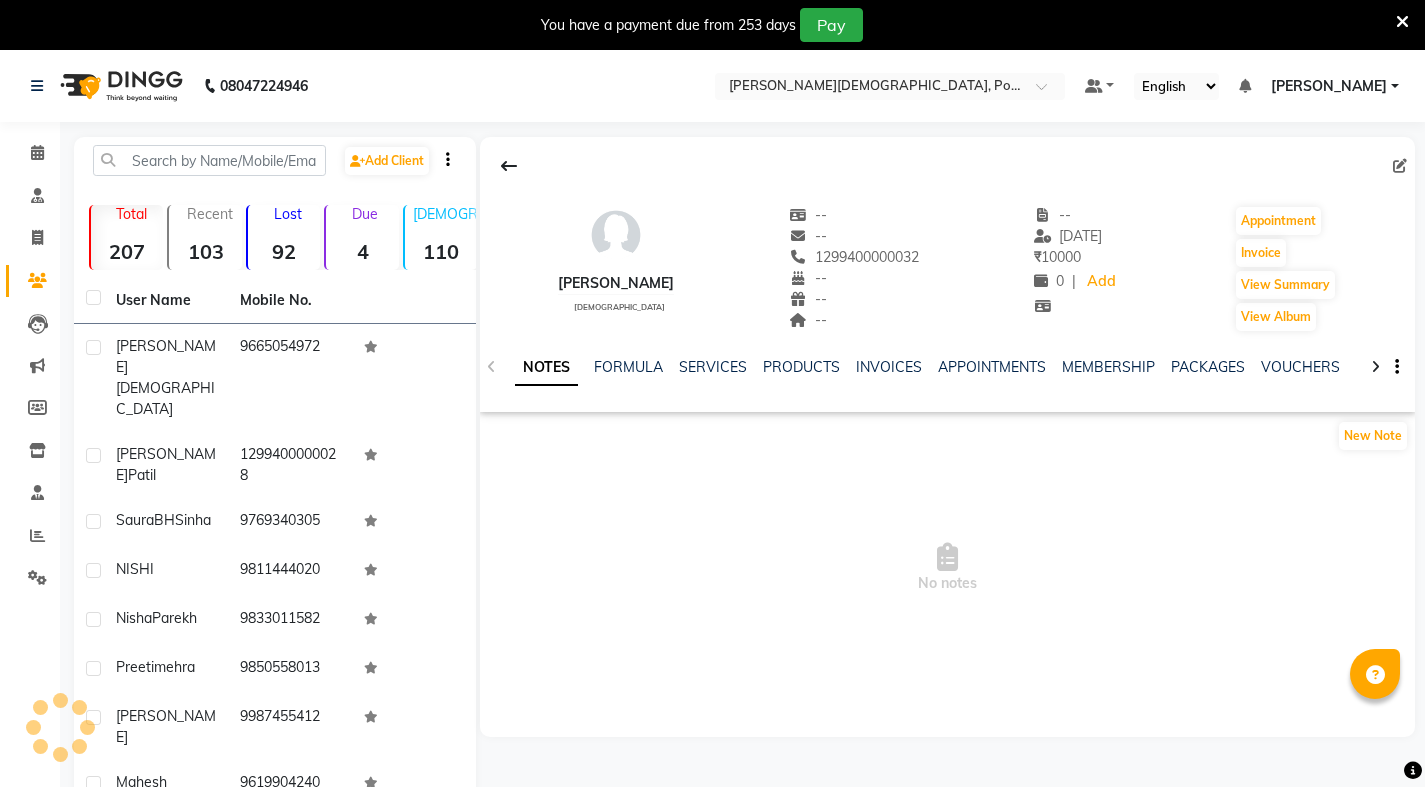 select on "en" 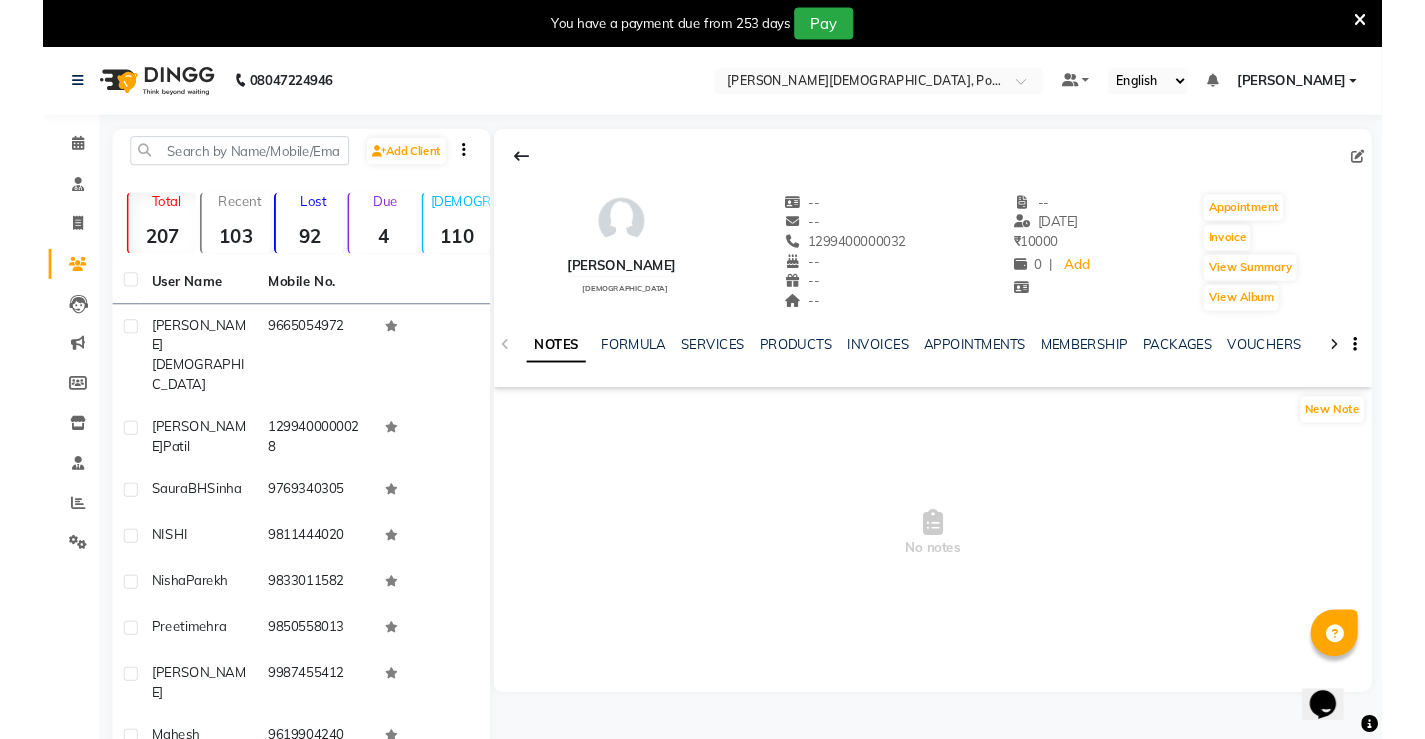 scroll, scrollTop: 0, scrollLeft: 0, axis: both 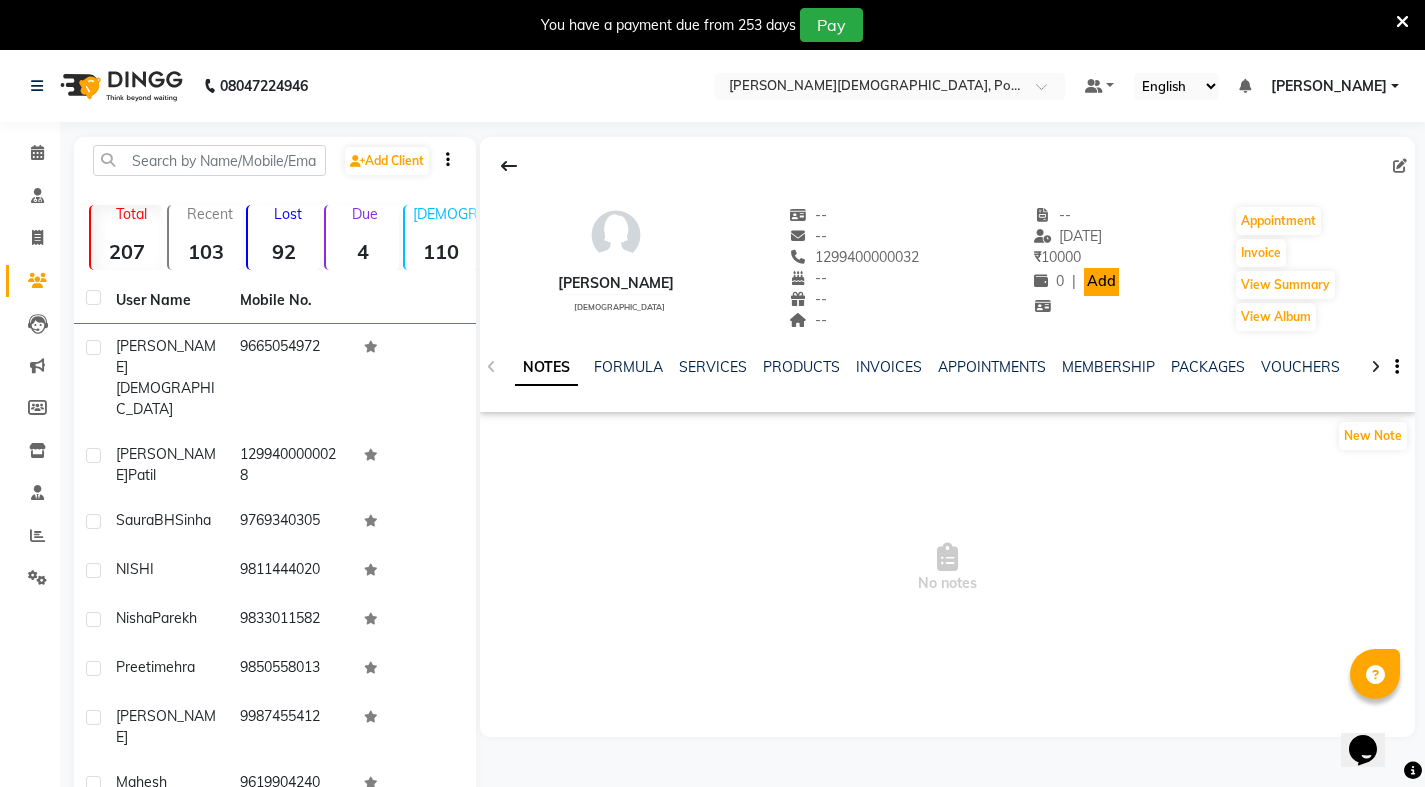 click on "Add" 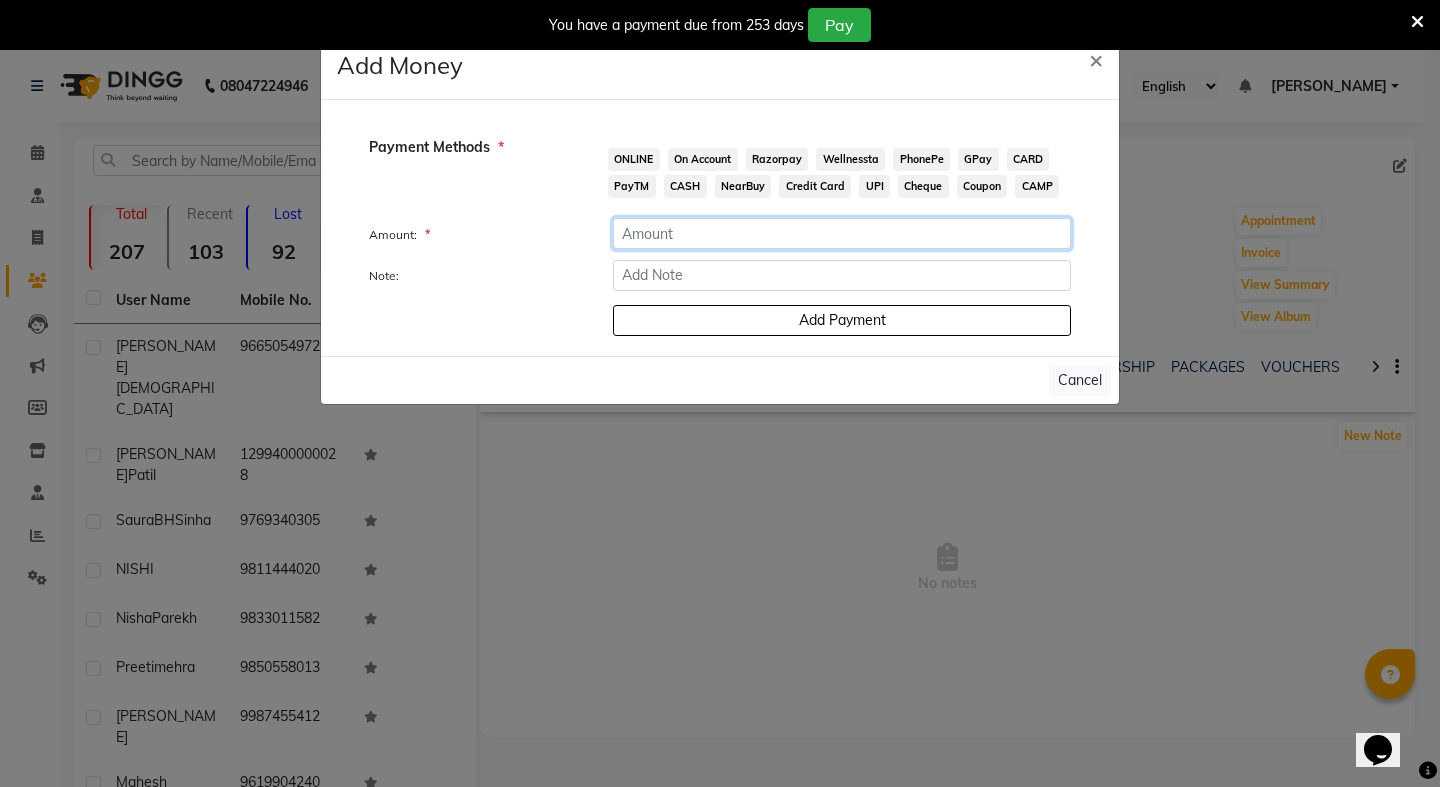 click 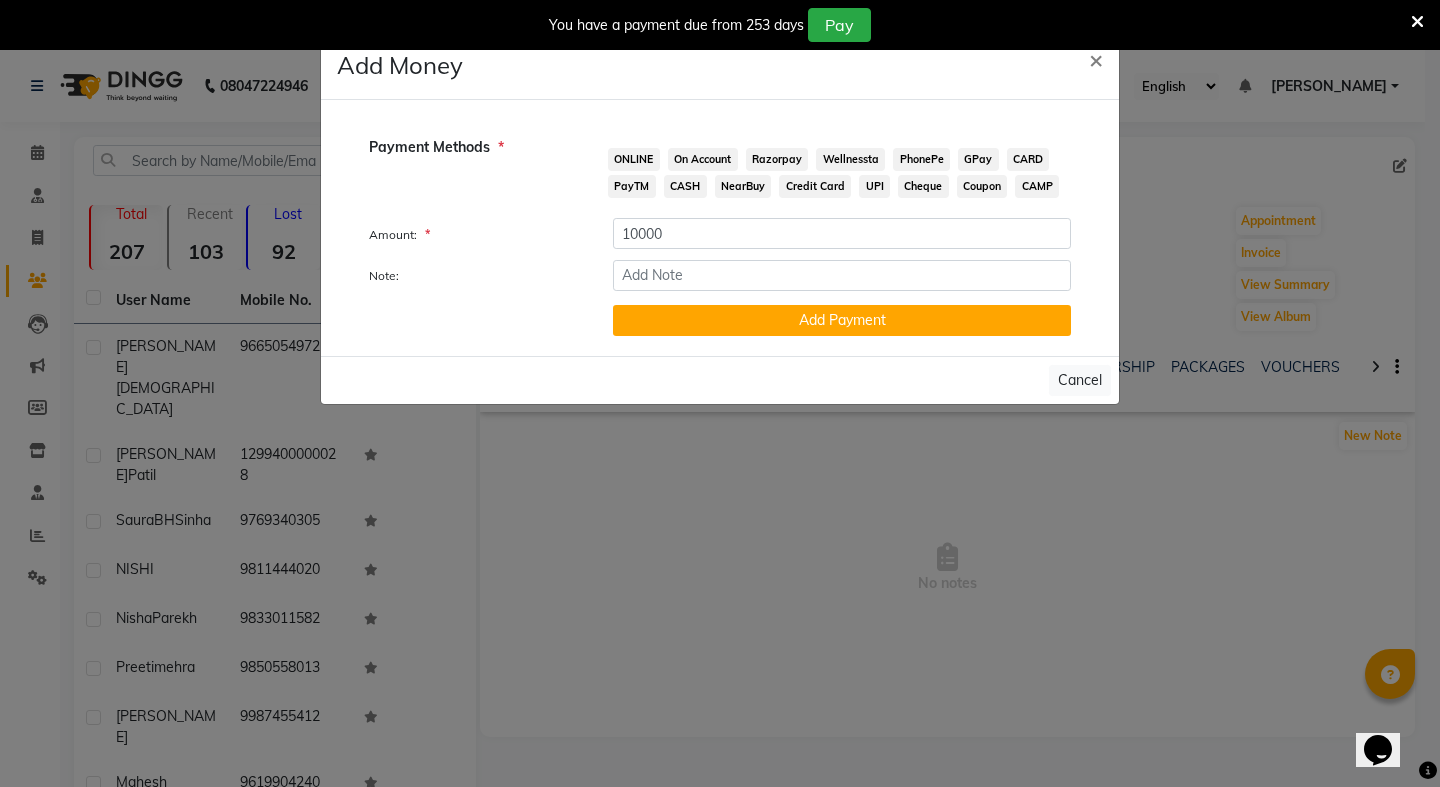 click on "CASH" 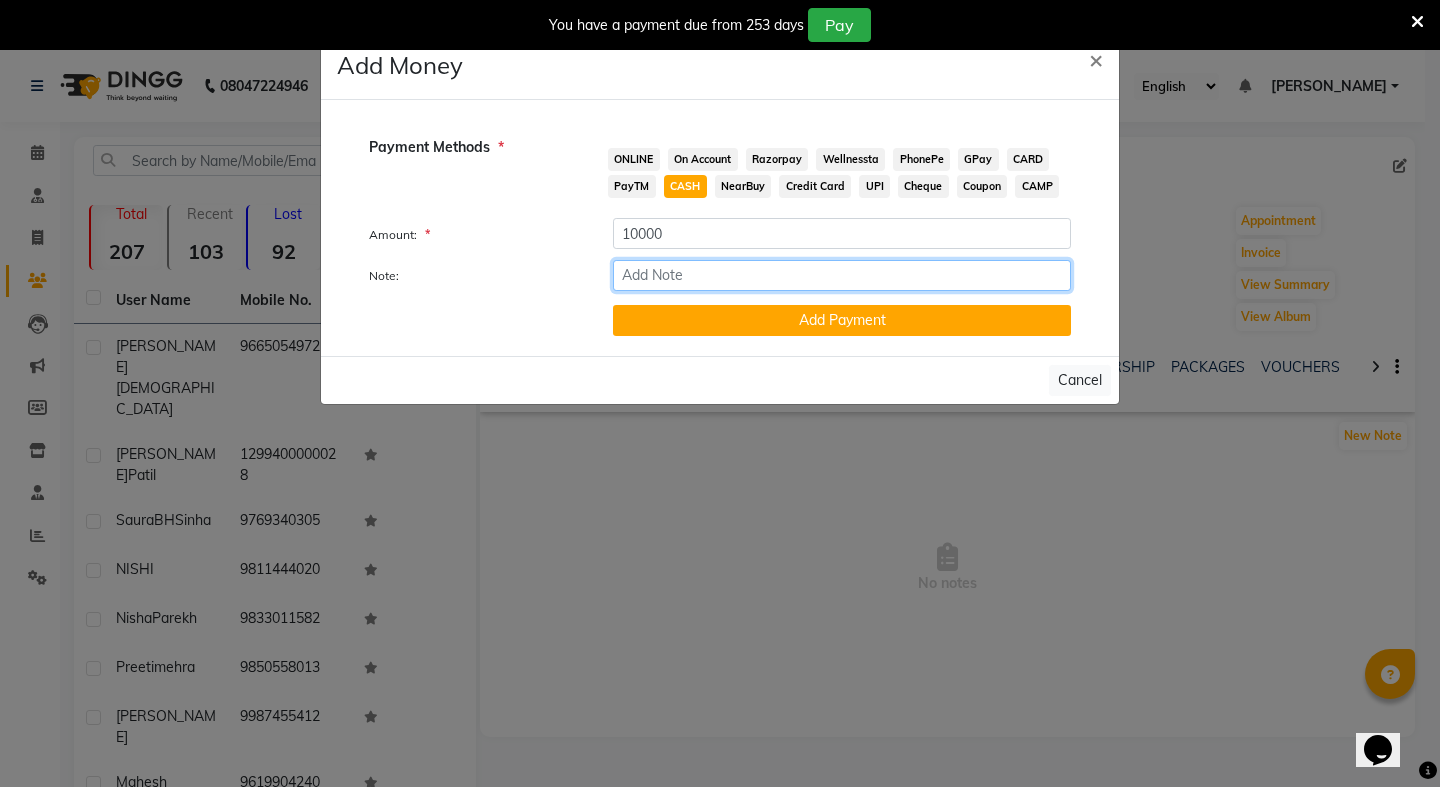 click on "Note:" at bounding box center [842, 275] 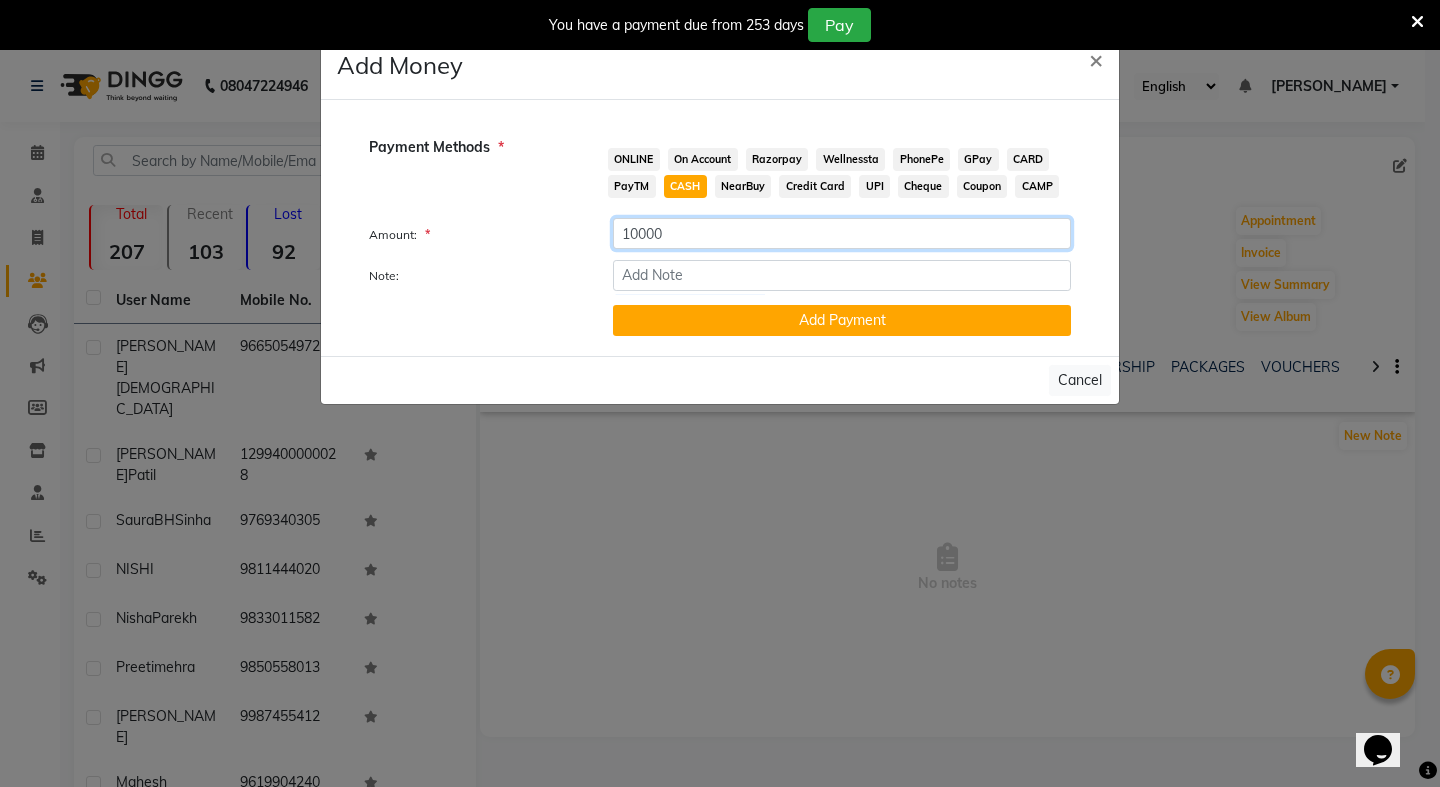 click on "10000" 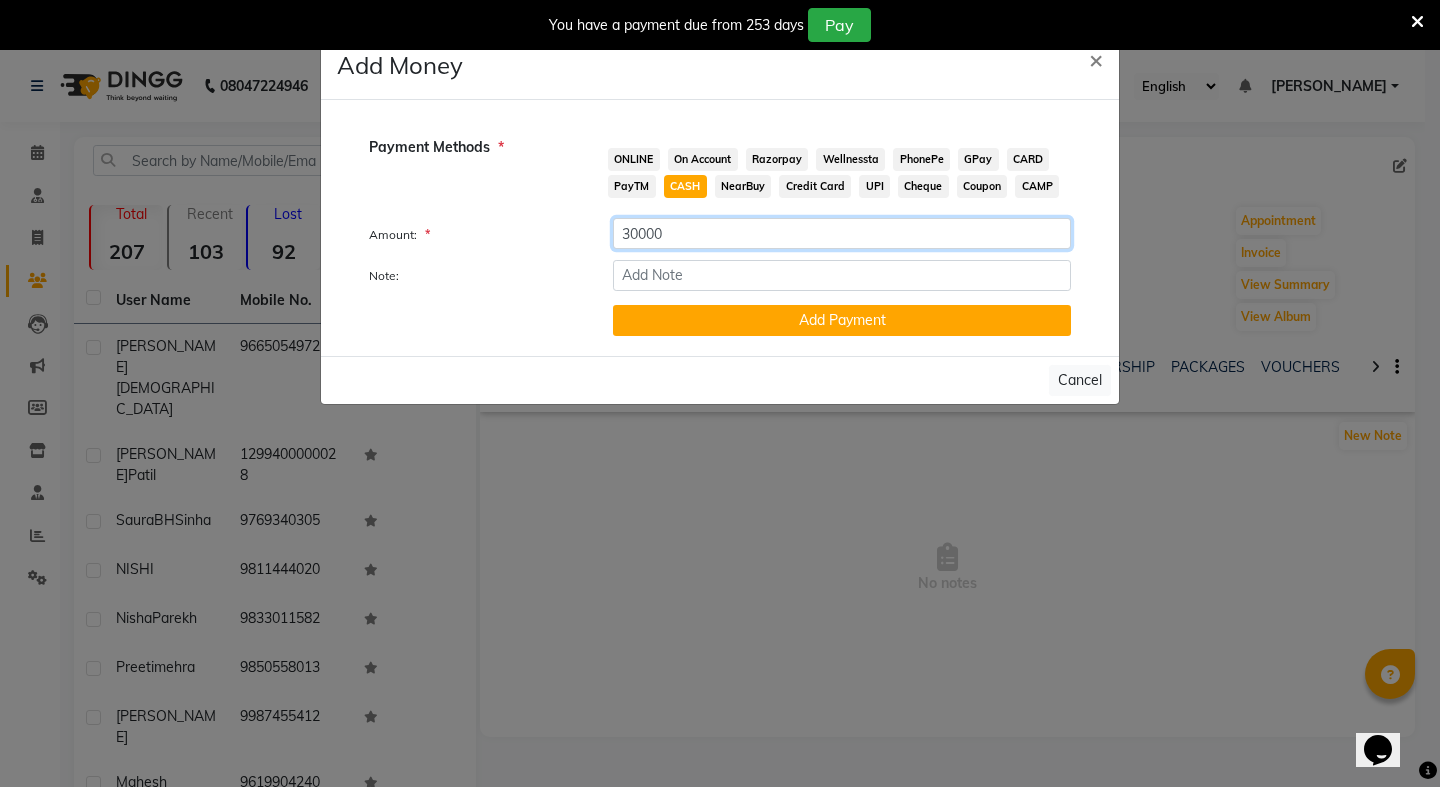 type on "30000" 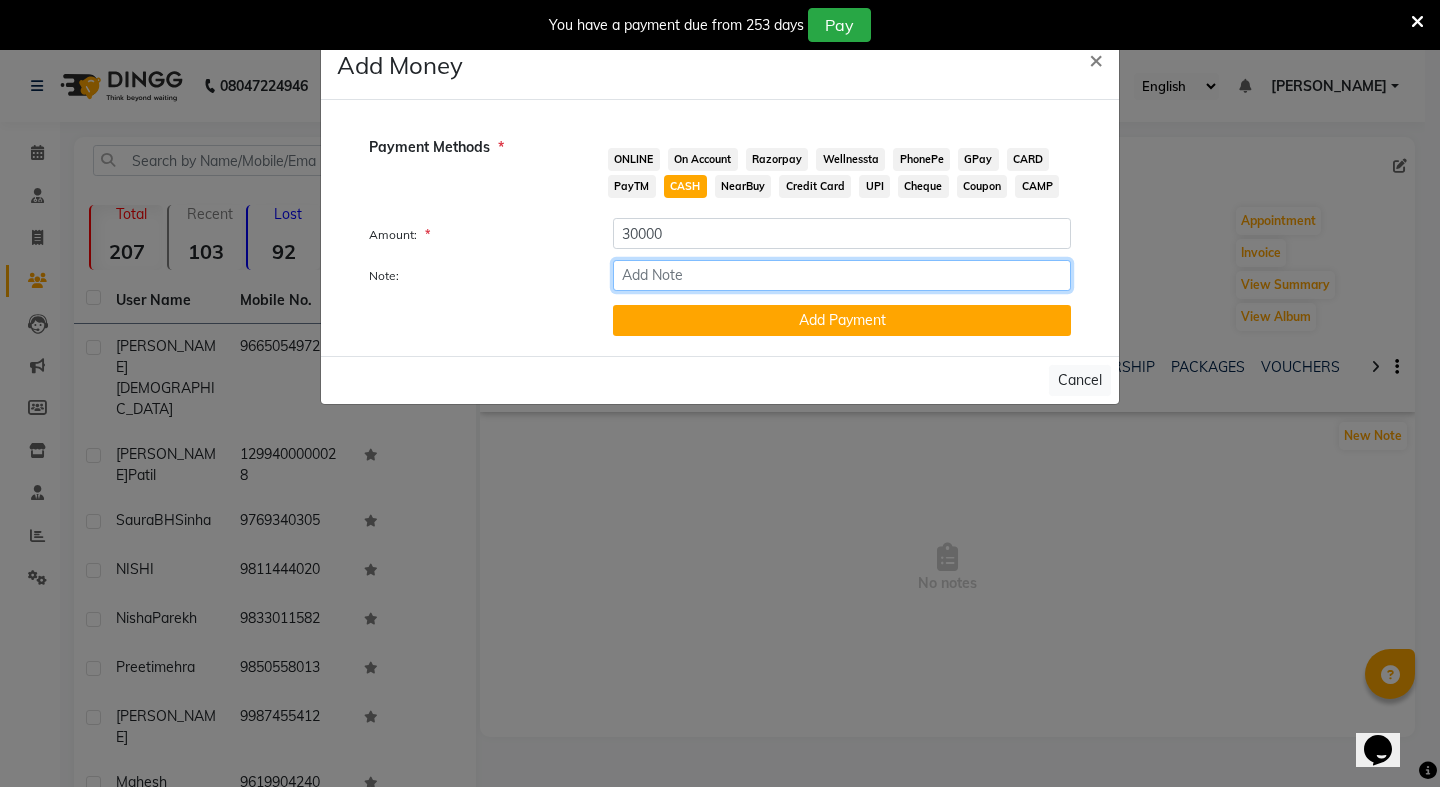 click on "Note:" at bounding box center (842, 275) 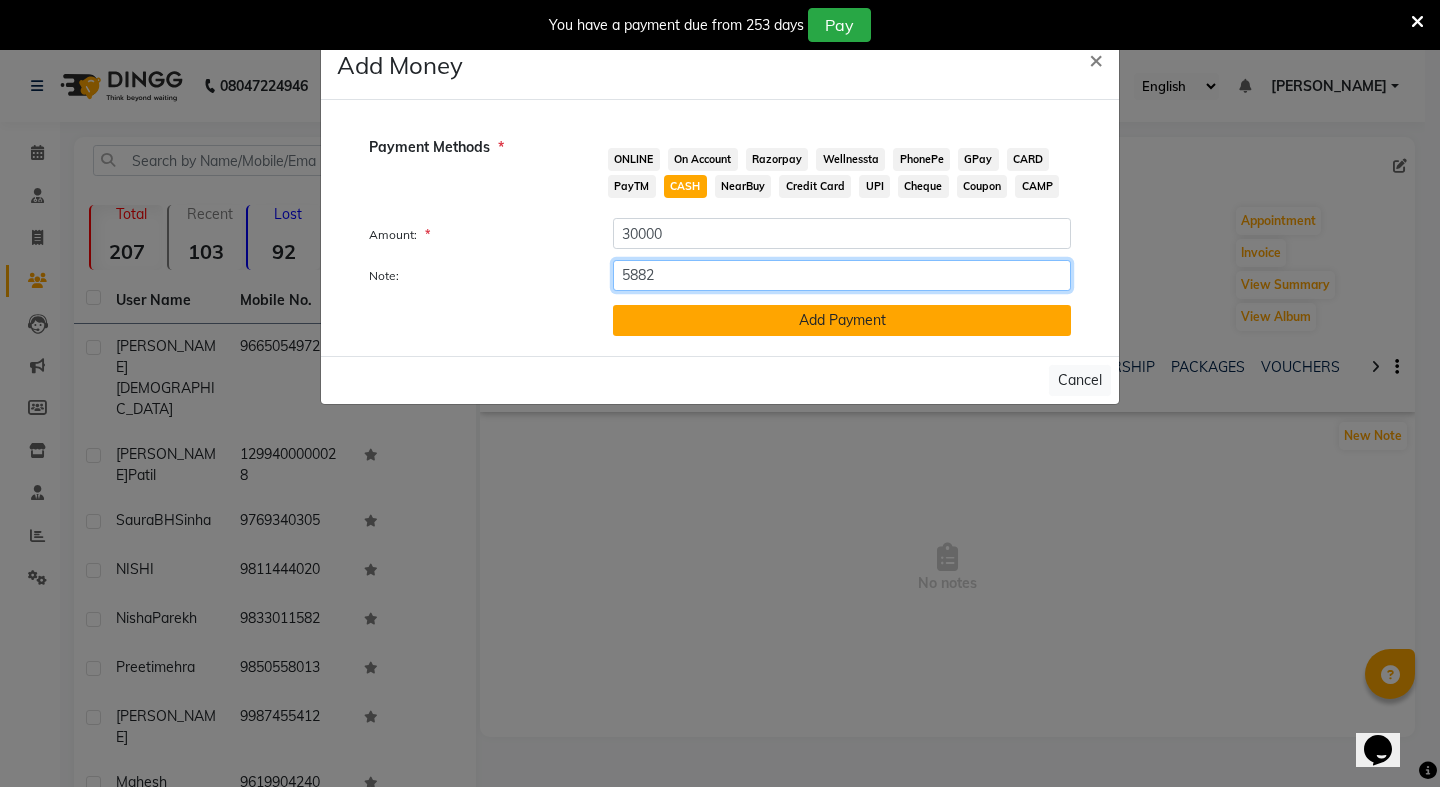 type on "5882" 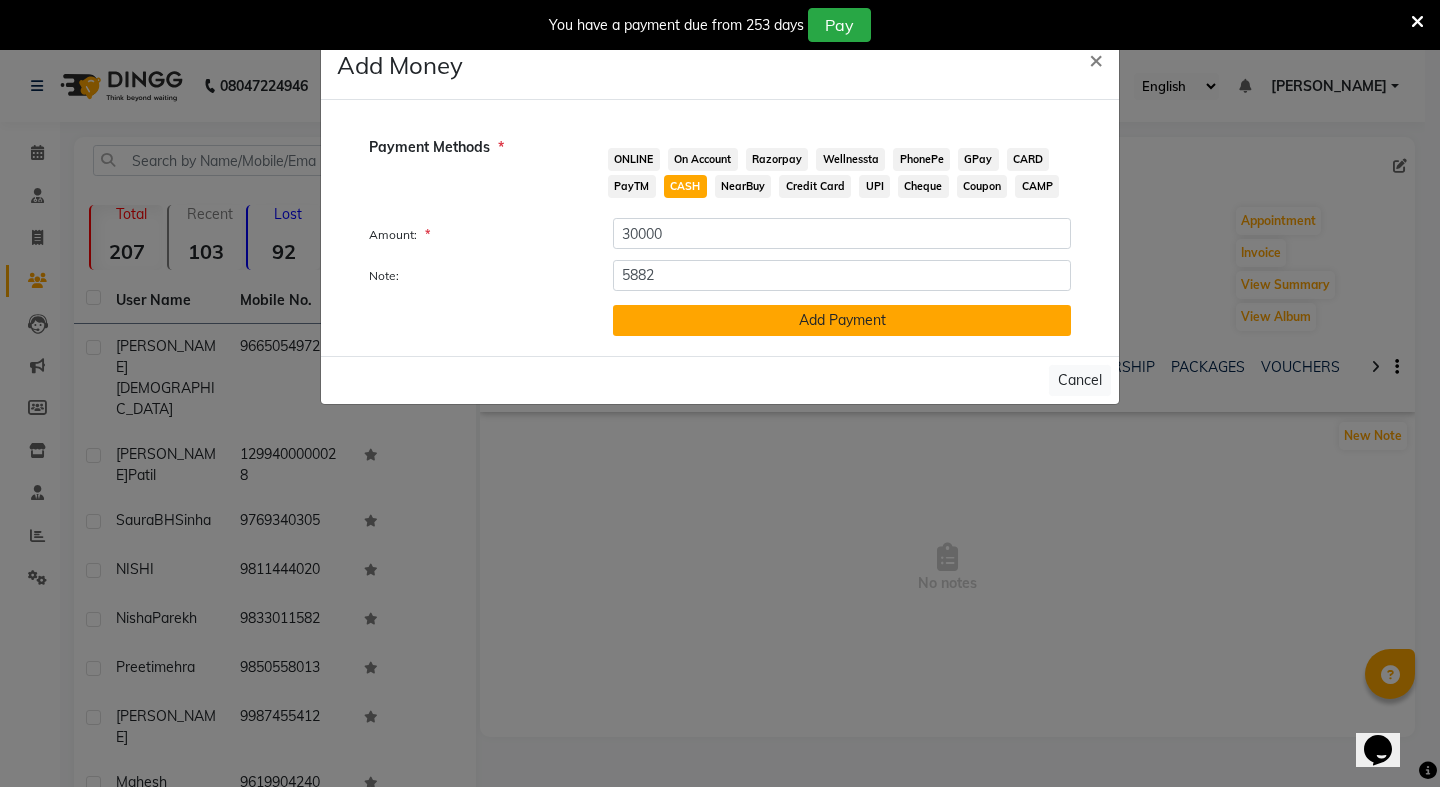click on "Add Payment" 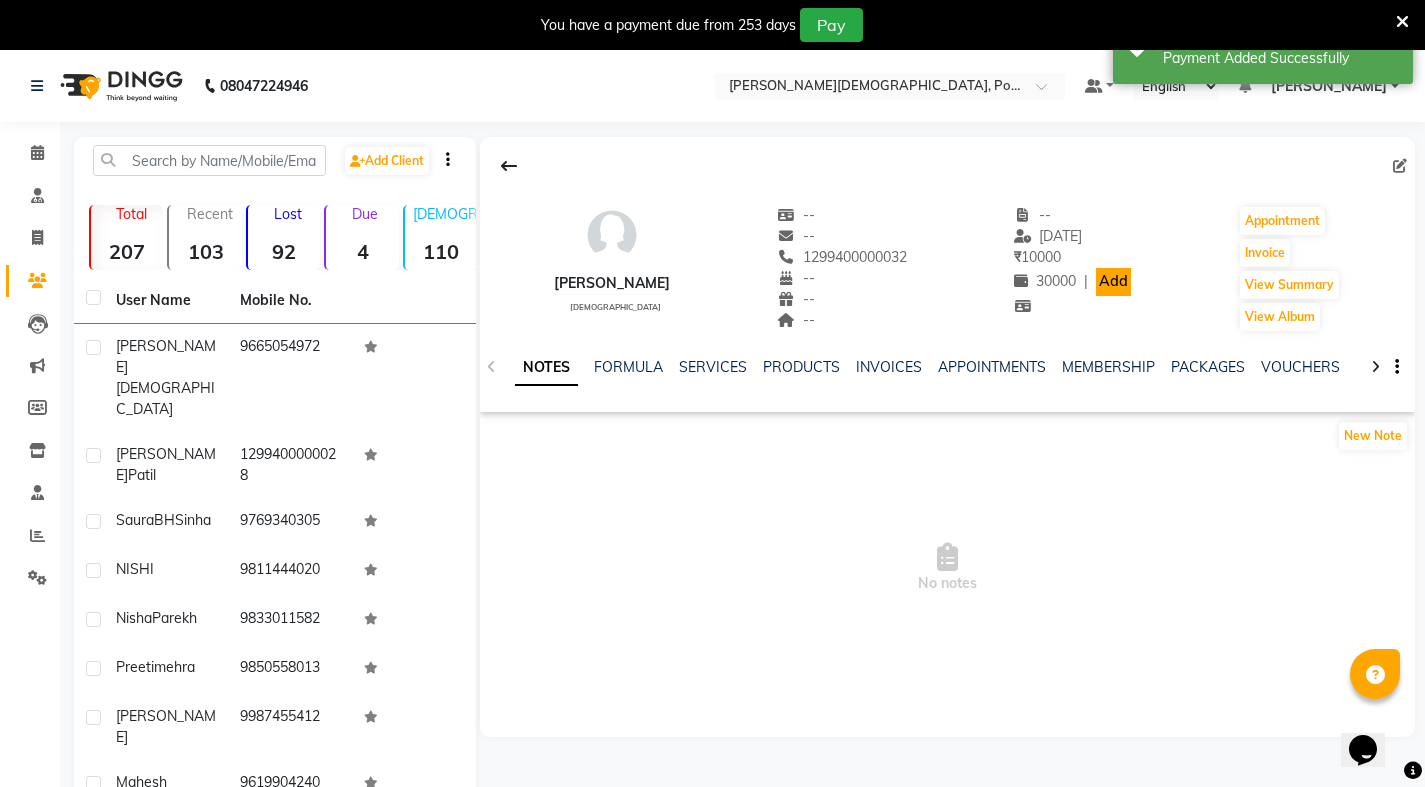 click on "Add" 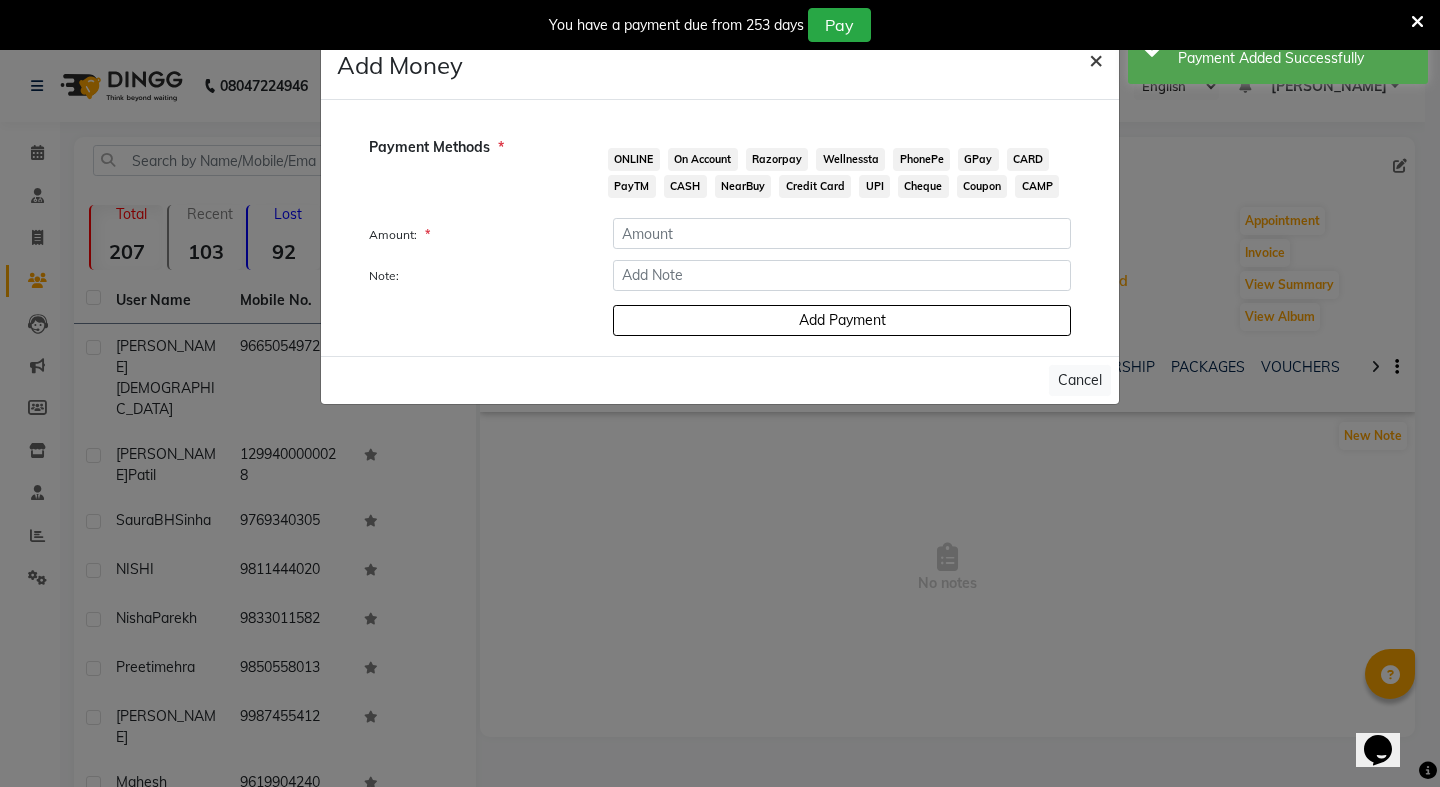 click on "×" 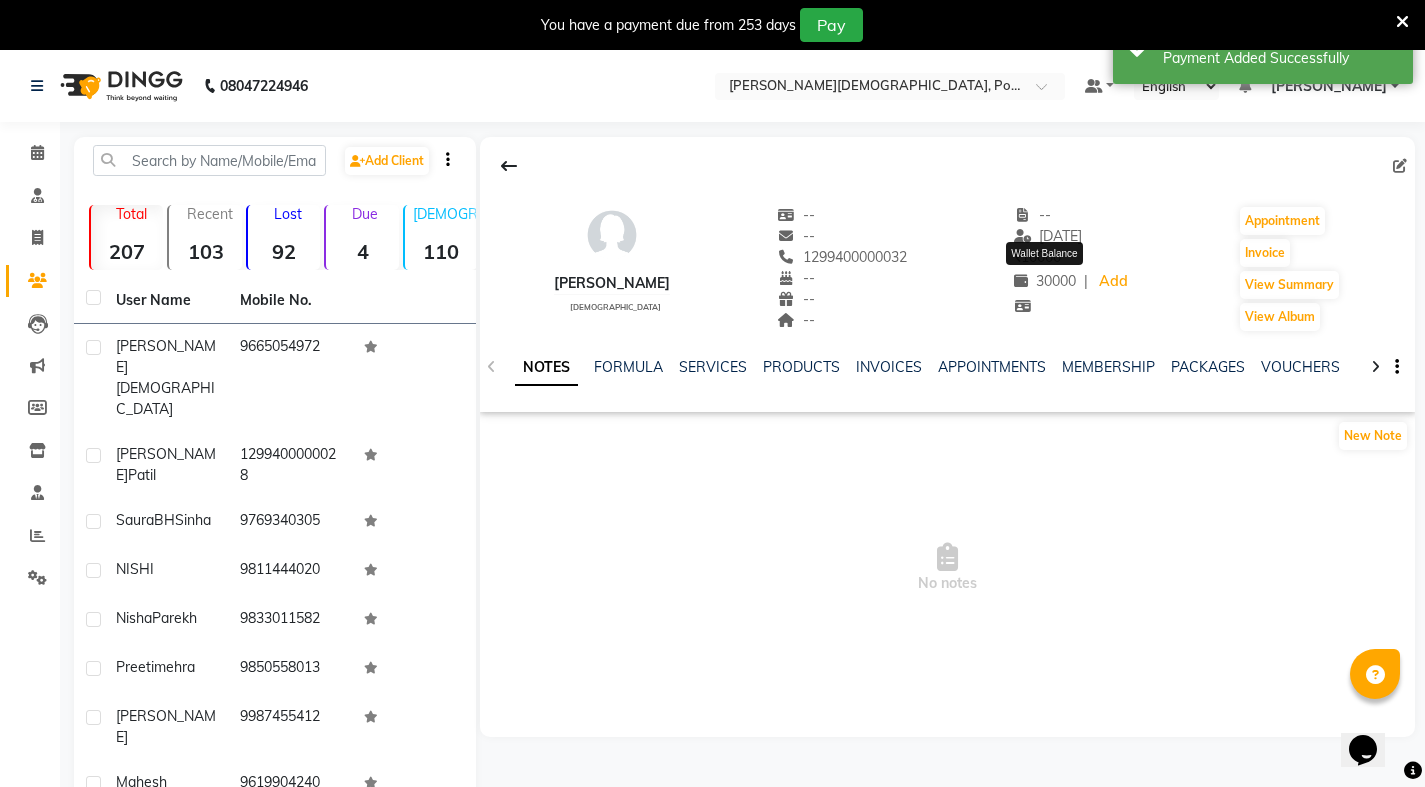 click on "30000" 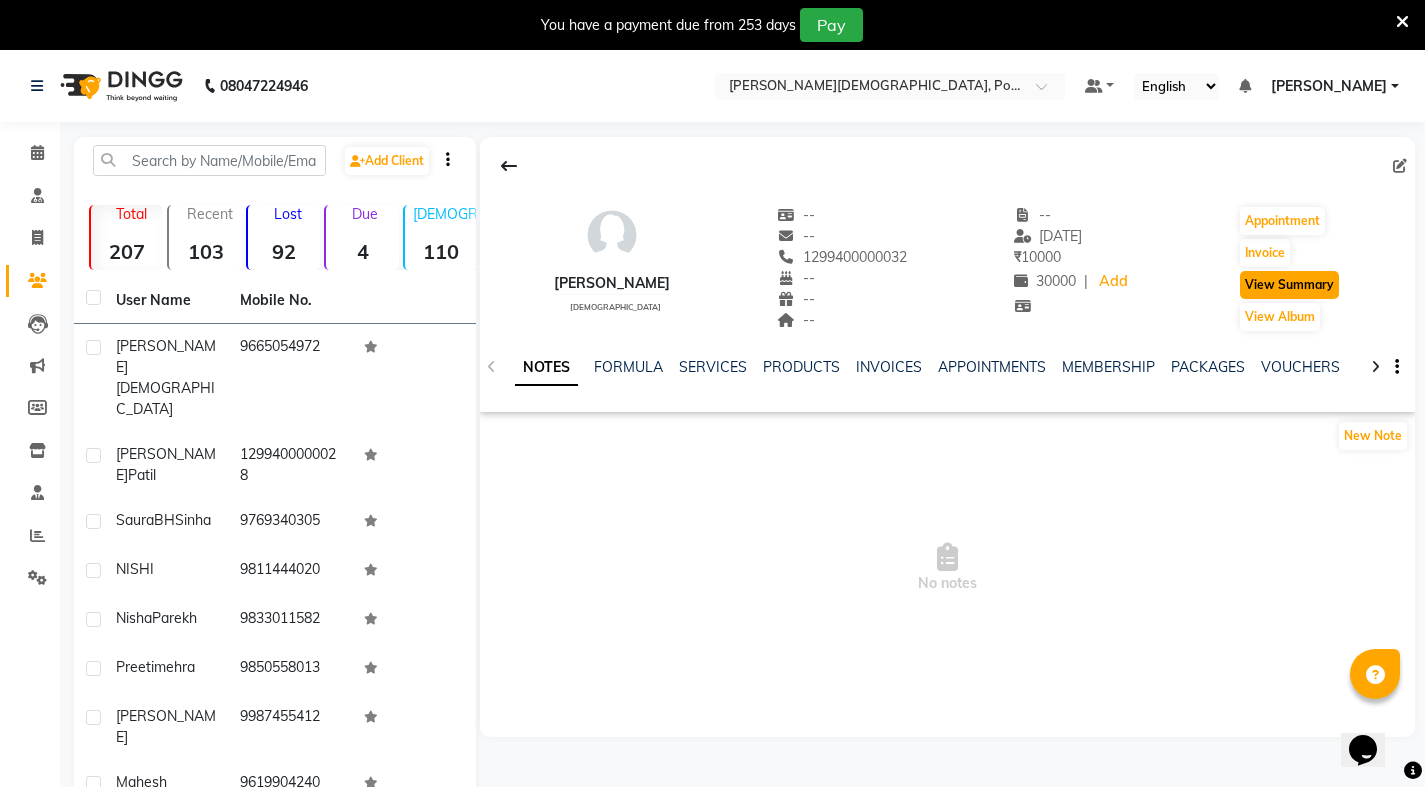 click on "View Summary" 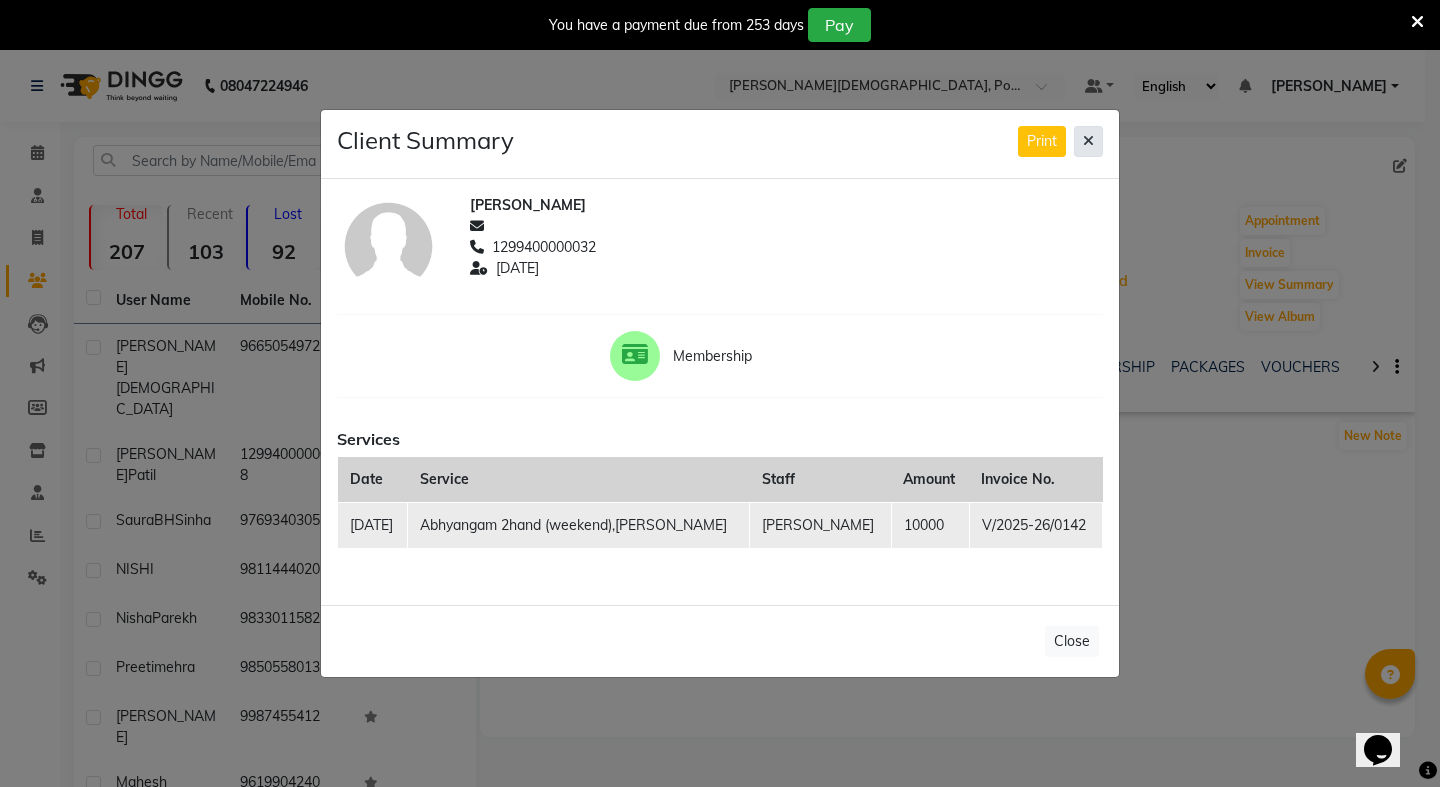 click 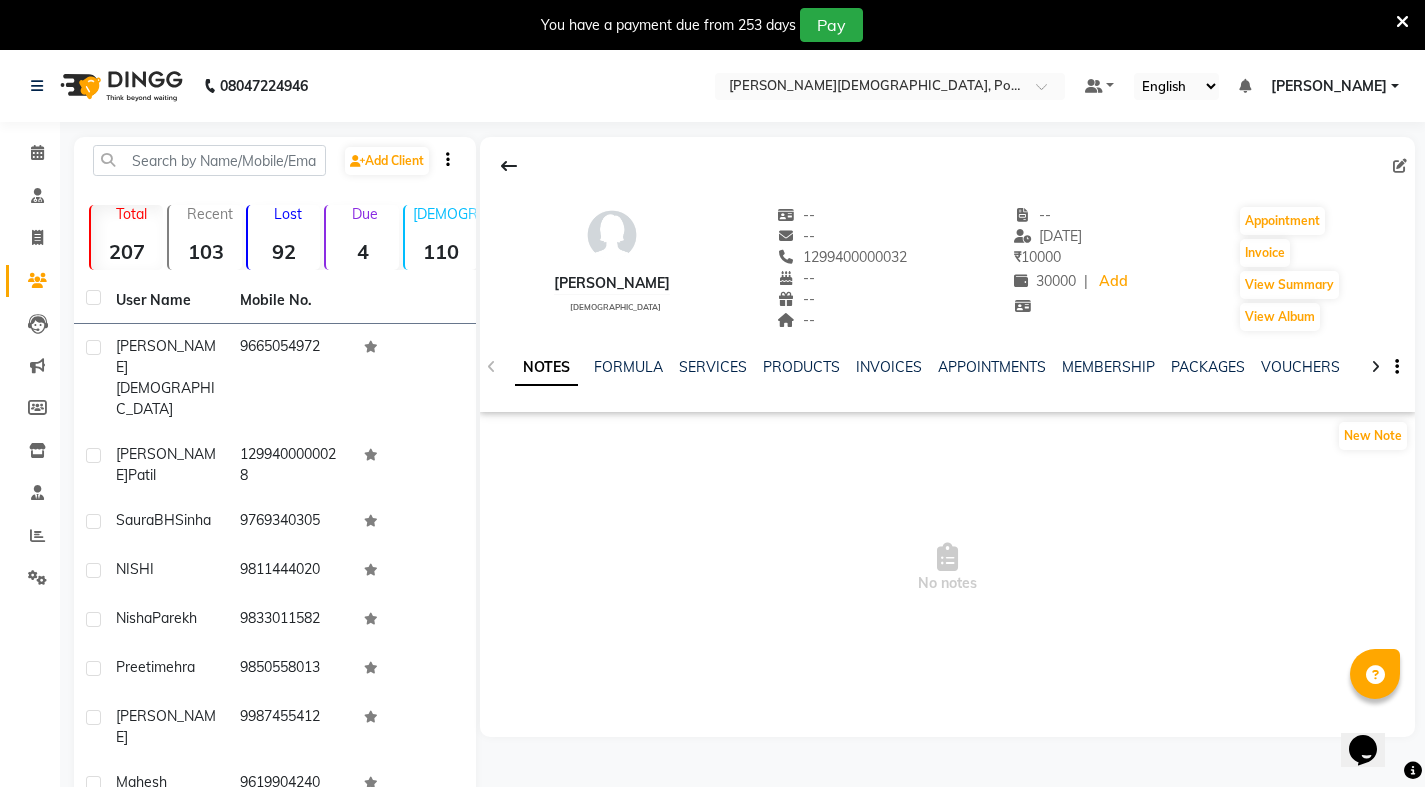 click 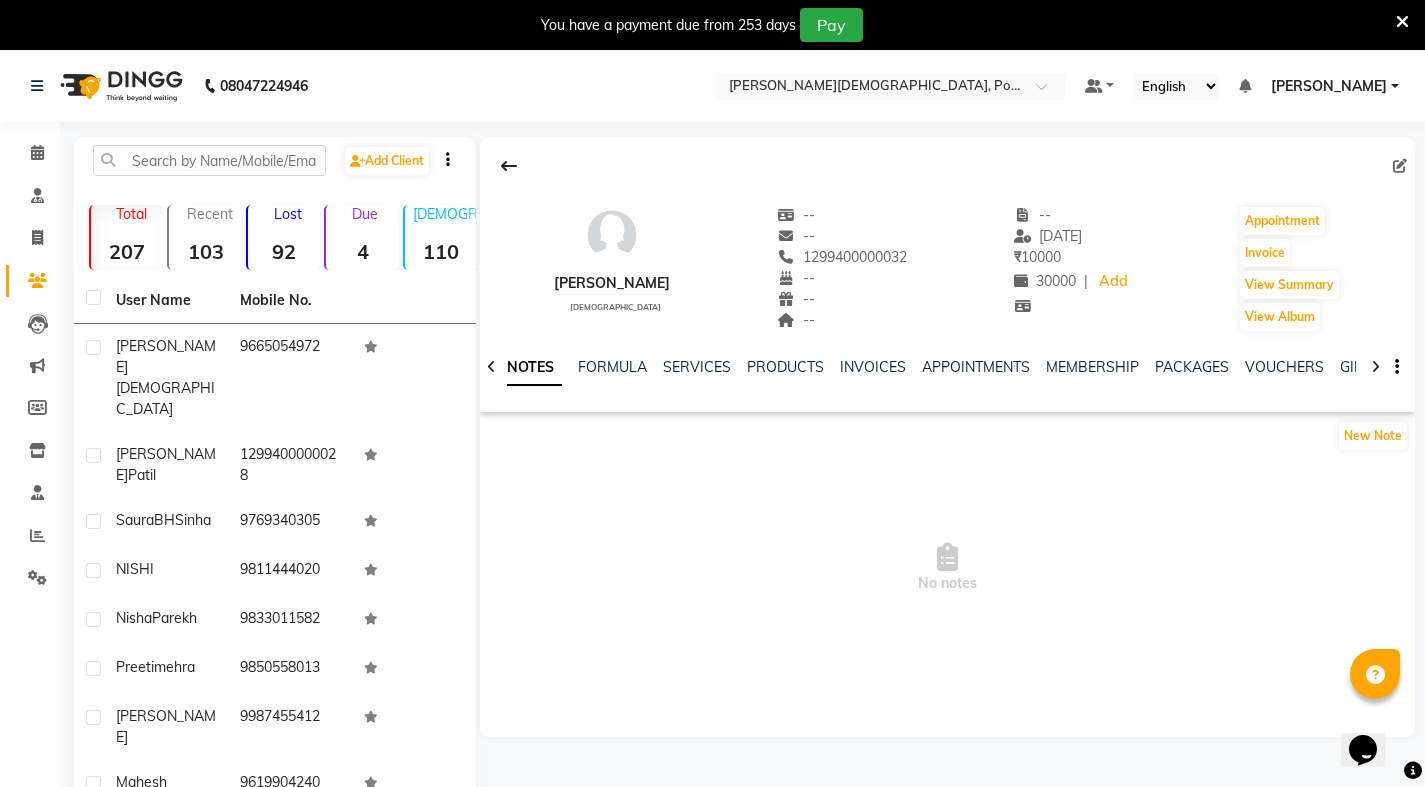 click 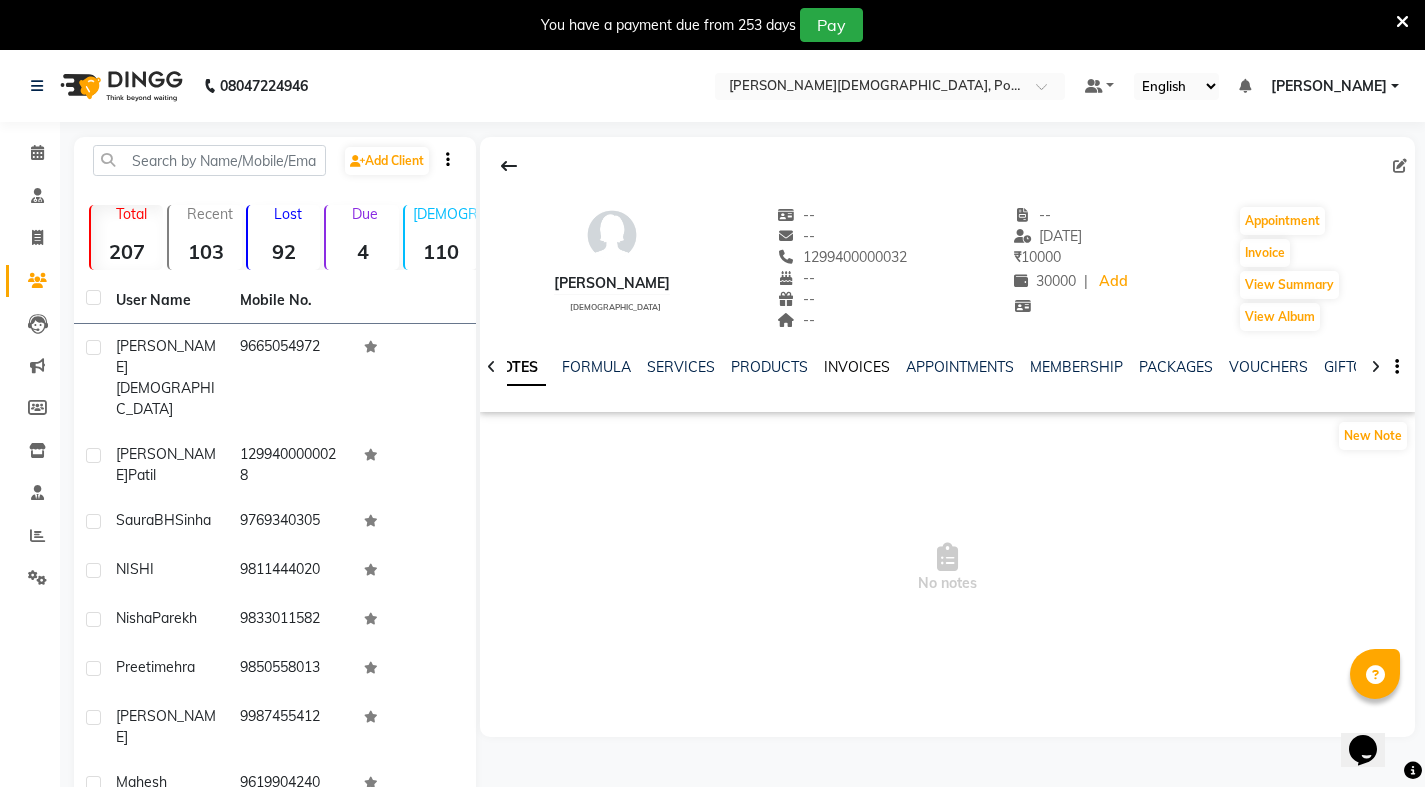 click on "INVOICES" 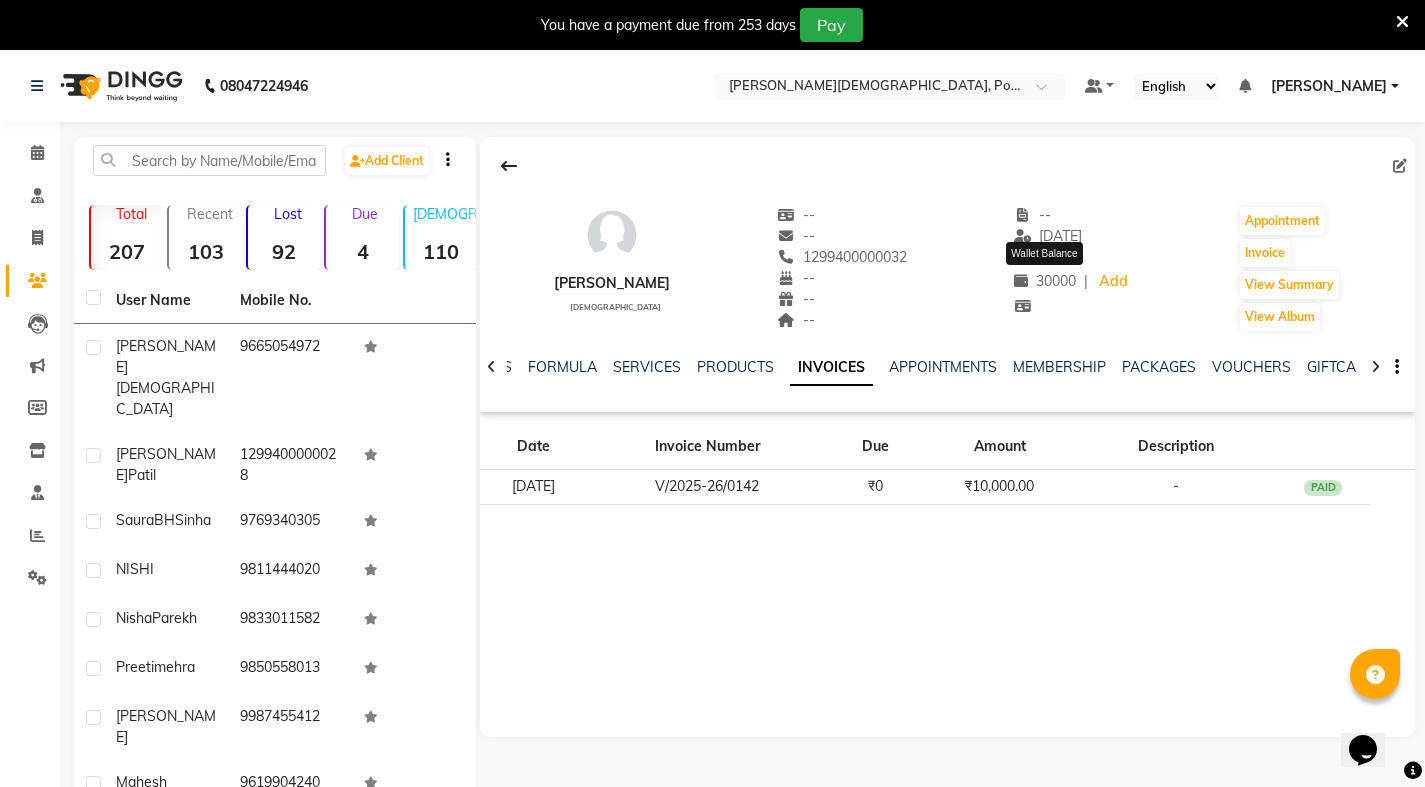 click on "30000" 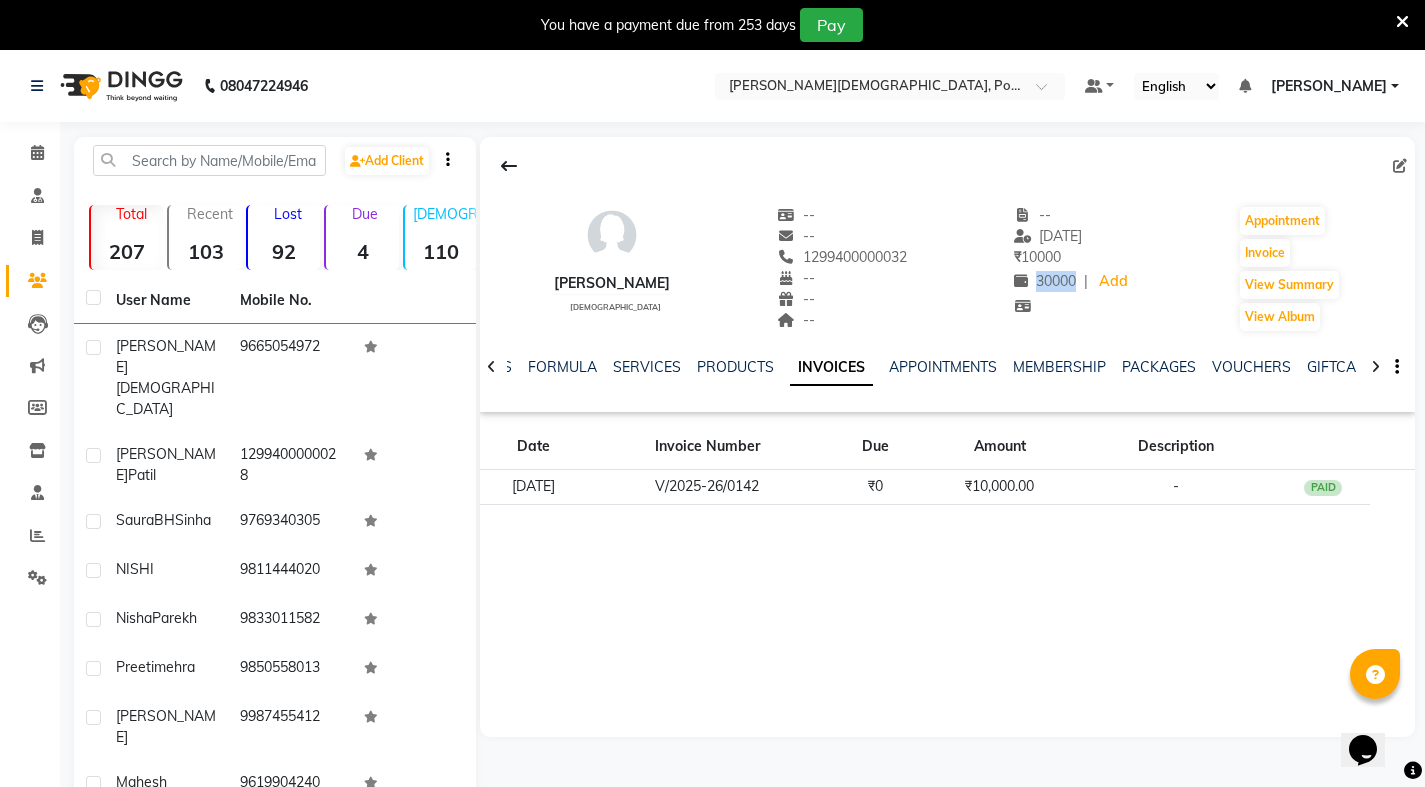 click on "30000" 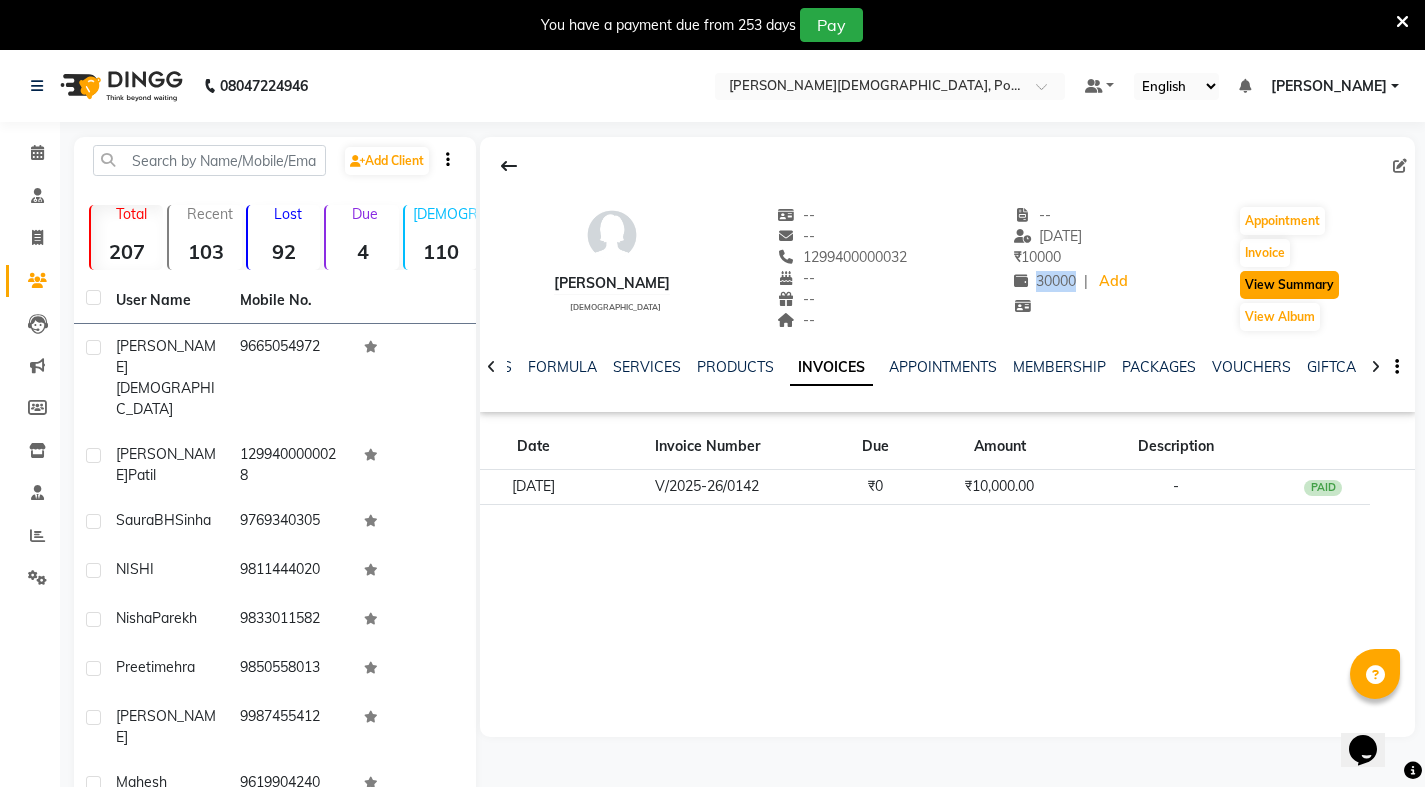 click on "View Summary" 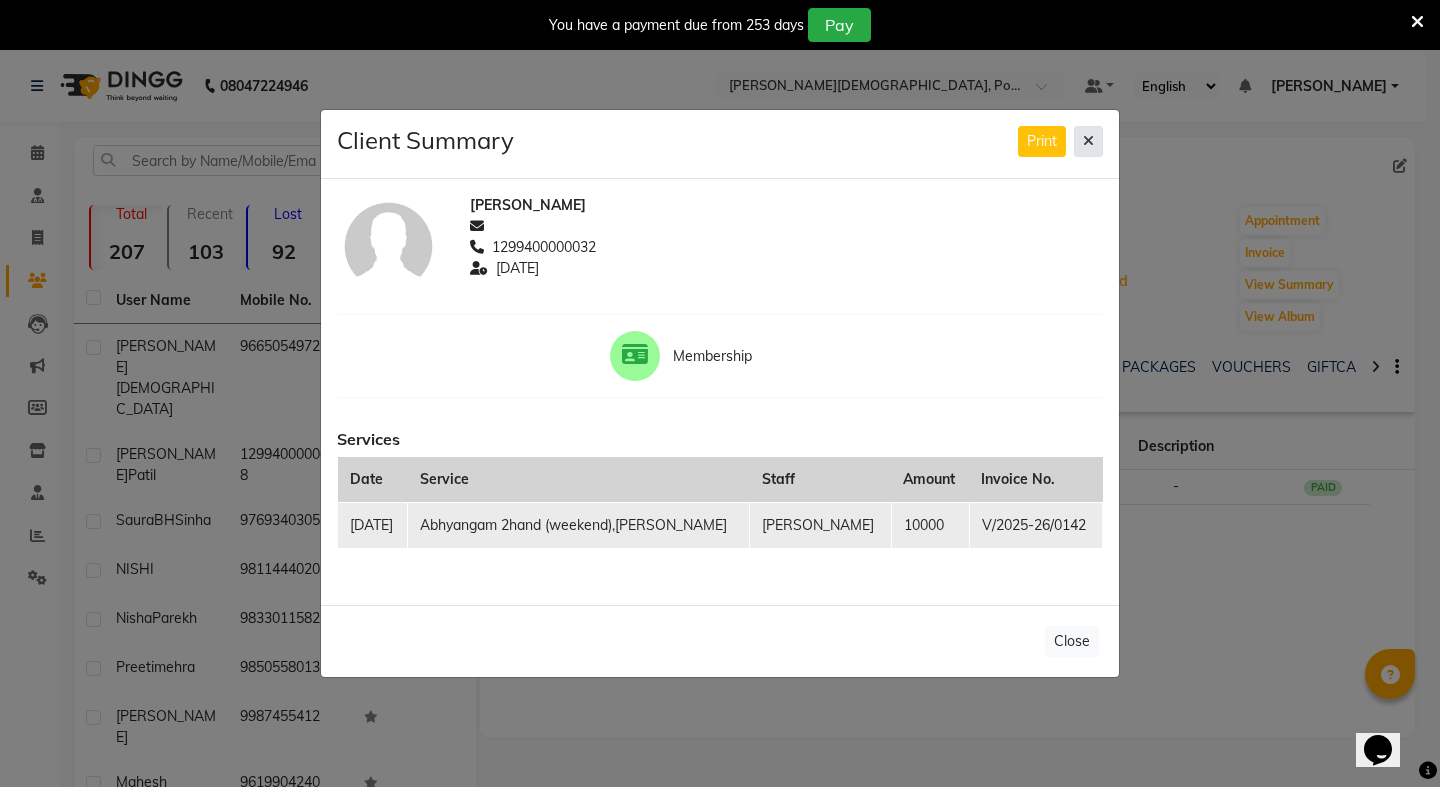 click 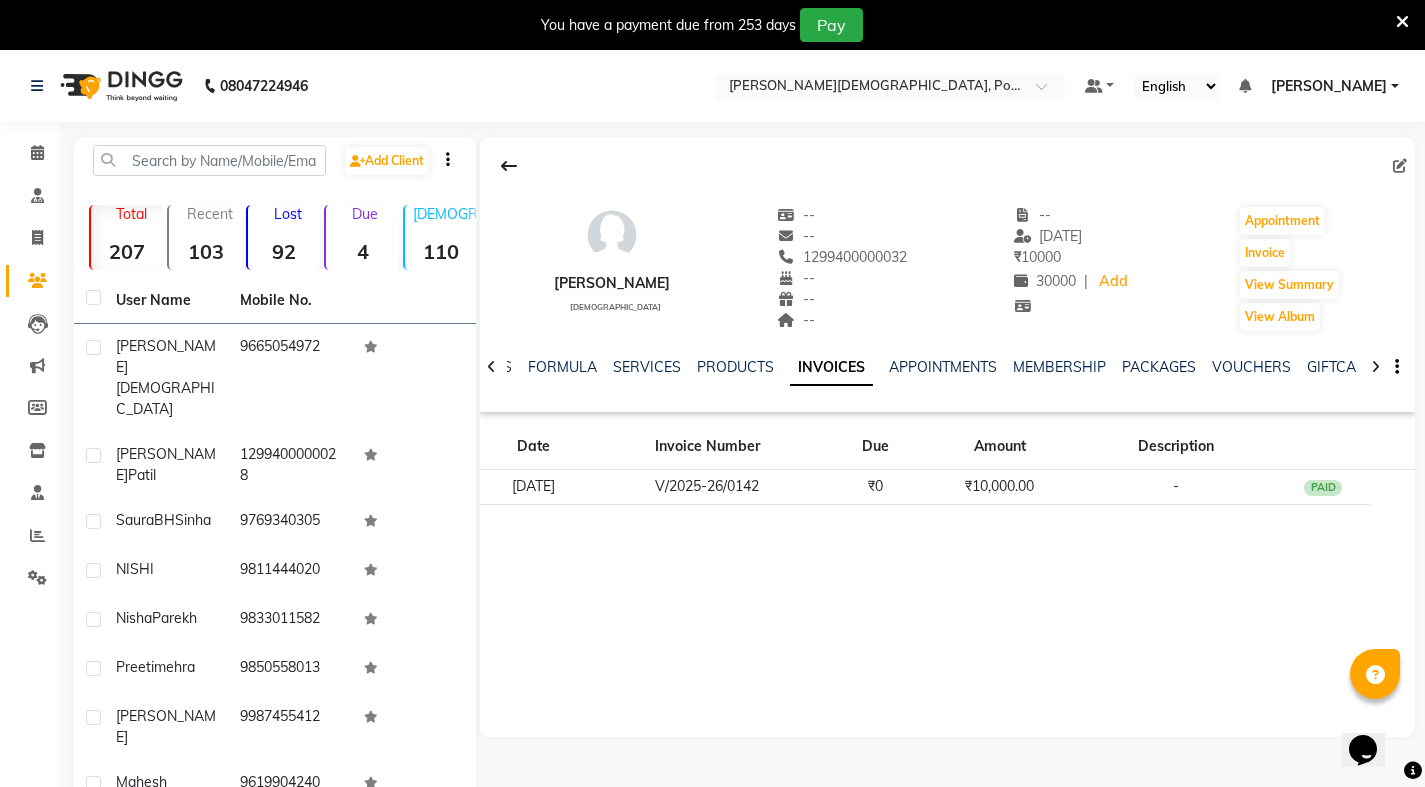 click 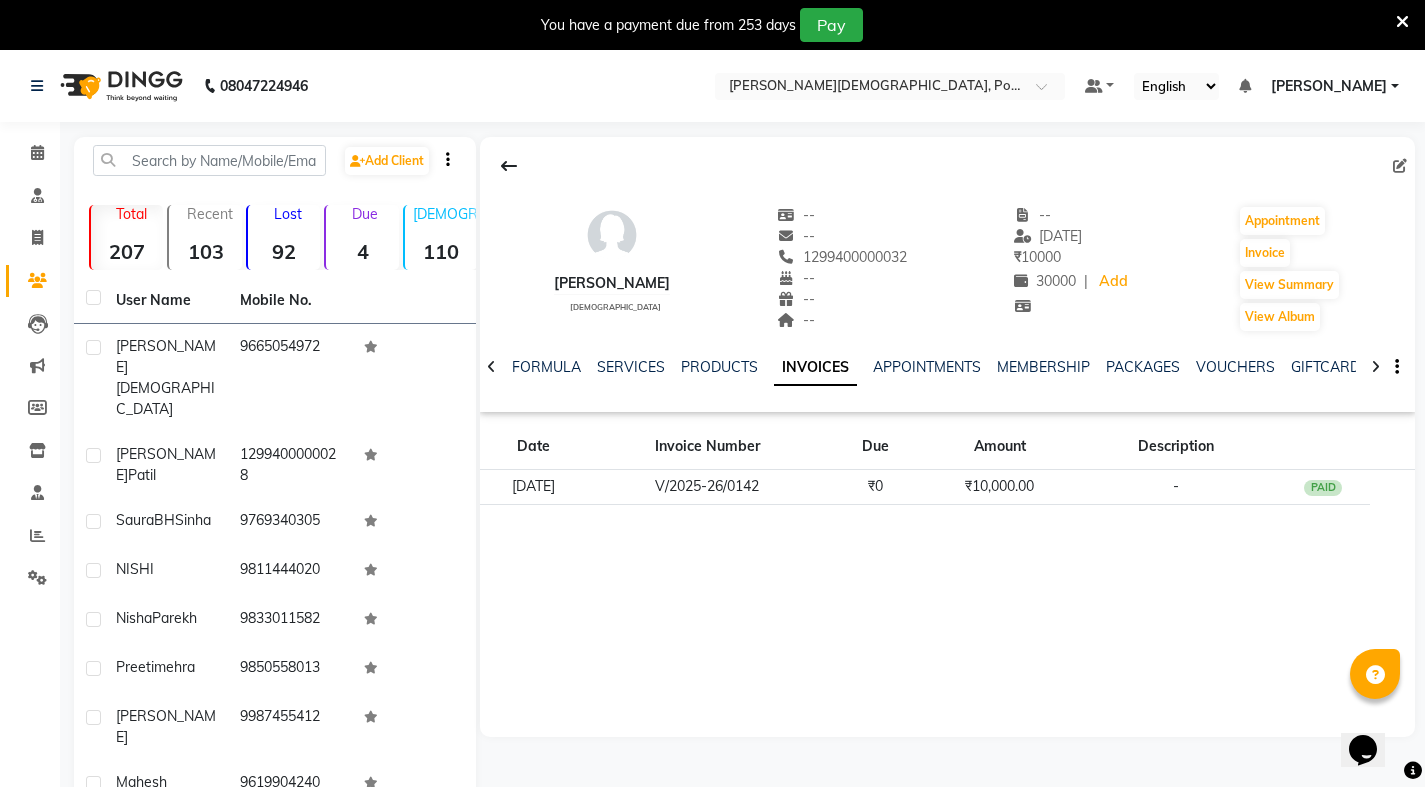click 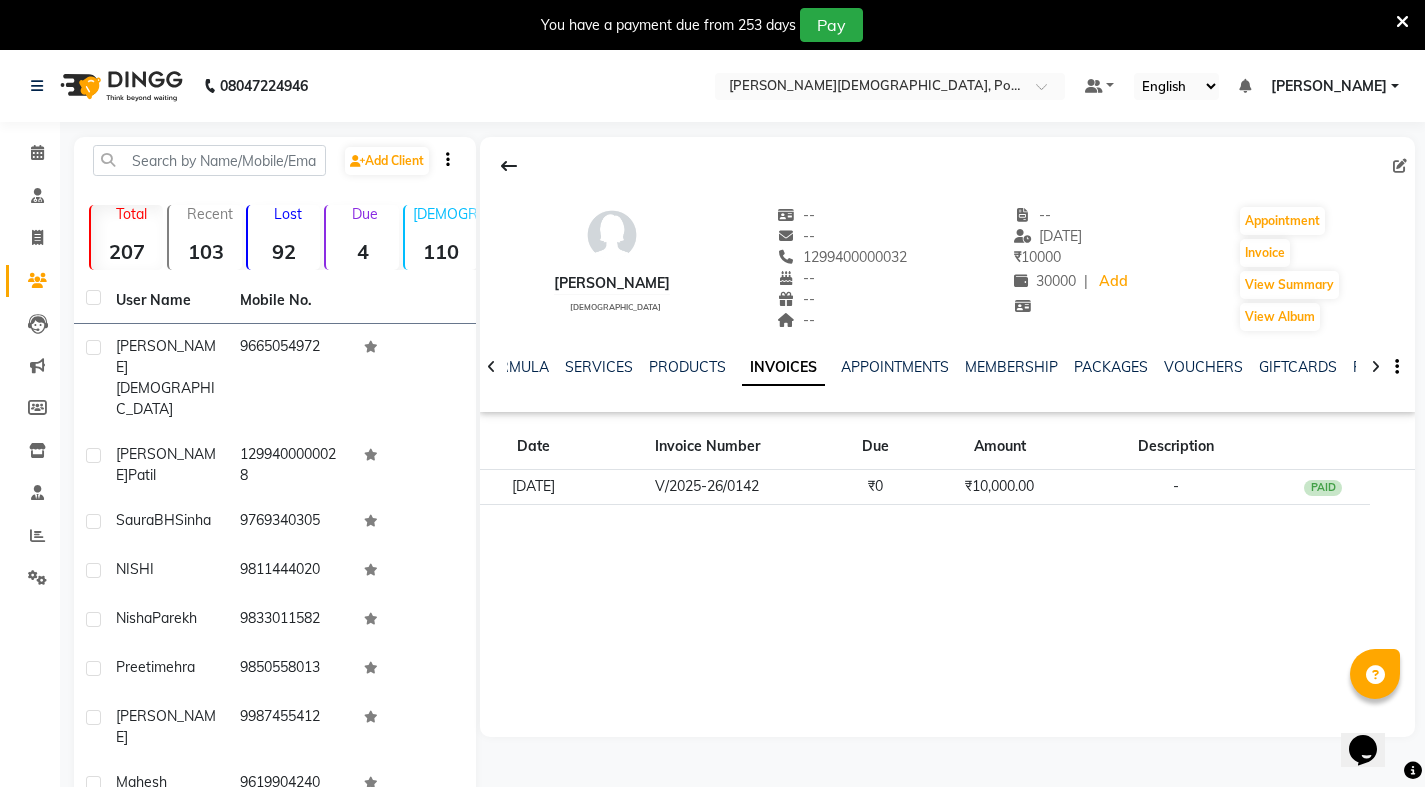 click 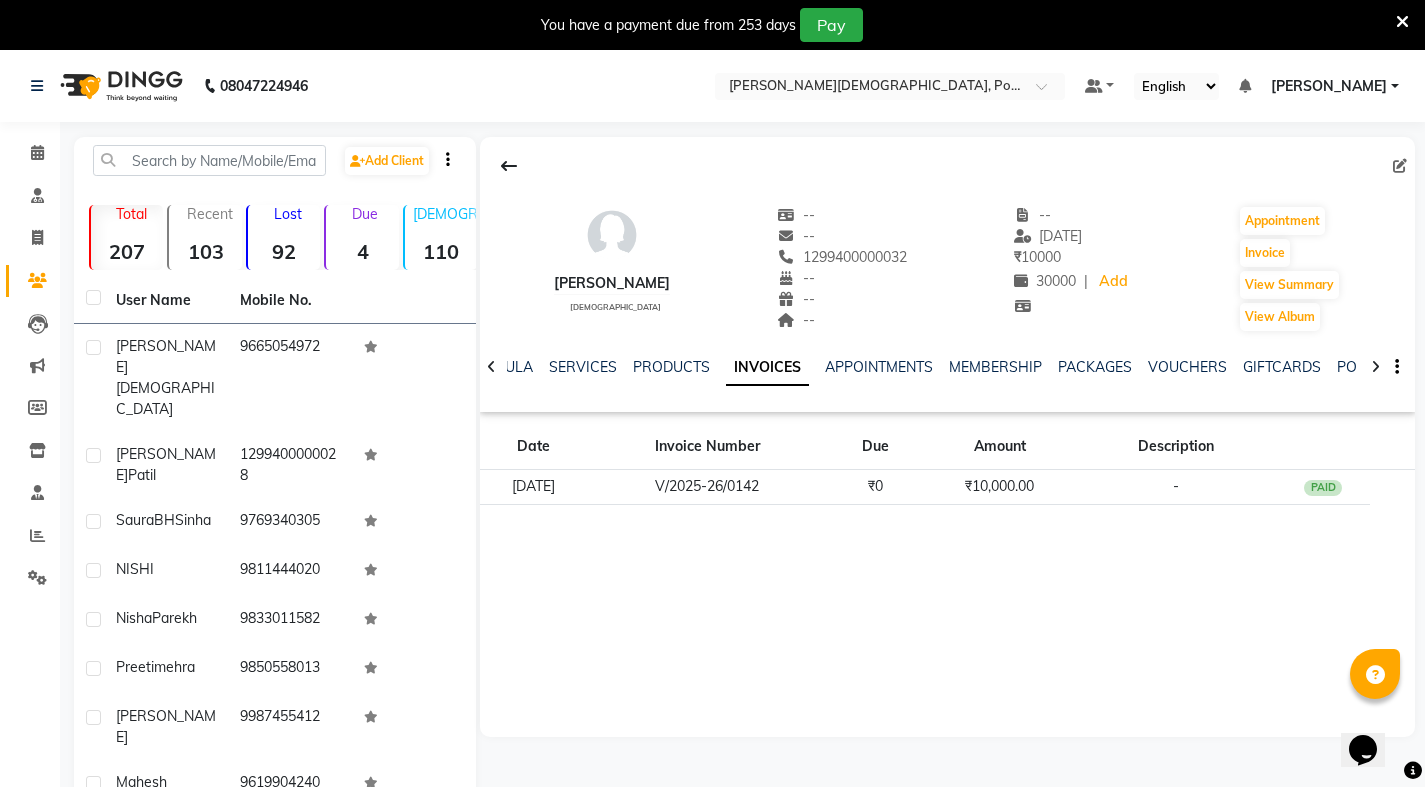 click 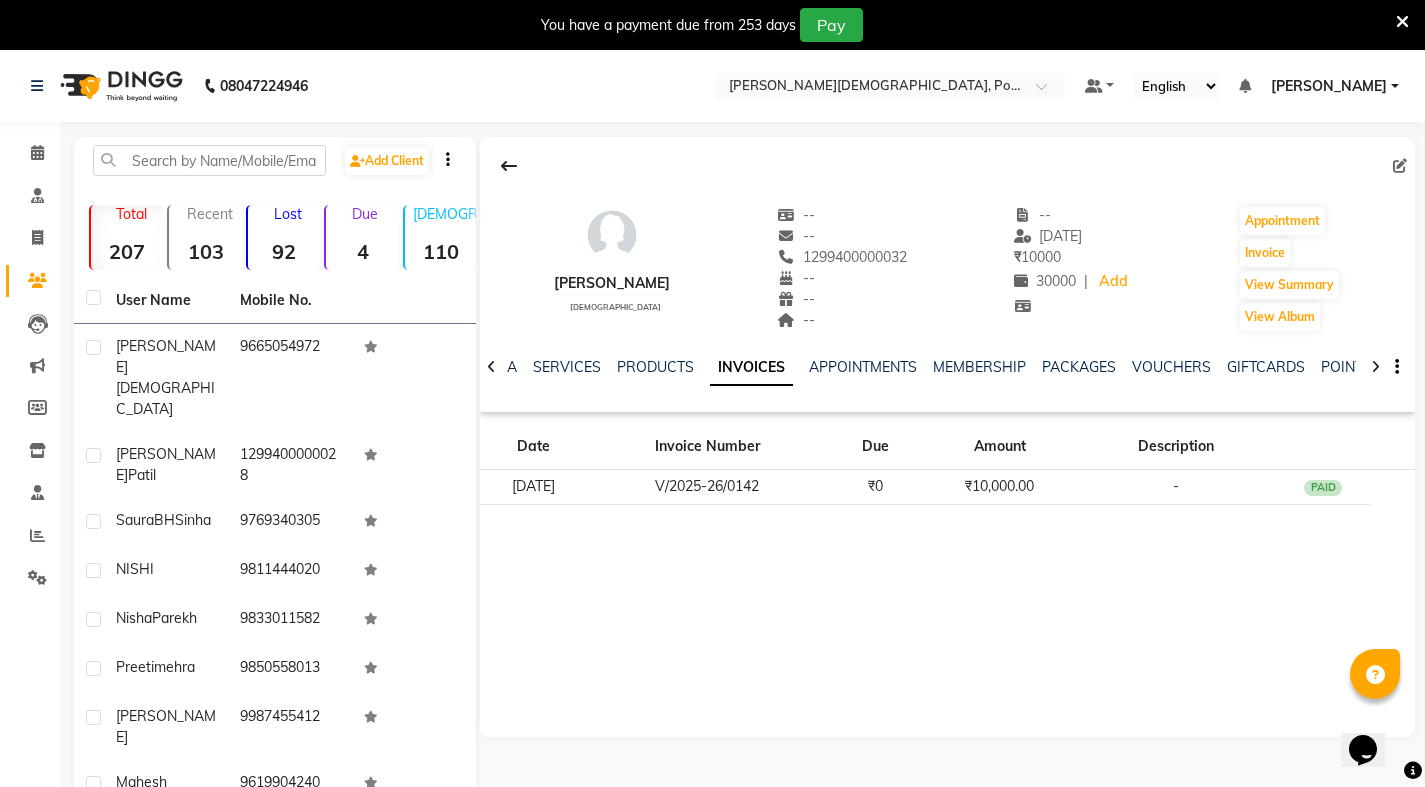 click 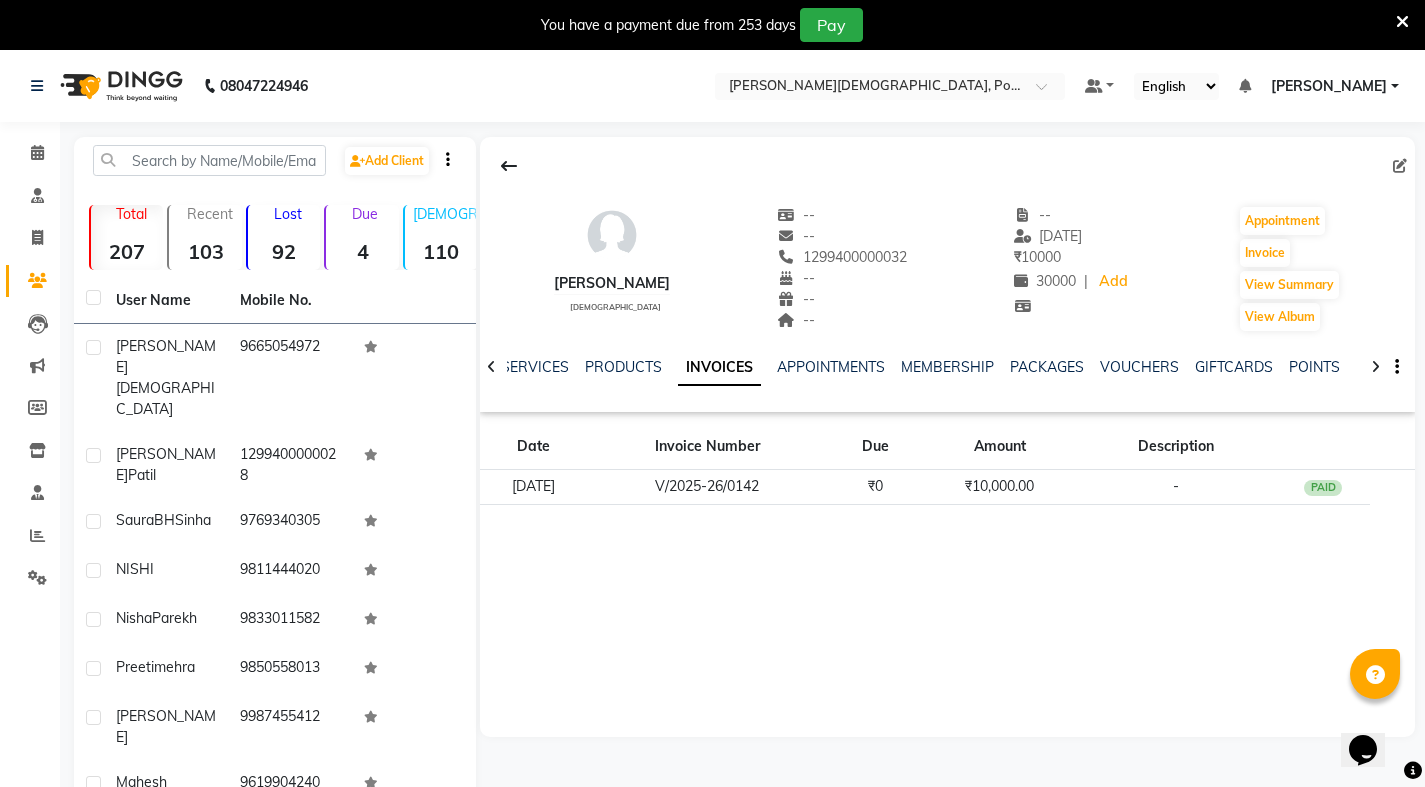 click 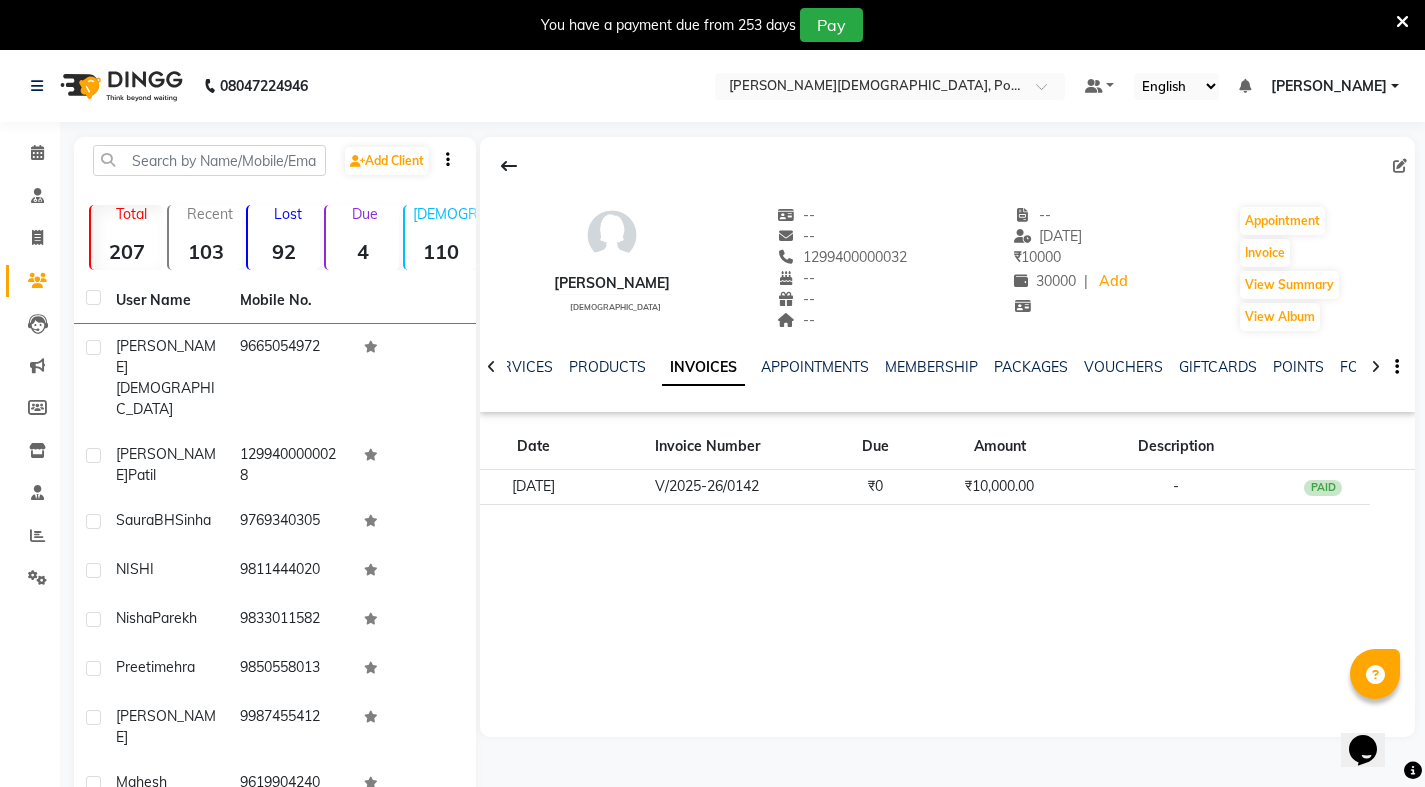 click 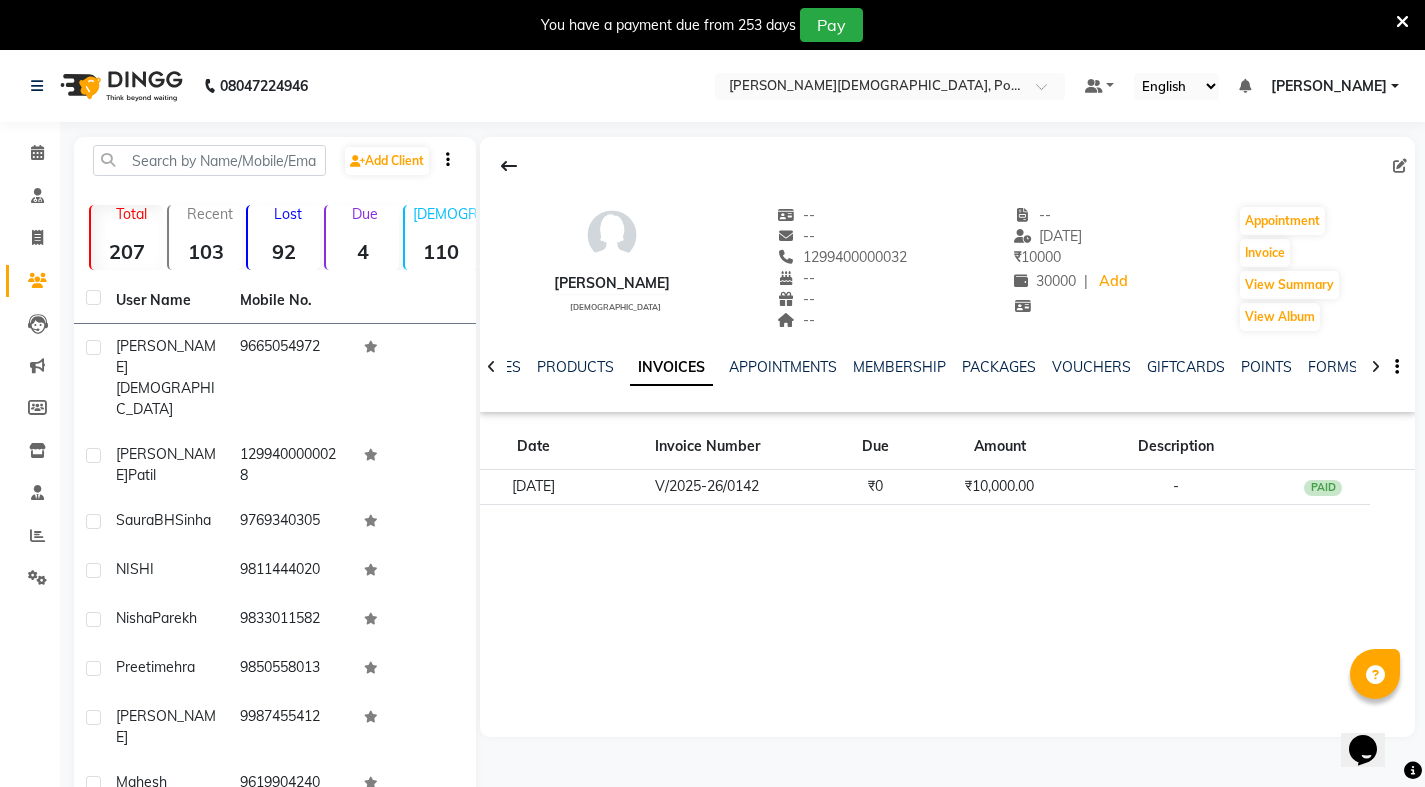 click 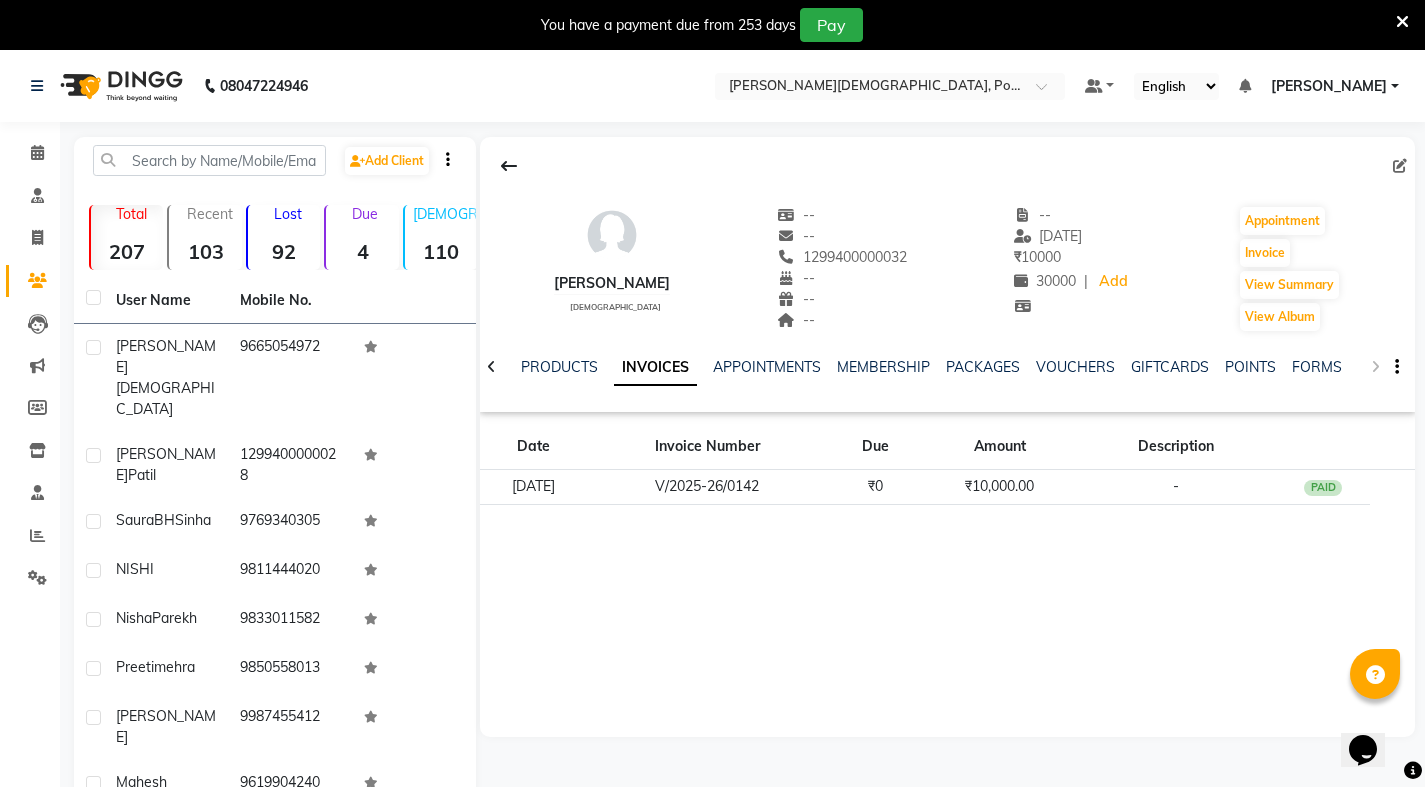 click on "NOTES FORMULA SERVICES PRODUCTS INVOICES APPOINTMENTS MEMBERSHIP PACKAGES VOUCHERS GIFTCARDS POINTS FORMS FAMILY CARDS WALLET" 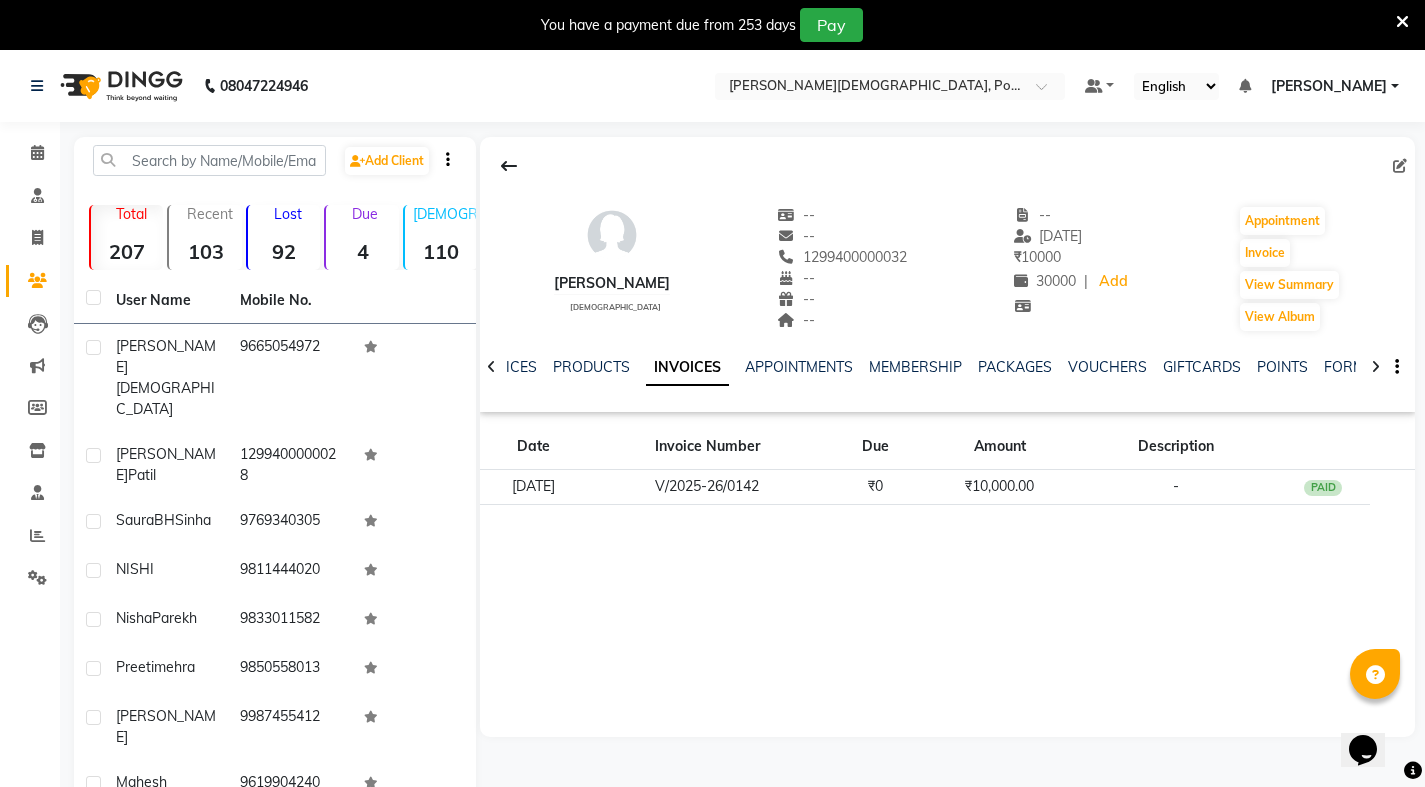 click 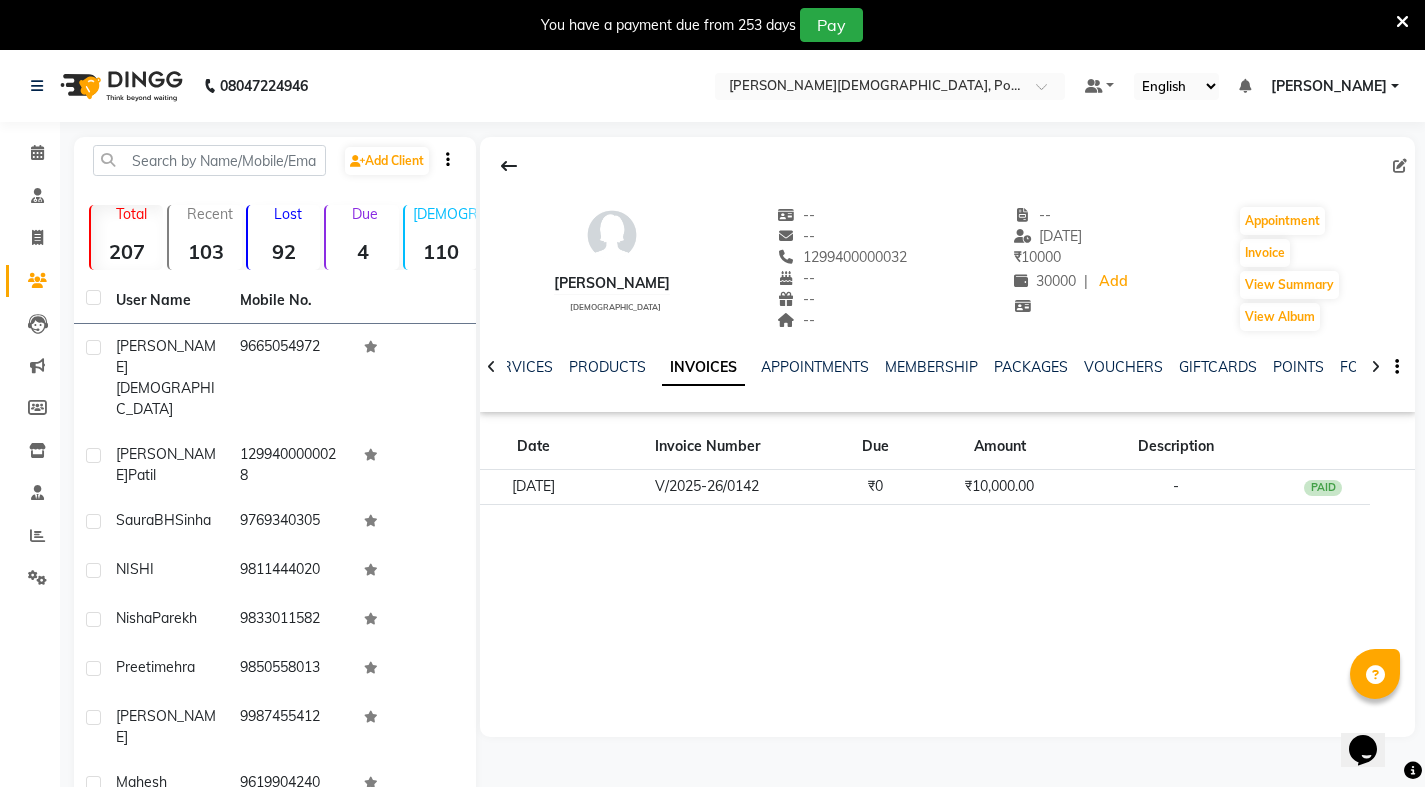 click 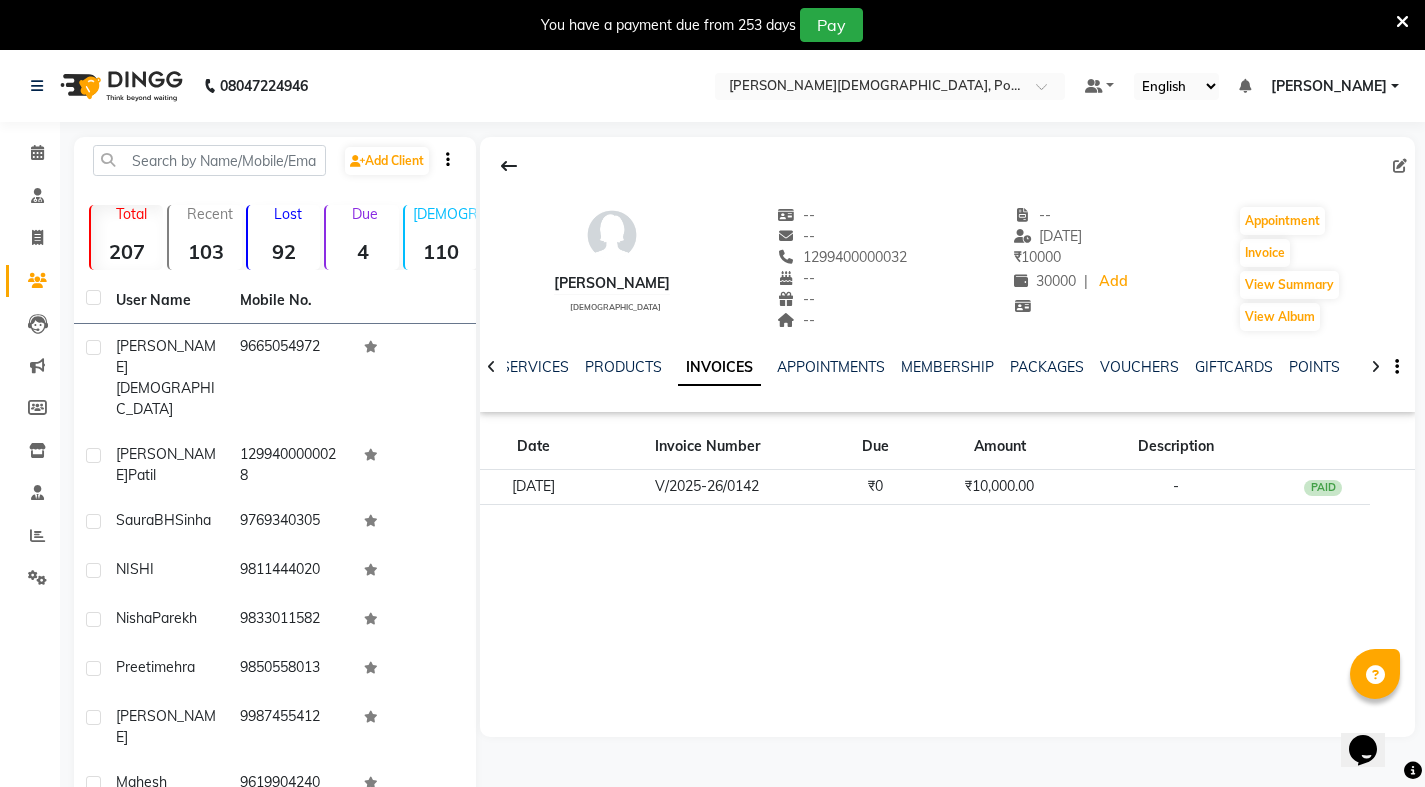 click 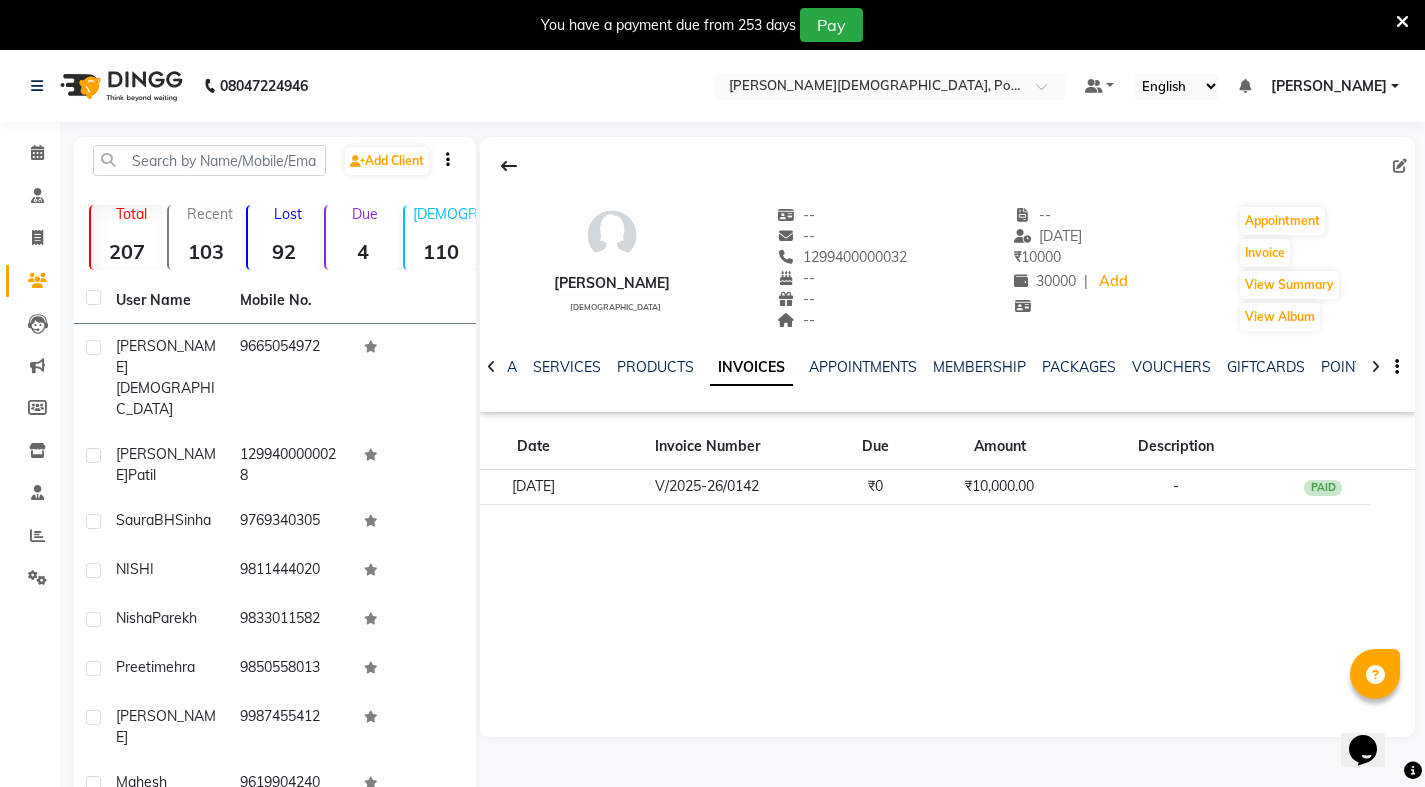 click 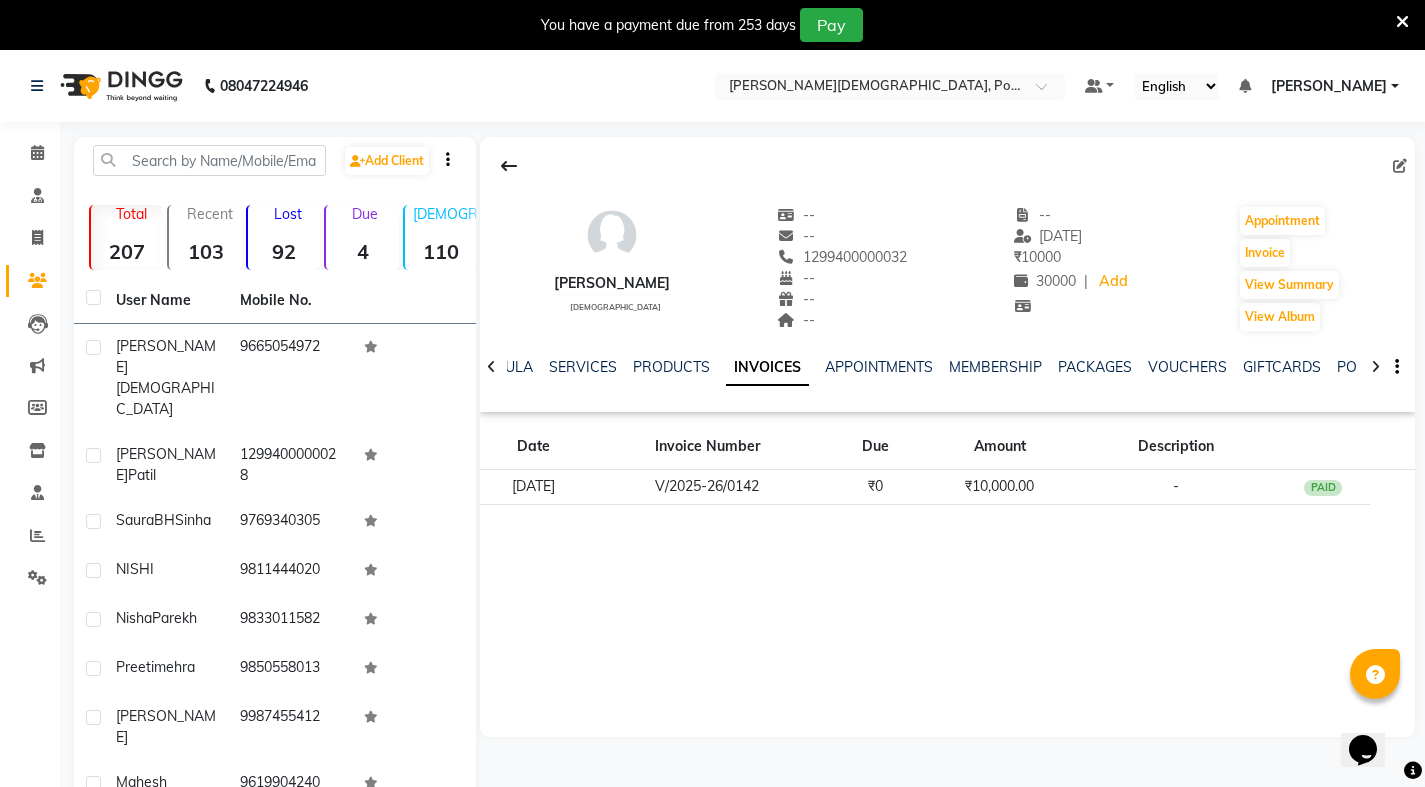 click 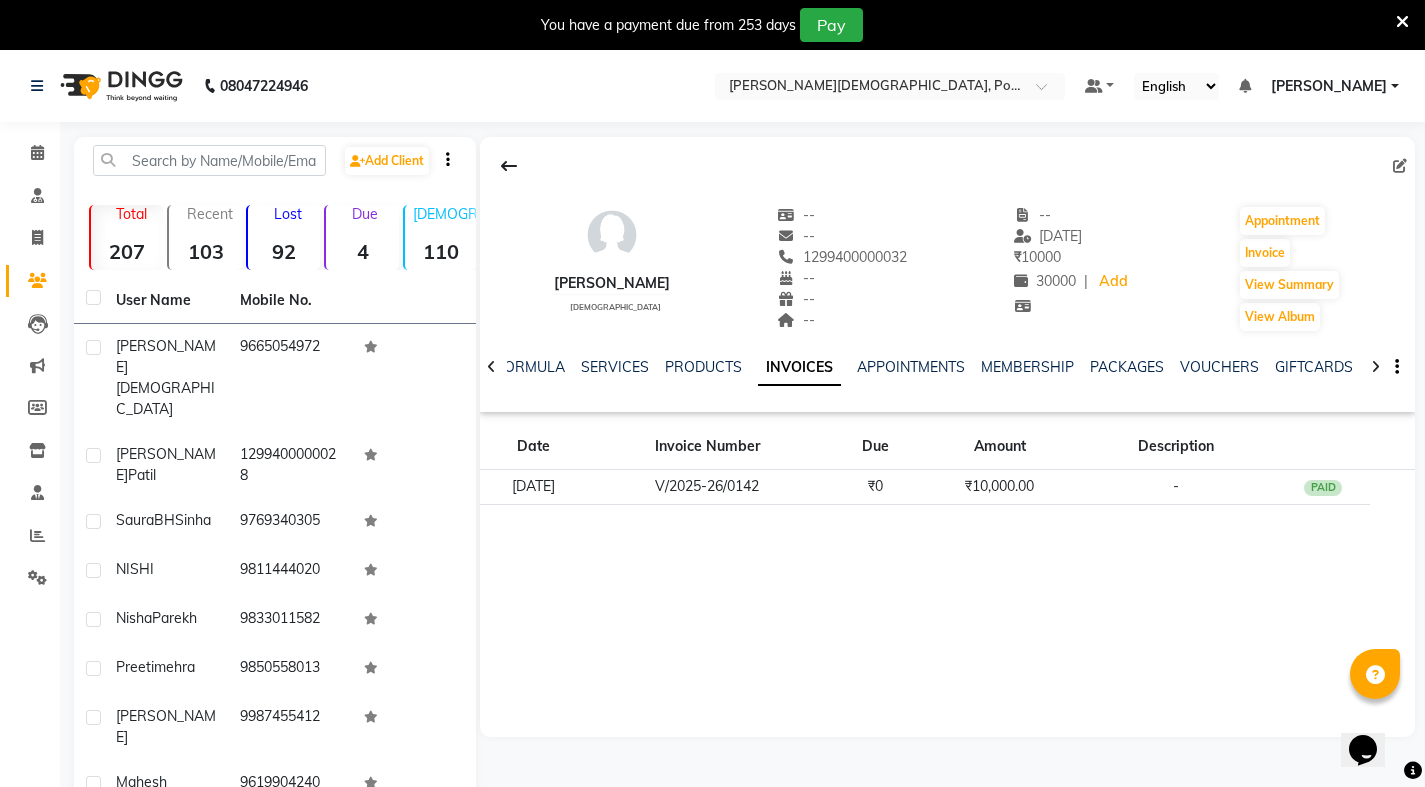 click 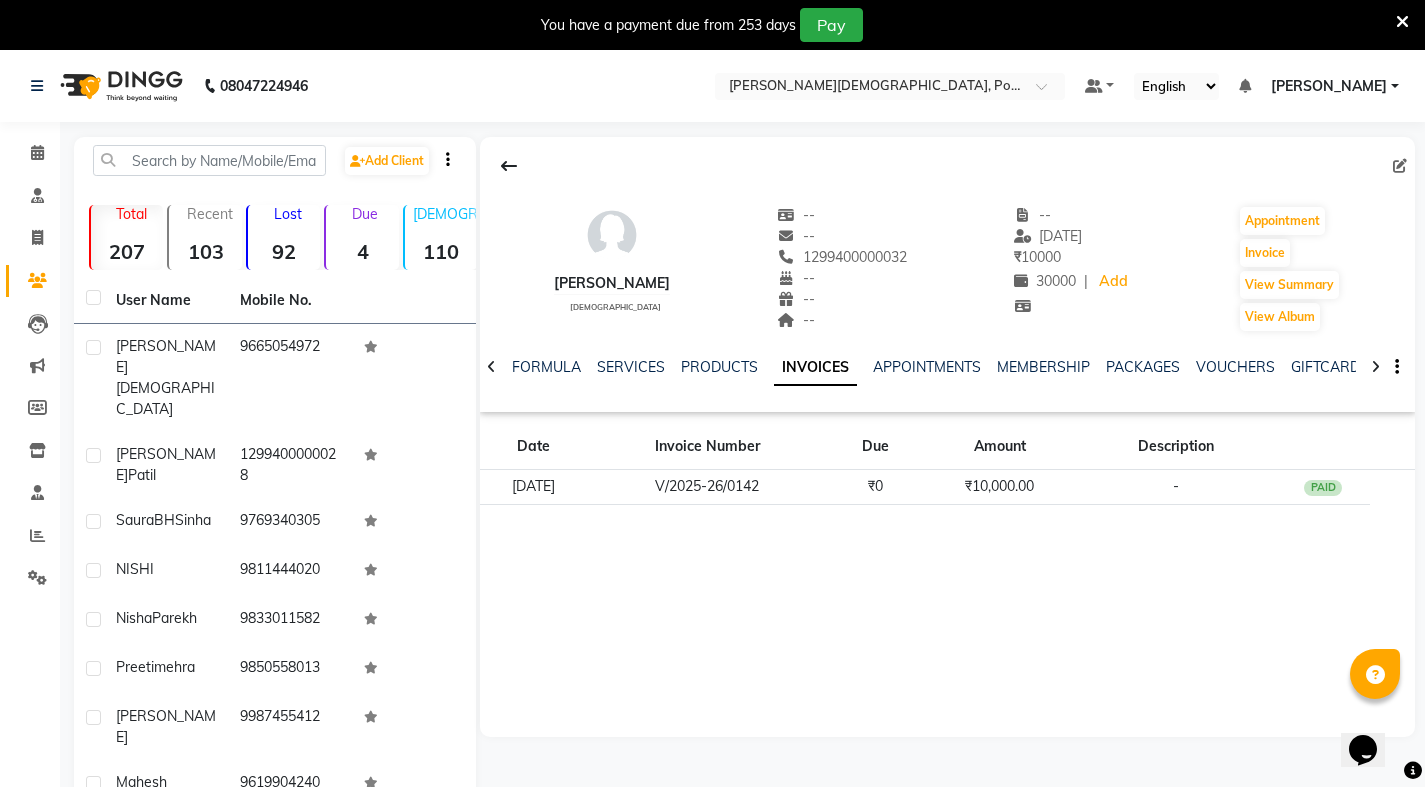 click 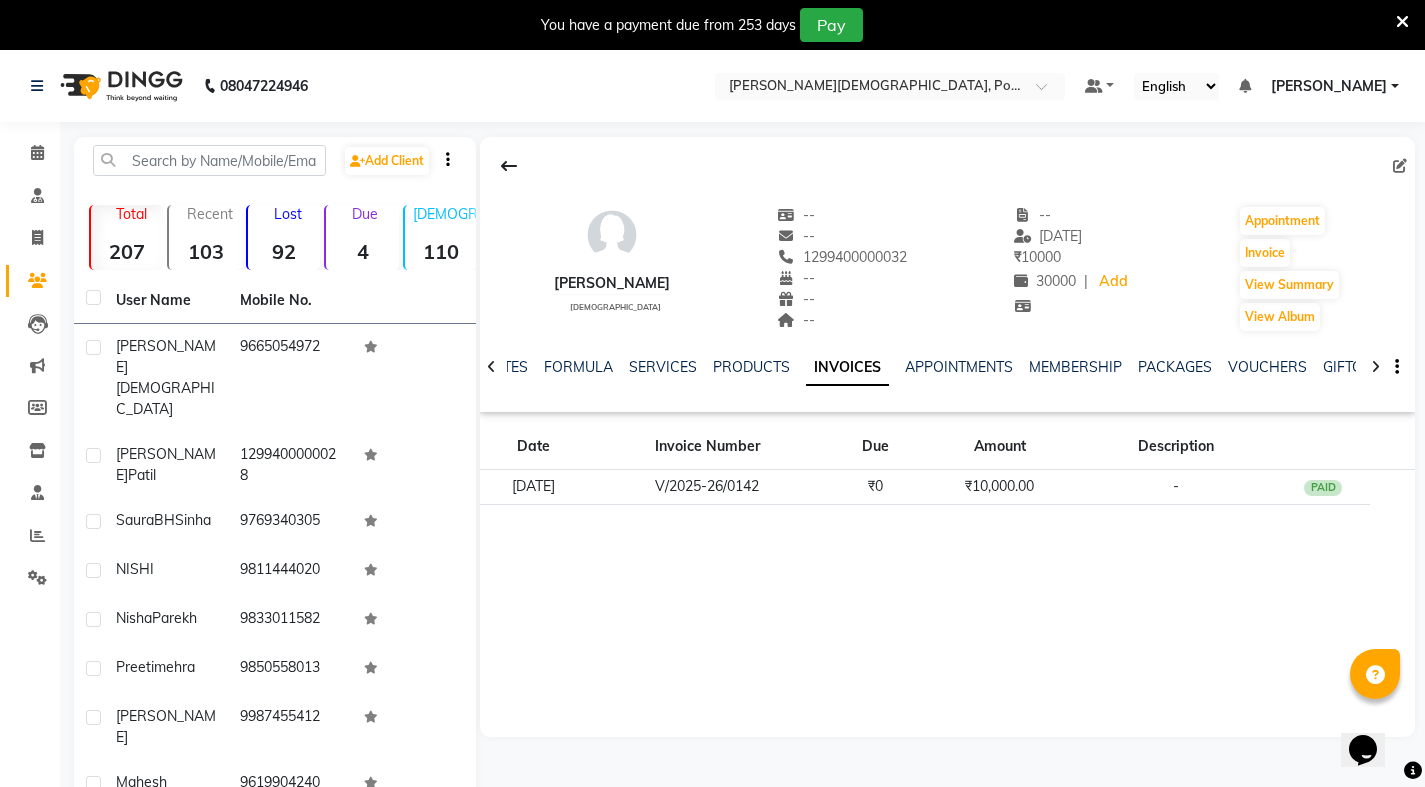 click 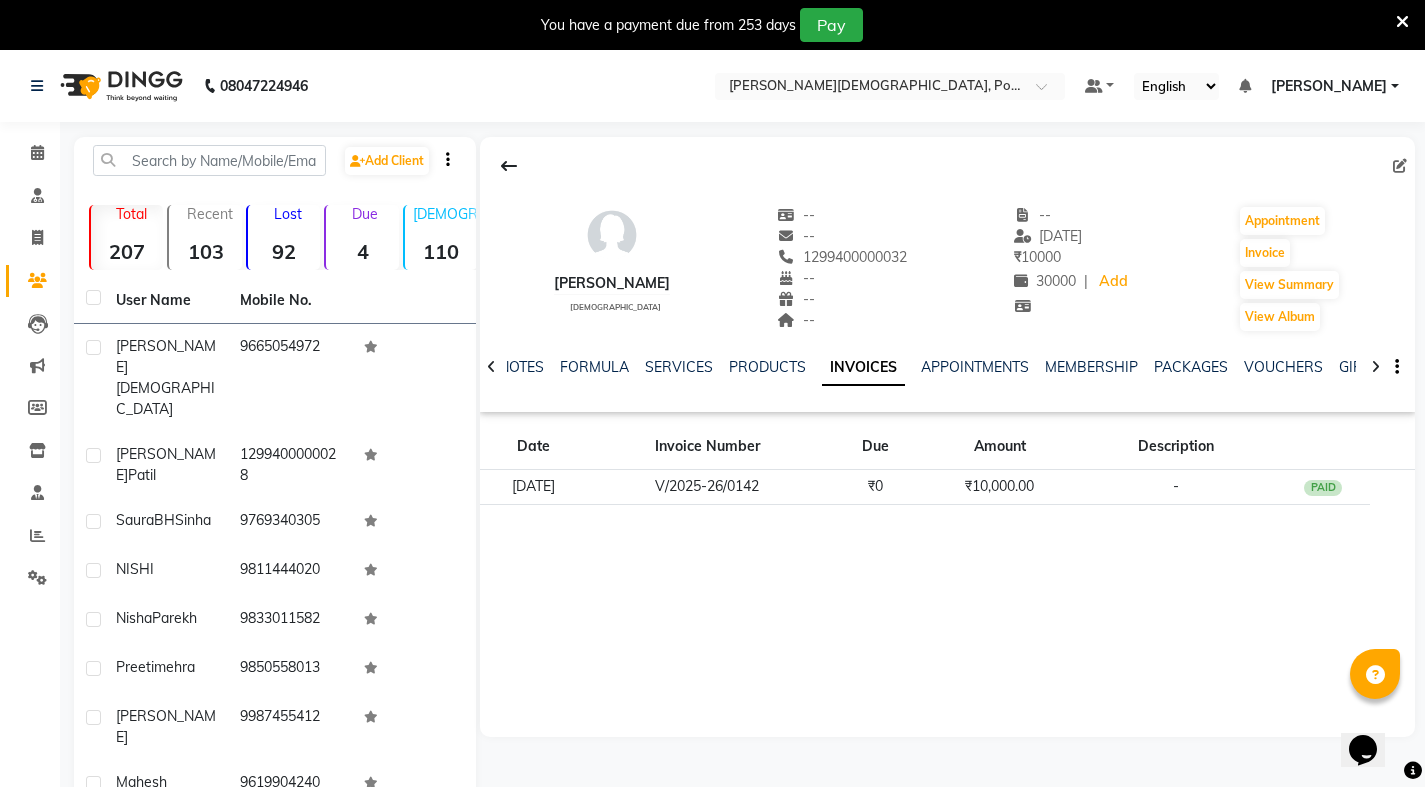 click 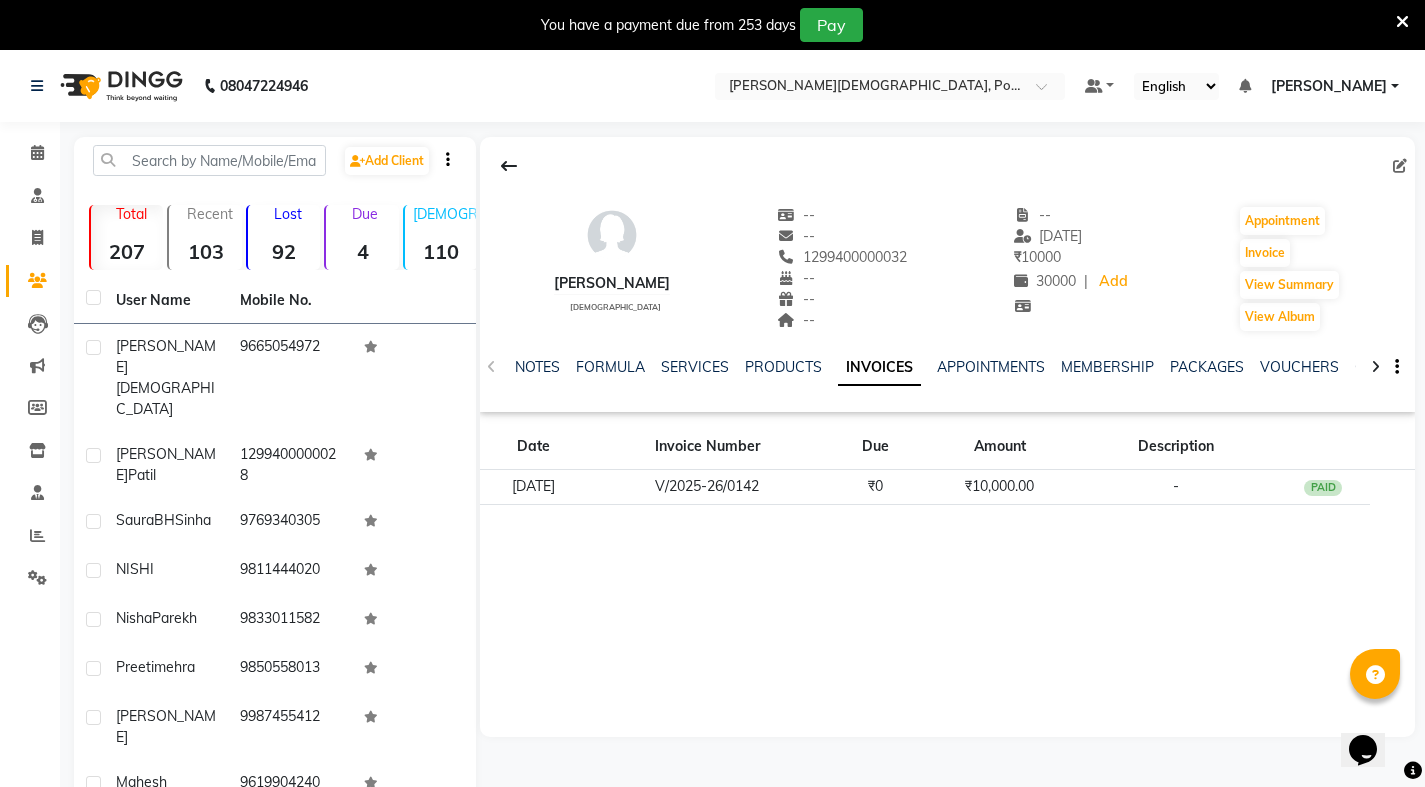 click on "NOTES FORMULA SERVICES PRODUCTS INVOICES APPOINTMENTS MEMBERSHIP PACKAGES VOUCHERS GIFTCARDS POINTS FORMS FAMILY CARDS WALLET" 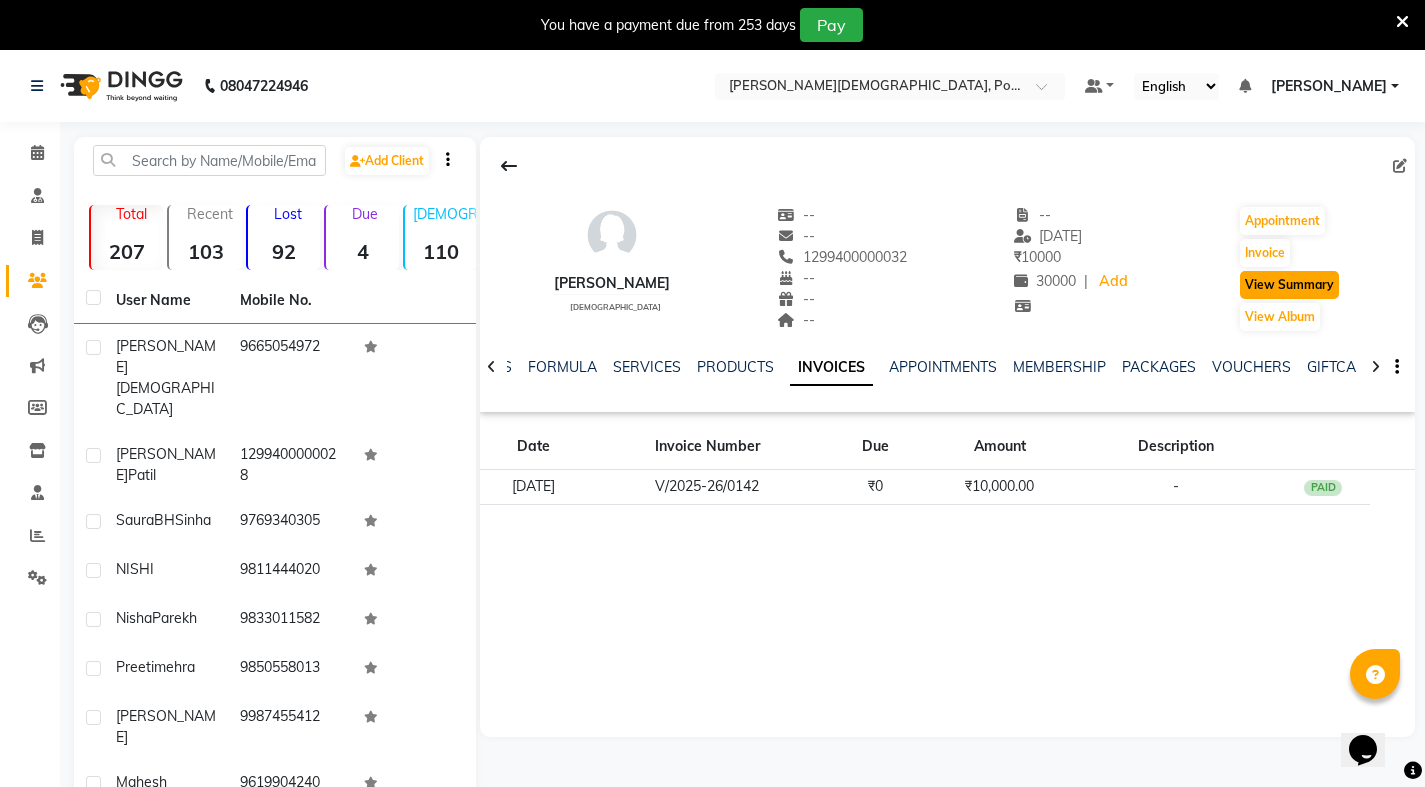 click on "View Summary" 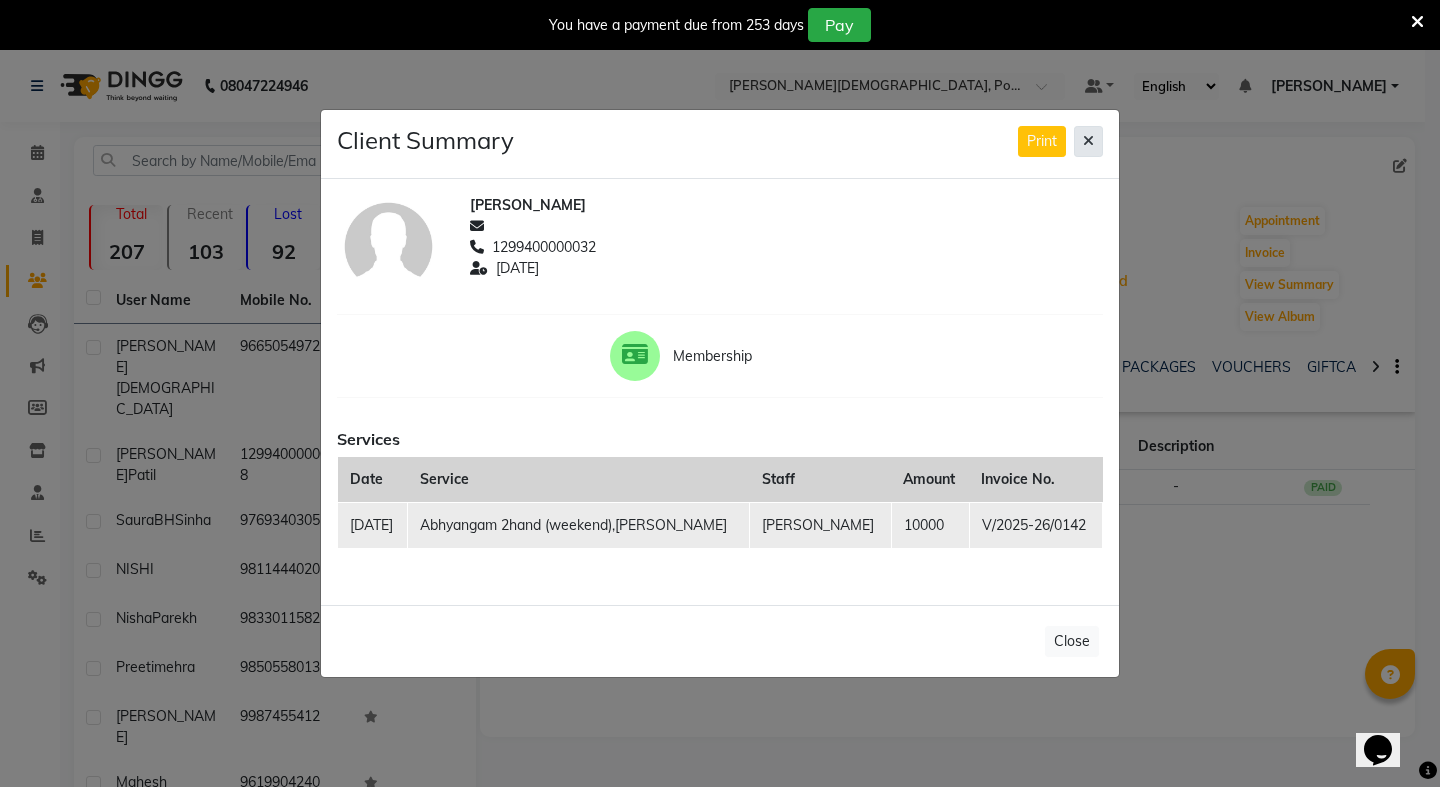 click 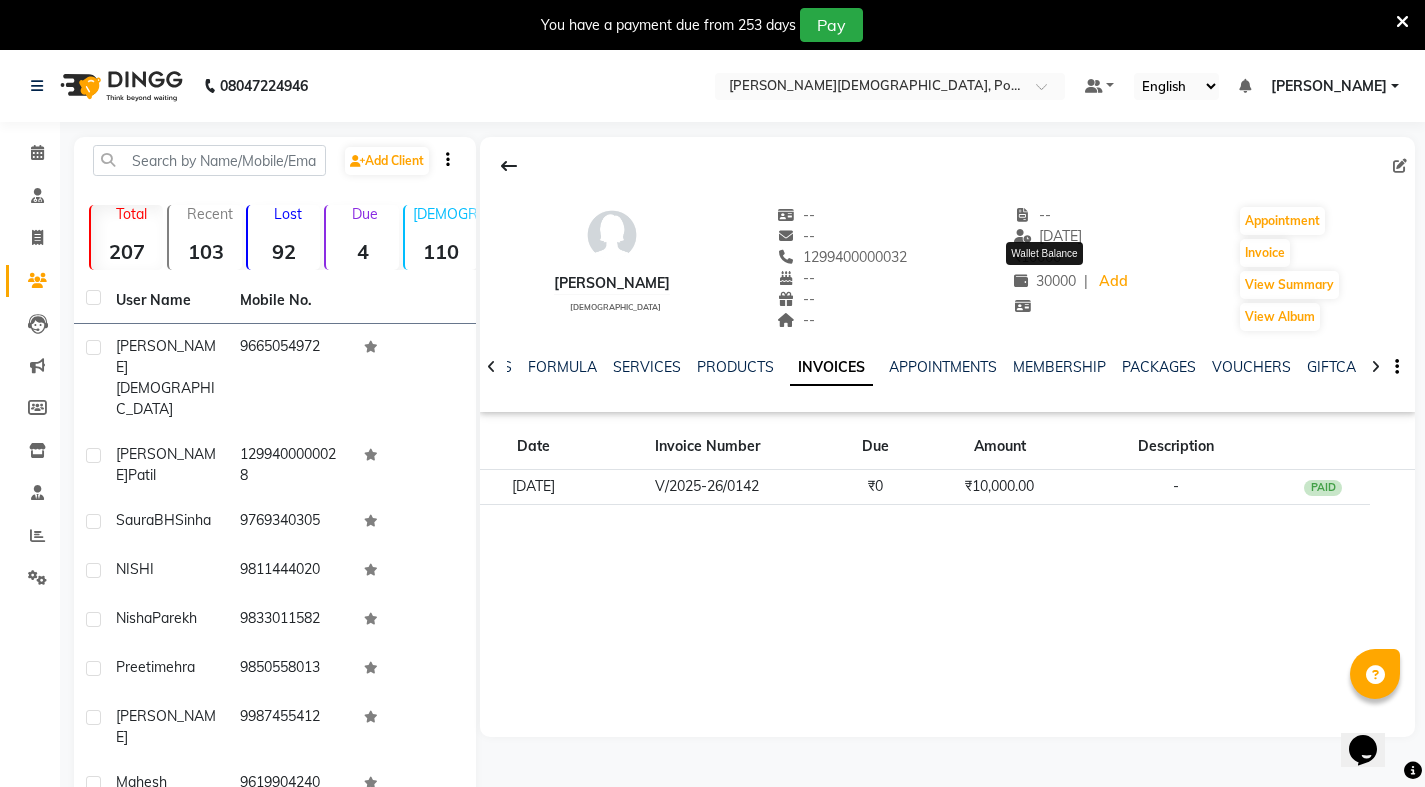 click 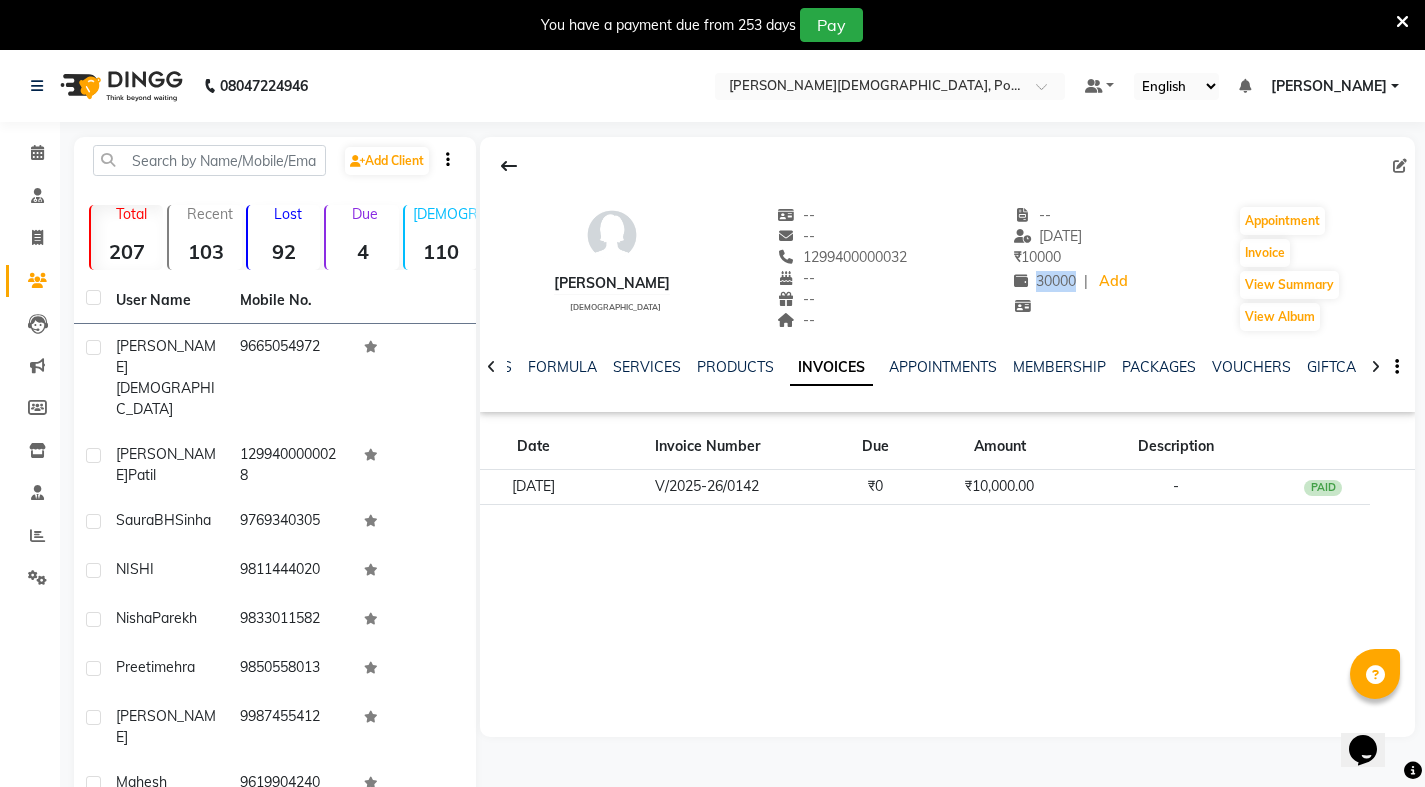 click 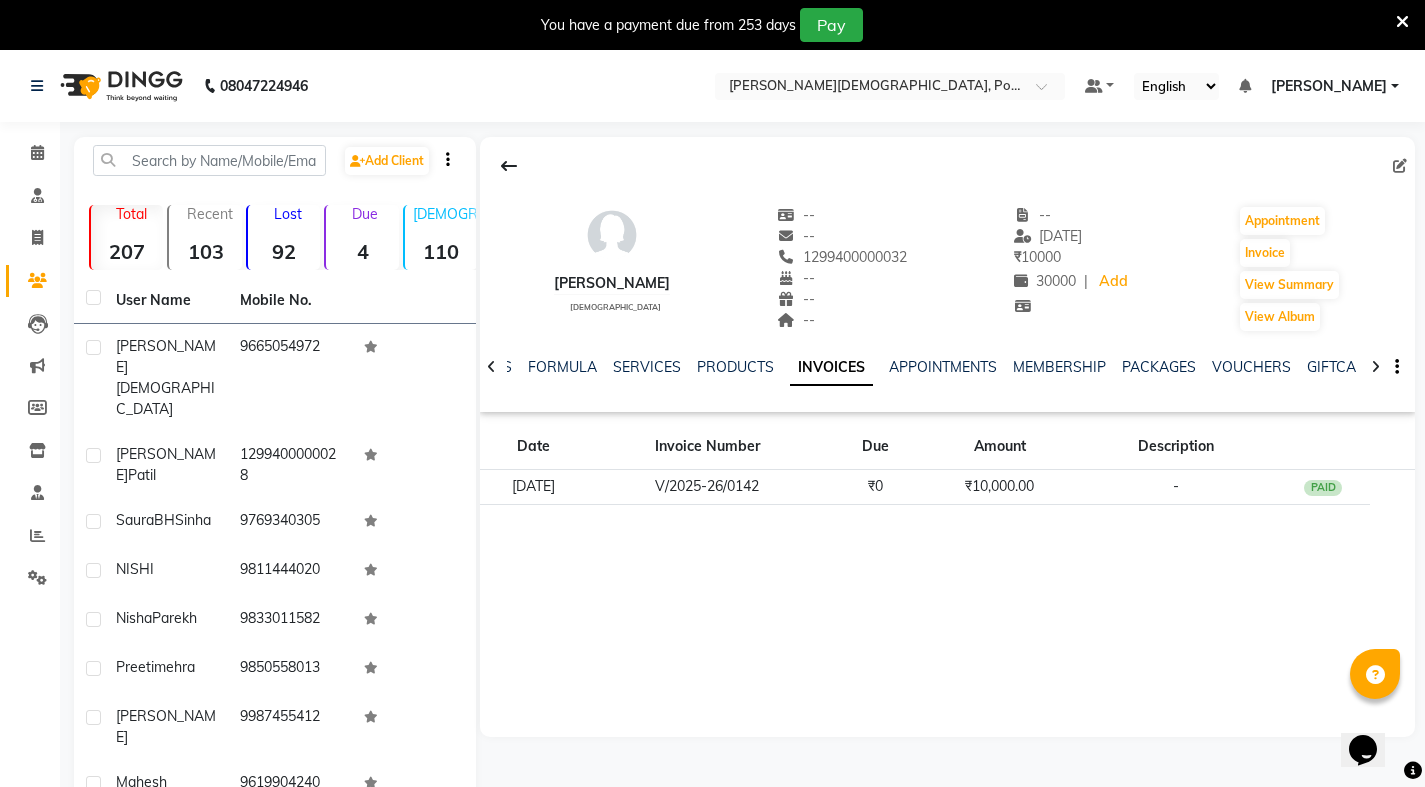 click 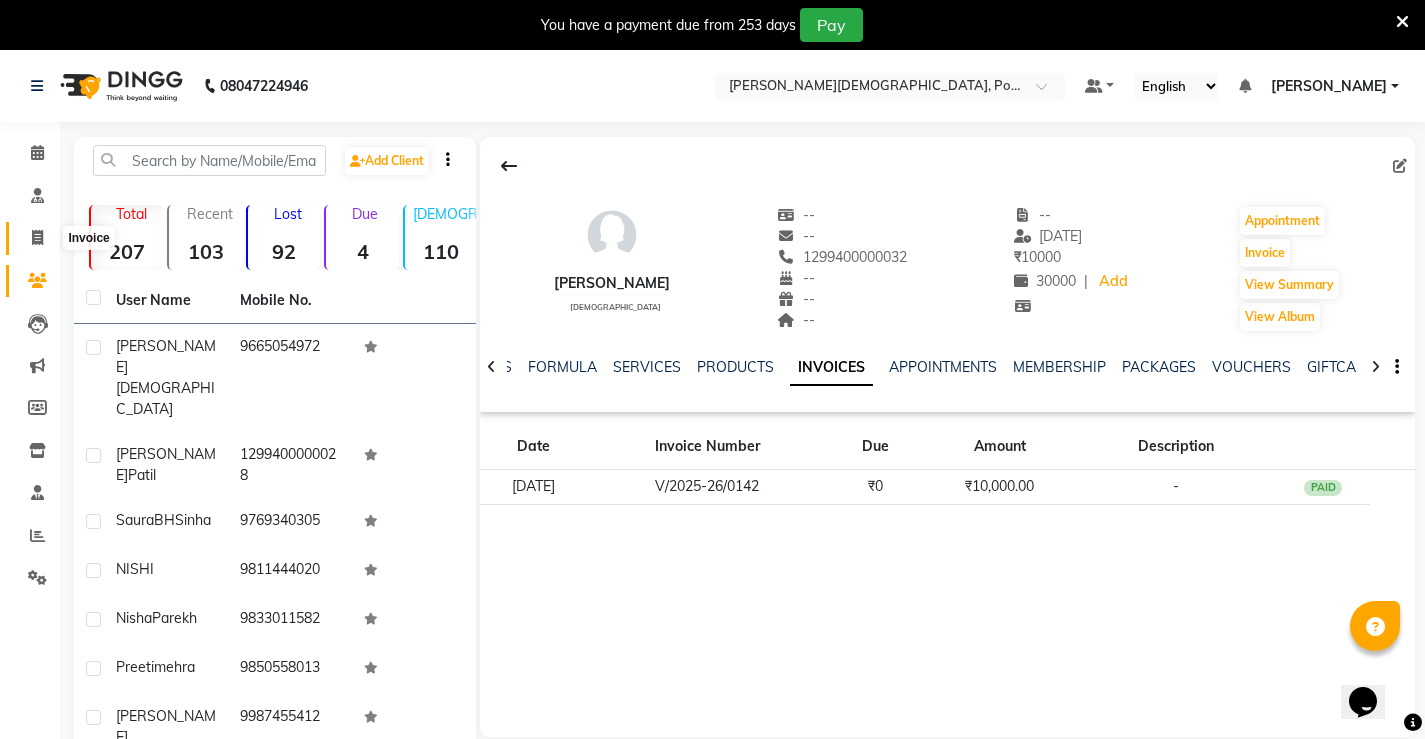 click 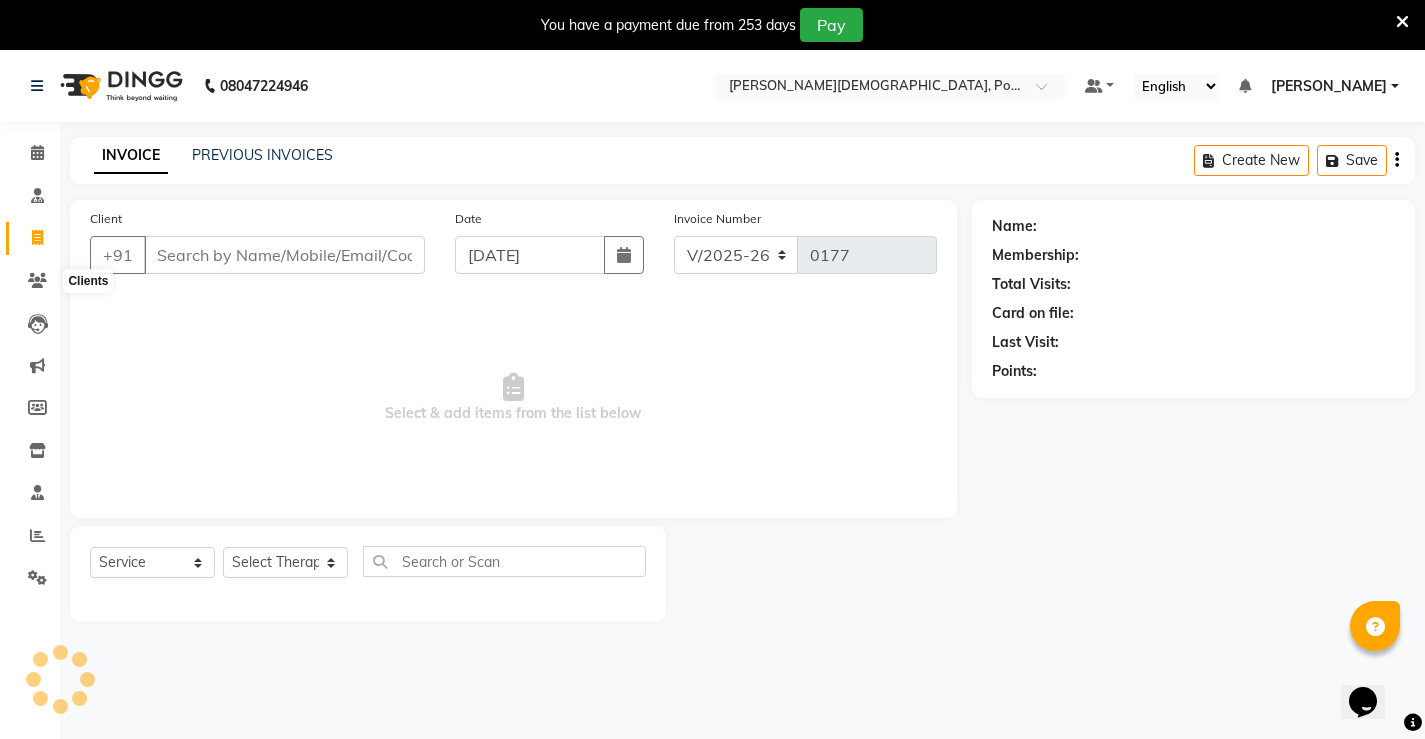 scroll, scrollTop: 50, scrollLeft: 0, axis: vertical 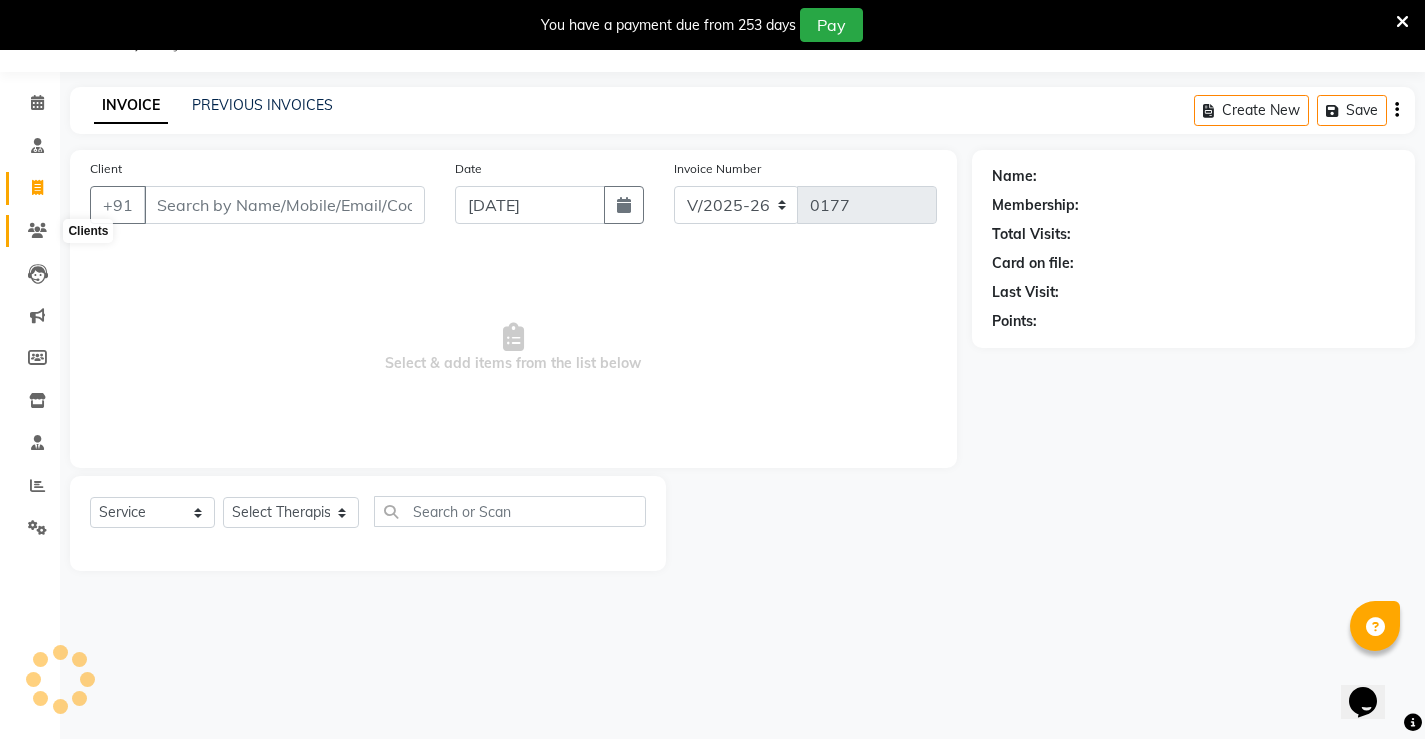 click 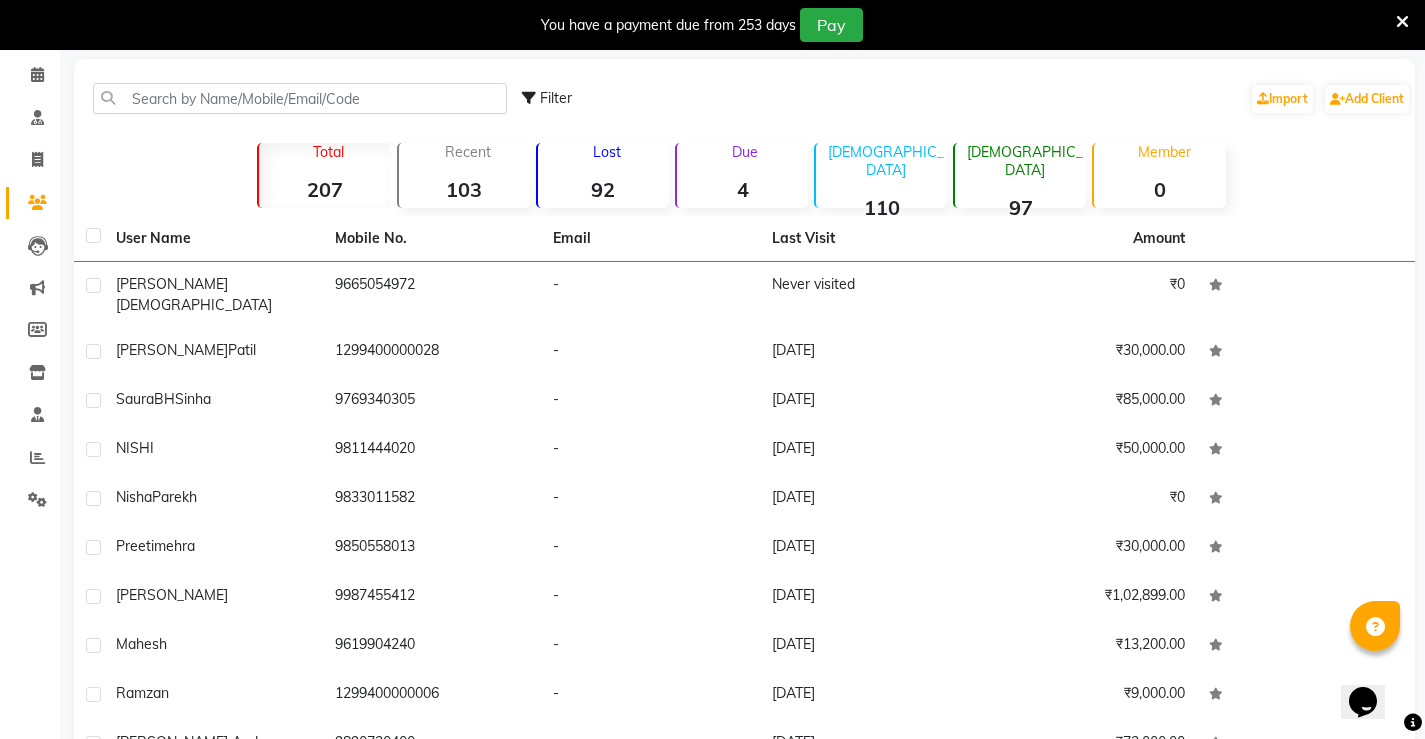 scroll, scrollTop: 0, scrollLeft: 0, axis: both 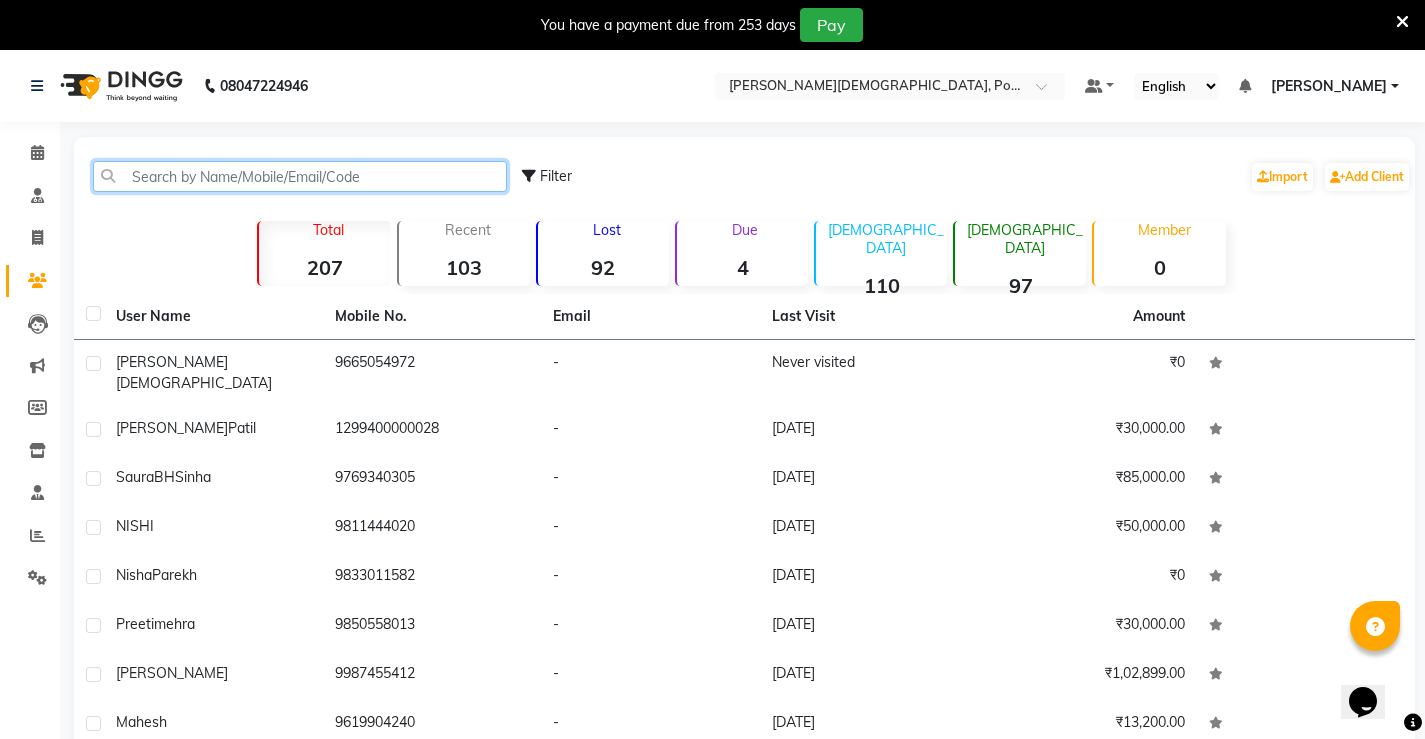 click 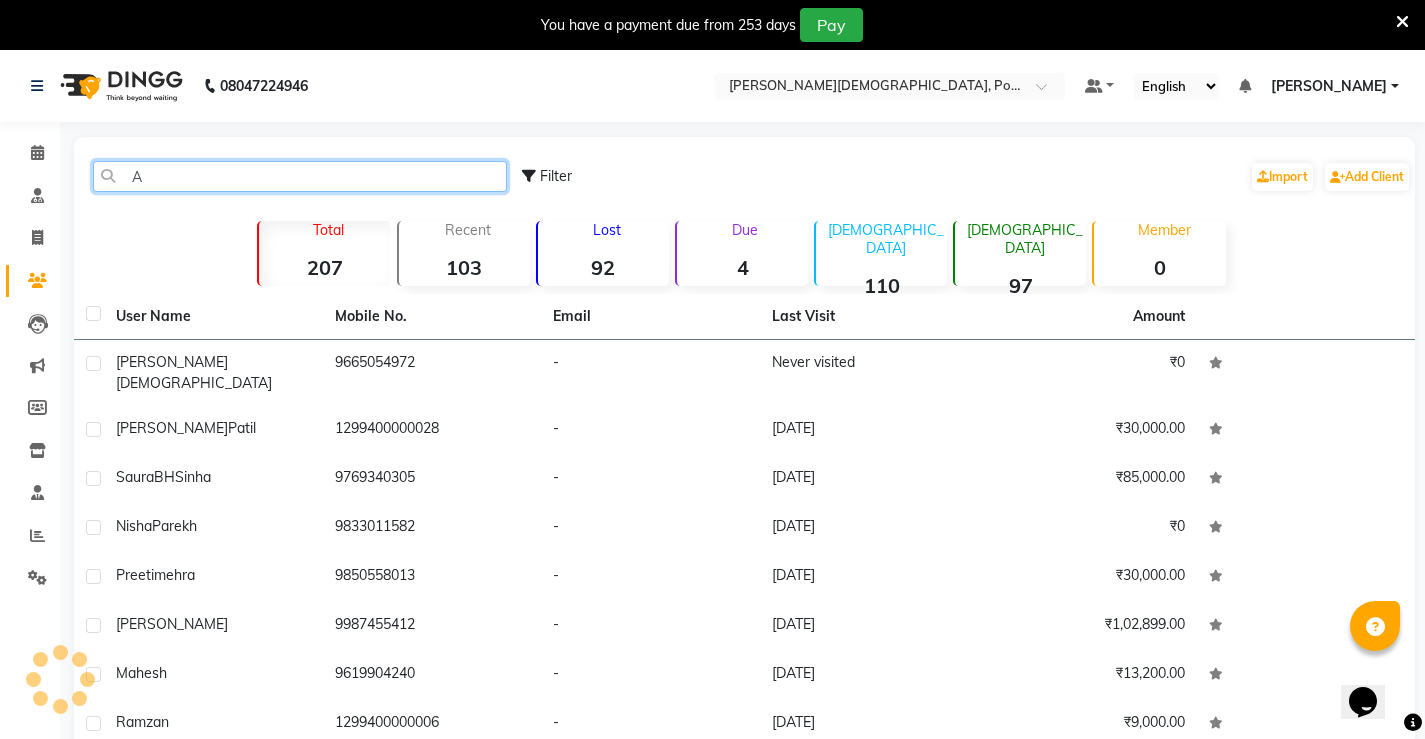 type on "AL" 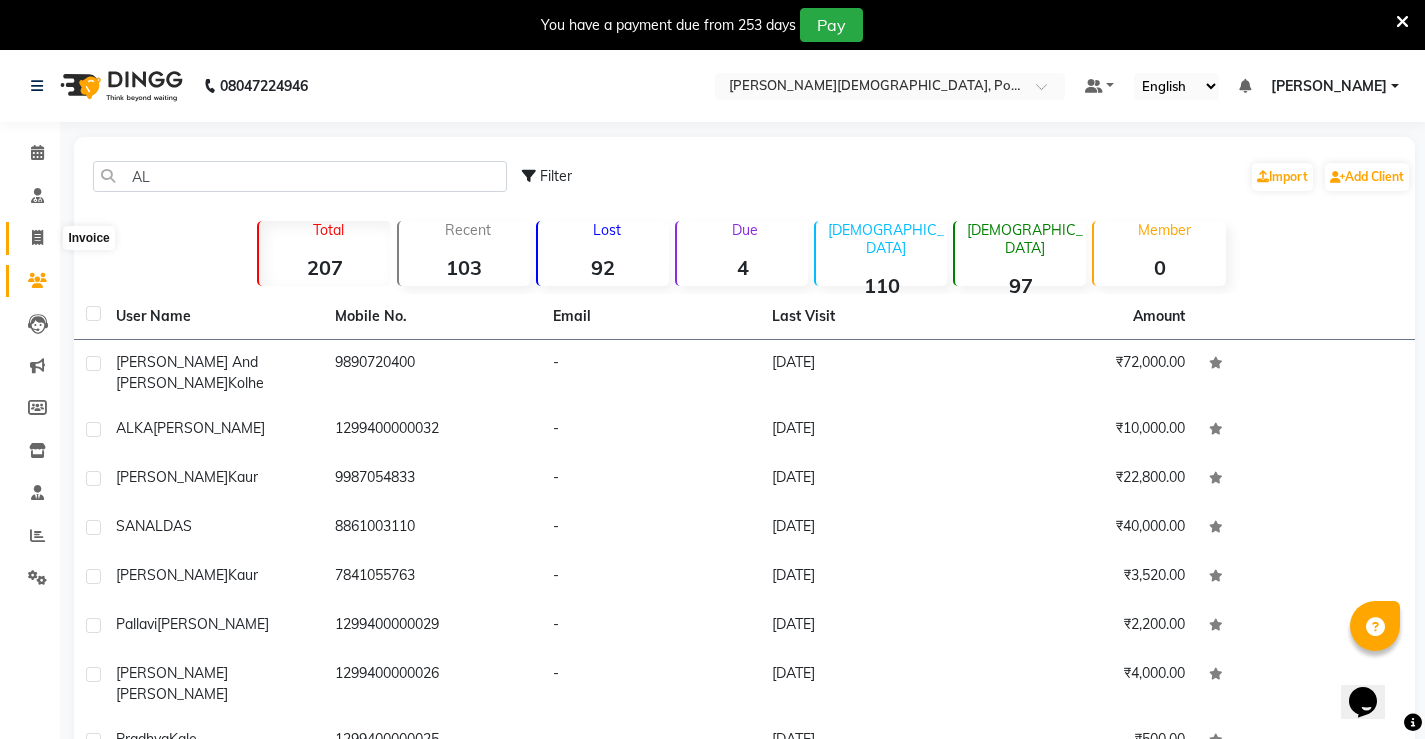 click 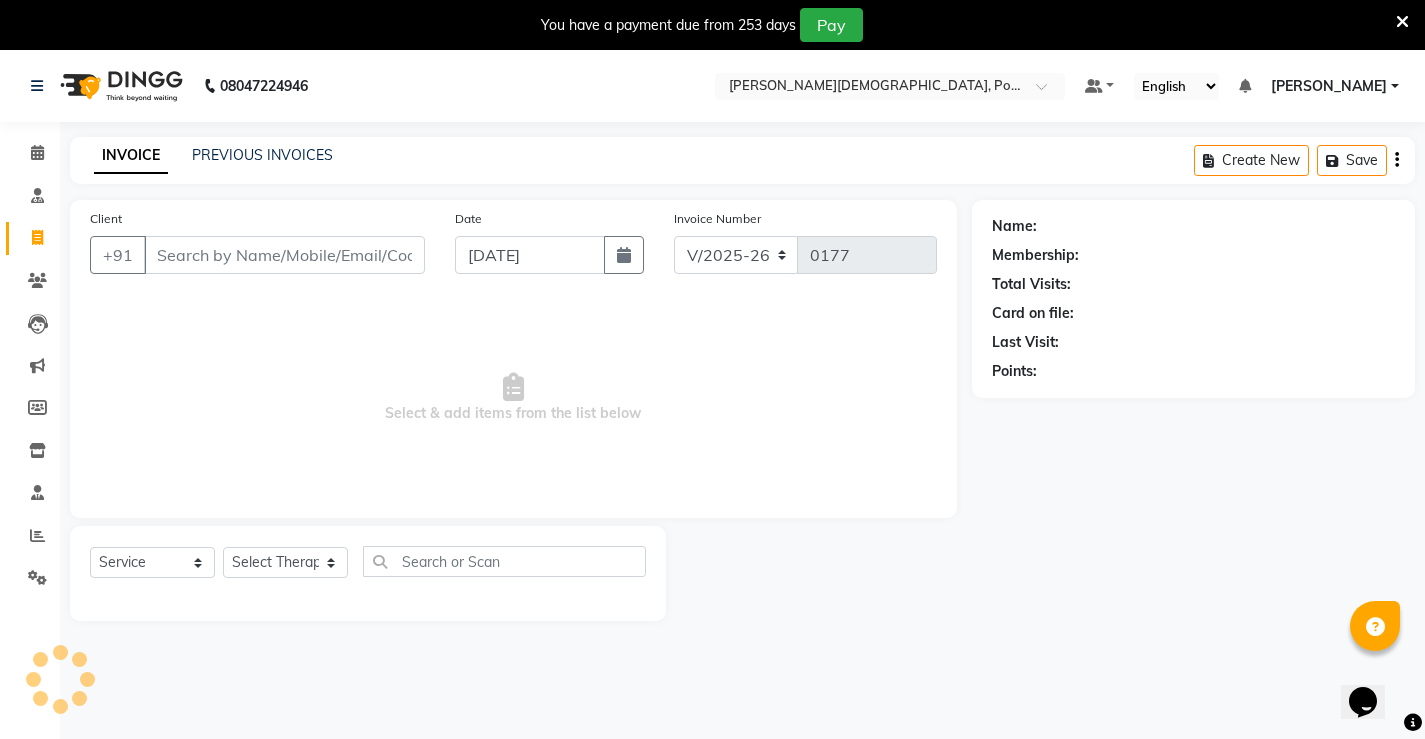 scroll, scrollTop: 50, scrollLeft: 0, axis: vertical 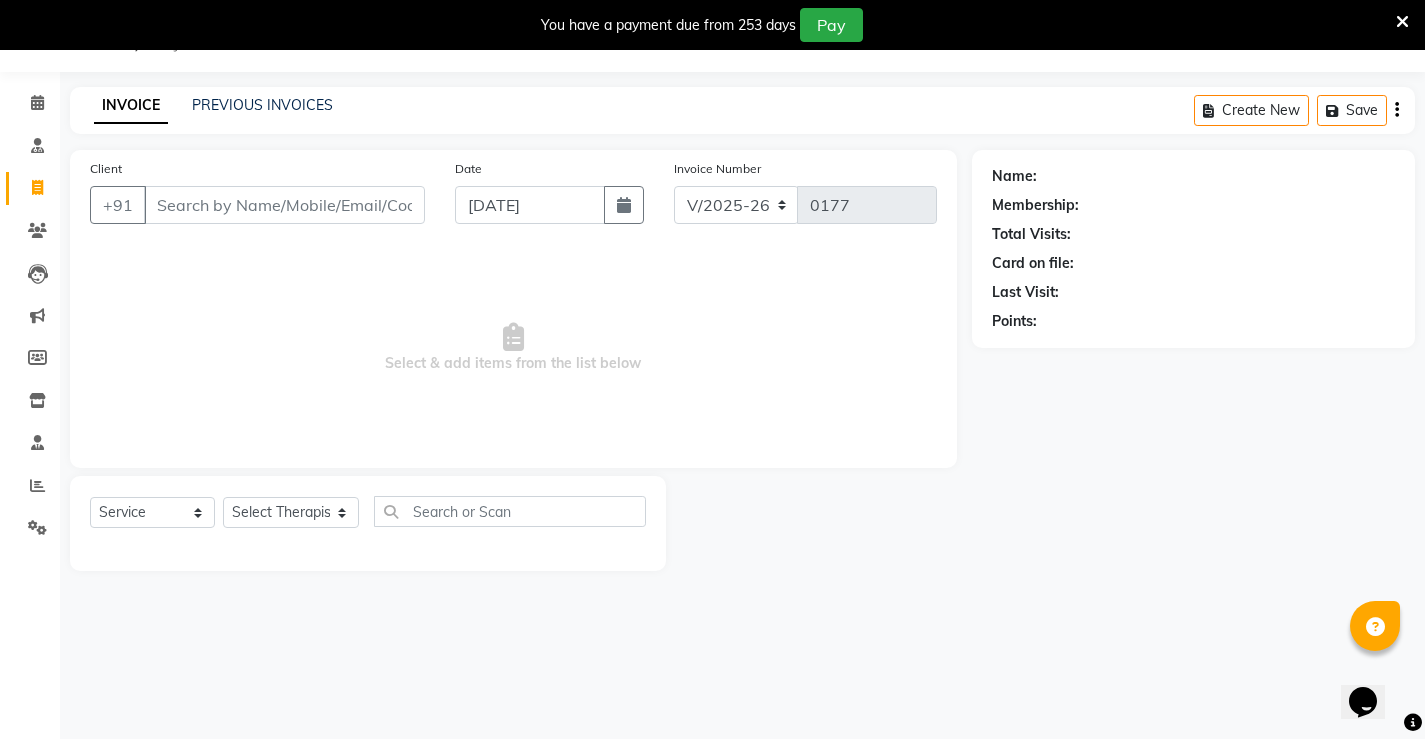 click on "INVOICE PREVIOUS INVOICES Create New   Save" 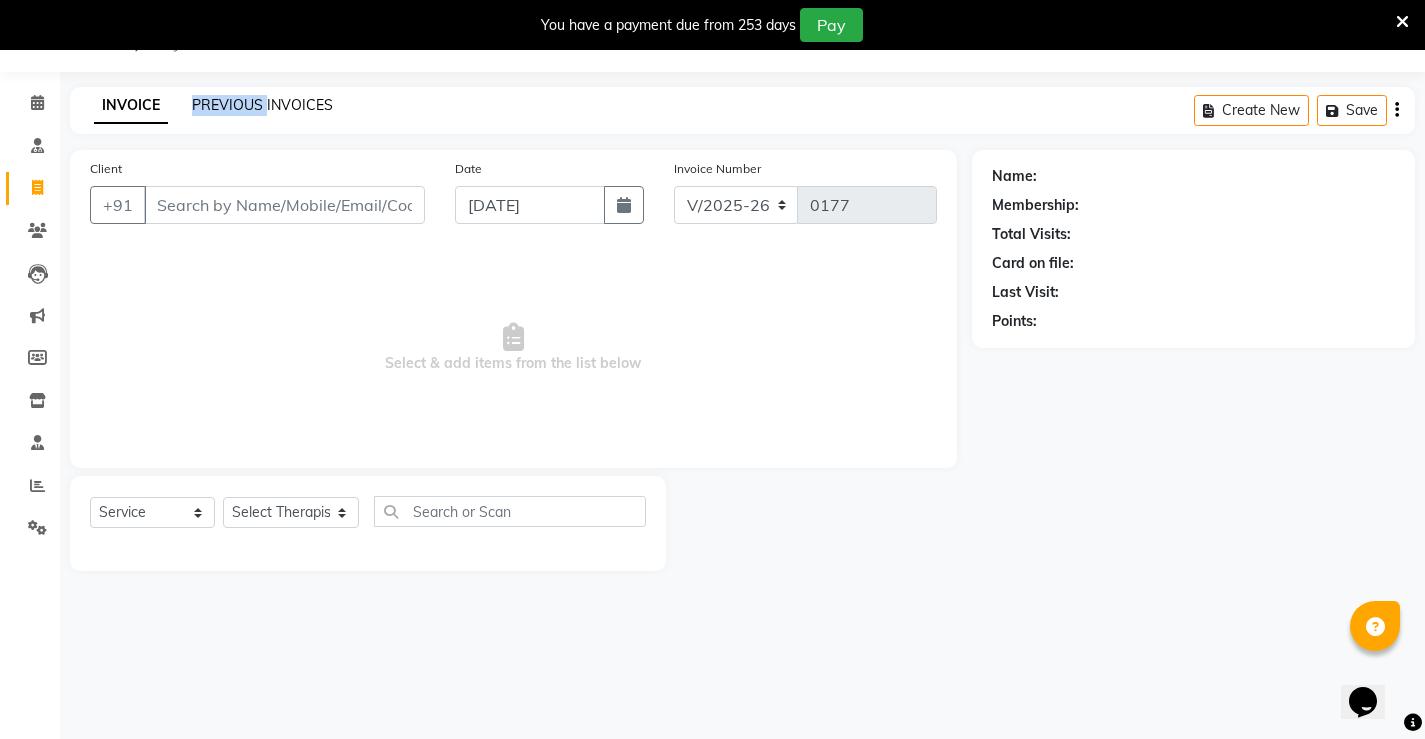 click on "PREVIOUS INVOICES" 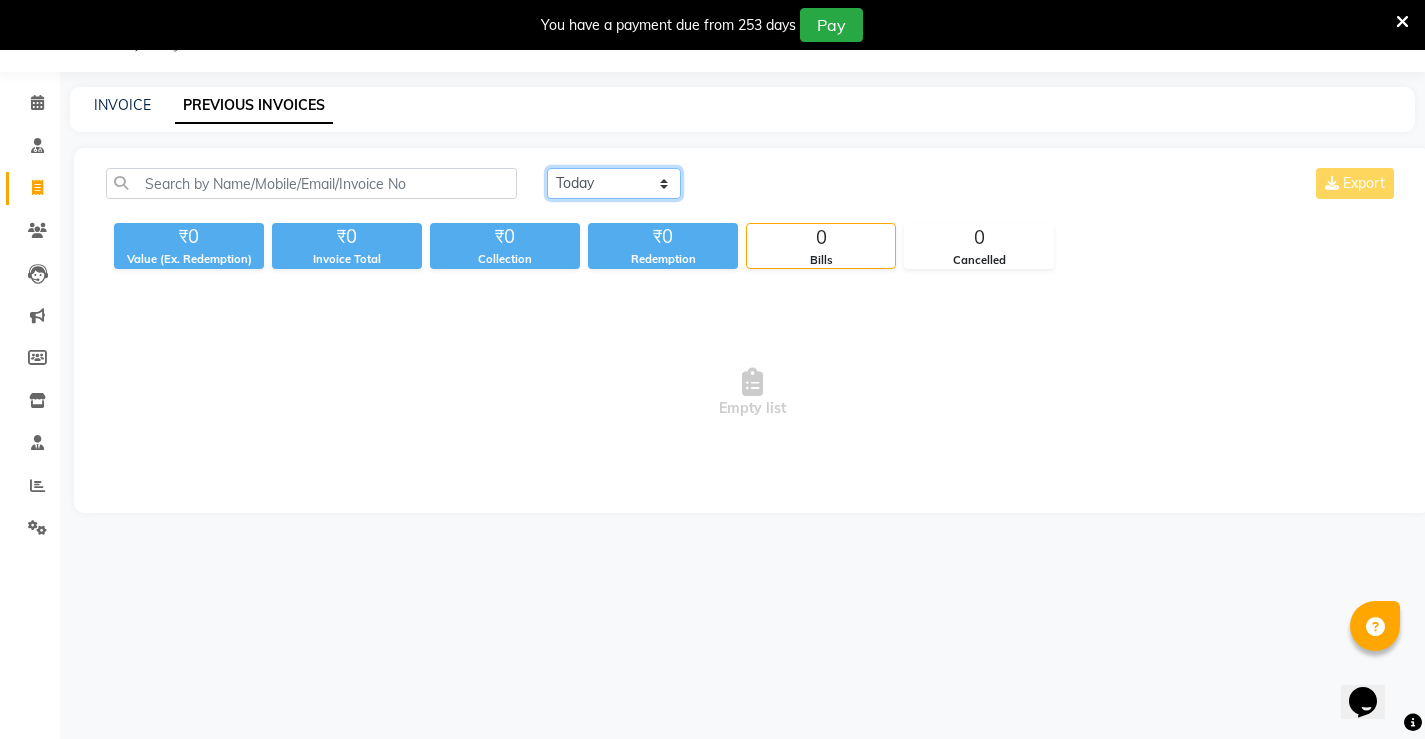 click on "[DATE] [DATE] Custom Range" 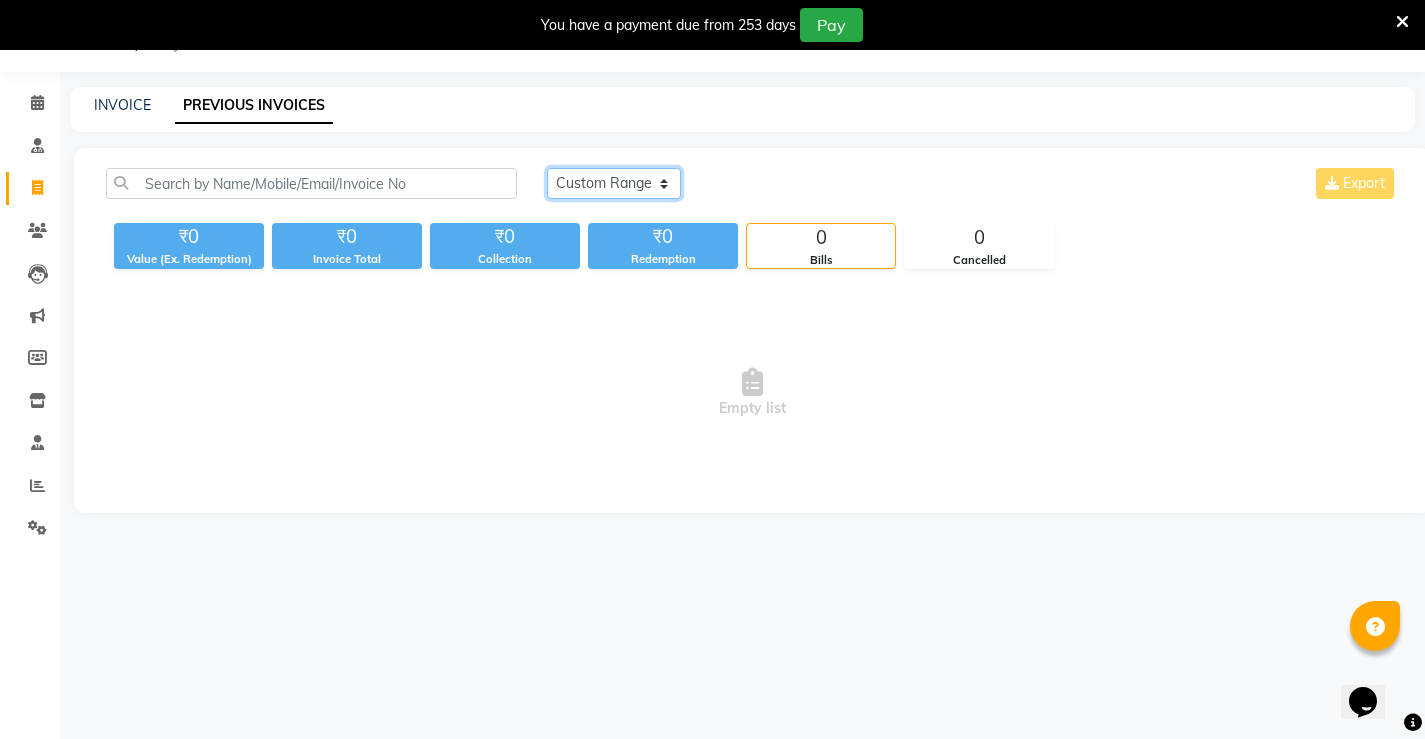 click on "[DATE] [DATE] Custom Range" 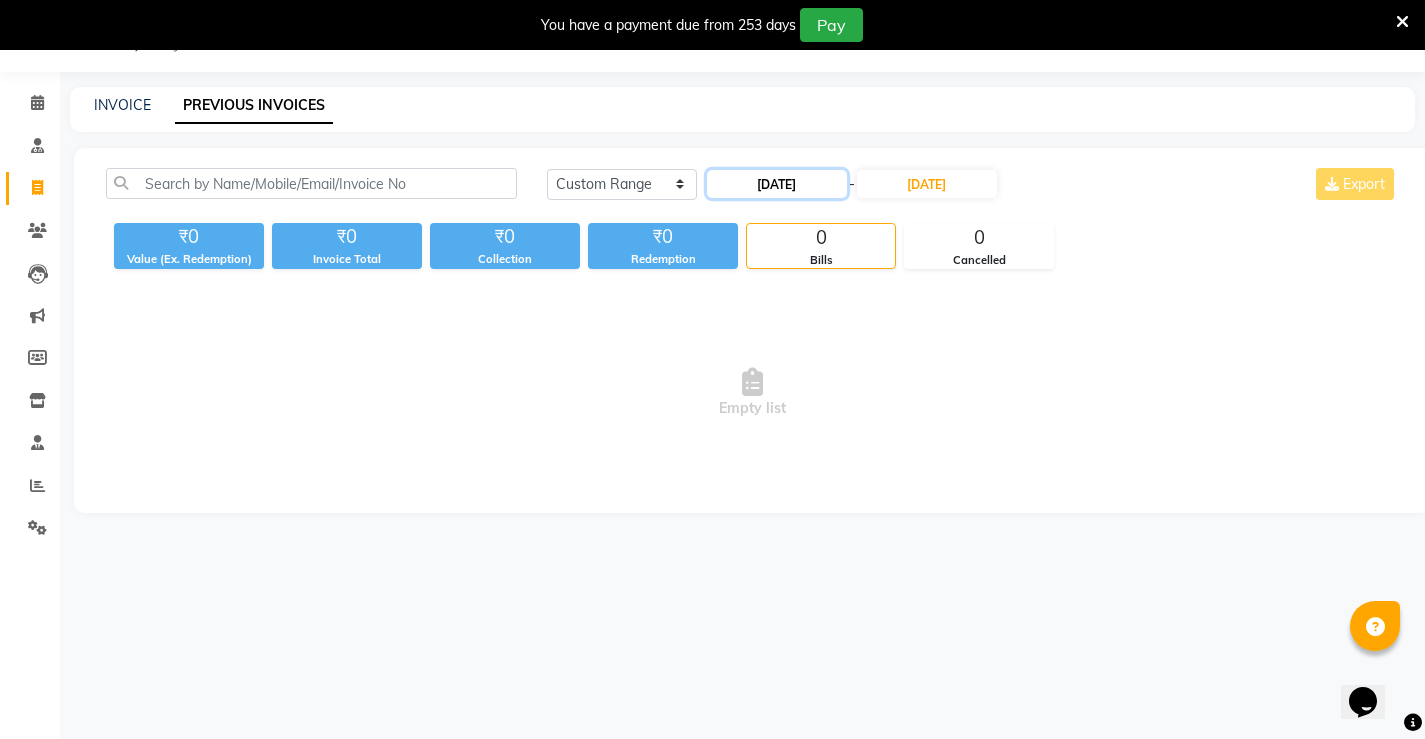 click on "[DATE]" 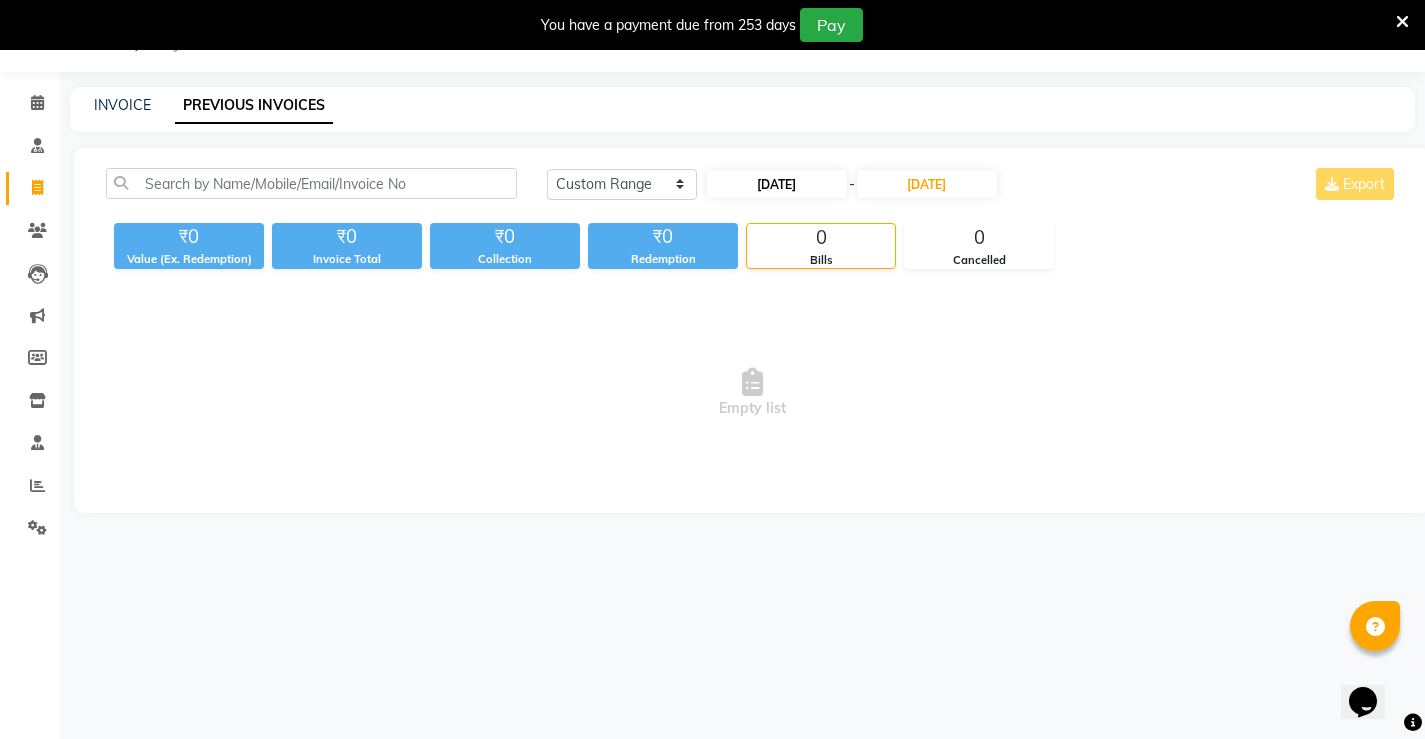 select on "7" 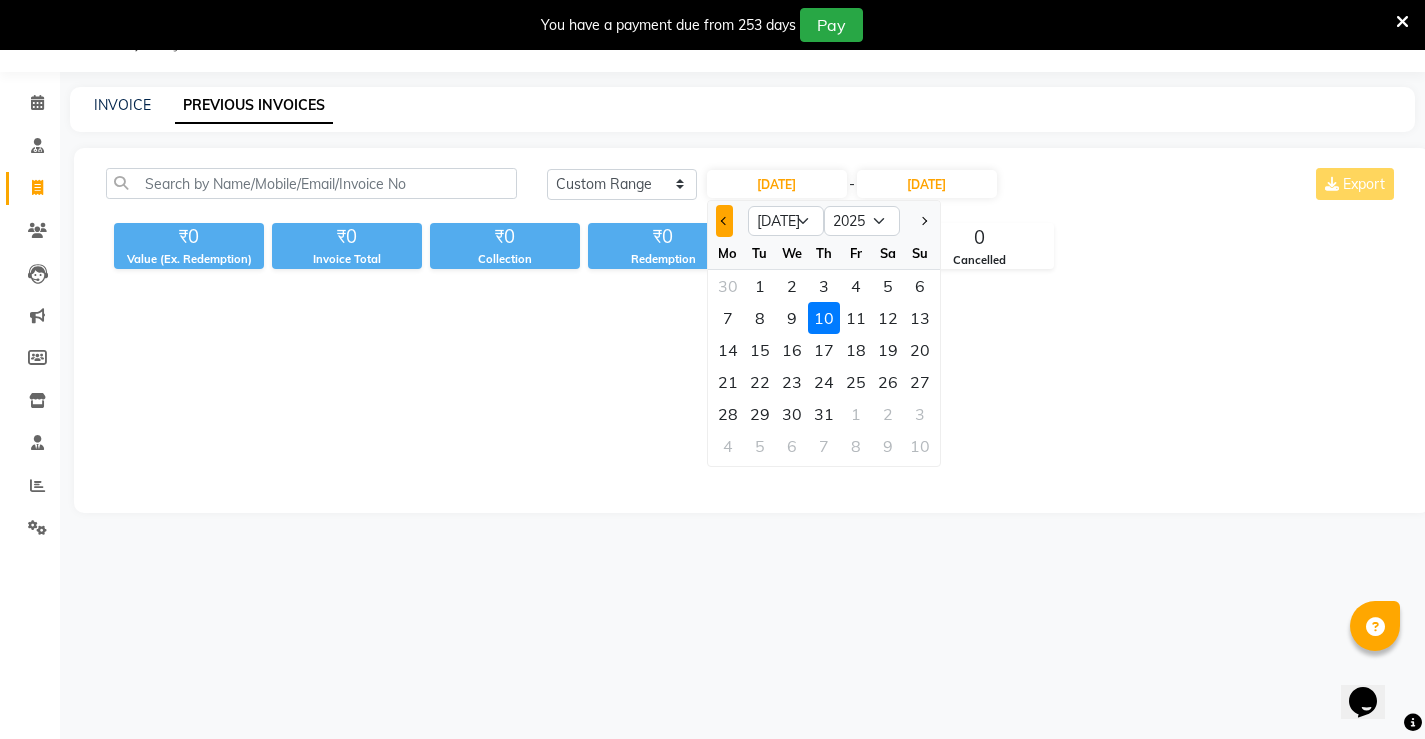 click 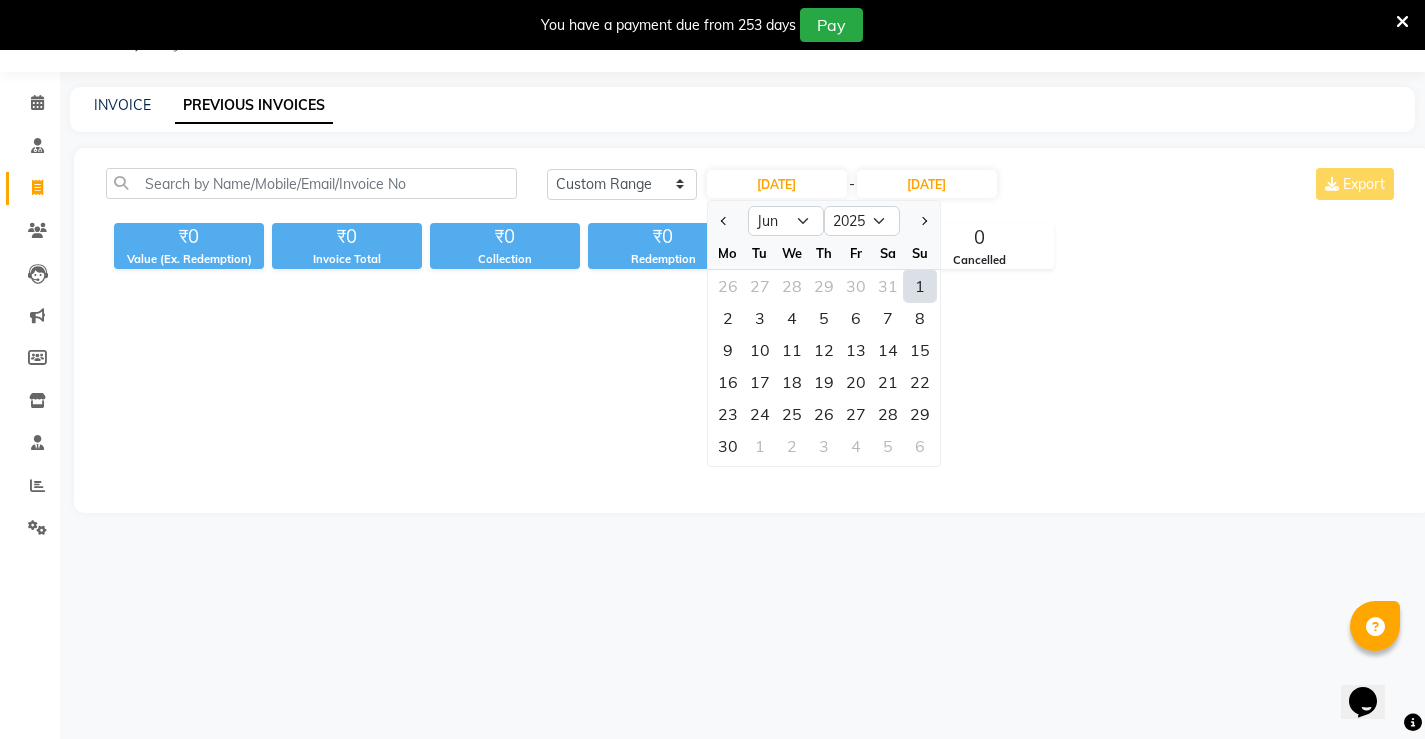 click on "1" 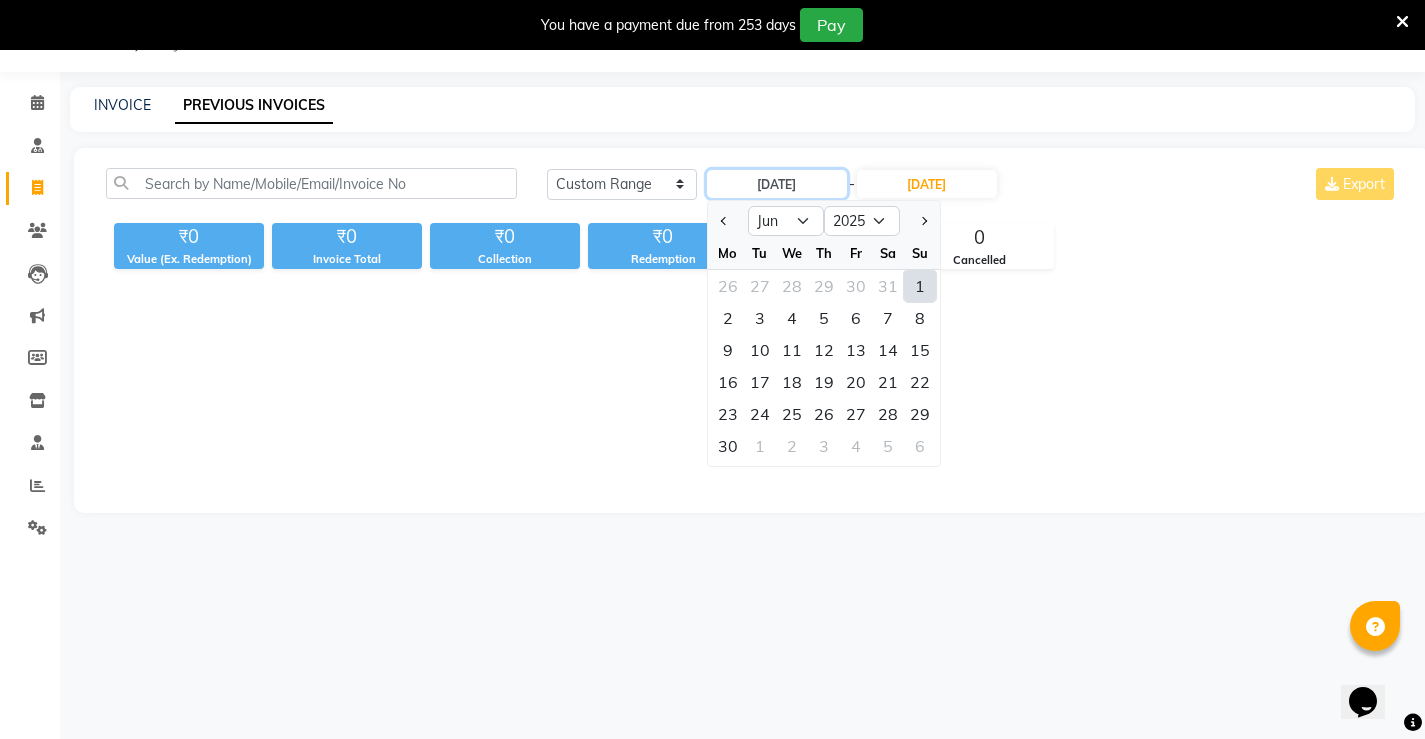 type on "[DATE]" 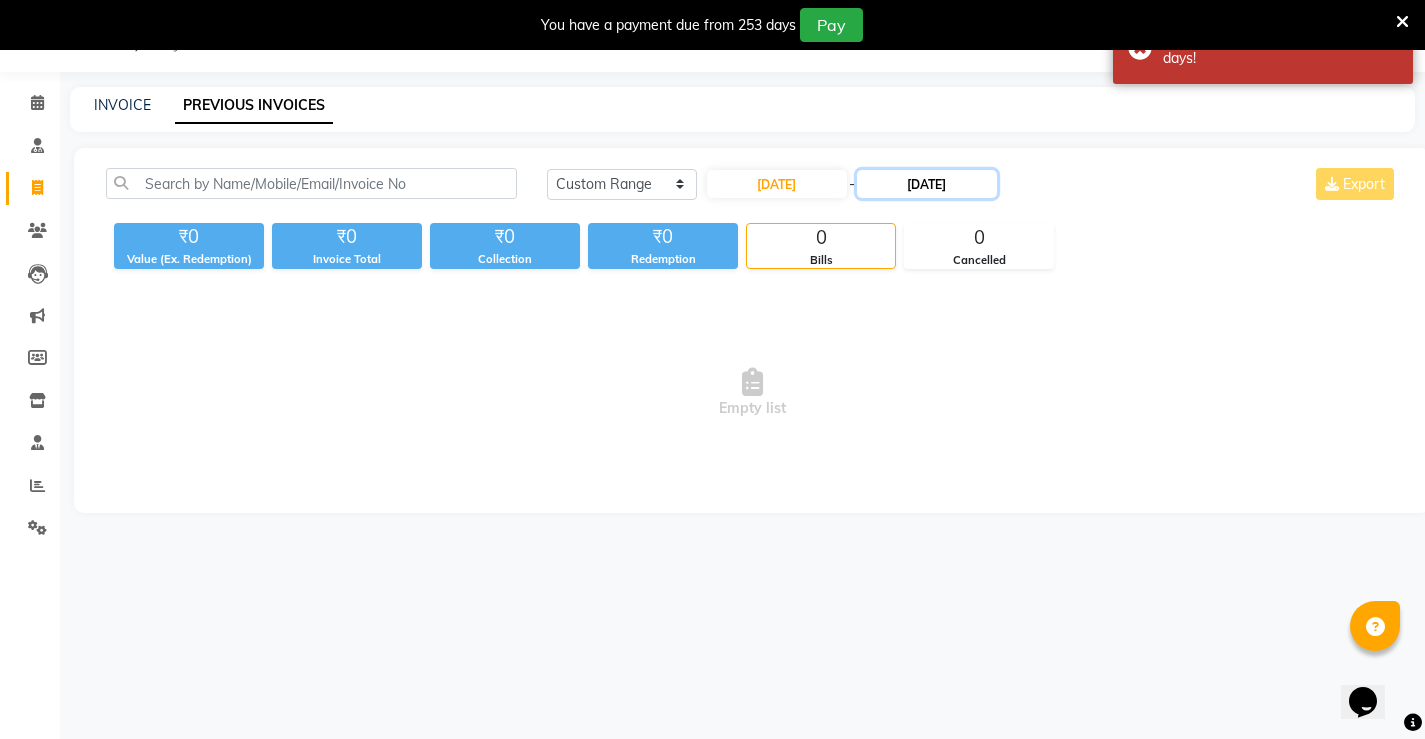 click on "[DATE]" 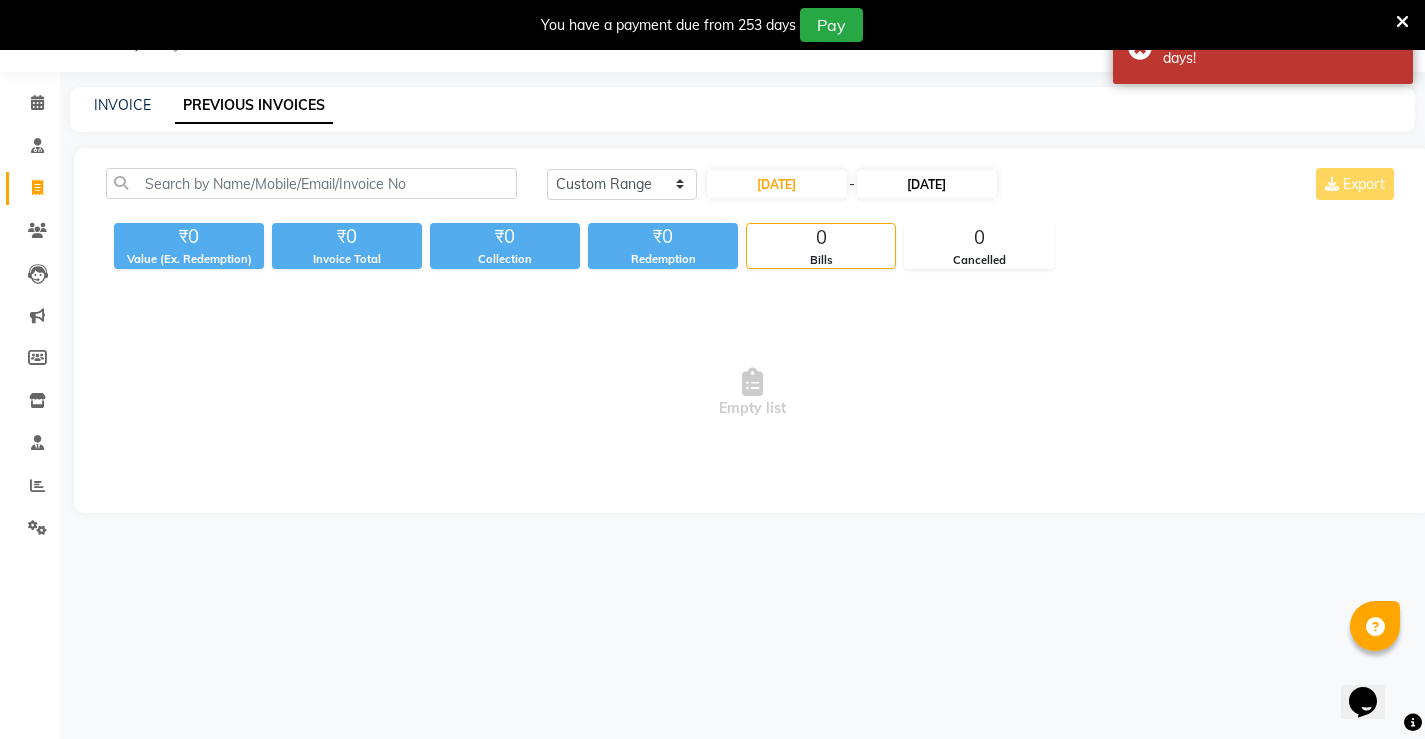 select on "7" 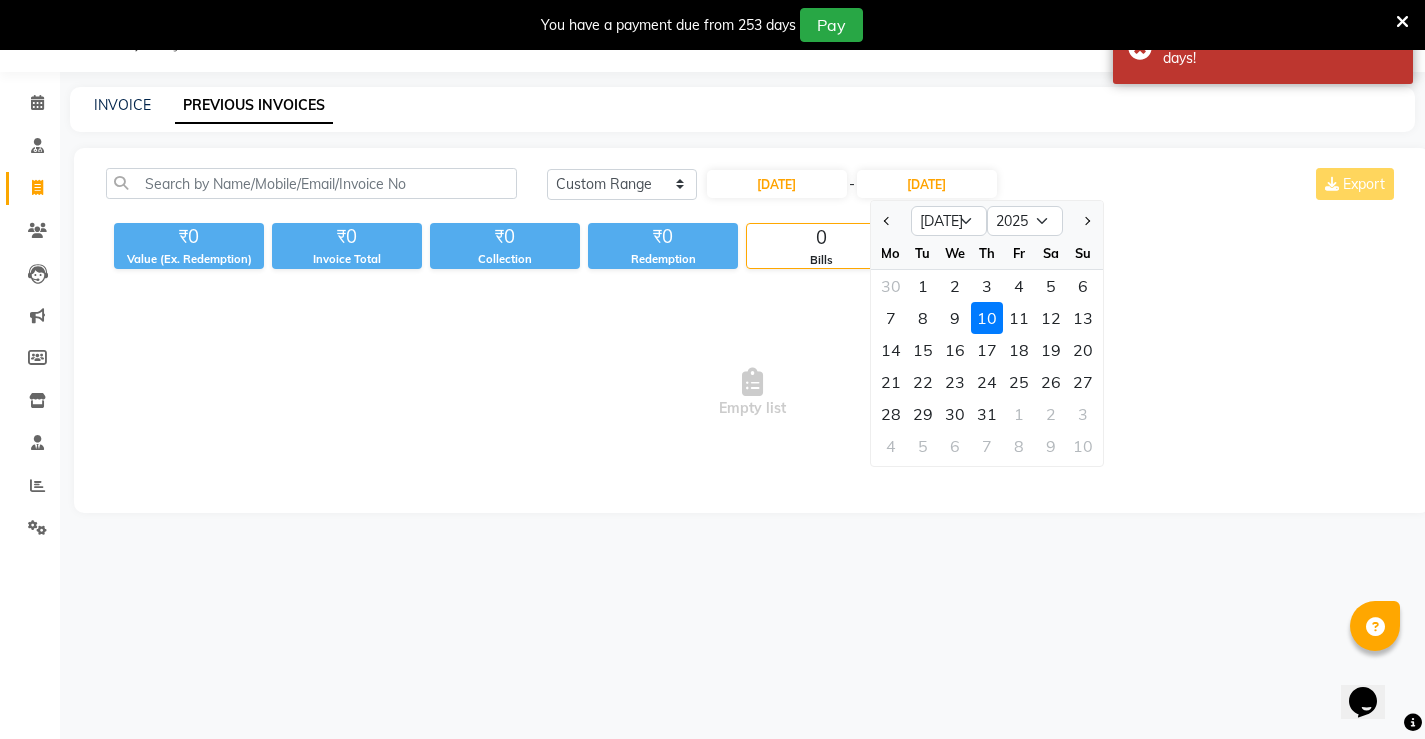 click on "Today Yesterday Custom Range 01-06-2025 - 10-07-2025 Jun Jul Aug Sep Oct Nov Dec 2025 2026 2027 2028 2029 2030 2031 2032 2033 2034 2035 Mo Tu We Th Fr Sa Su 30 1 2 3 4 5 6 7 8 9 10 11 12 13 14 15 16 17 18 19 20 21 22 23 24 25 26 27 28 29 30 31 1 2 3 4 5 6 7 8 9 10 Export ₹0 Value (Ex. Redemption) ₹0 Invoice Total  ₹0 Collection ₹0 Redemption 0 Bills 0 Cancelled  Empty list" 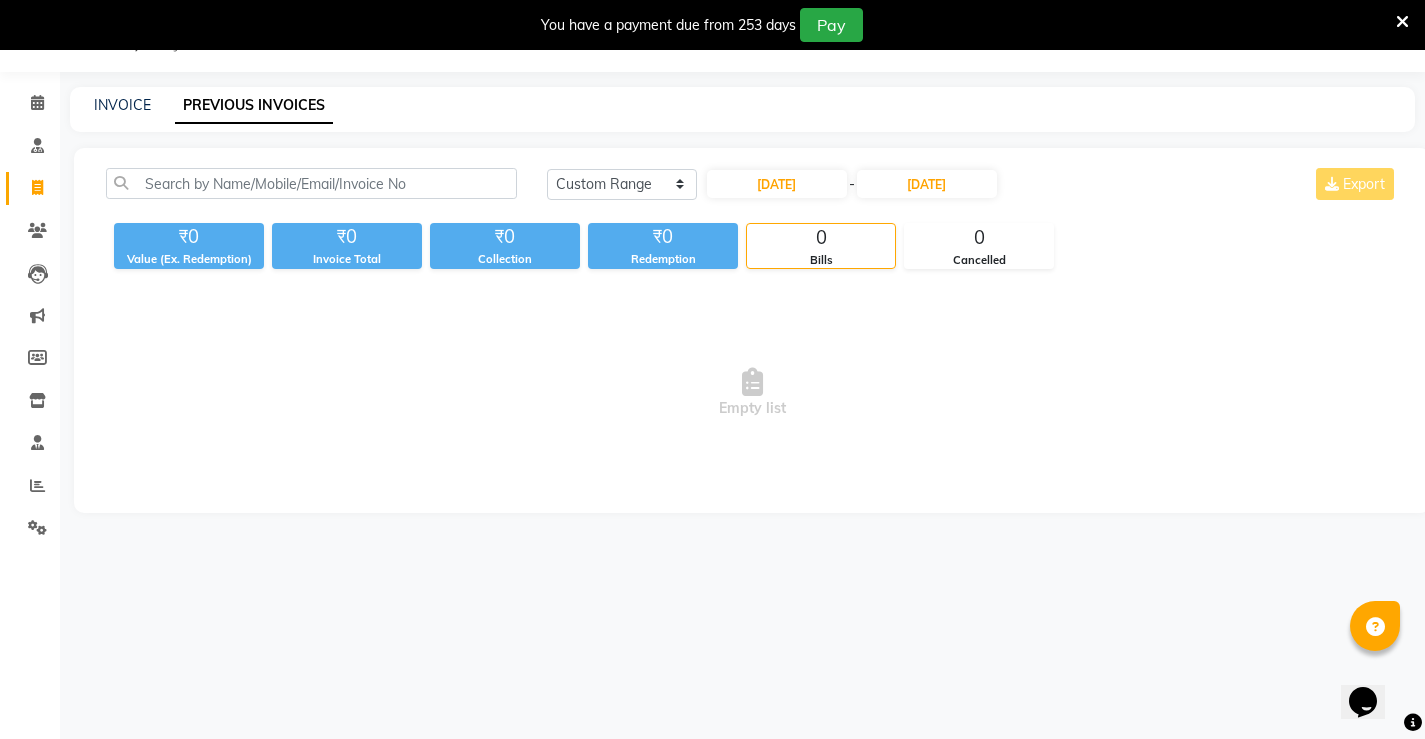 click at bounding box center (1402, 22) 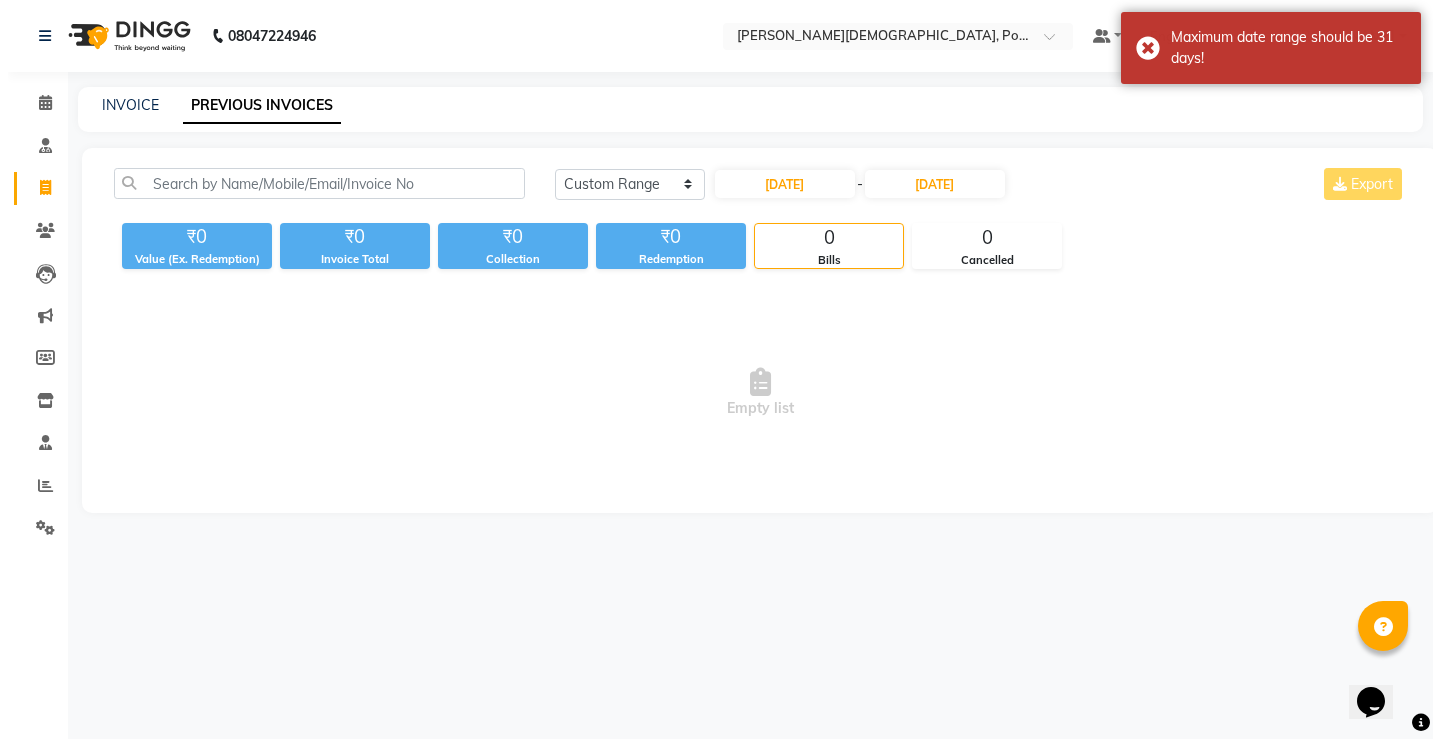 scroll, scrollTop: 0, scrollLeft: 0, axis: both 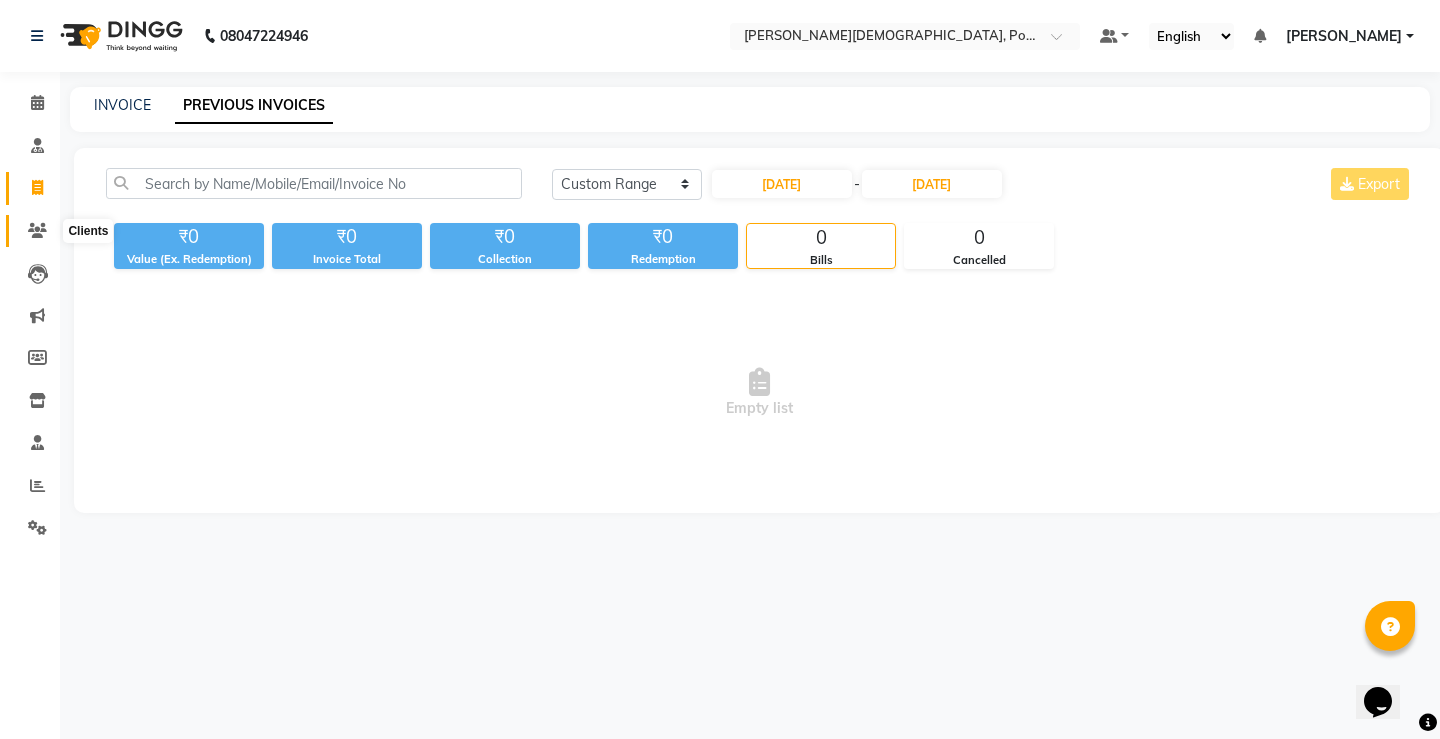 click 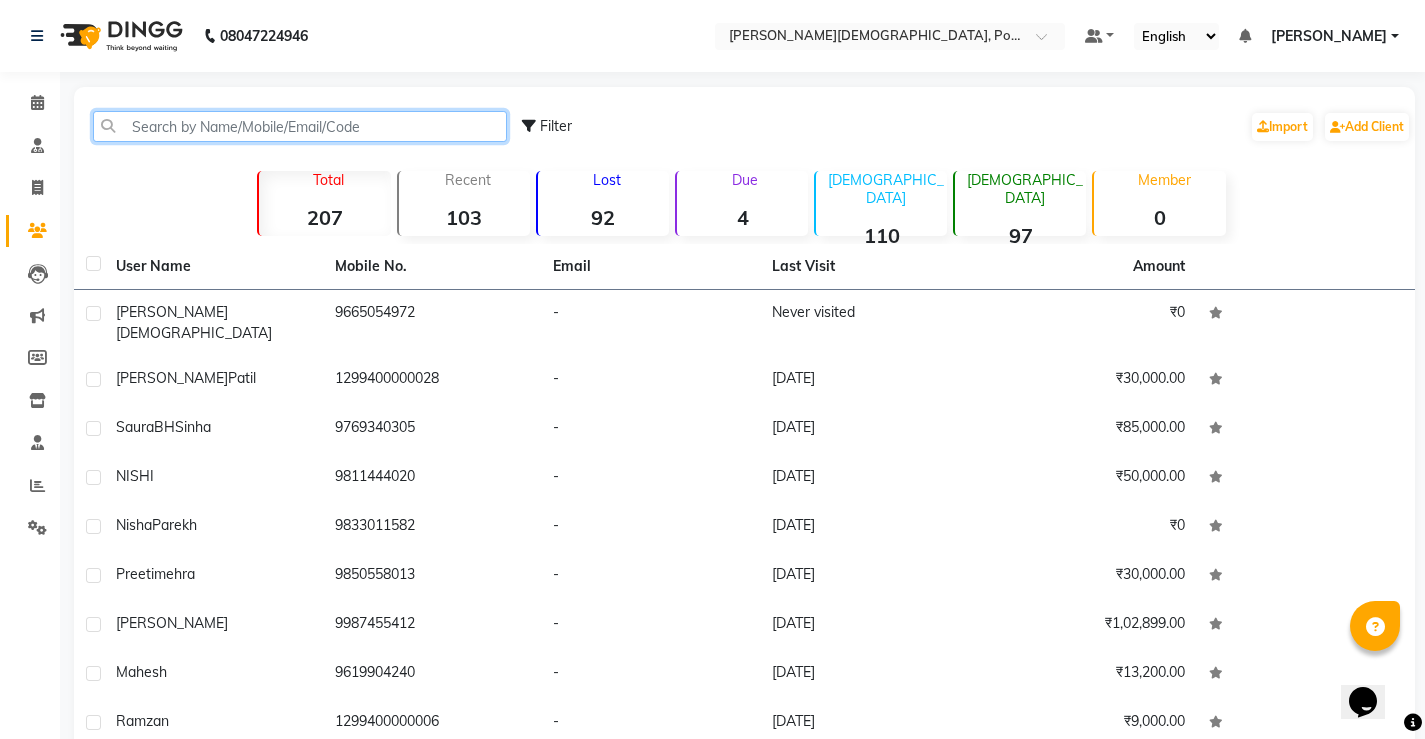 click 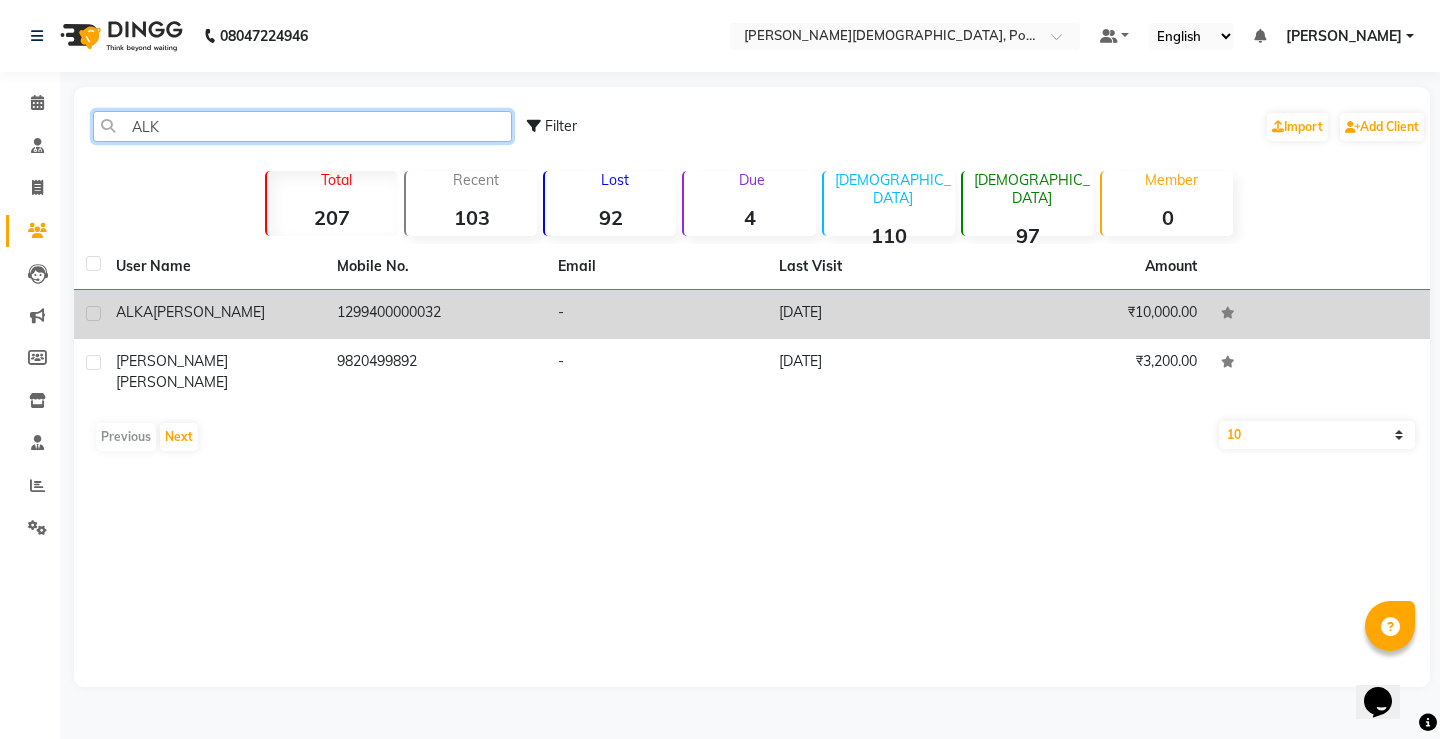 type on "ALK" 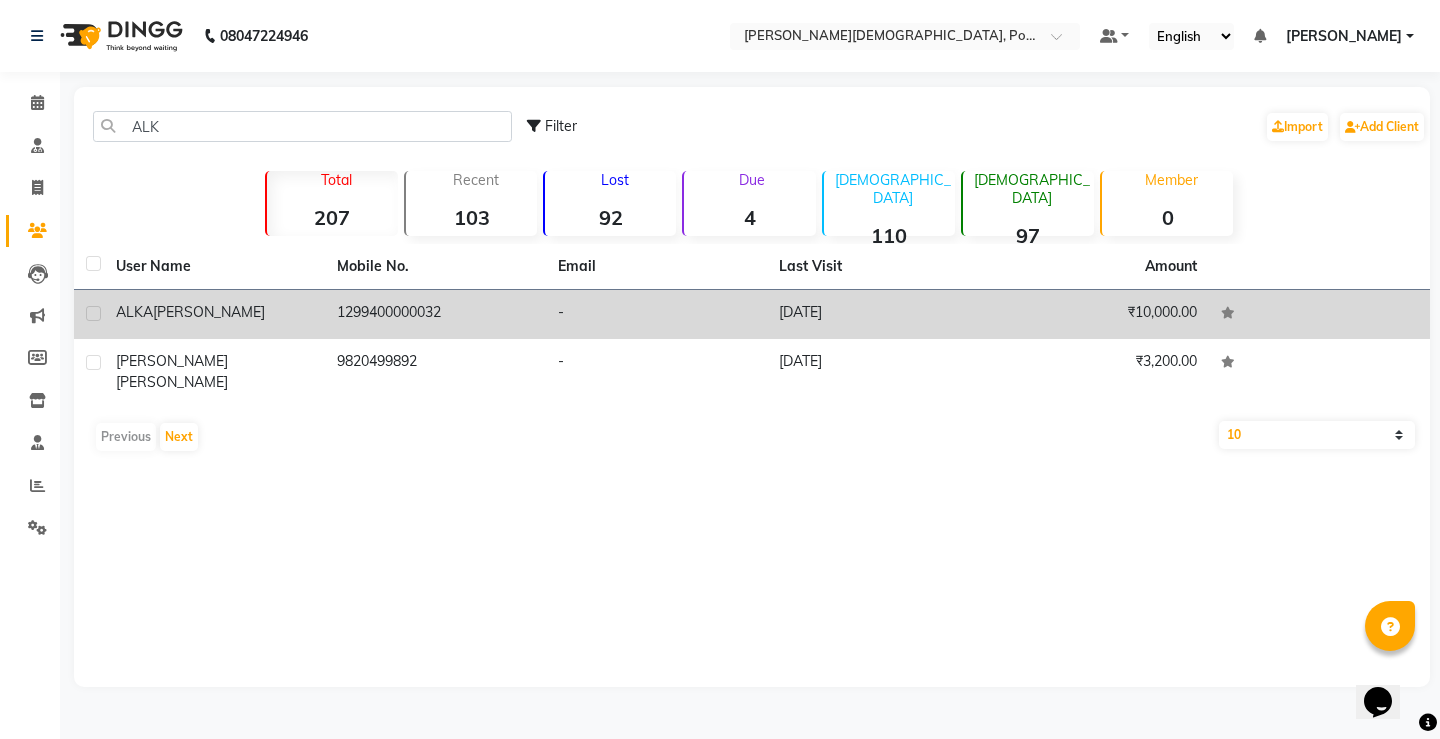 click on "[PERSON_NAME]" 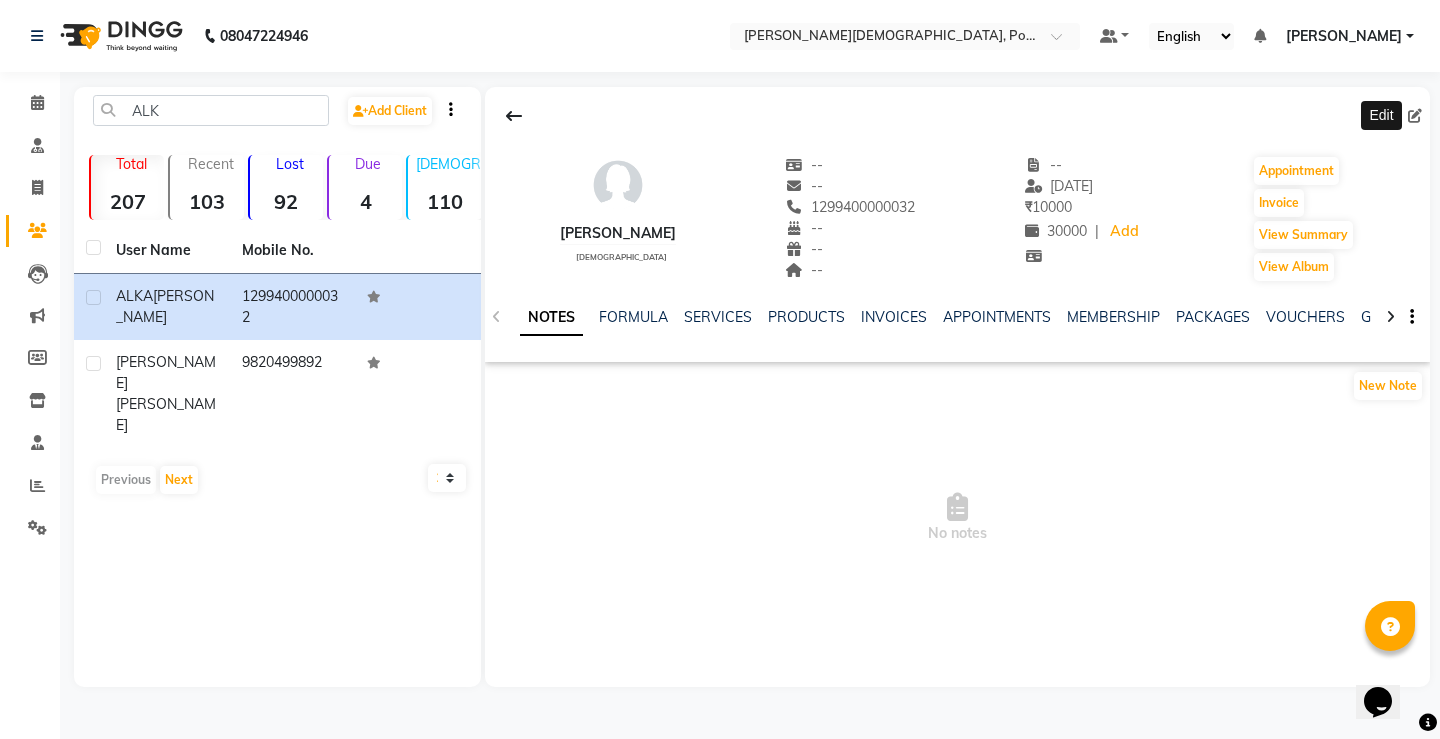 click 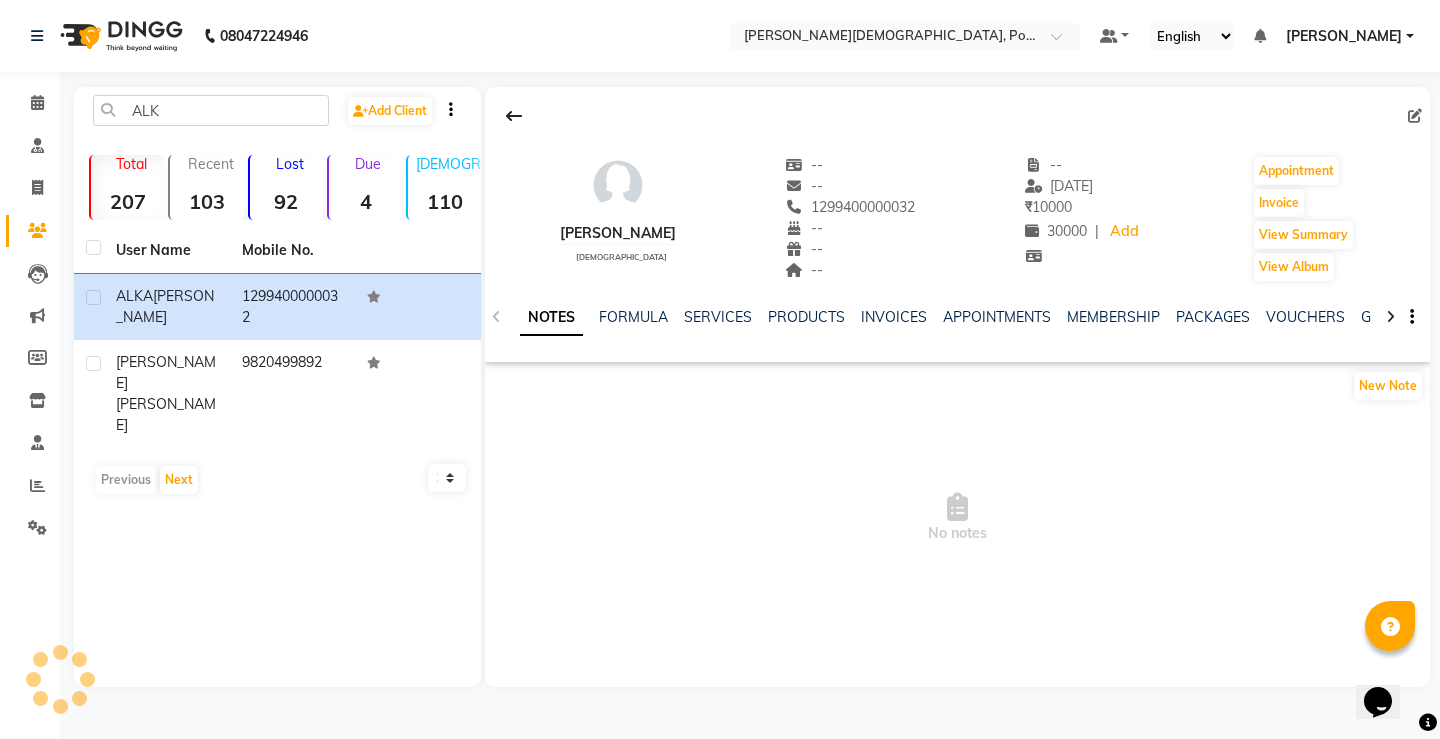 click 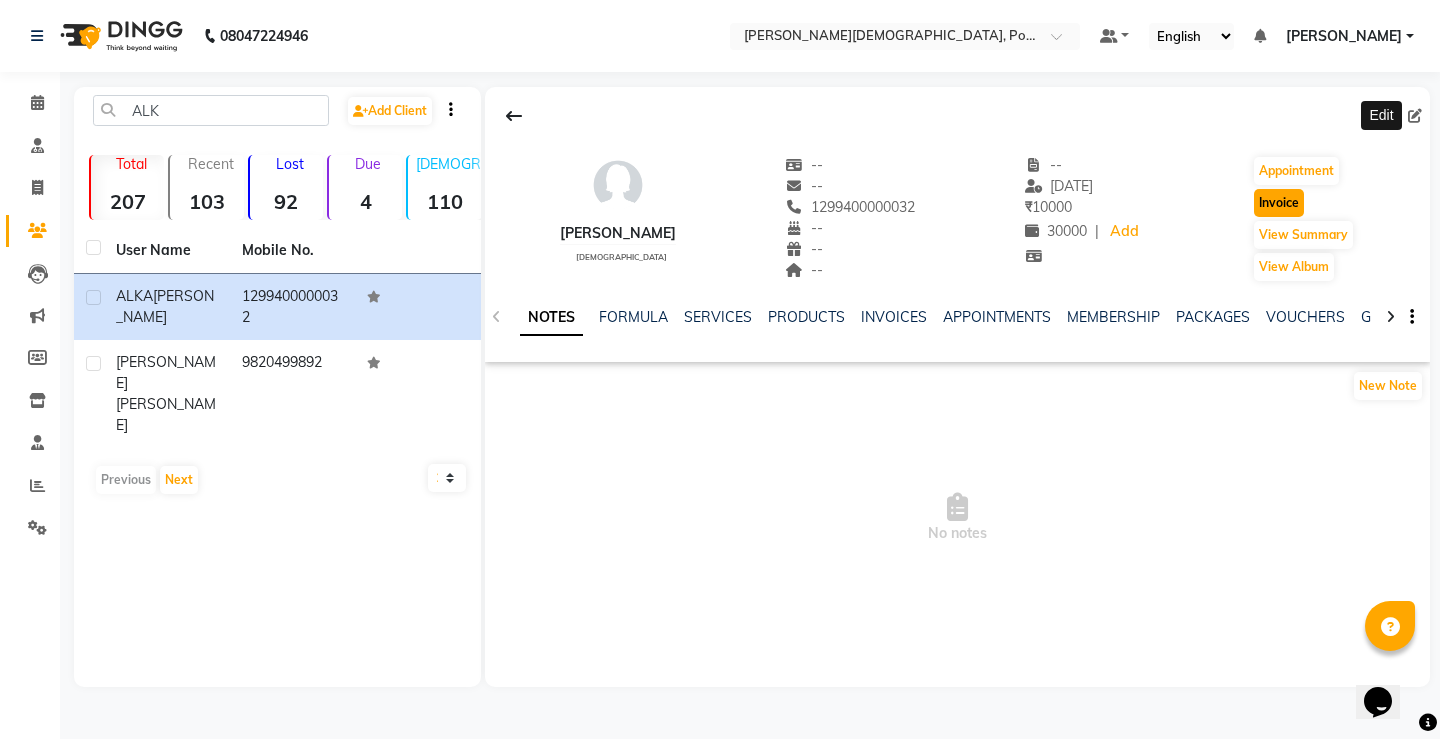 click on "Invoice" 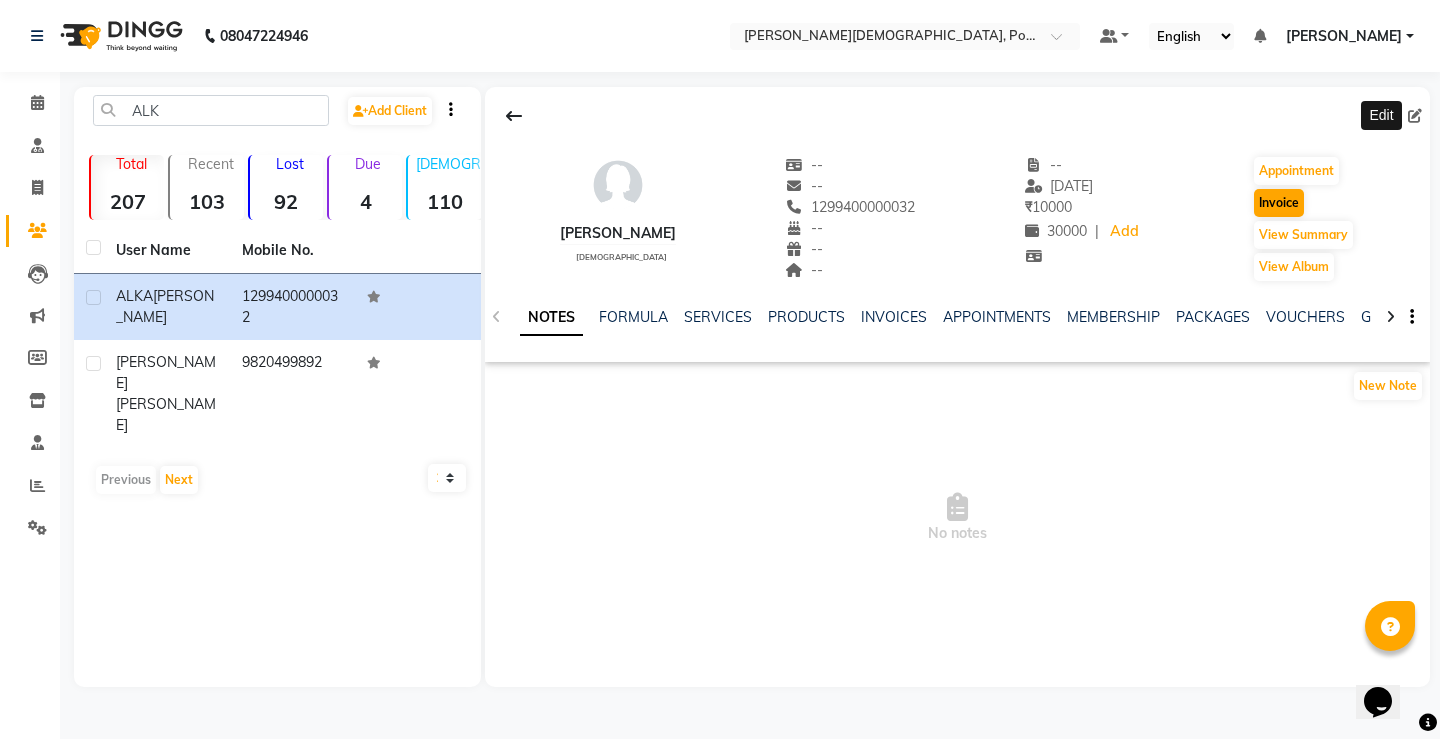 select on "service" 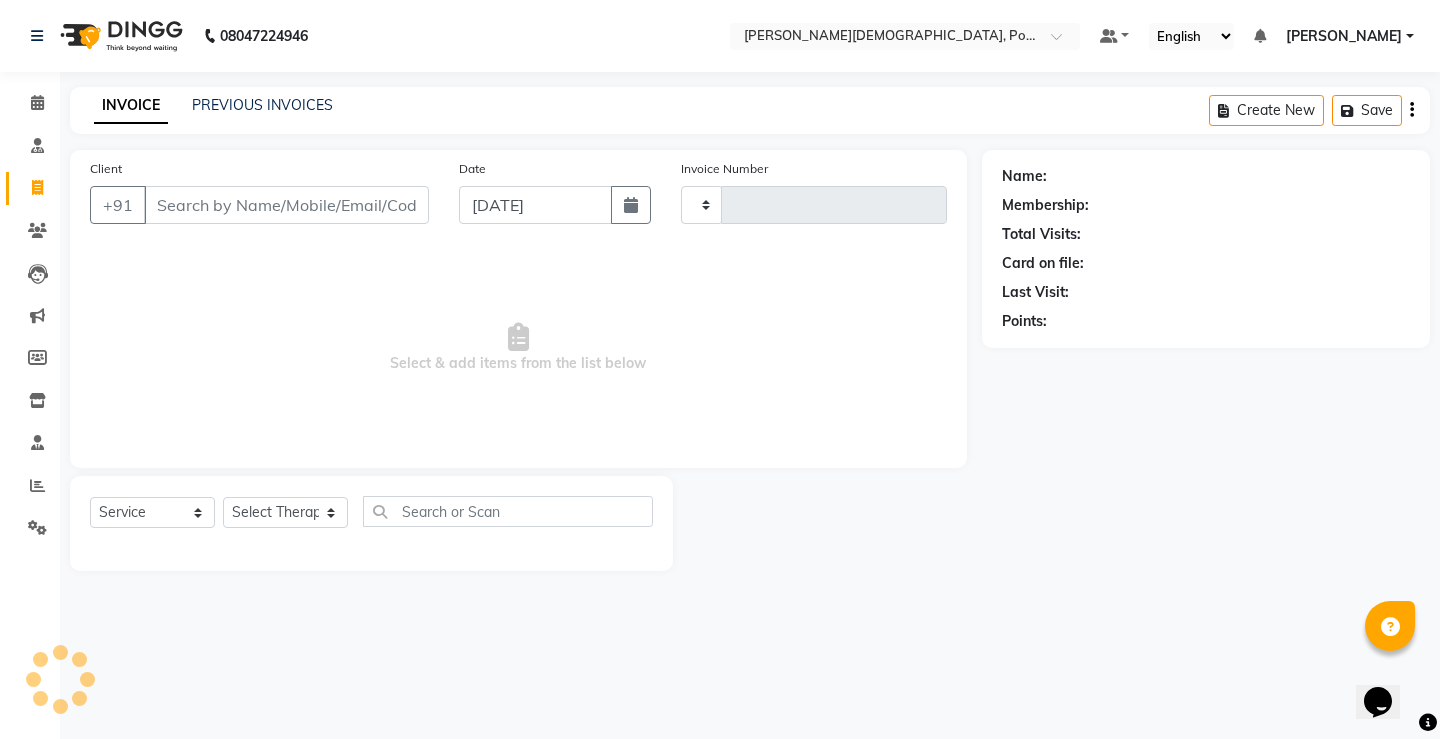 type on "0177" 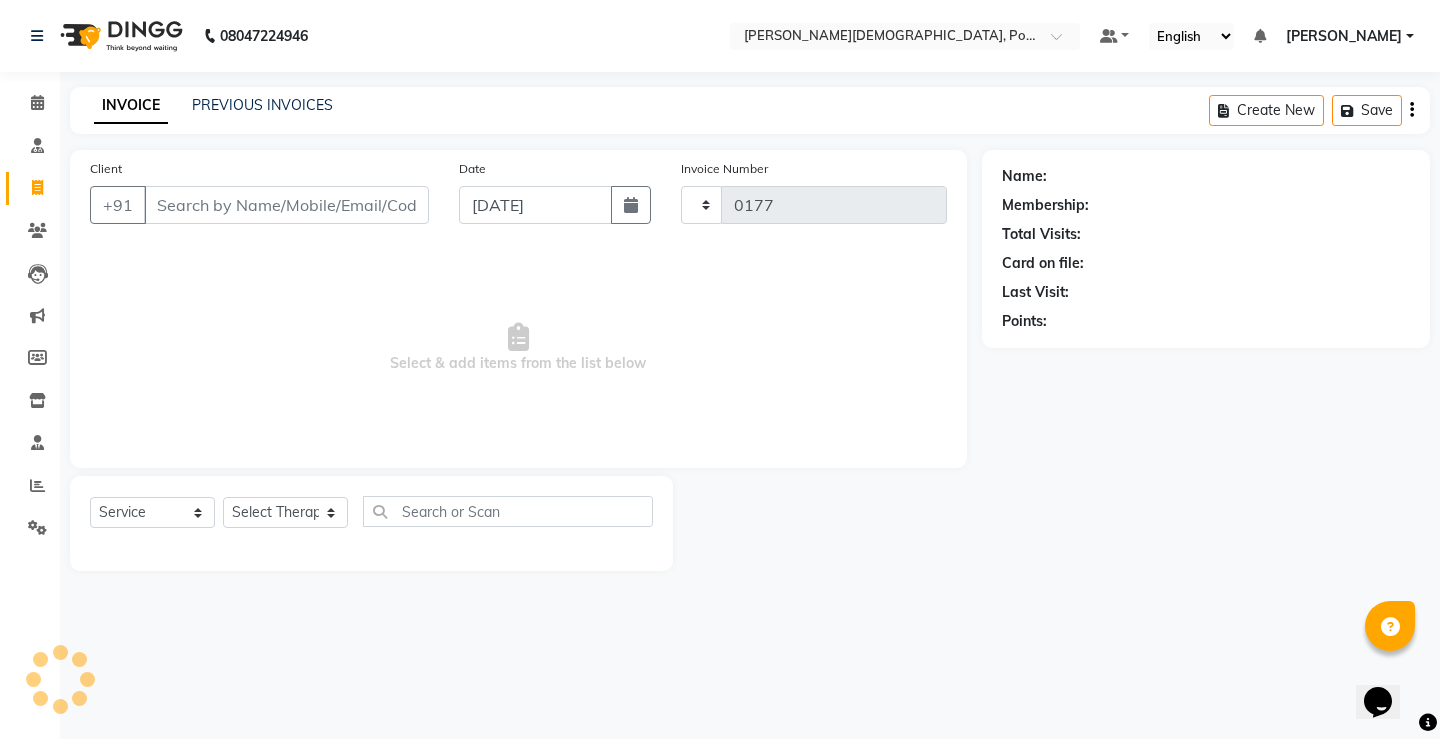 select on "6814" 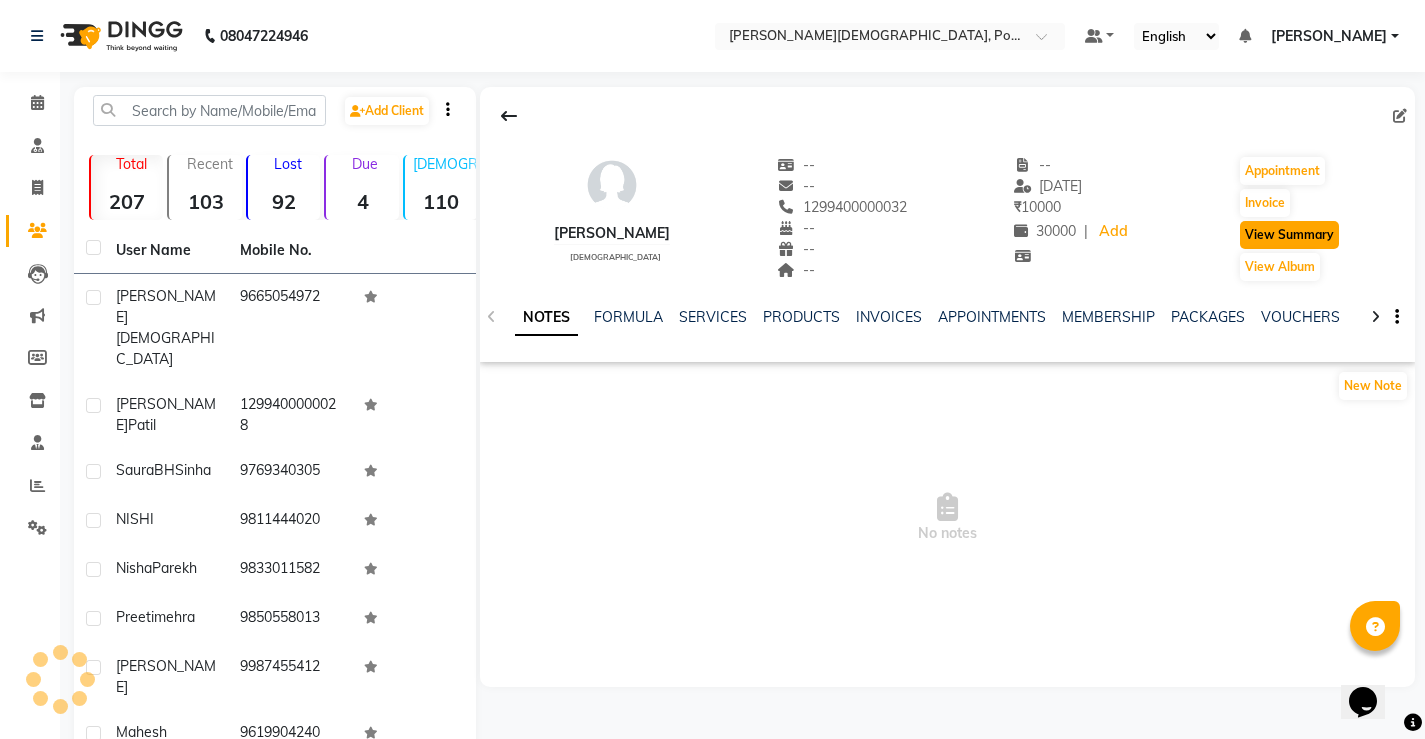 click on "View Summary" 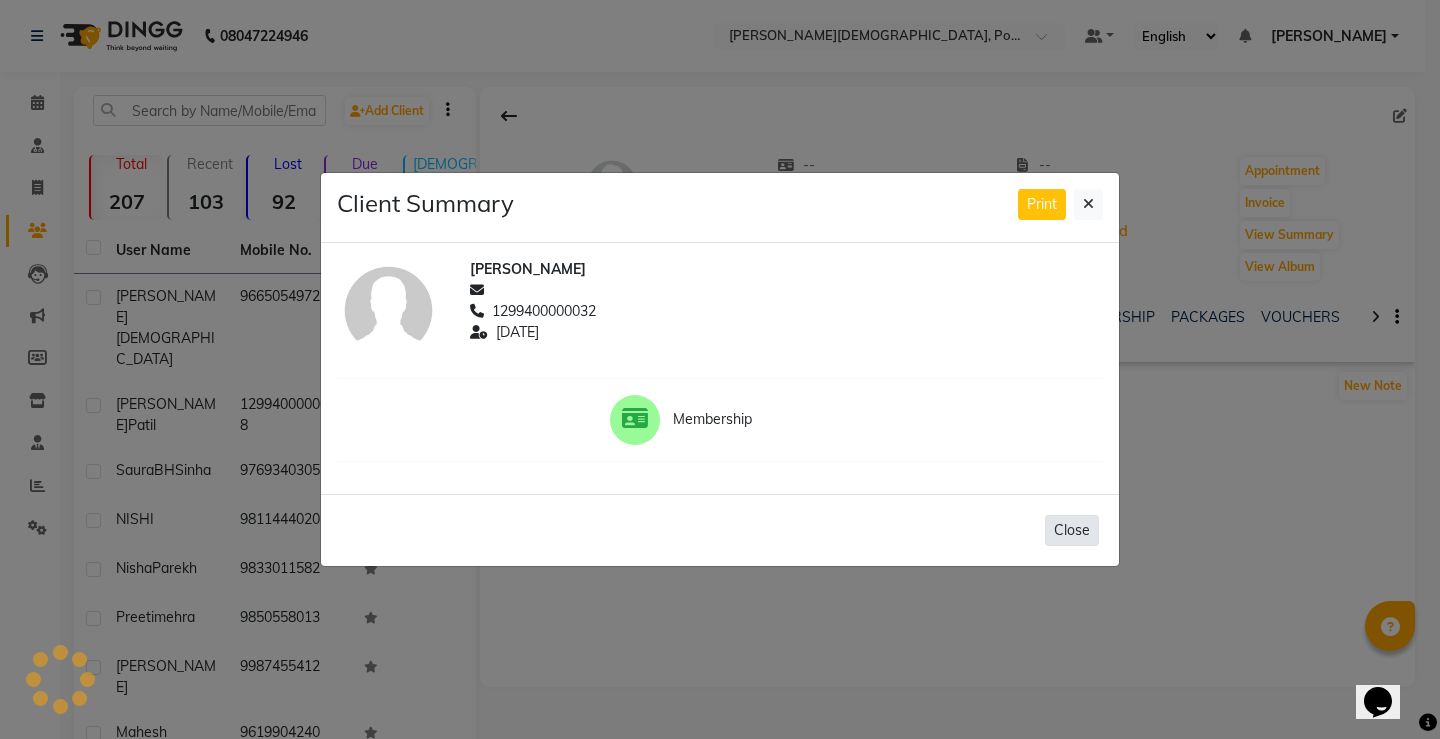 click on "Close" 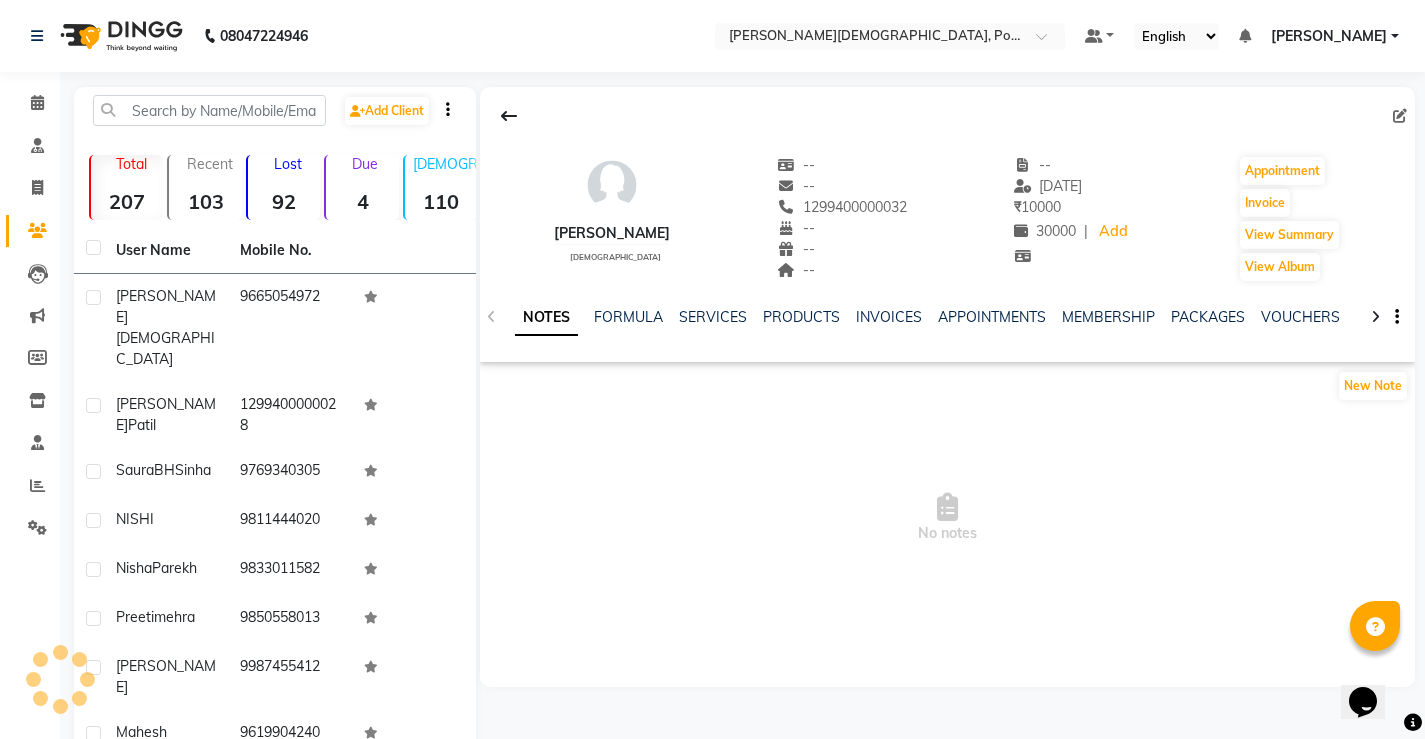 click 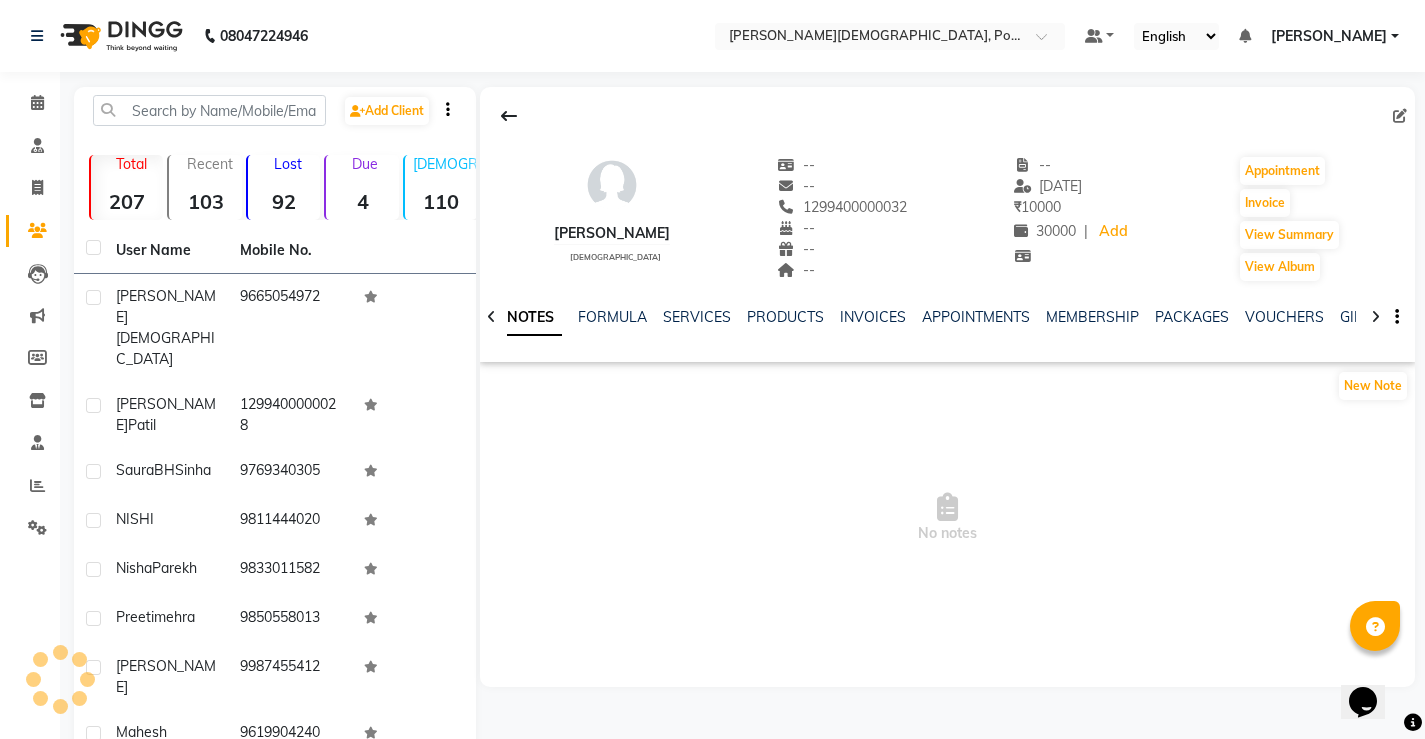 click 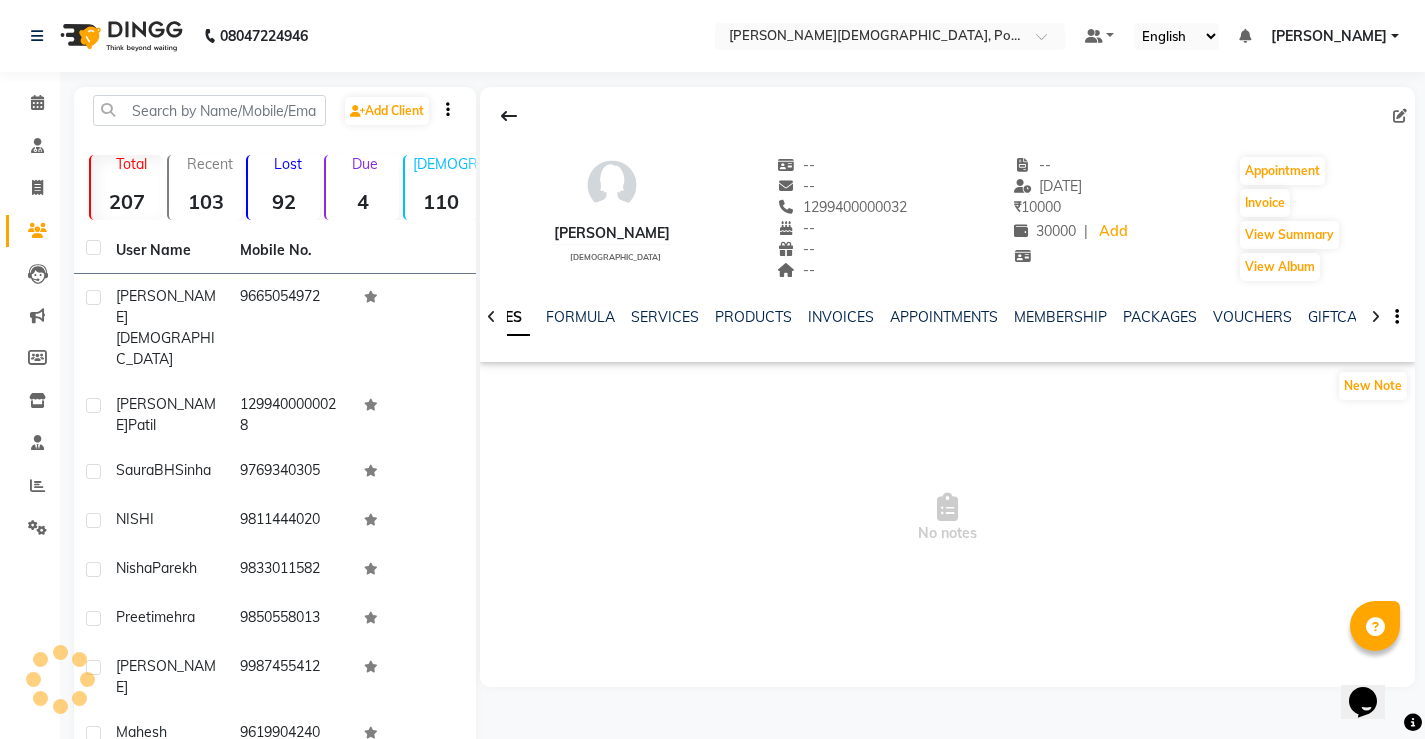 click 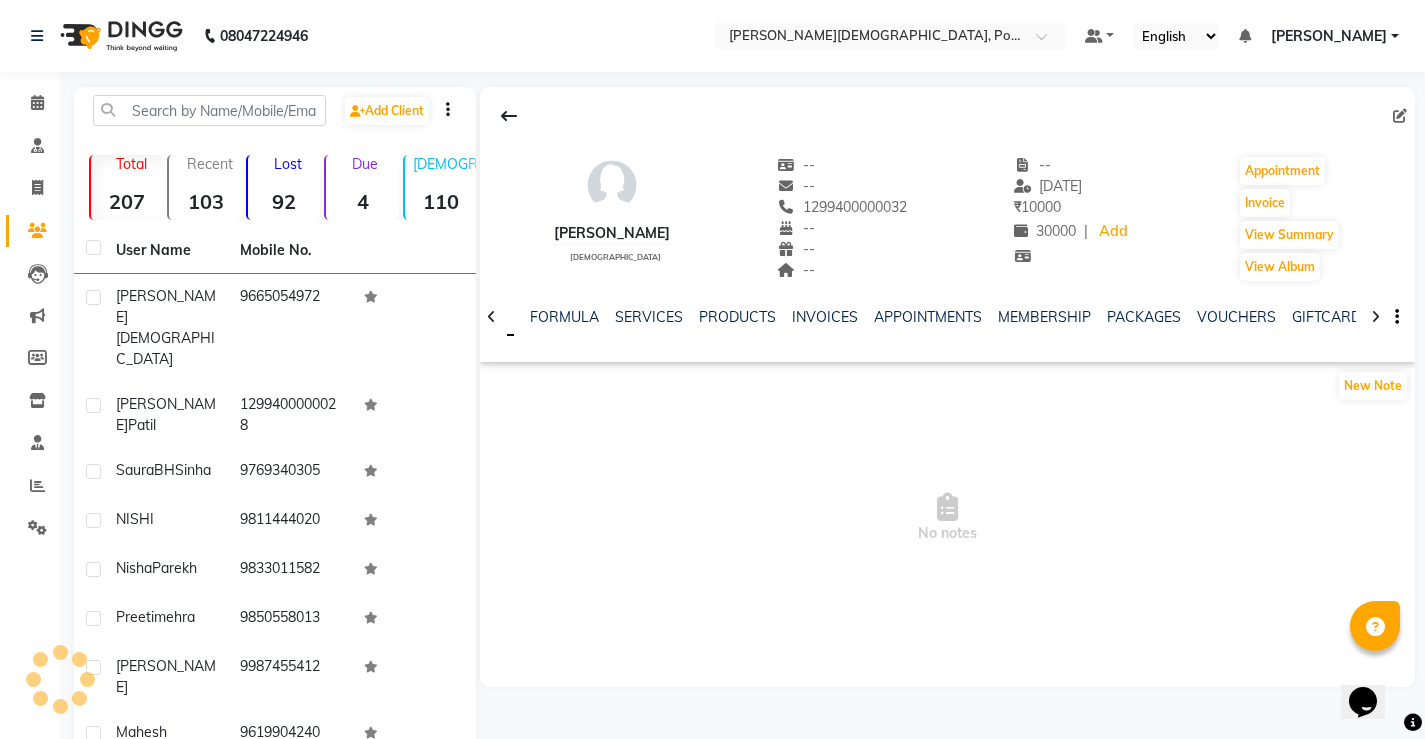 click 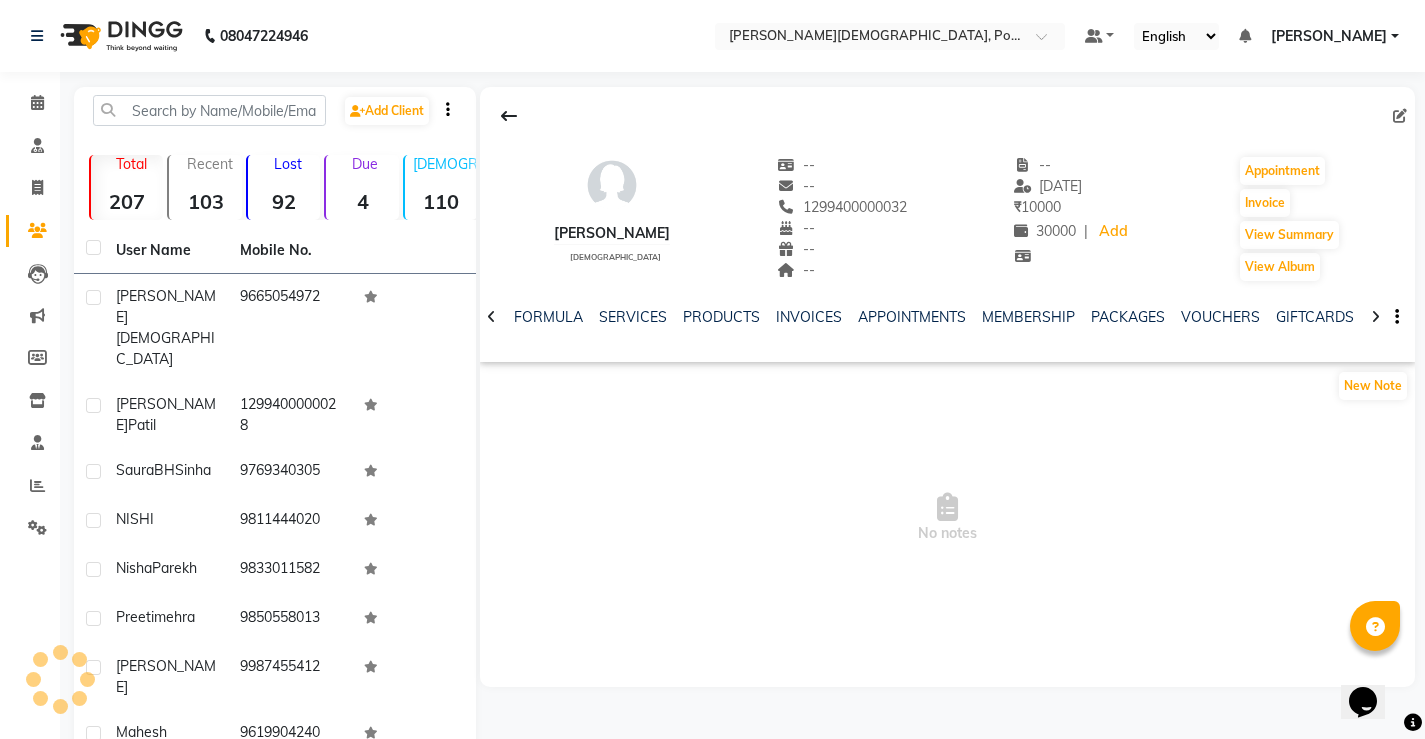 click 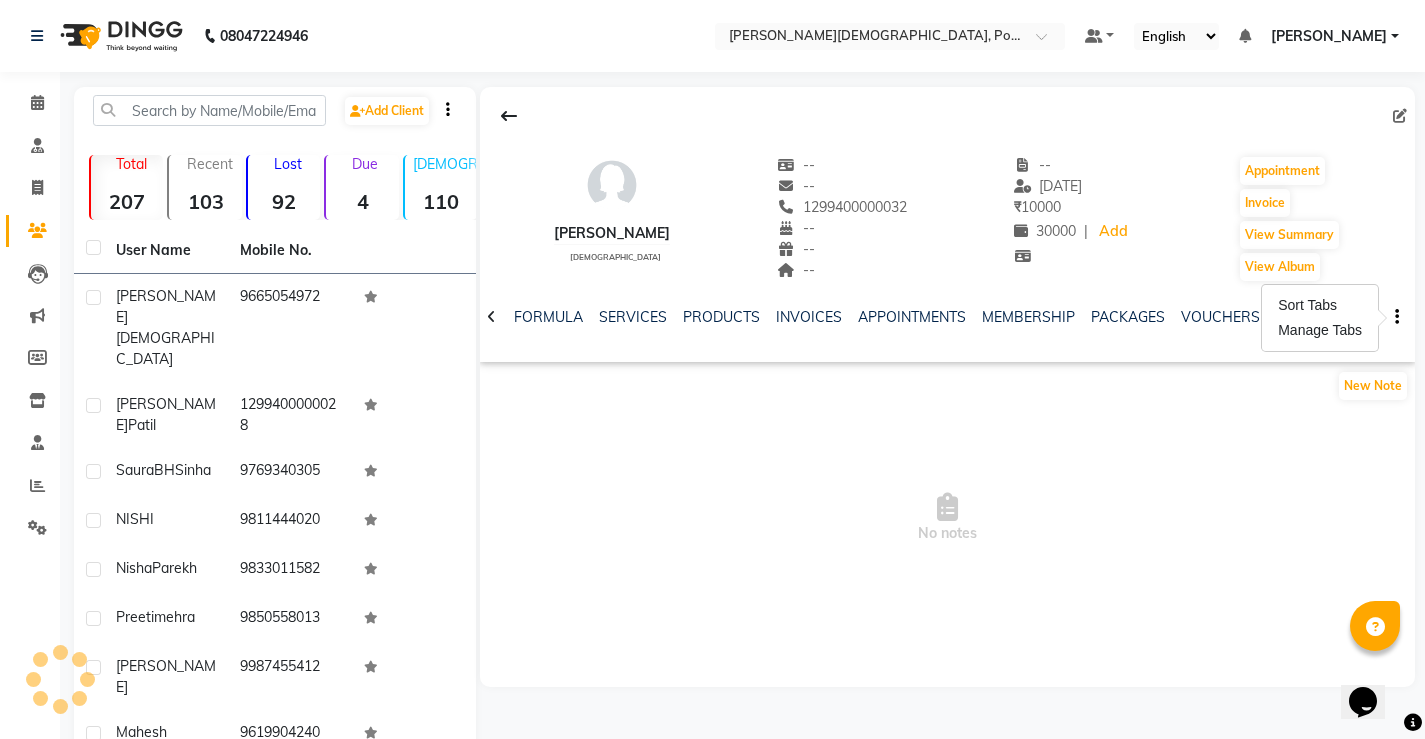 click on "ALKA SASANE   female  --   --   1299400000032  --  --  --  -- 22-06-2025 ₹    10000 30000 |  Add   Appointment   Invoice  View Summary  View Album" 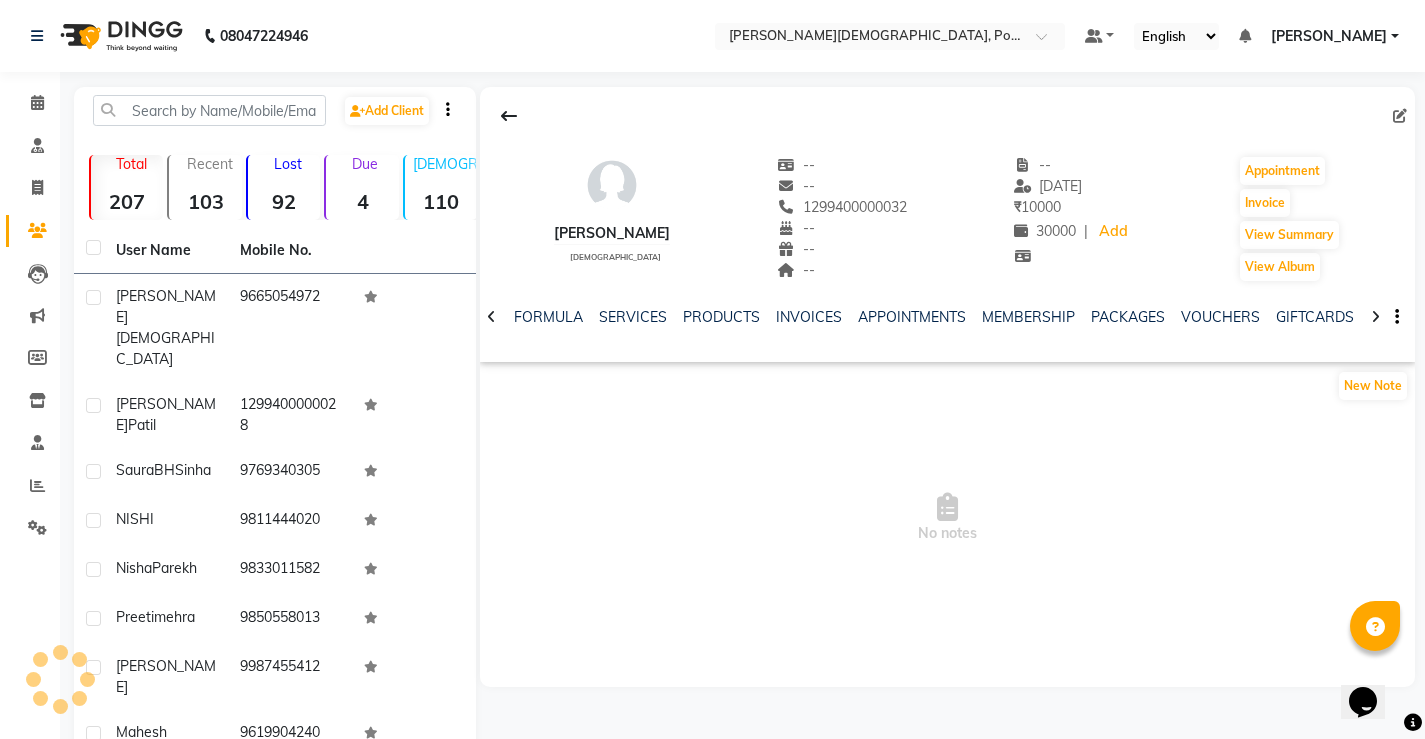 click 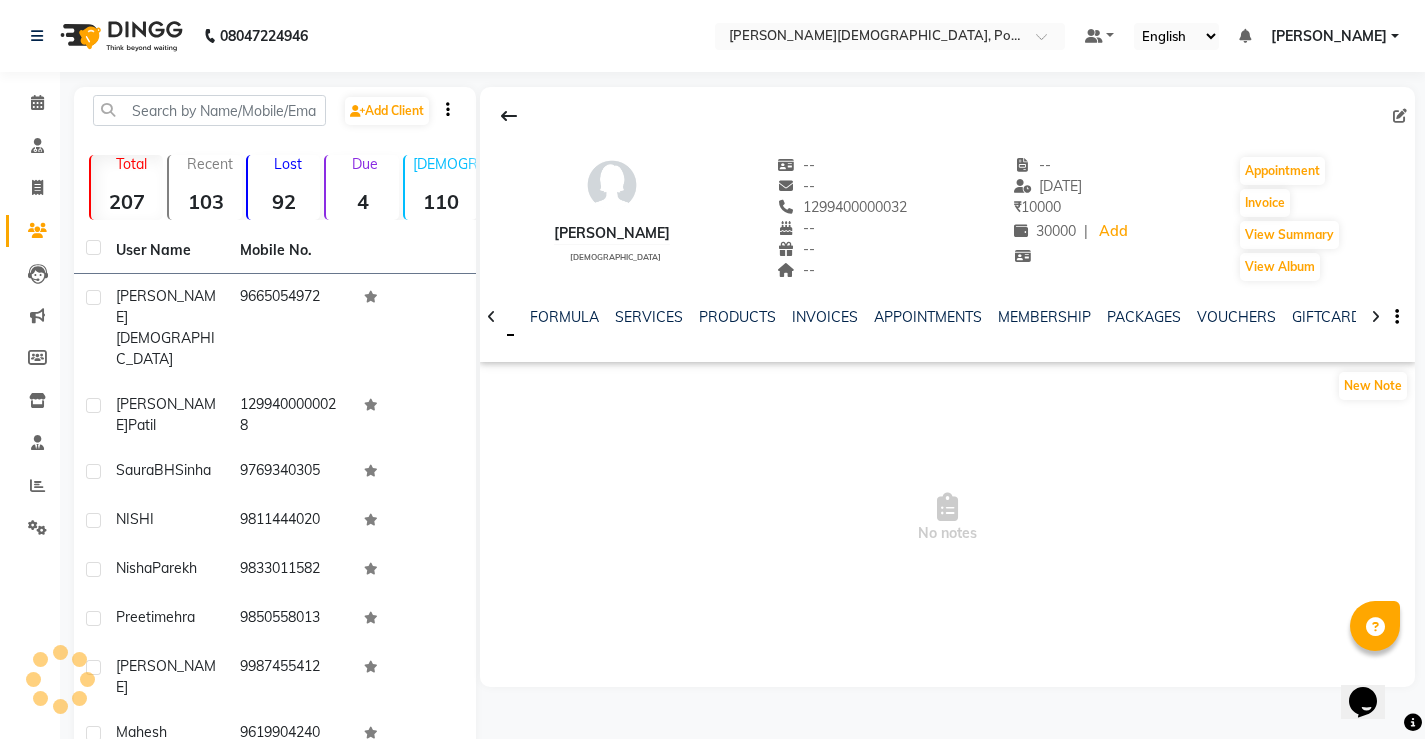 click 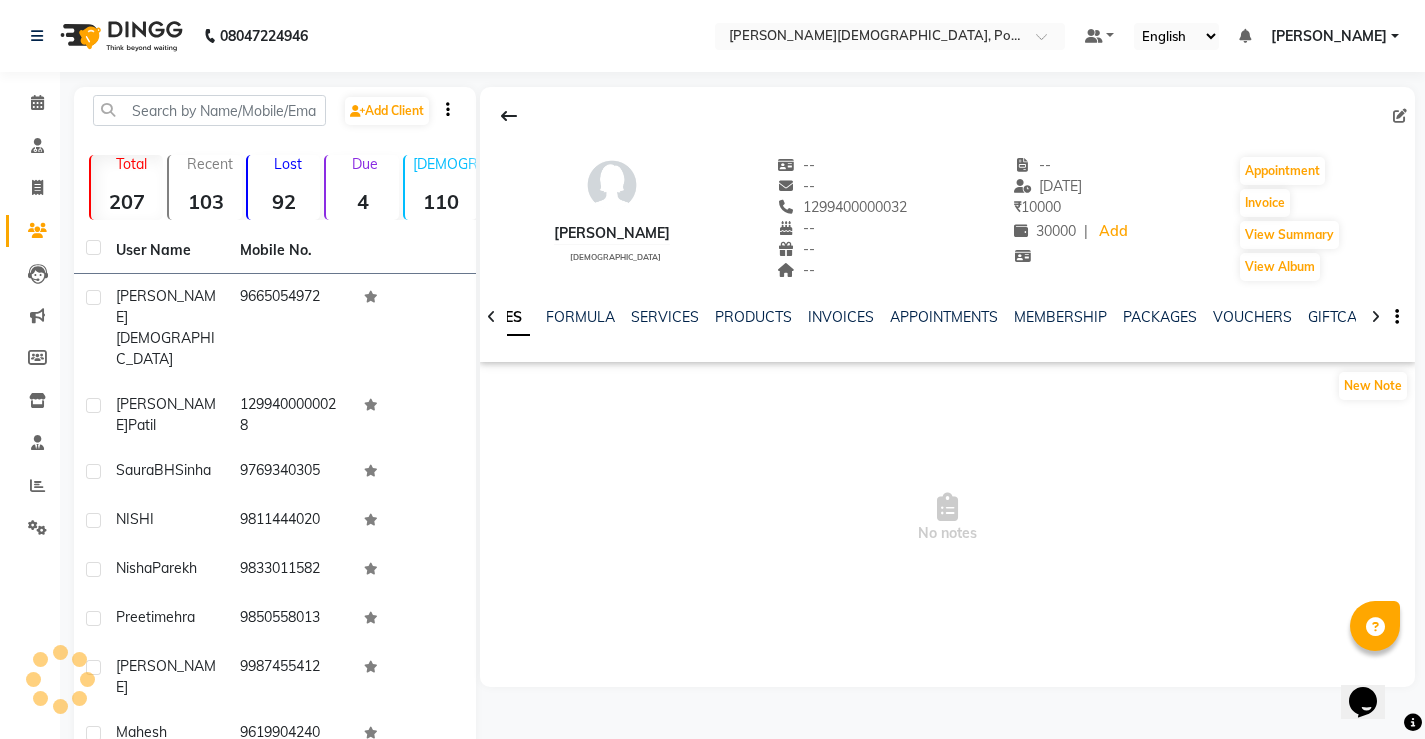 click 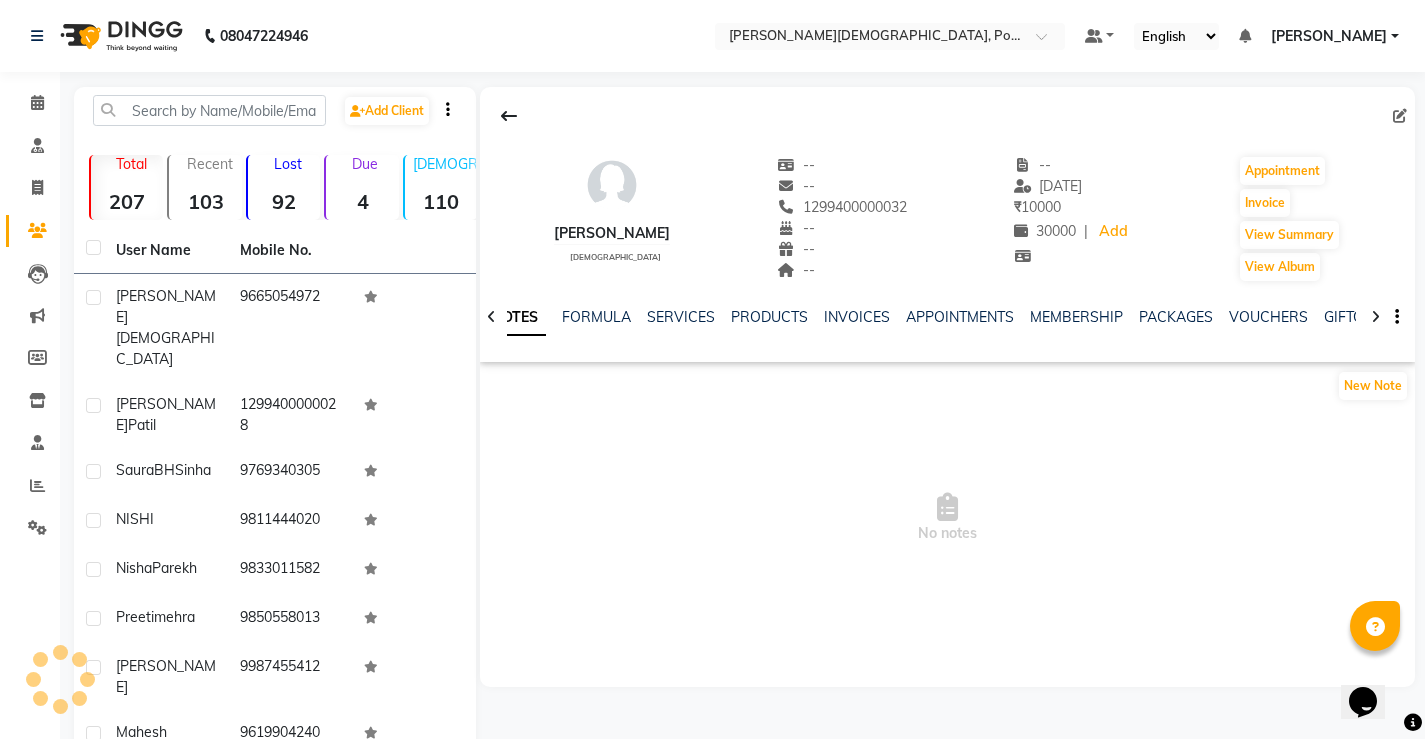click 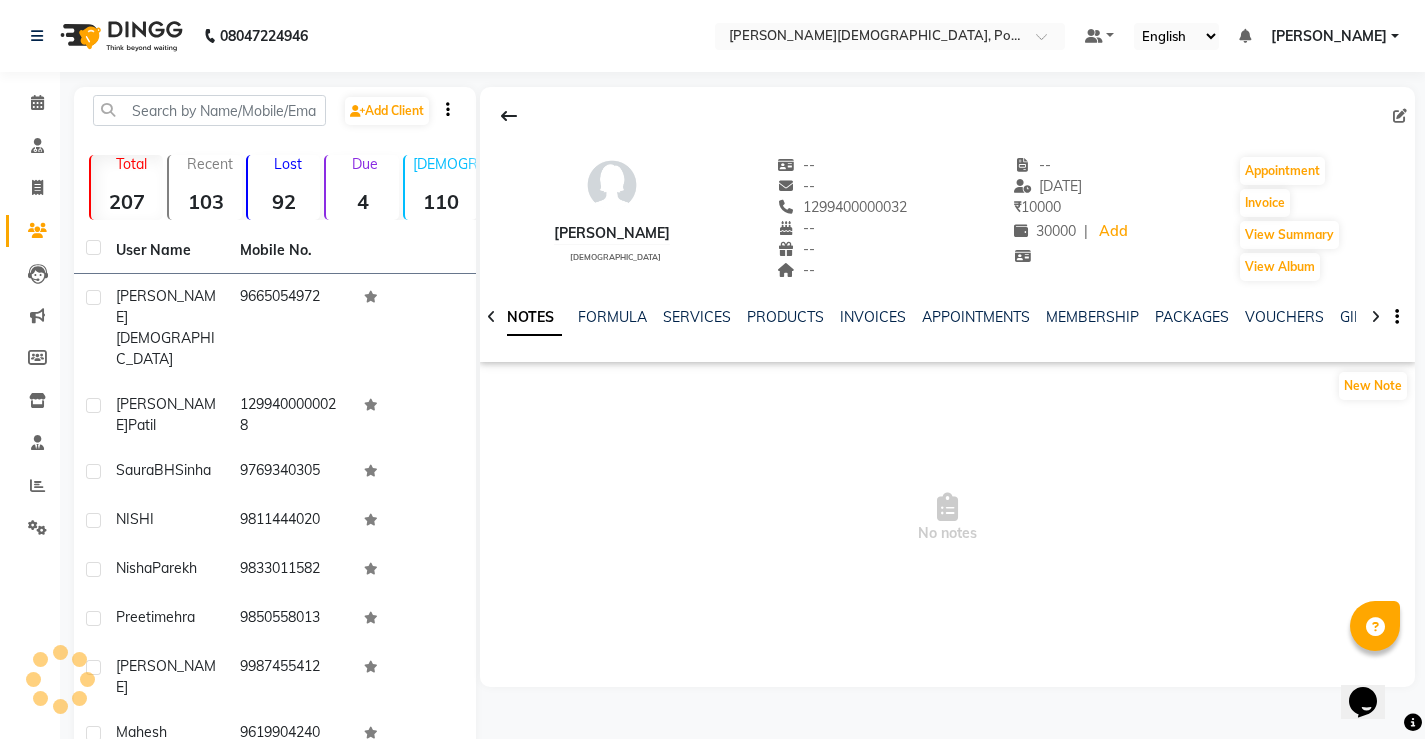 click 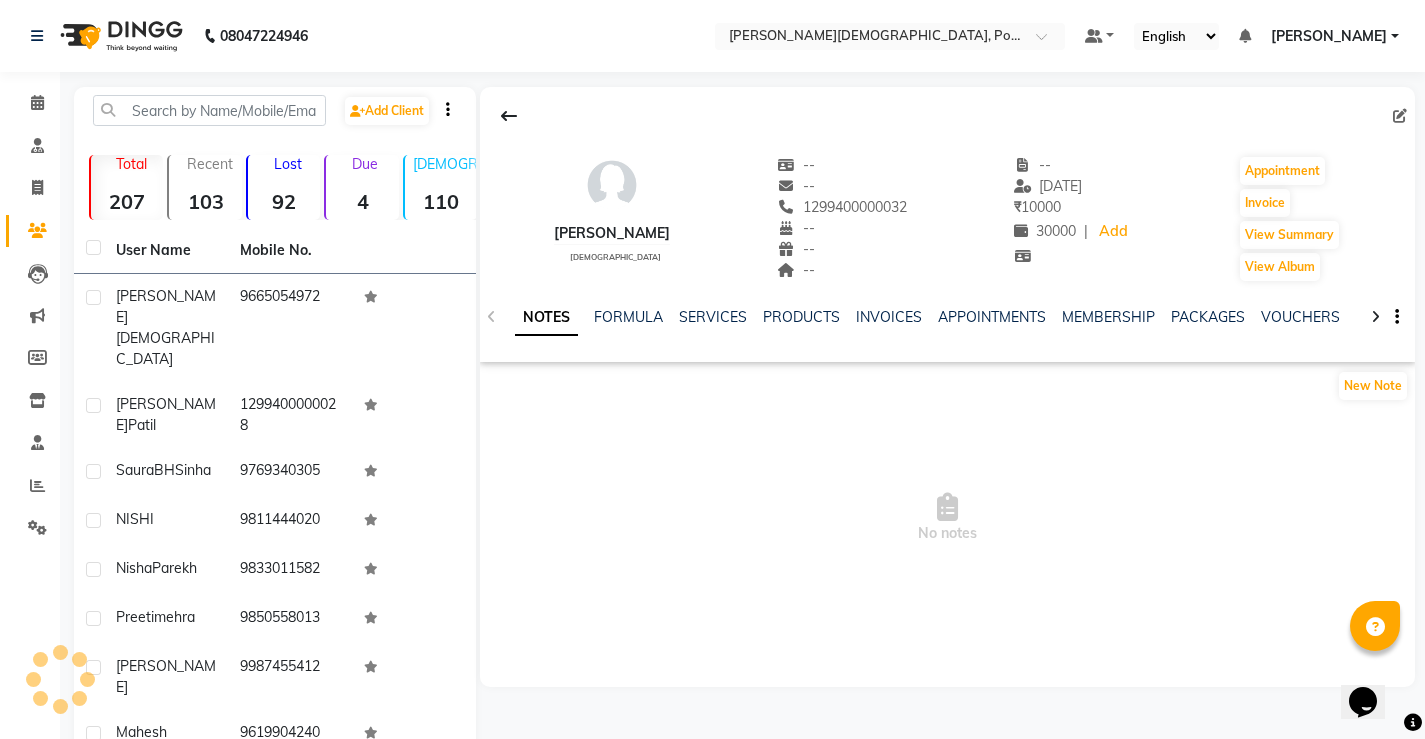 click on "NOTES FORMULA SERVICES PRODUCTS INVOICES APPOINTMENTS MEMBERSHIP PACKAGES VOUCHERS GIFTCARDS POINTS FORMS FAMILY CARDS WALLET" 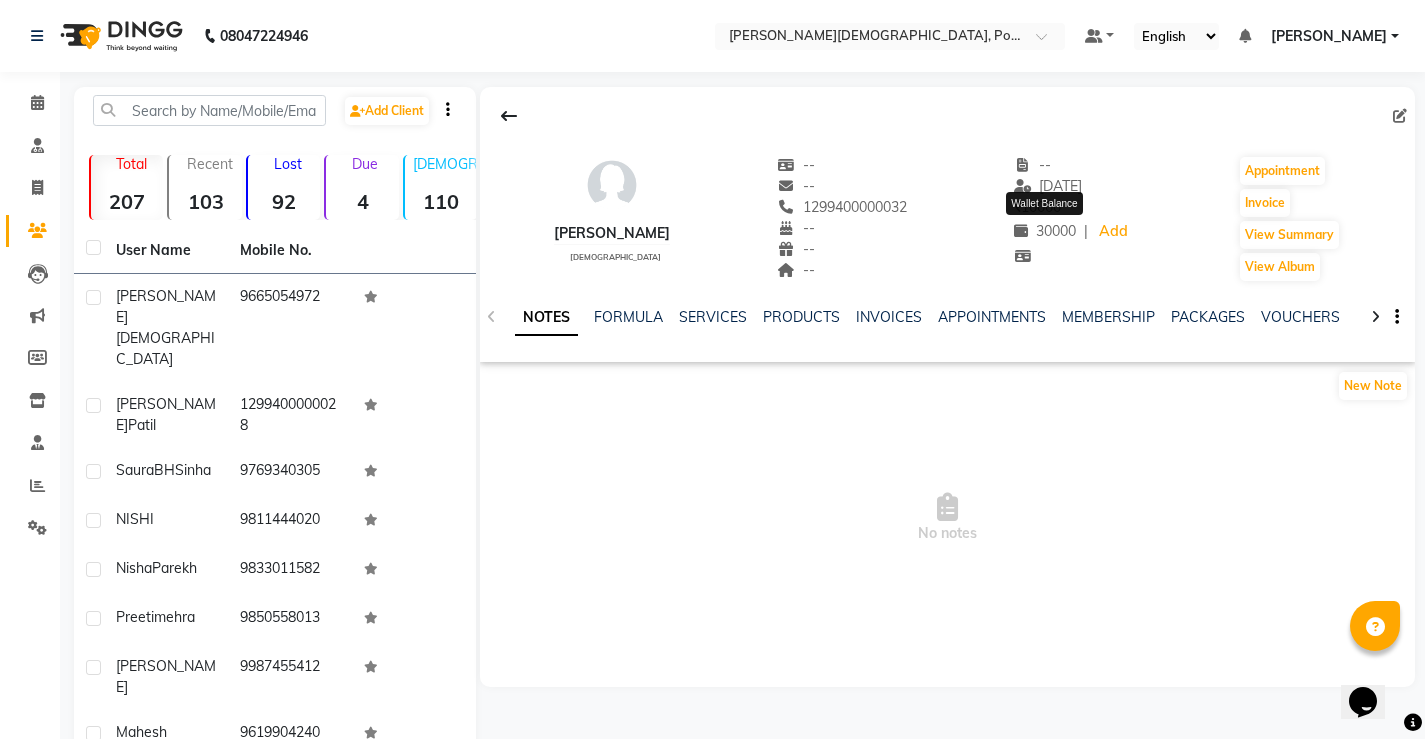 click on "30000" 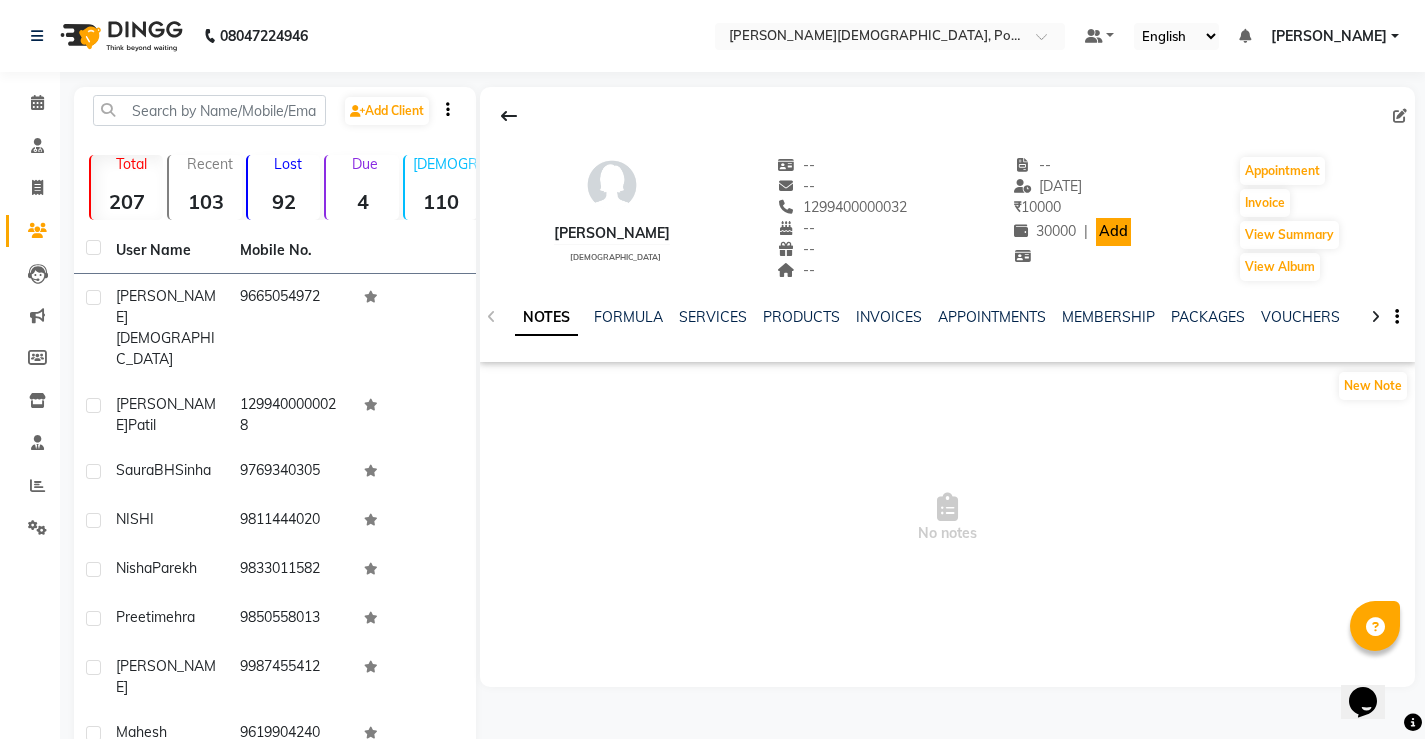 click on "Add" 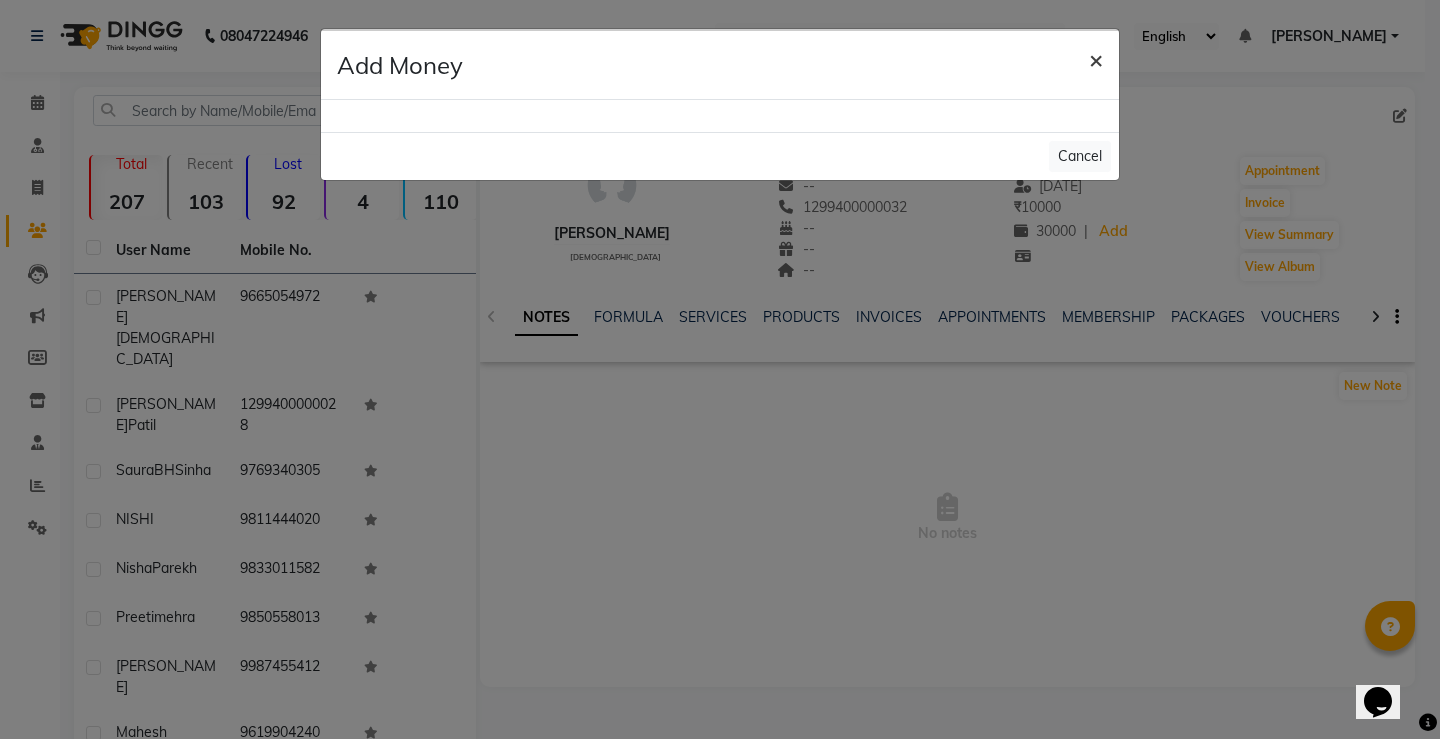 click on "×" 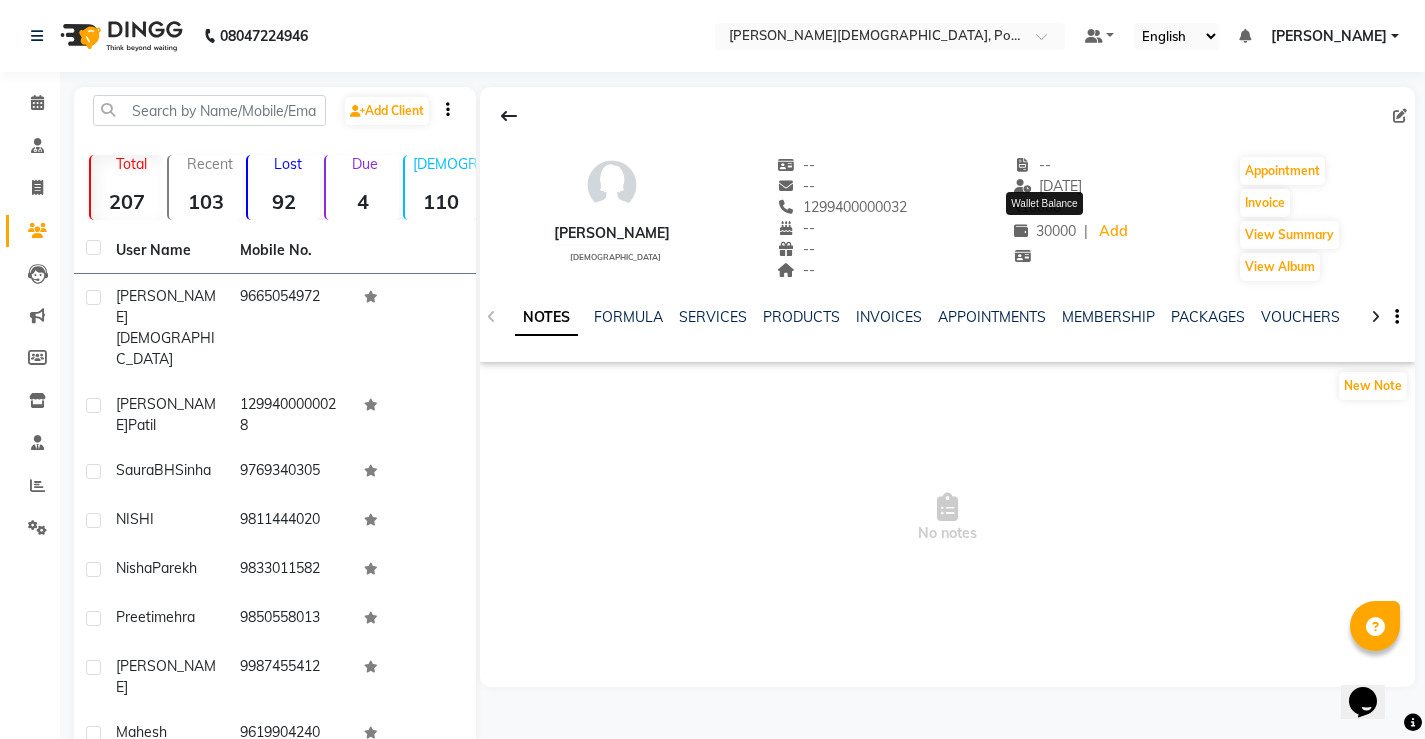 click on "30000" 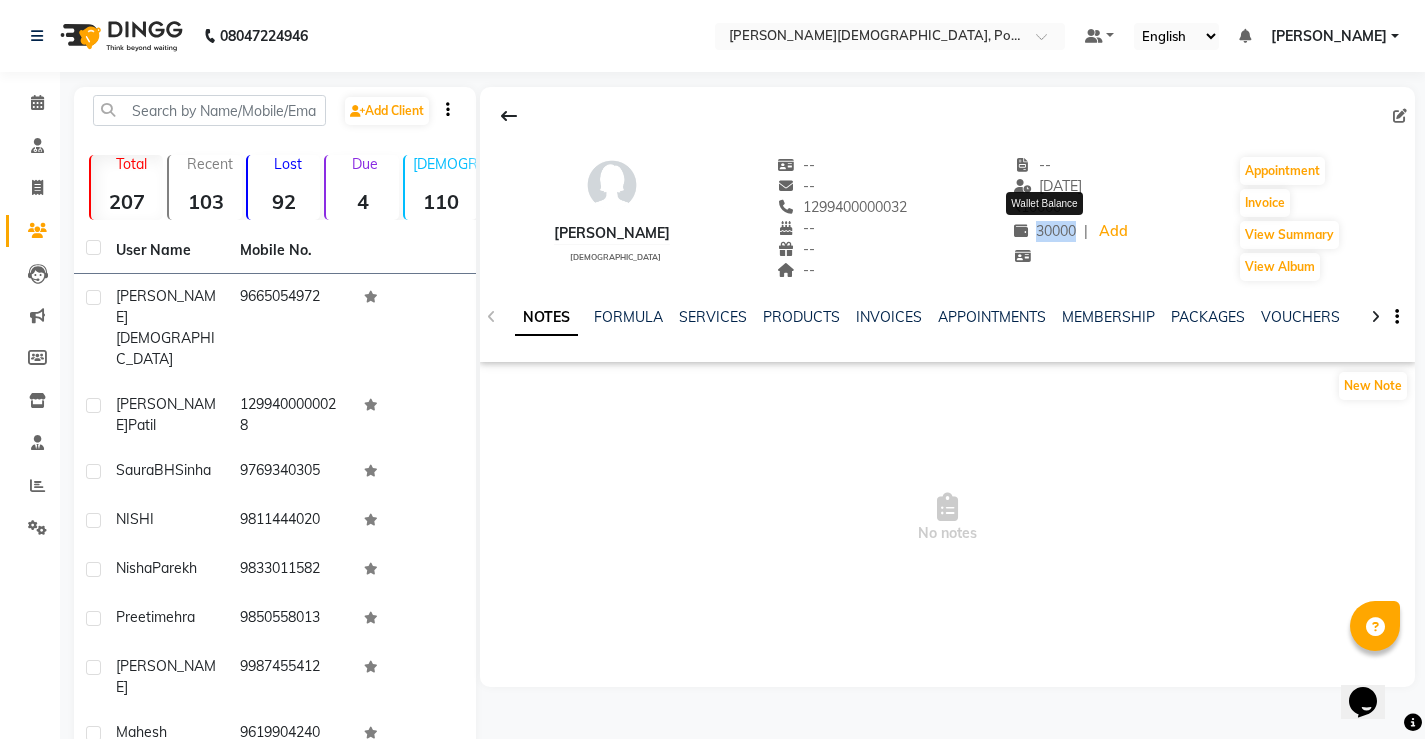 click on "30000" 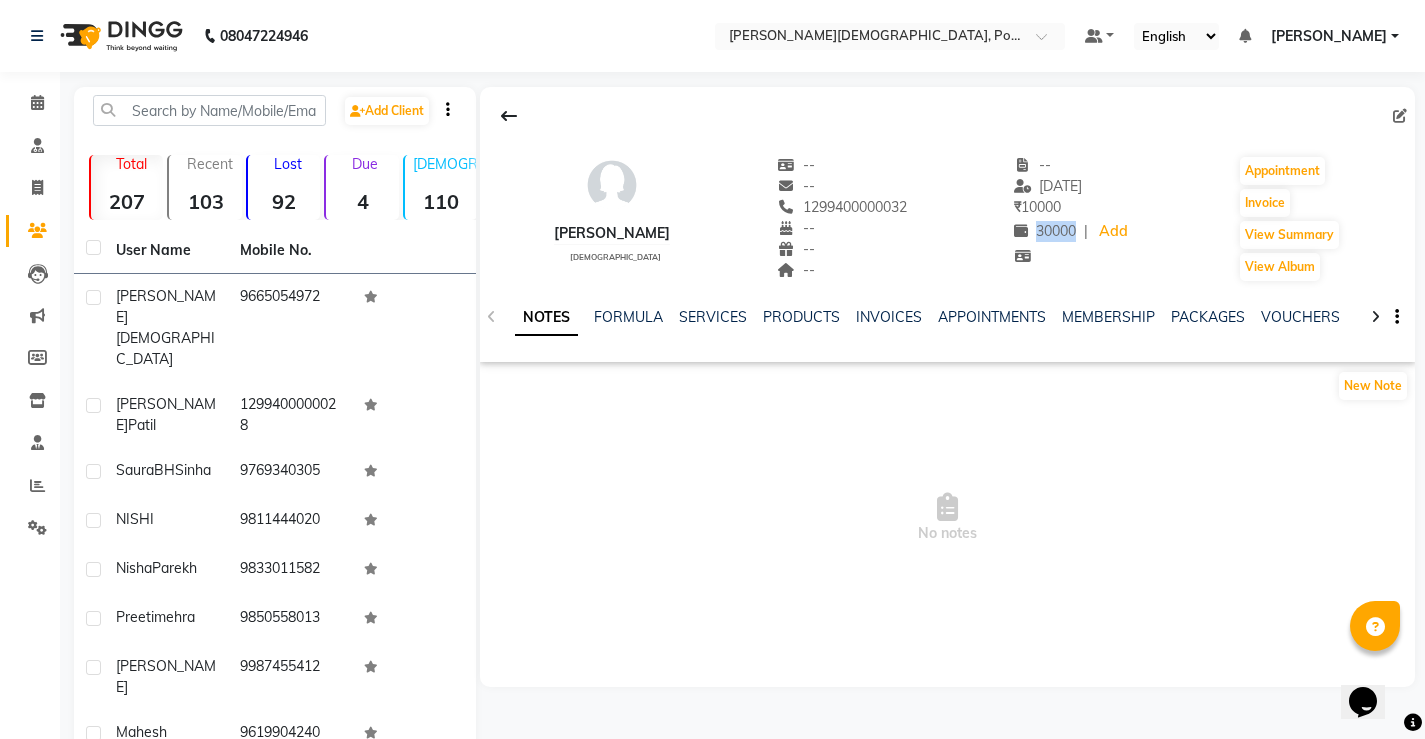 click on "30000" 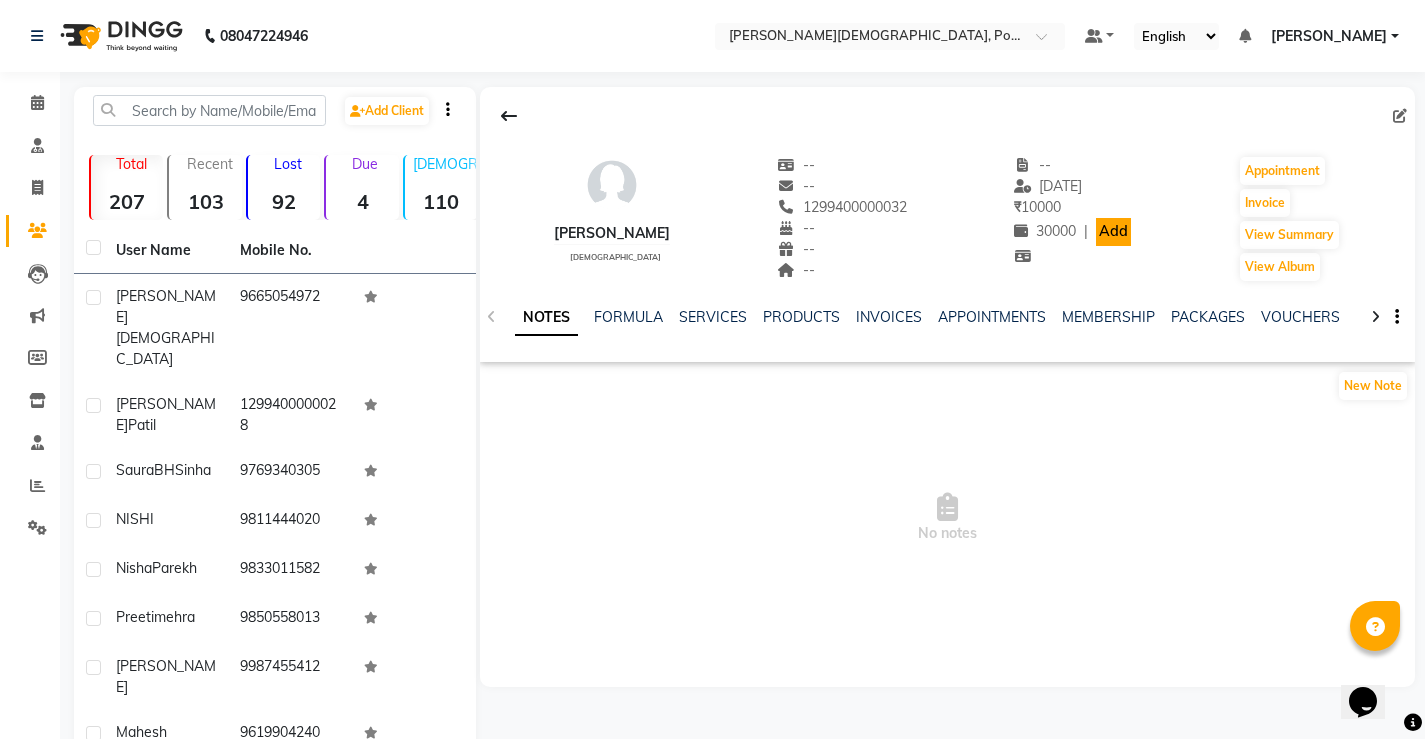 click on "Add" 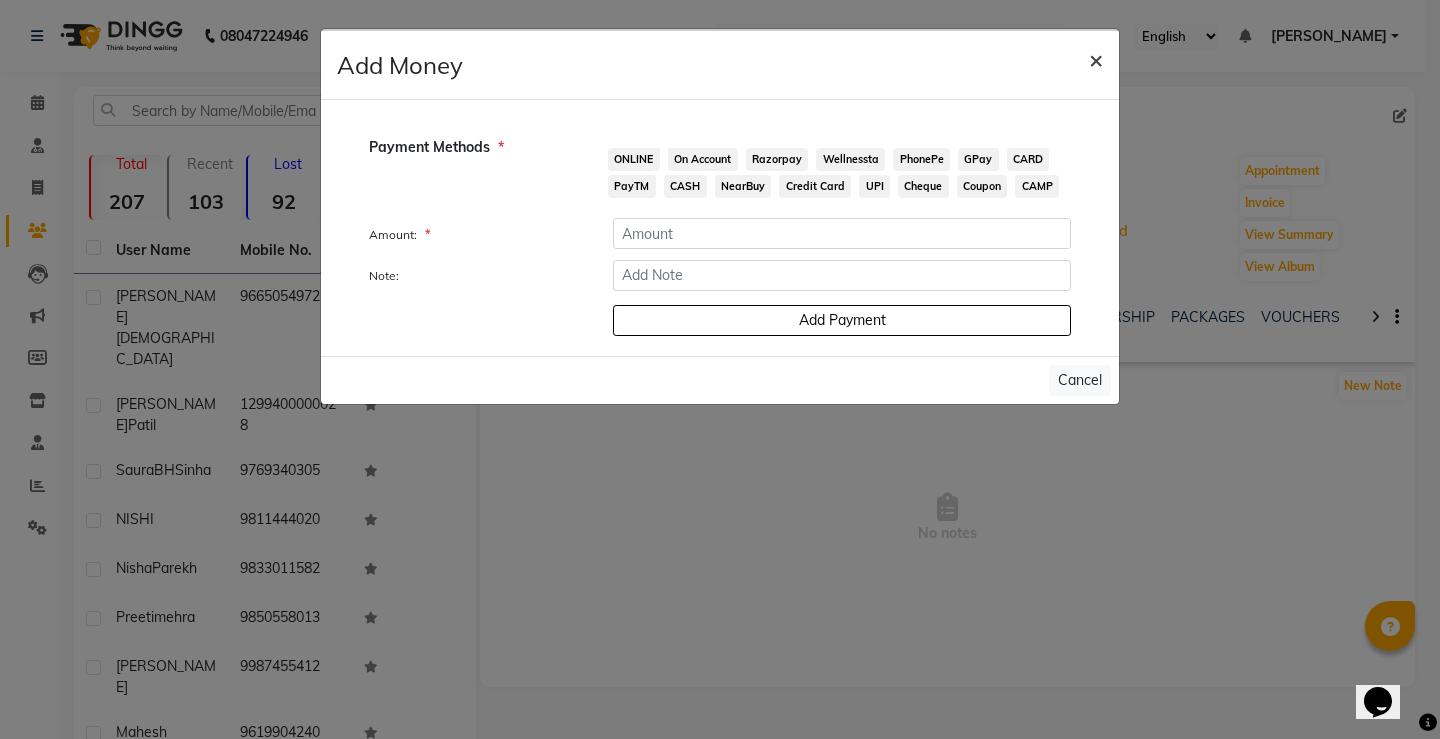 click on "×" 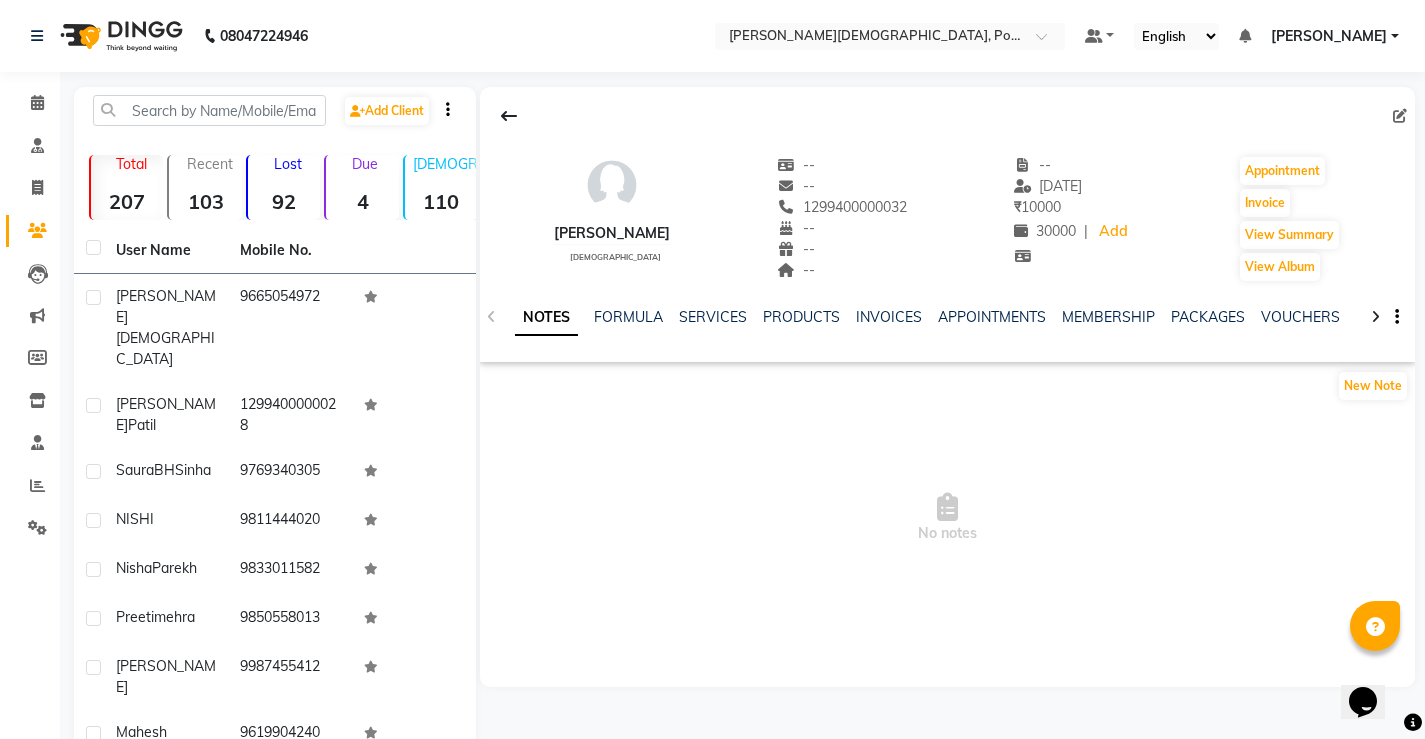 click 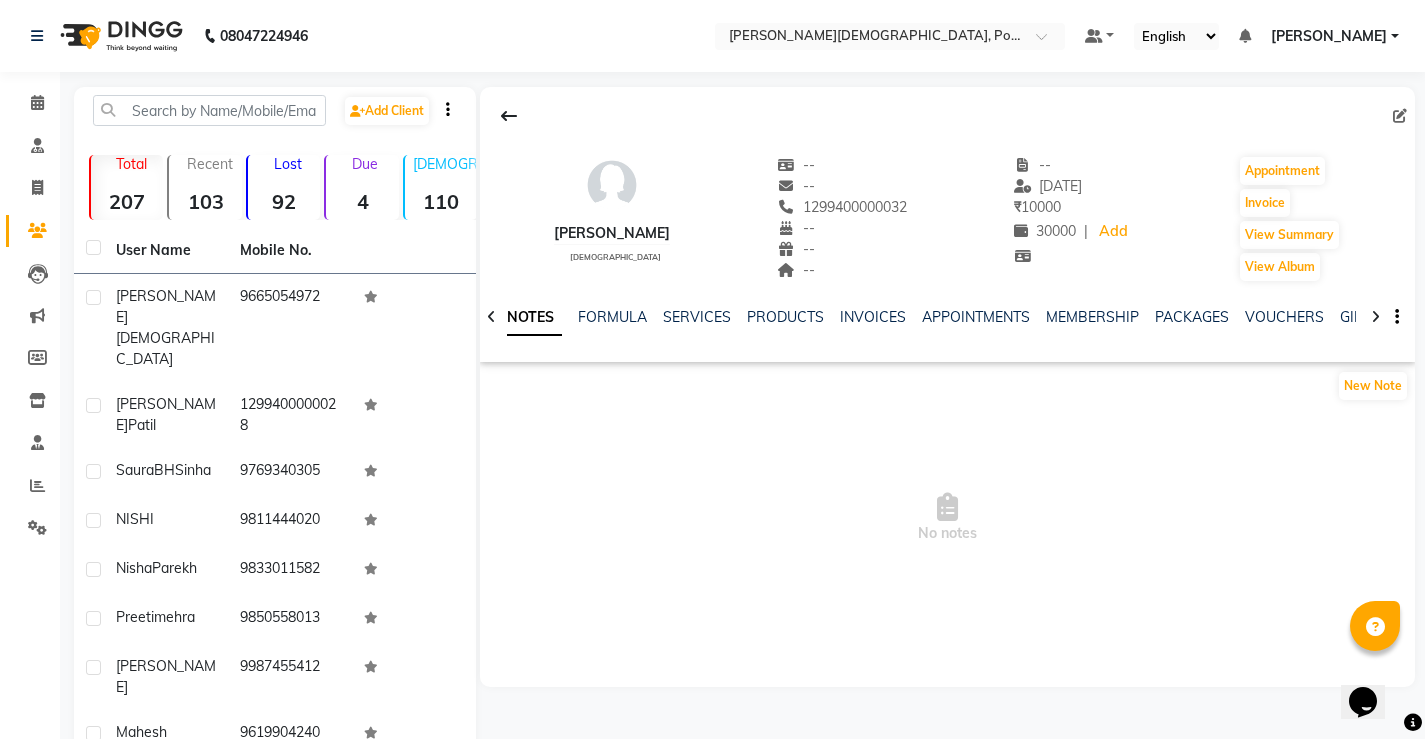 click 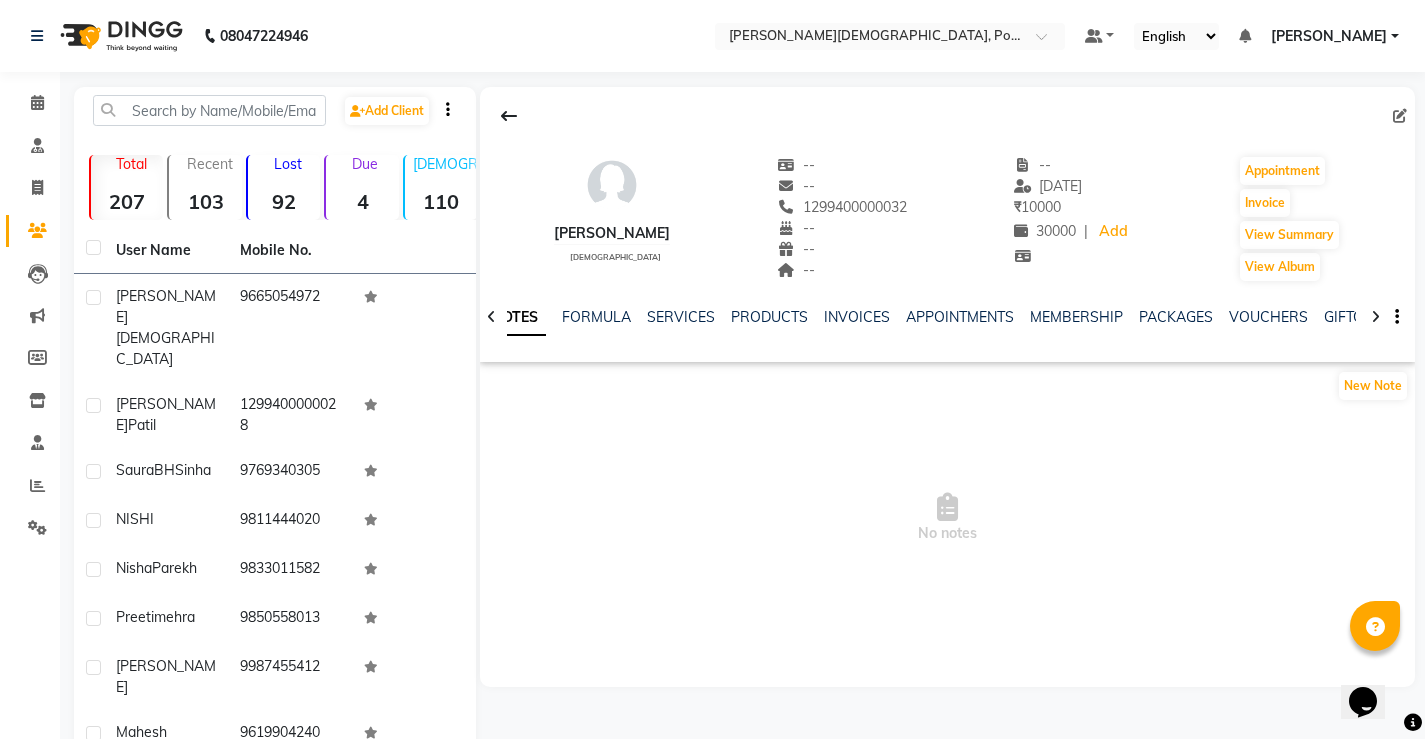 click 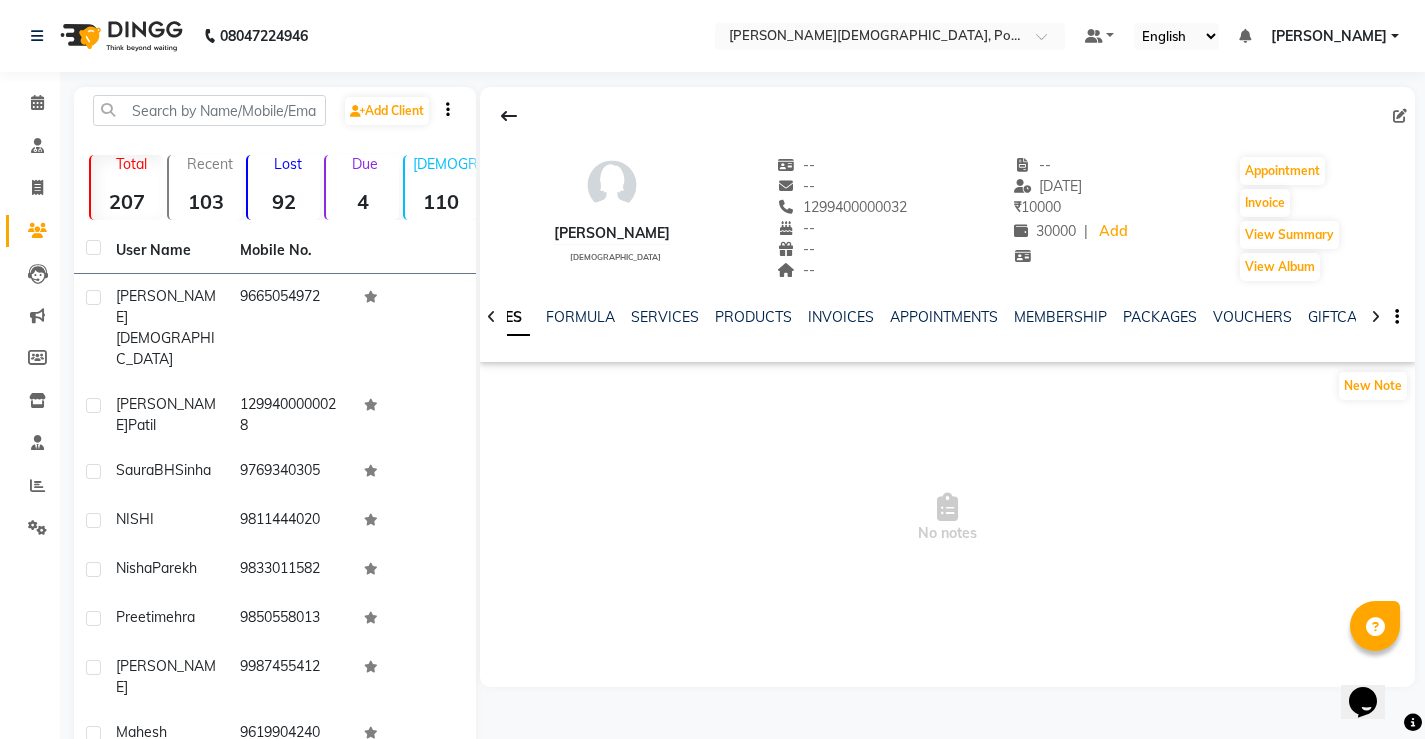 click 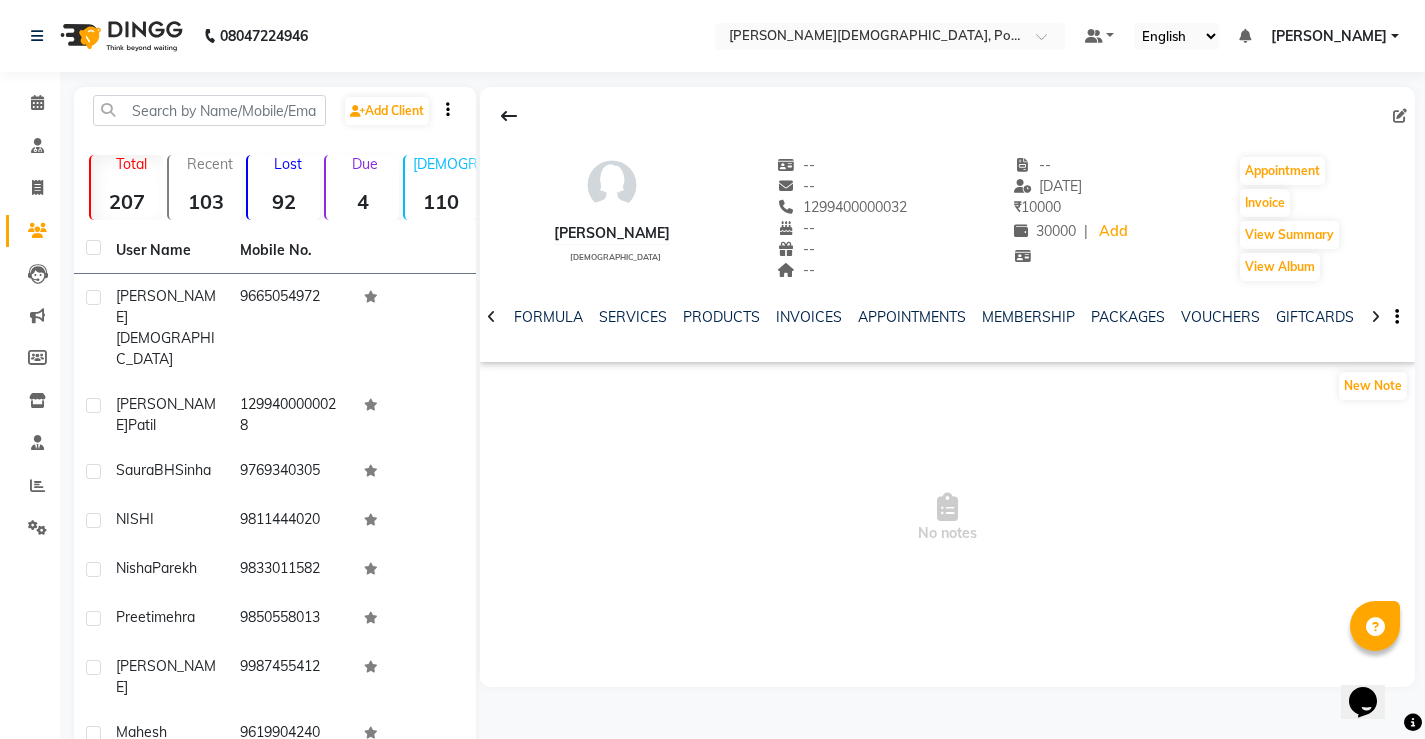 click 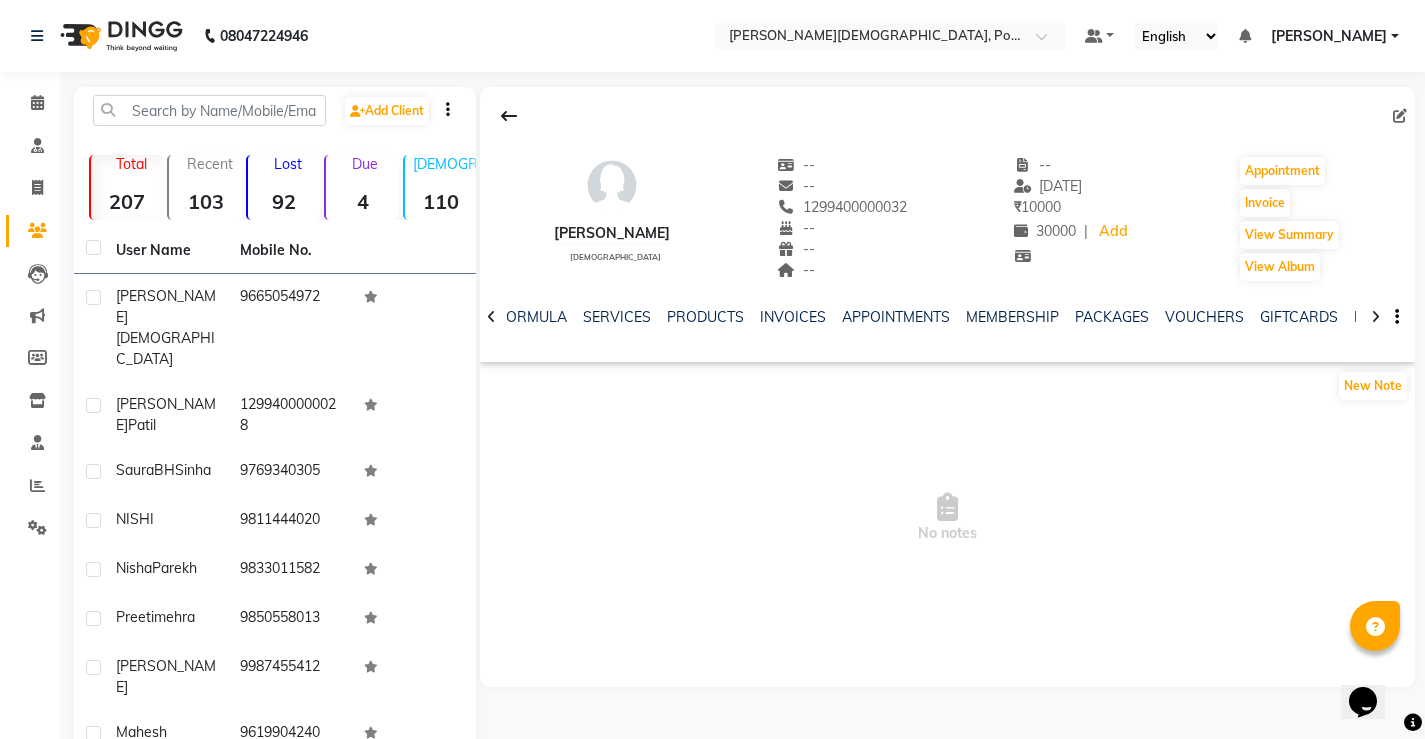 click 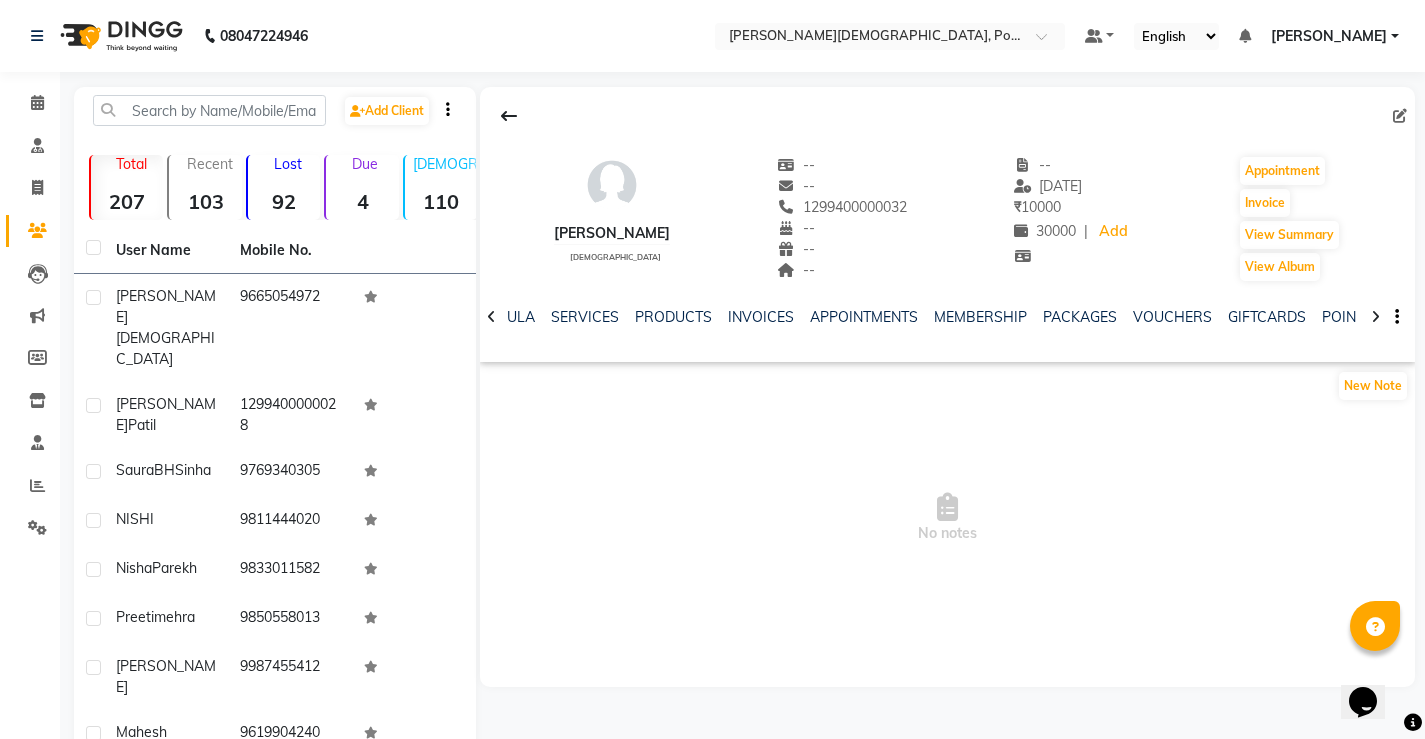 click 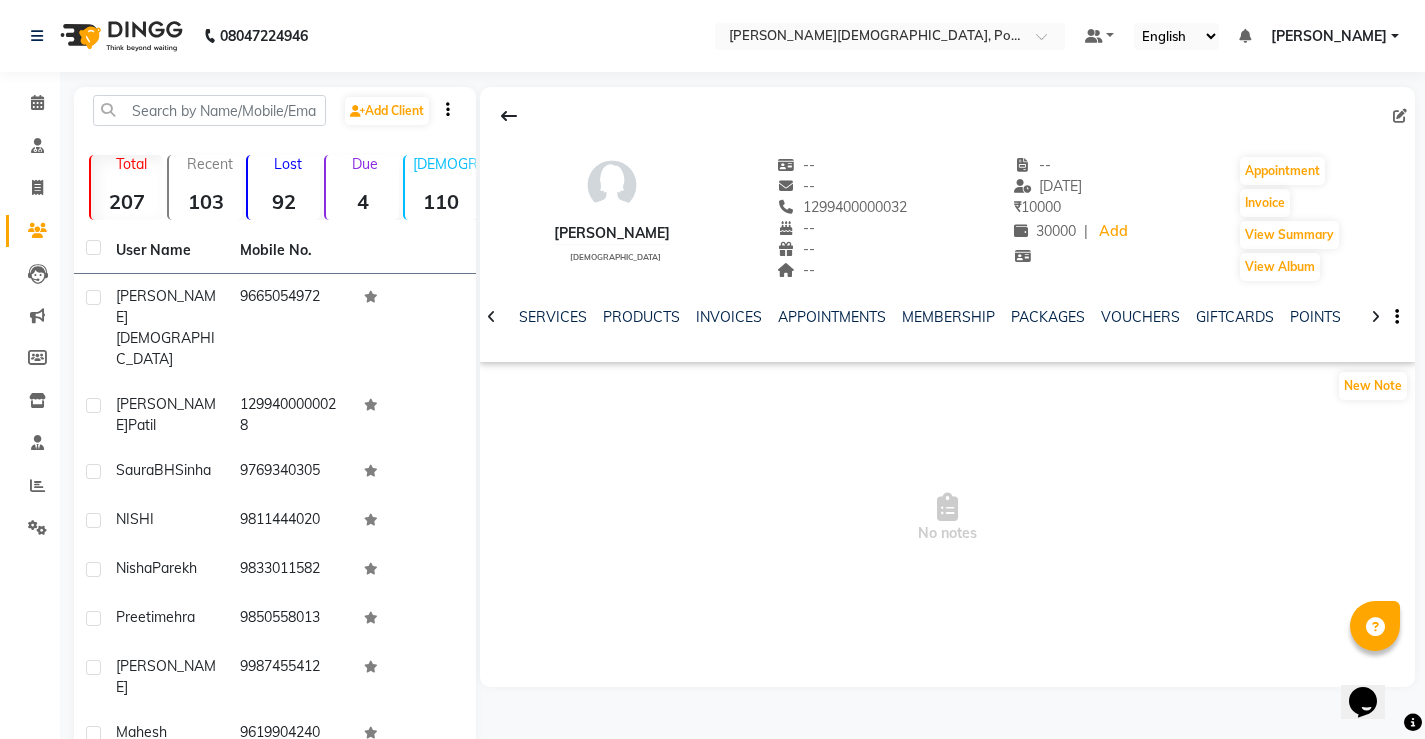 click 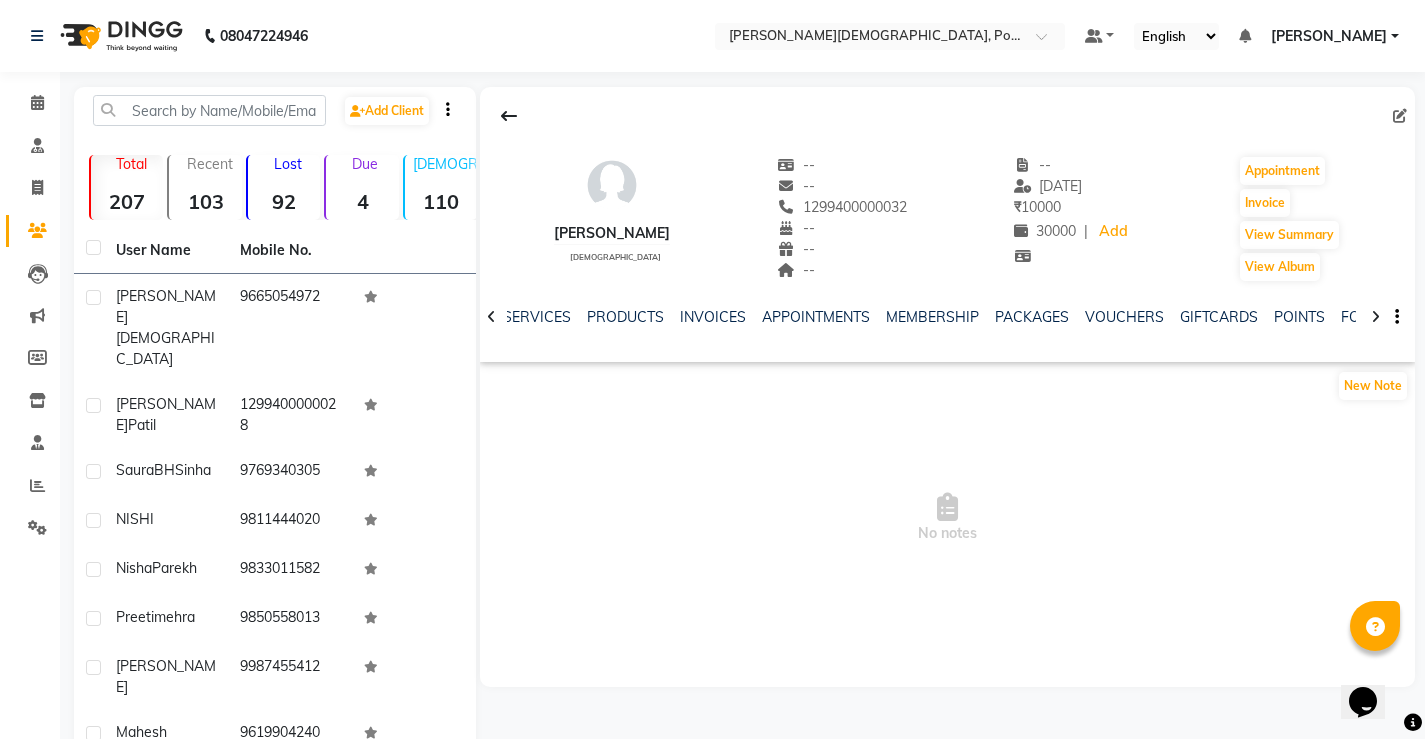 click 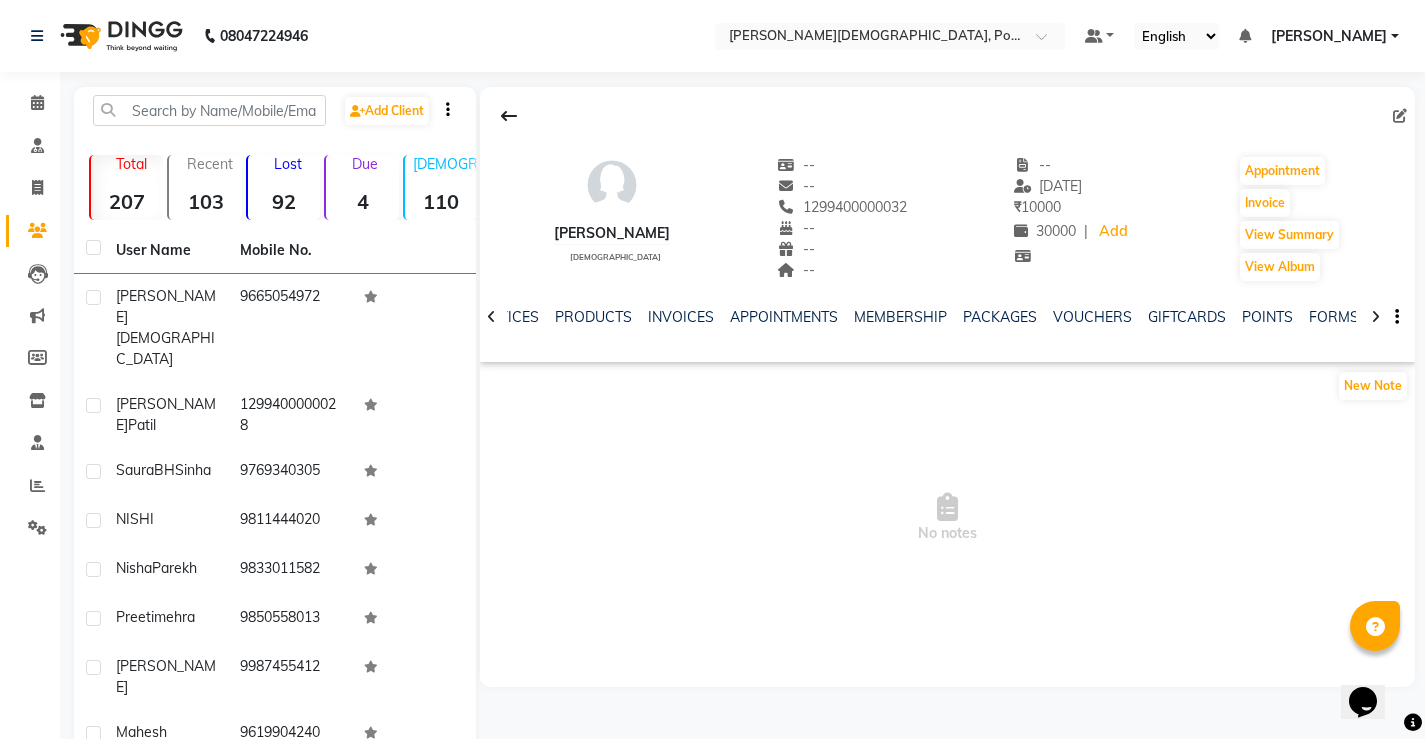 click 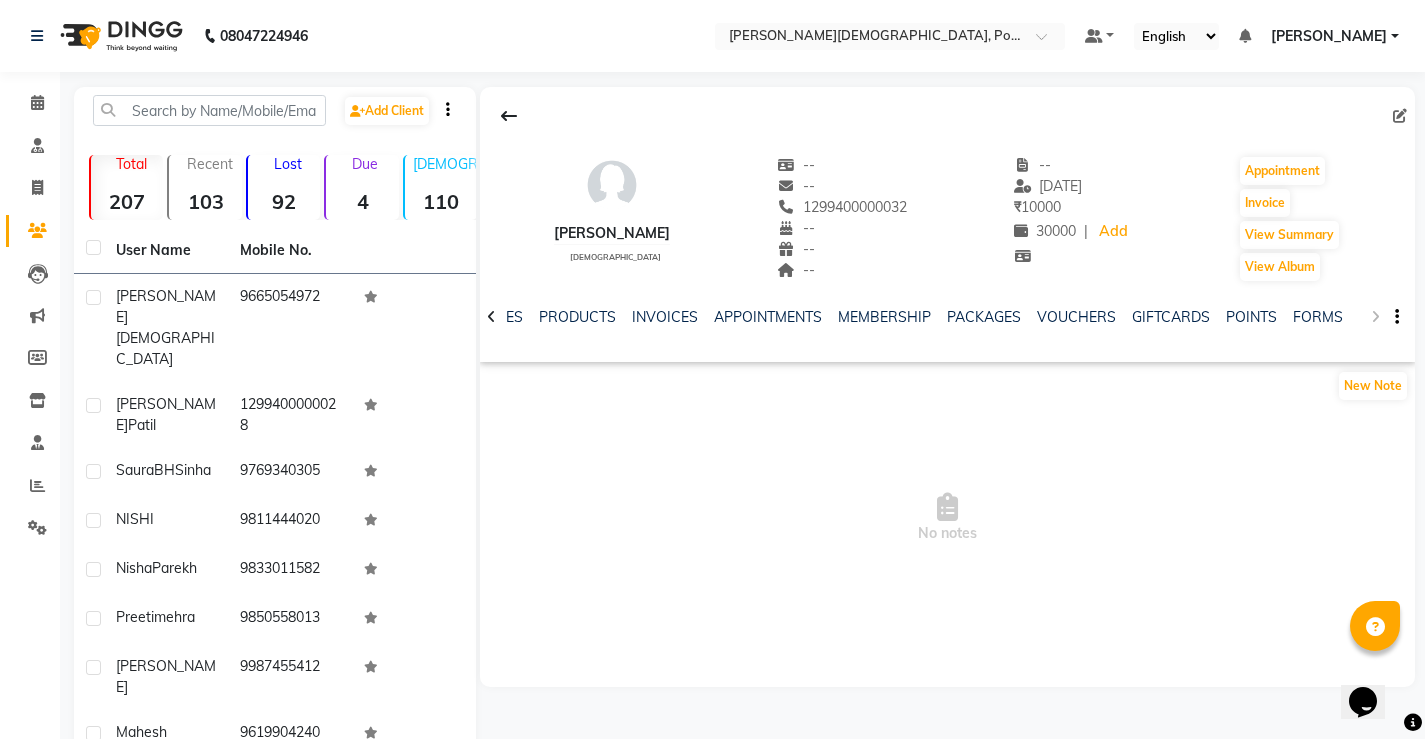 click on "NOTES FORMULA SERVICES PRODUCTS INVOICES APPOINTMENTS MEMBERSHIP PACKAGES VOUCHERS GIFTCARDS POINTS FORMS FAMILY CARDS WALLET" 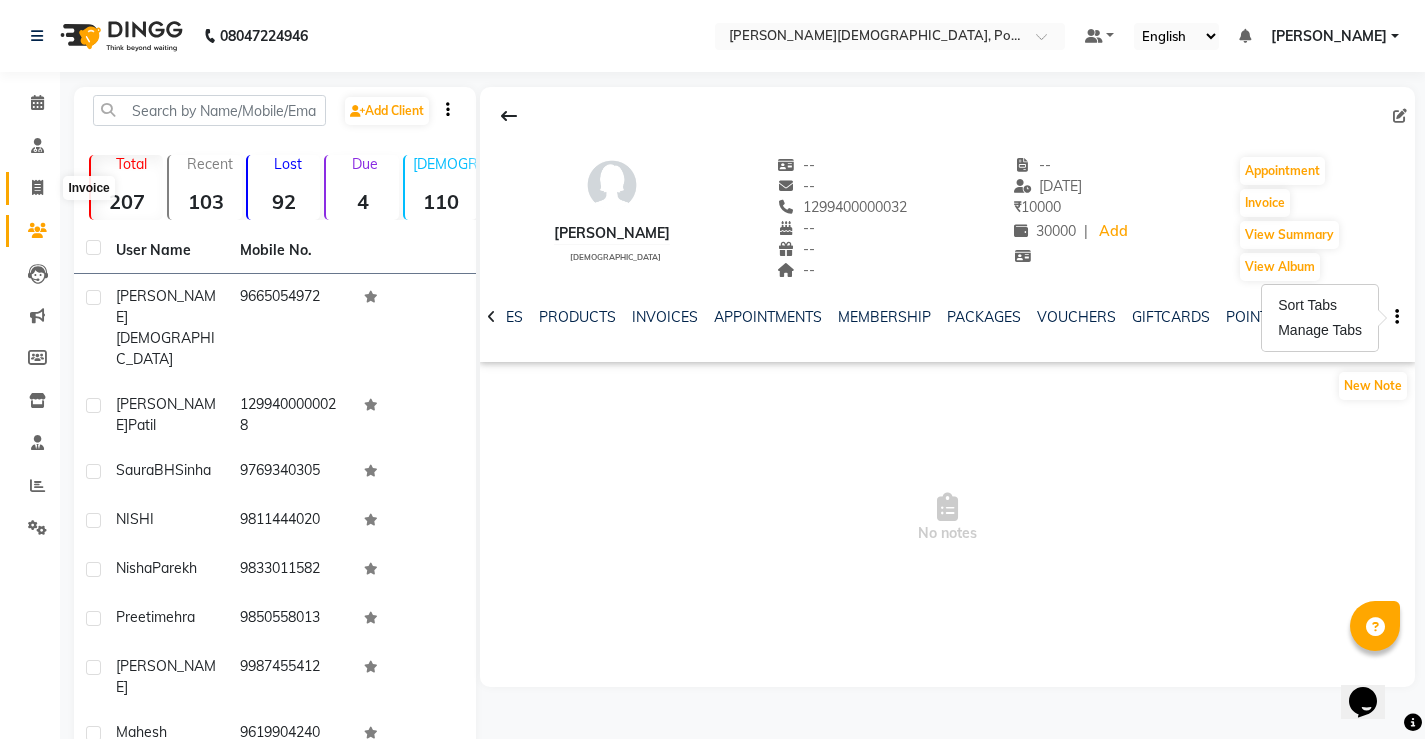 click 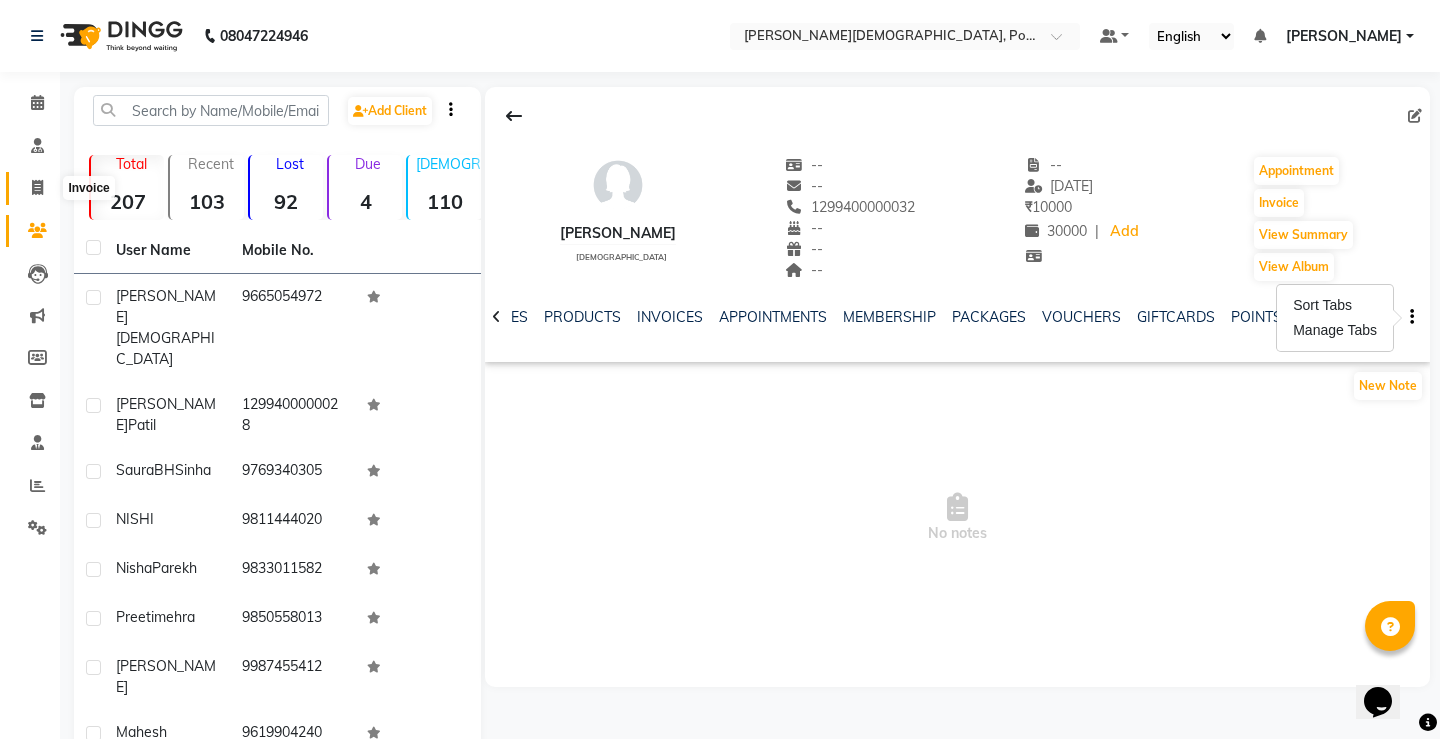 select on "service" 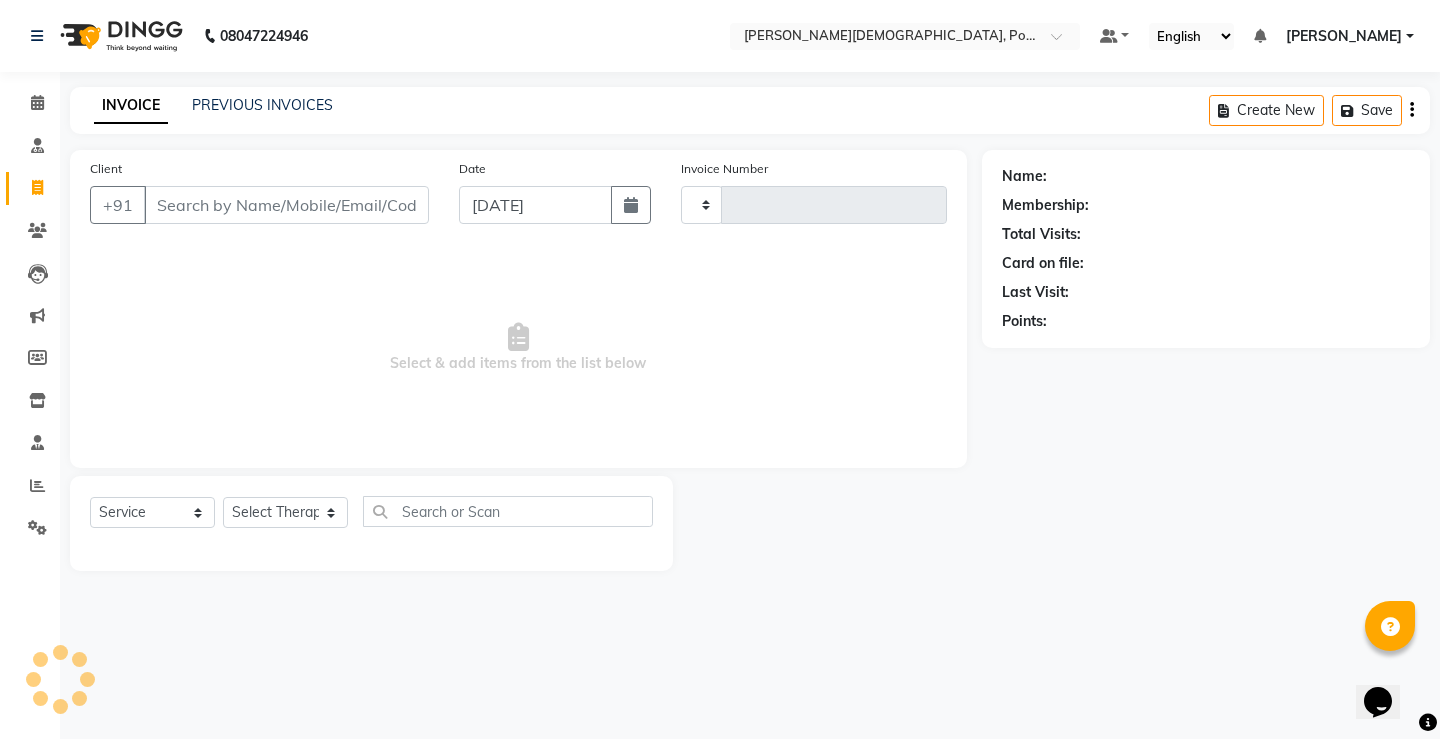 type on "0177" 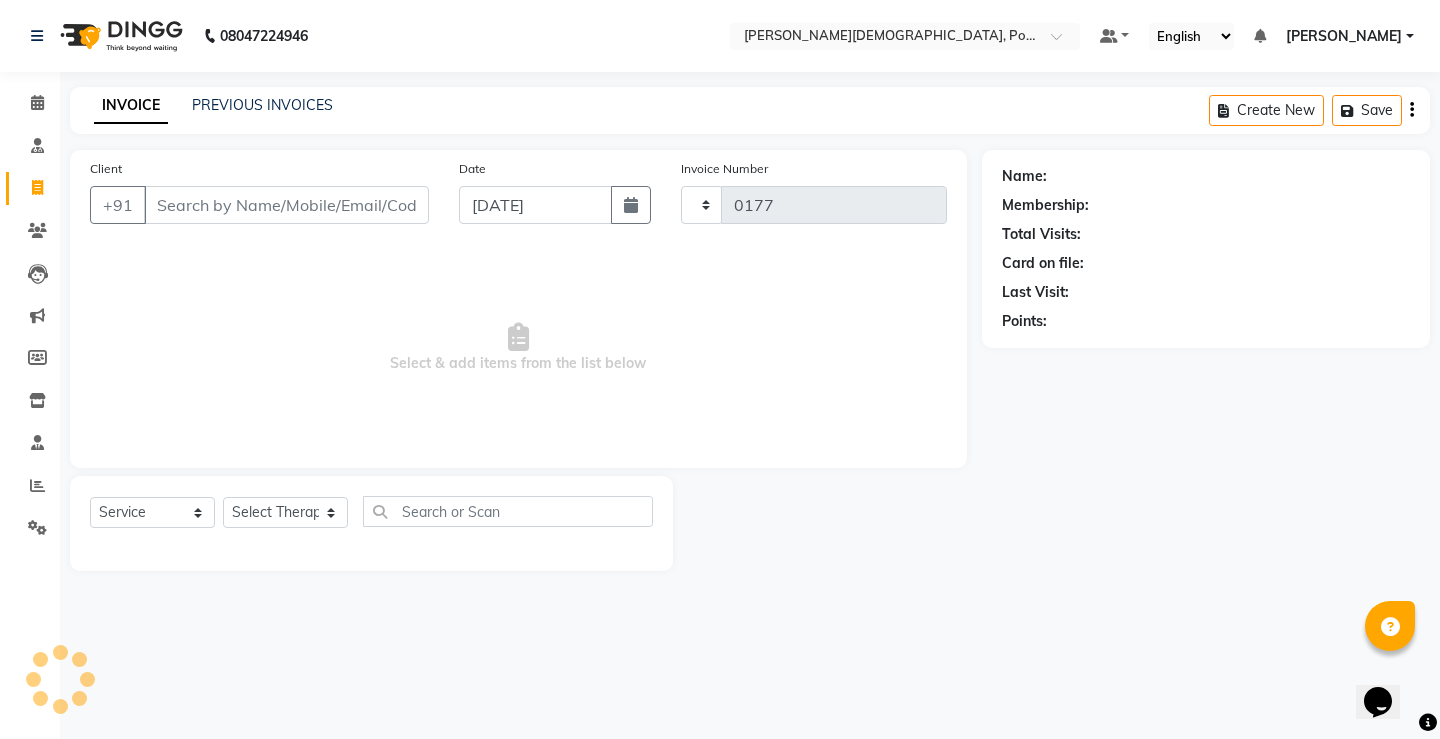 select on "6814" 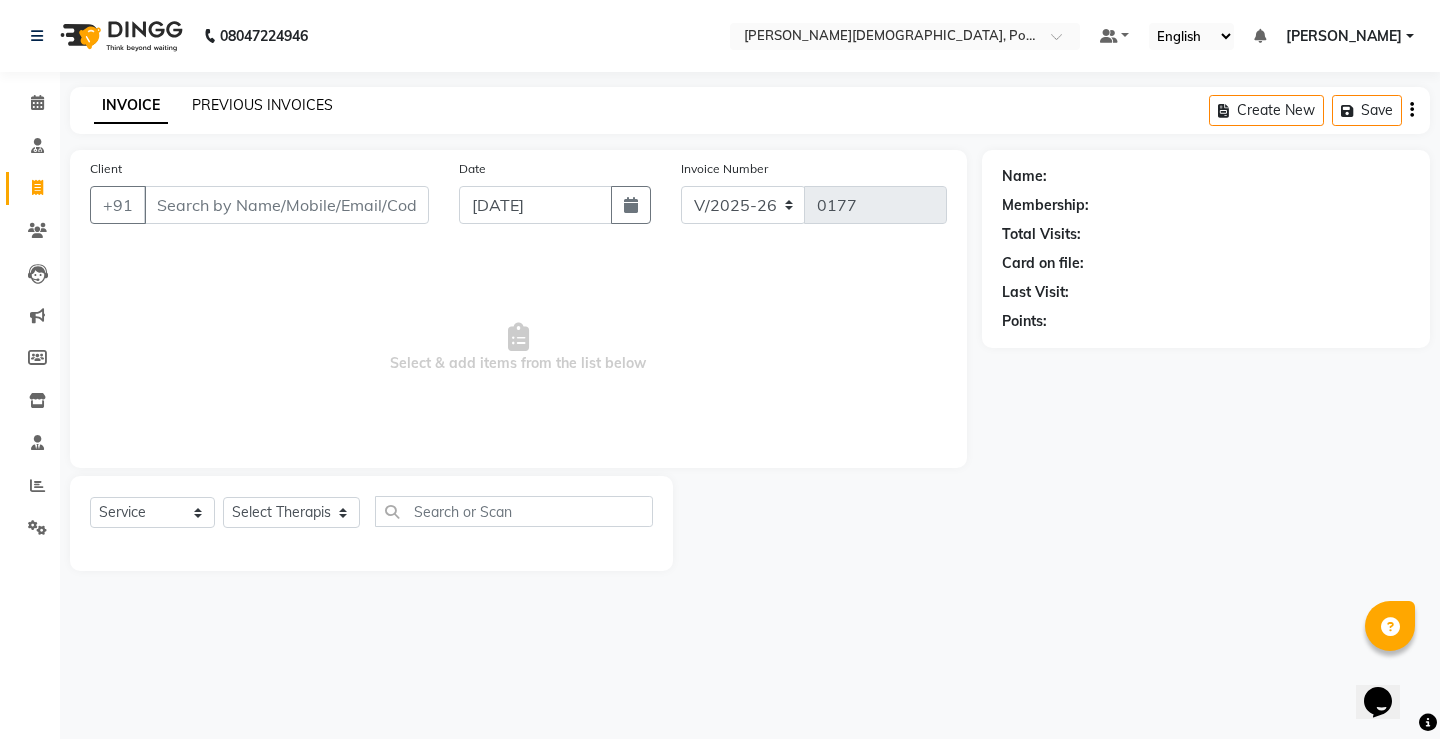 click on "PREVIOUS INVOICES" 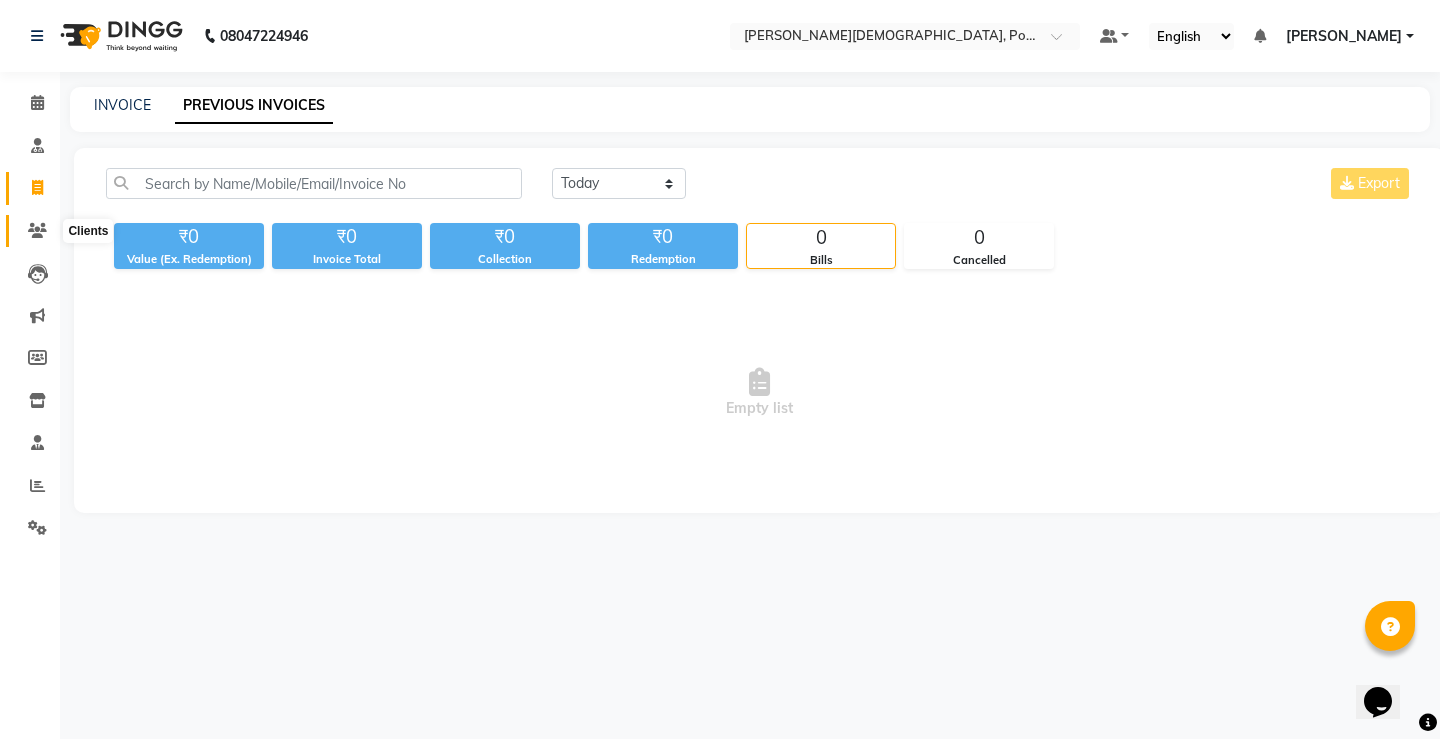 click 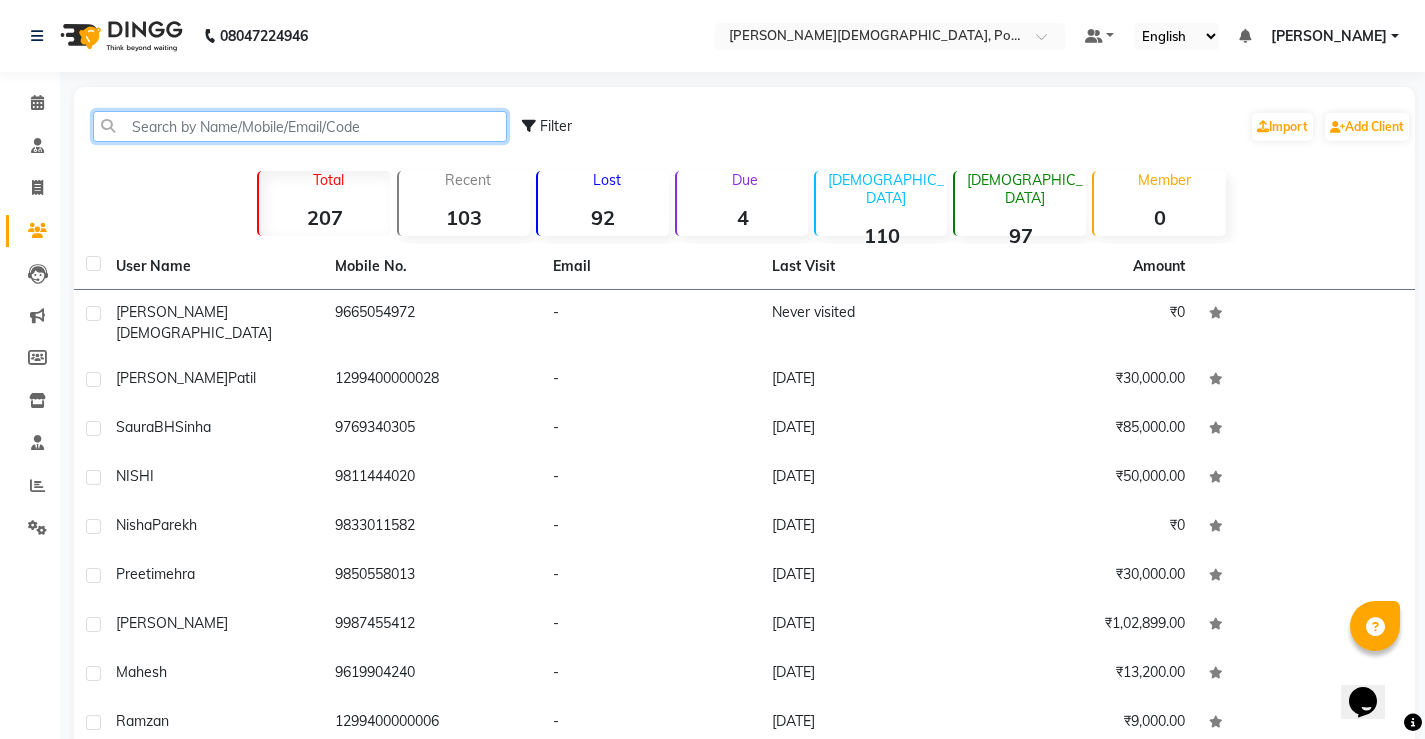 click 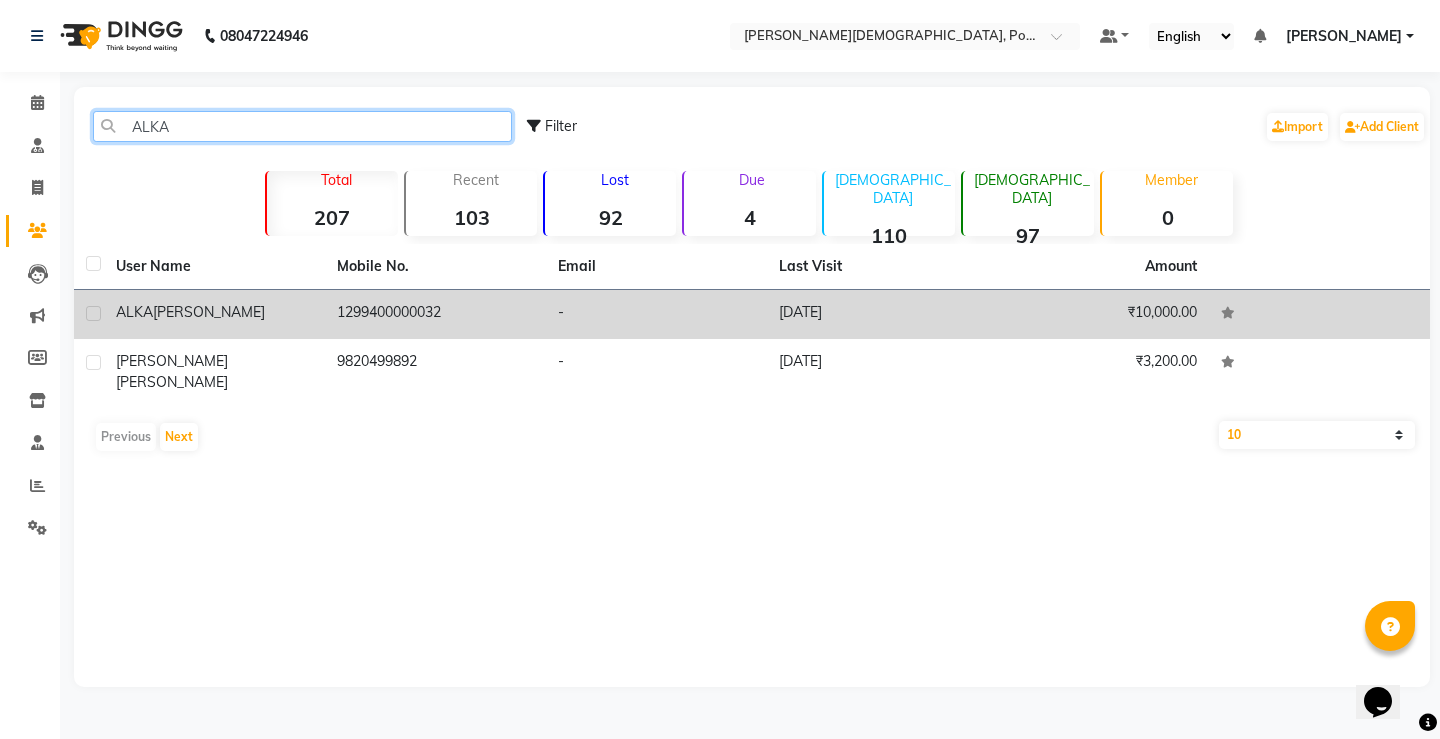 type on "ALKA" 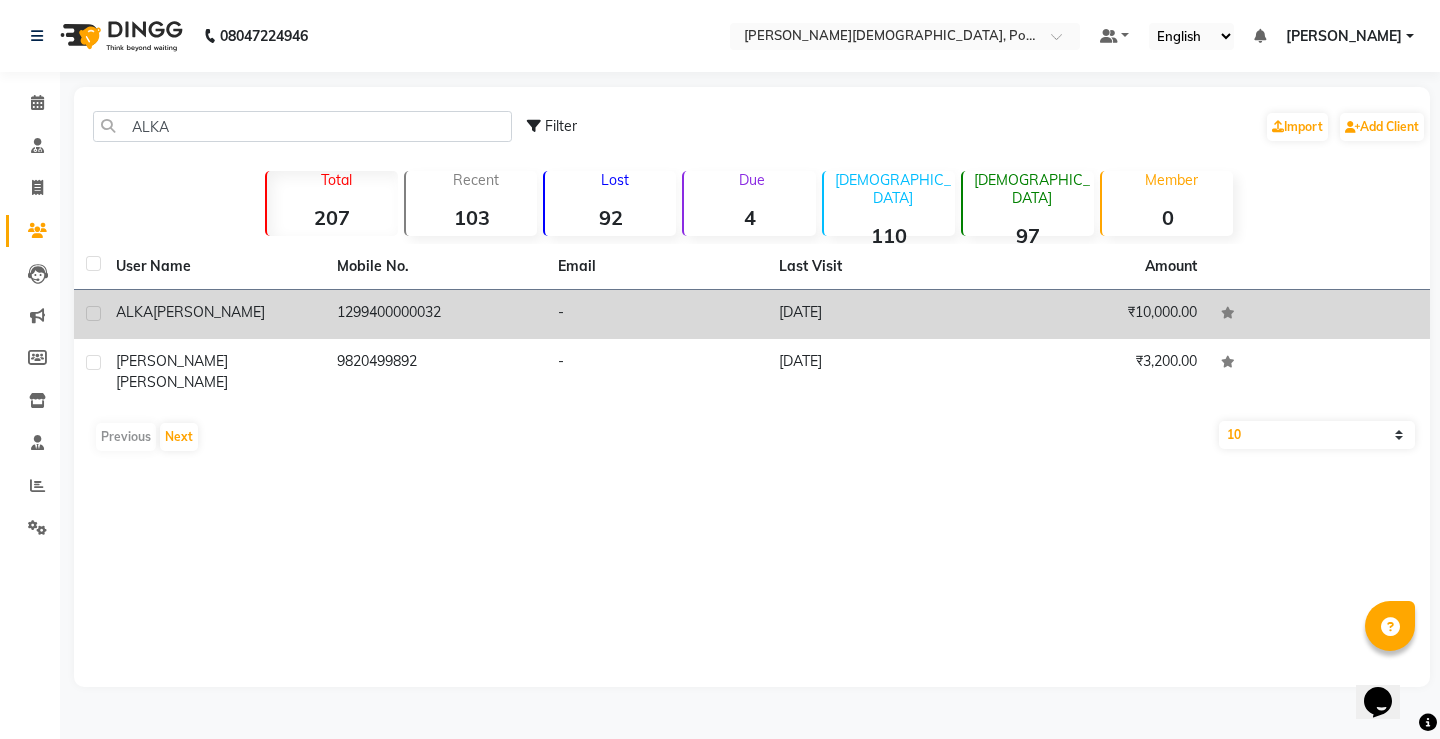 click on "ALKA  SASANE" 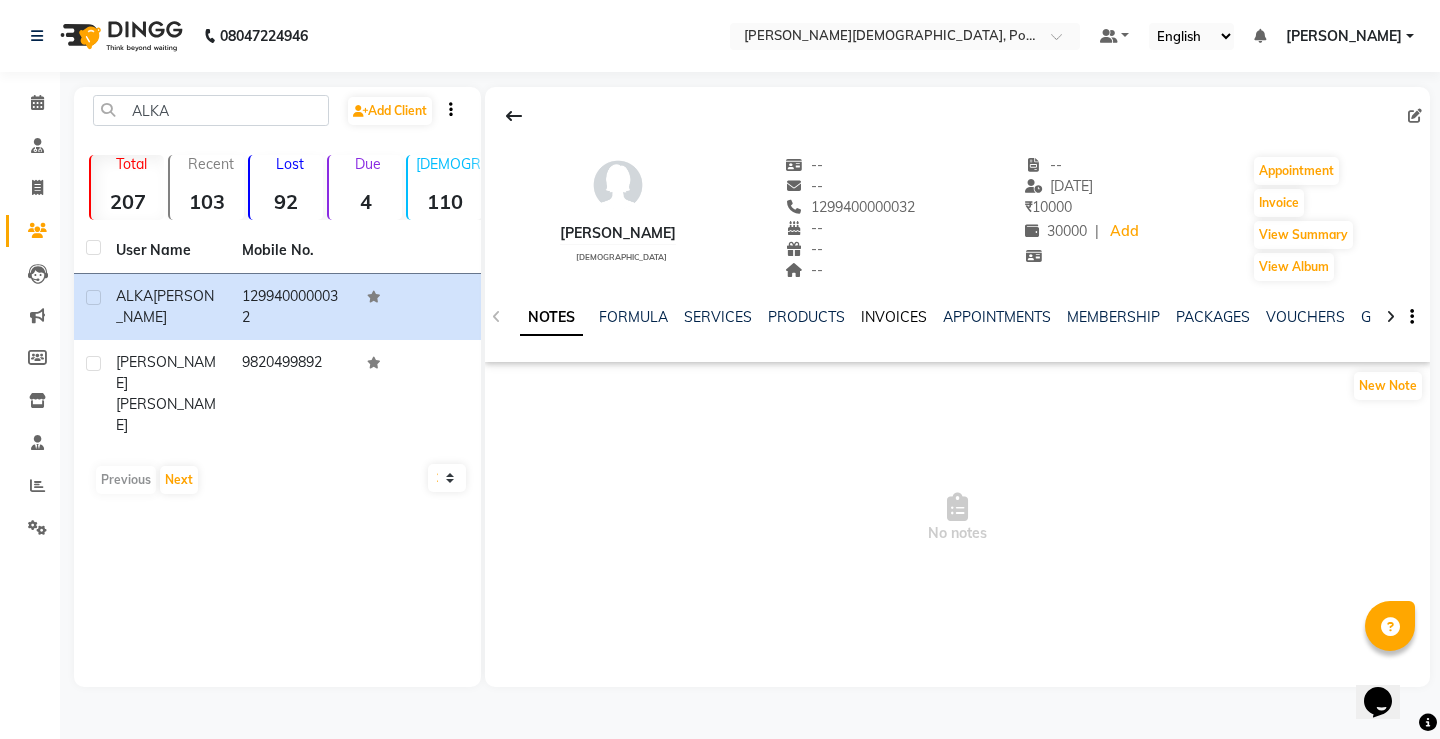 click on "INVOICES" 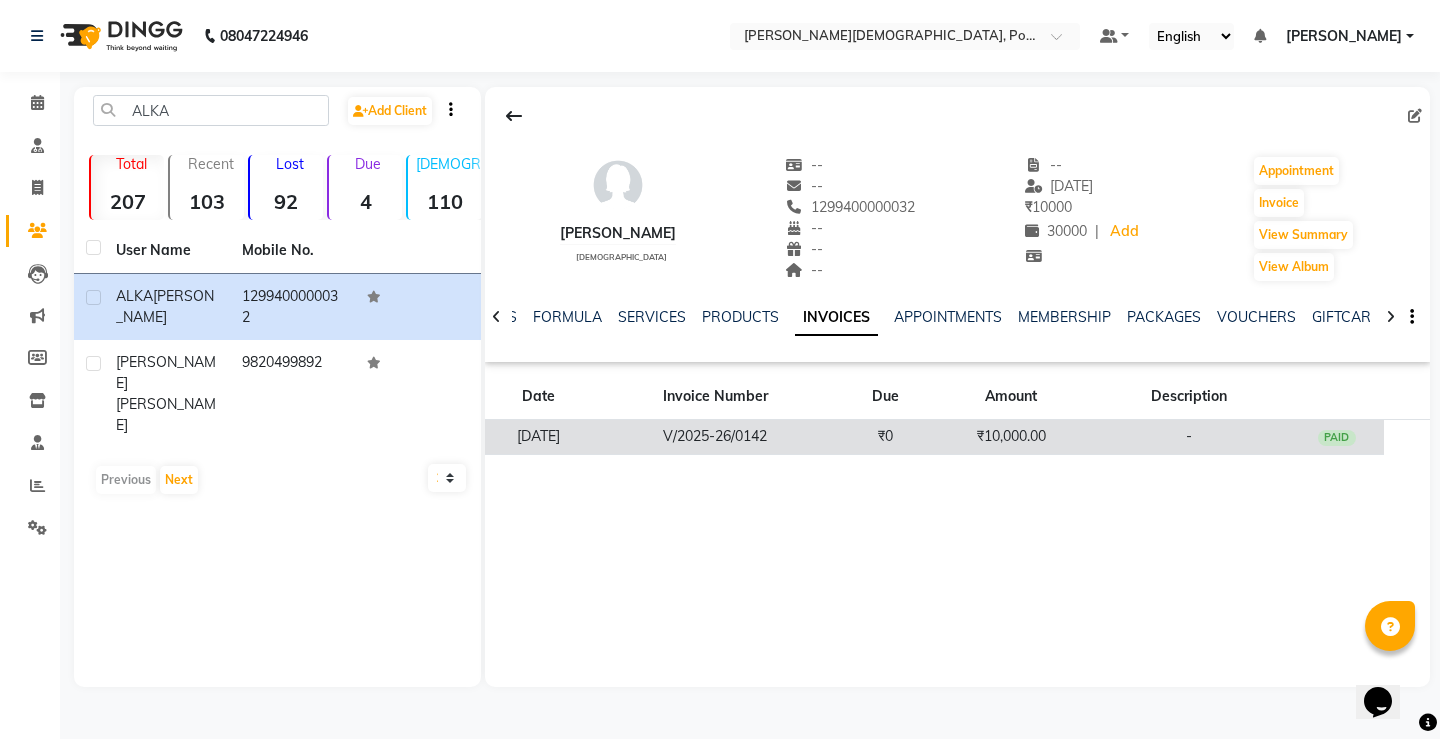 click on "₹10,000.00" 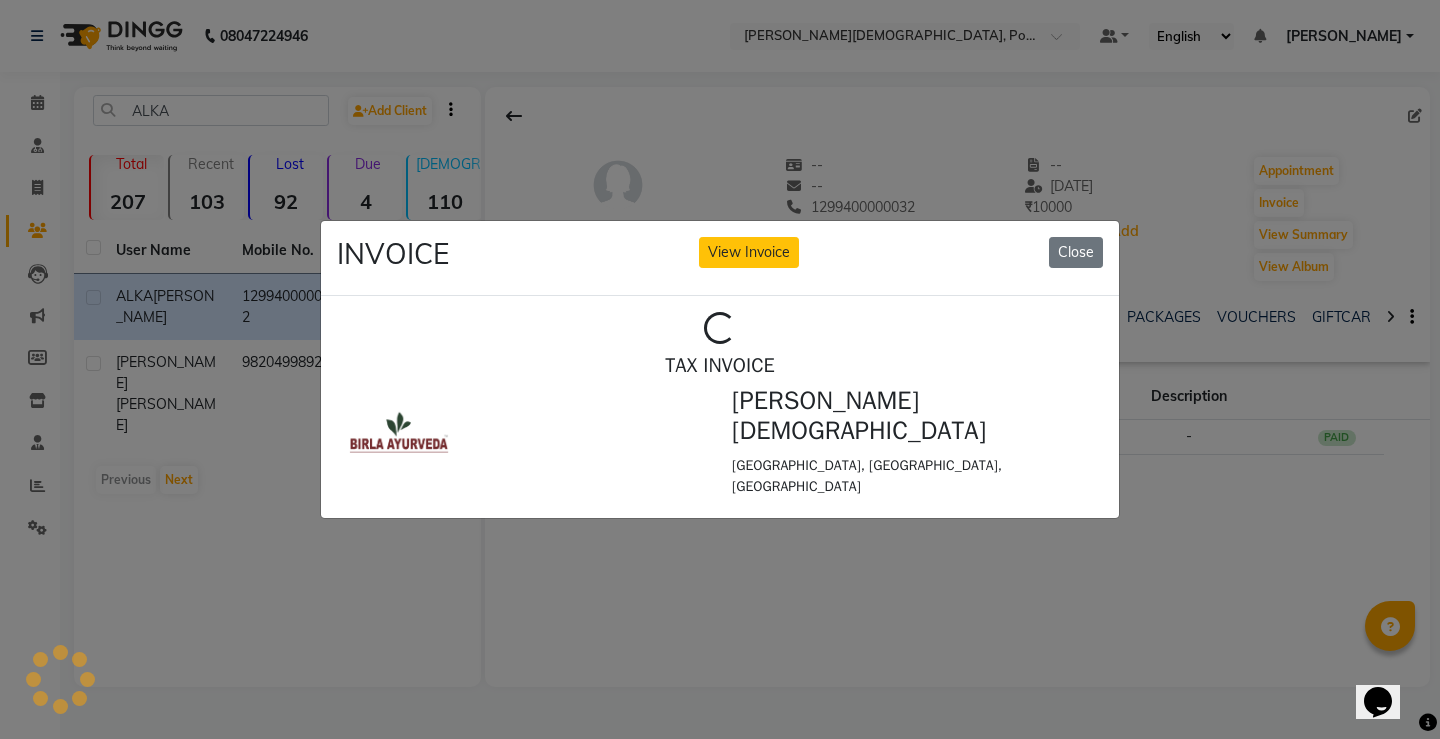 scroll, scrollTop: 0, scrollLeft: 0, axis: both 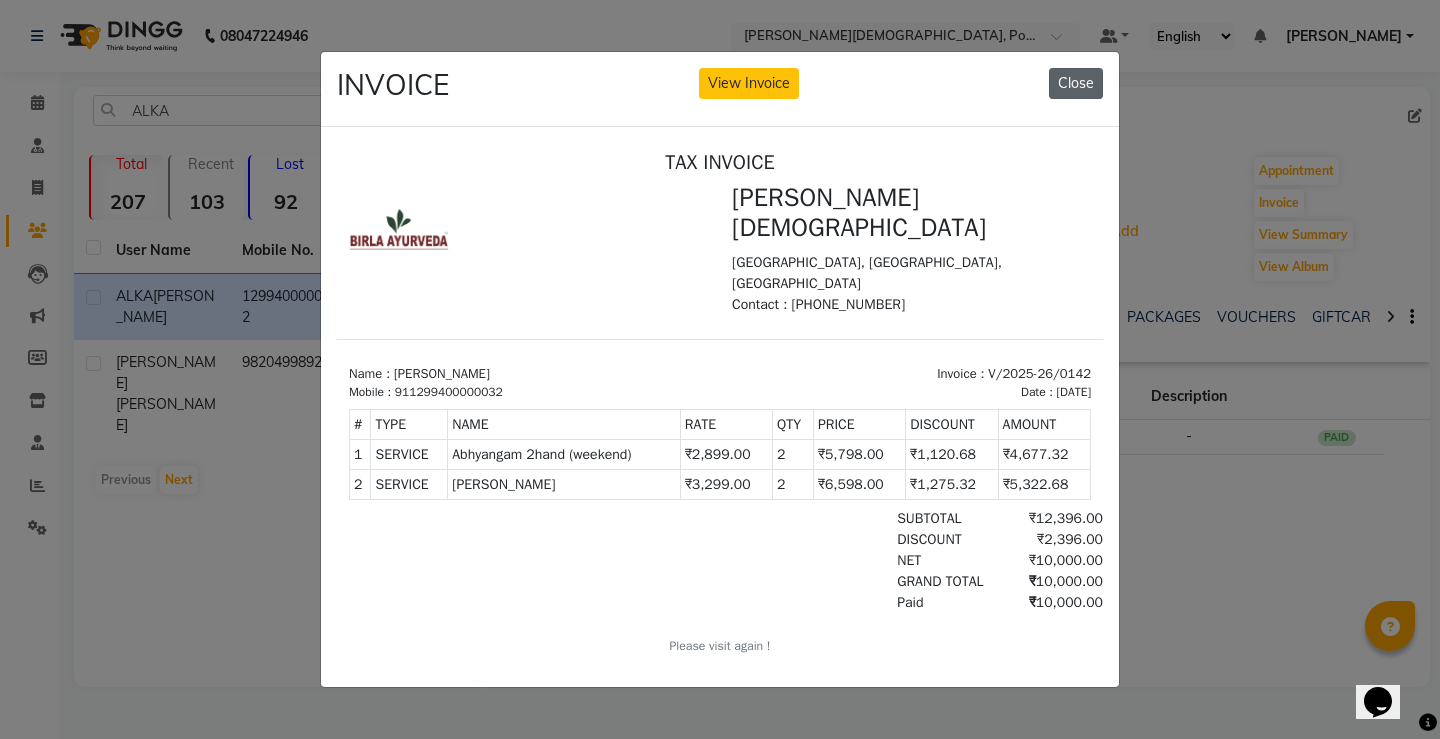 click on "Close" 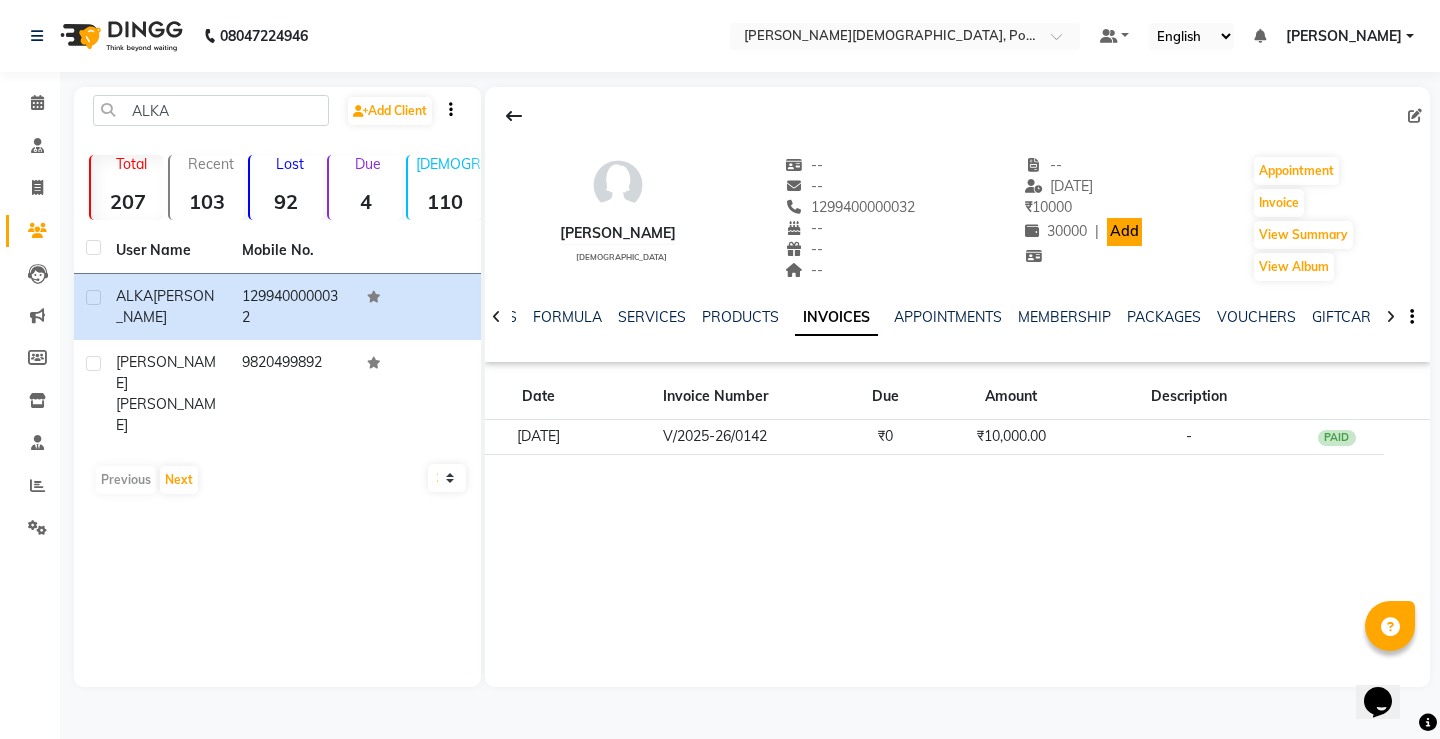click on "Add" 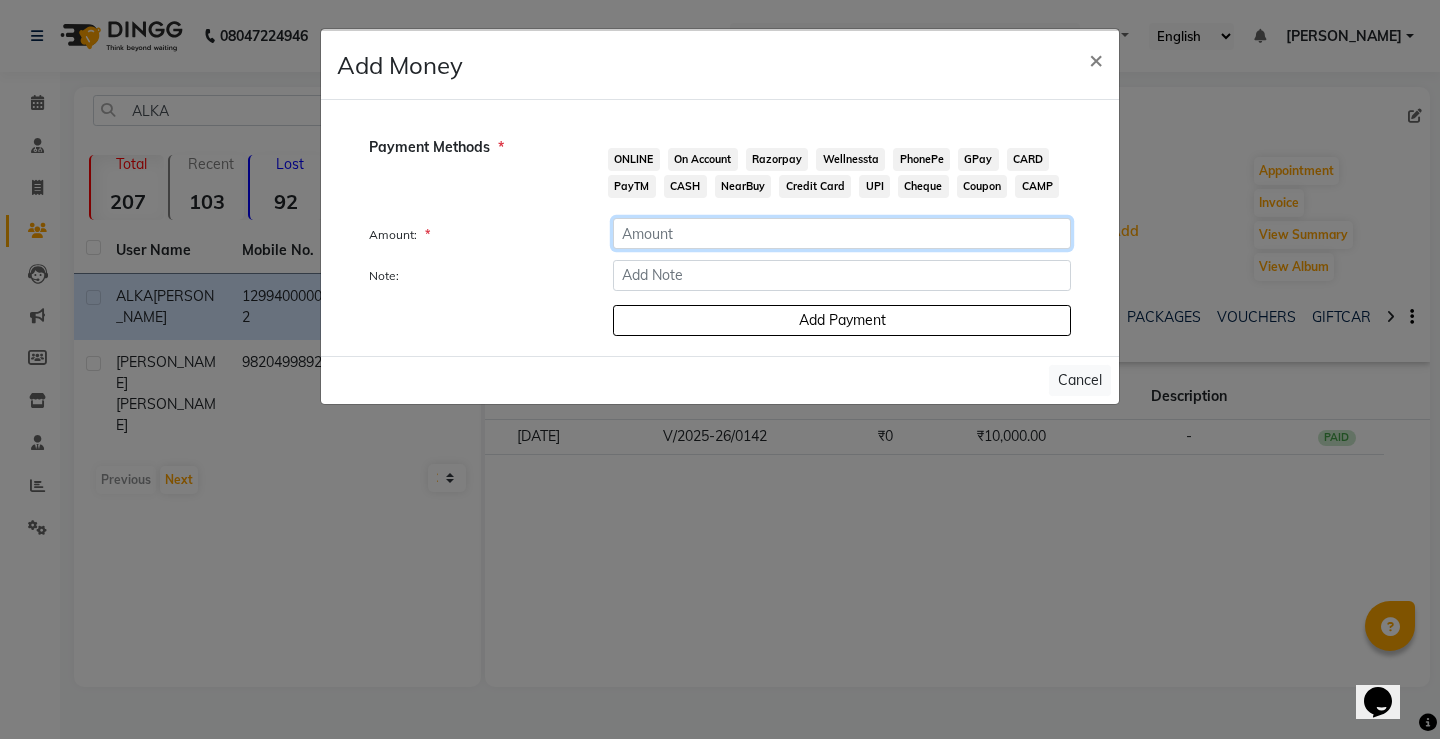 click 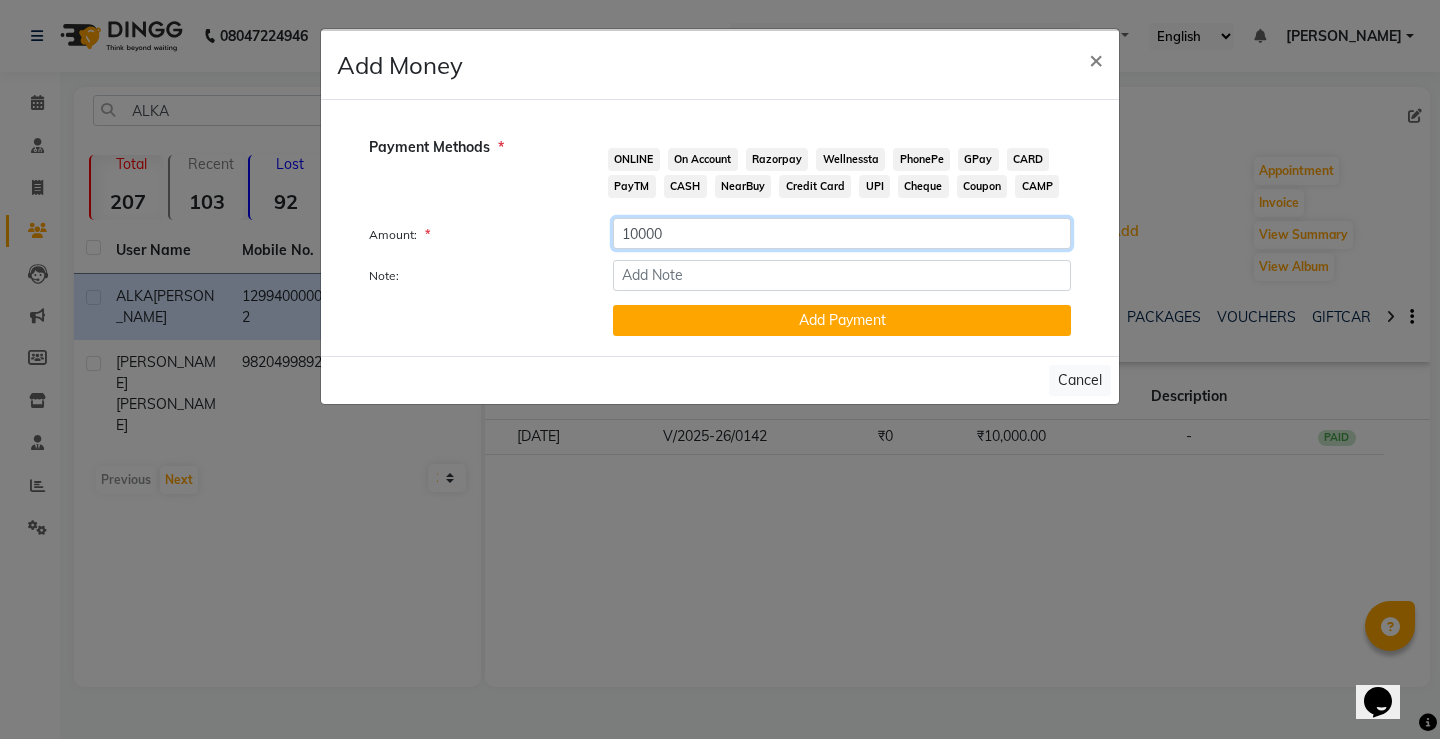 type on "10000" 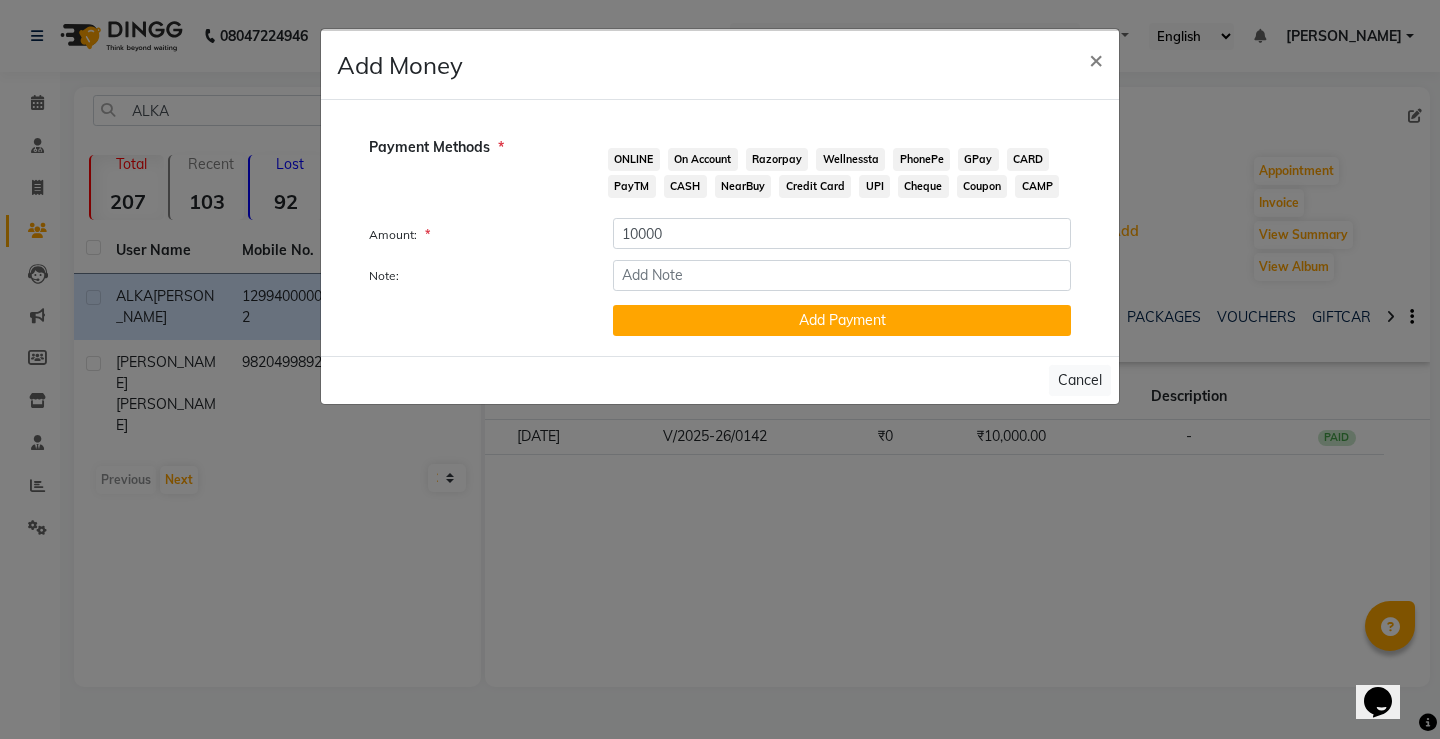 click on "CASH" 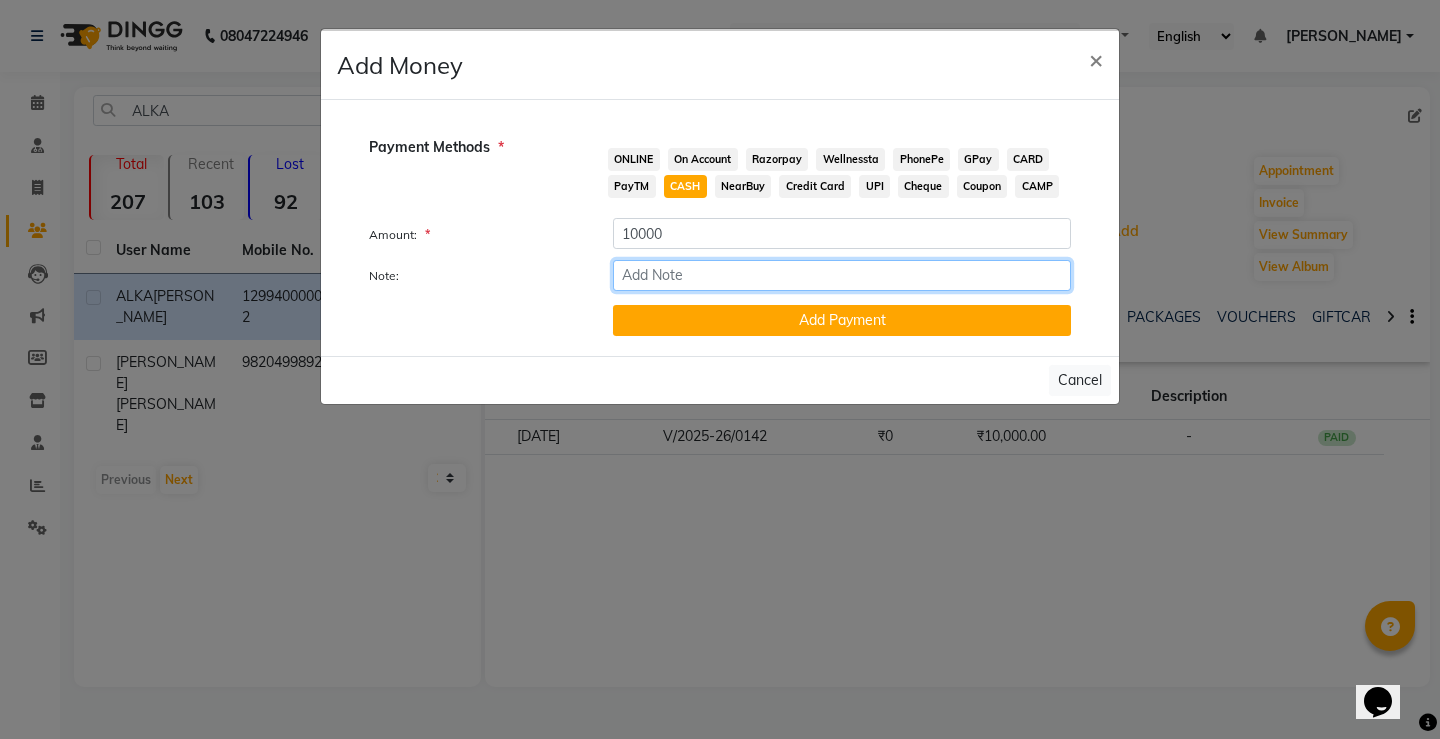 click on "Note:" at bounding box center (842, 275) 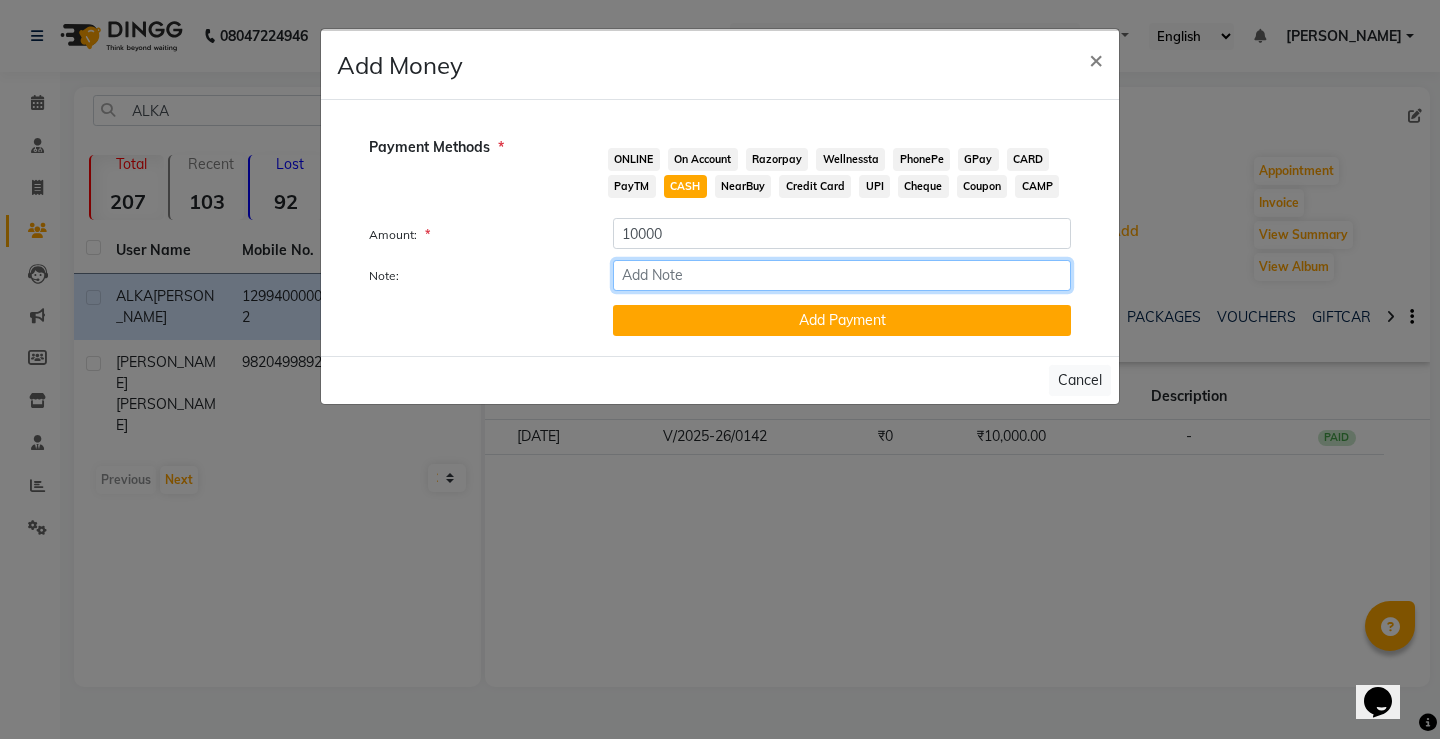 click on "Note:" at bounding box center [842, 275] 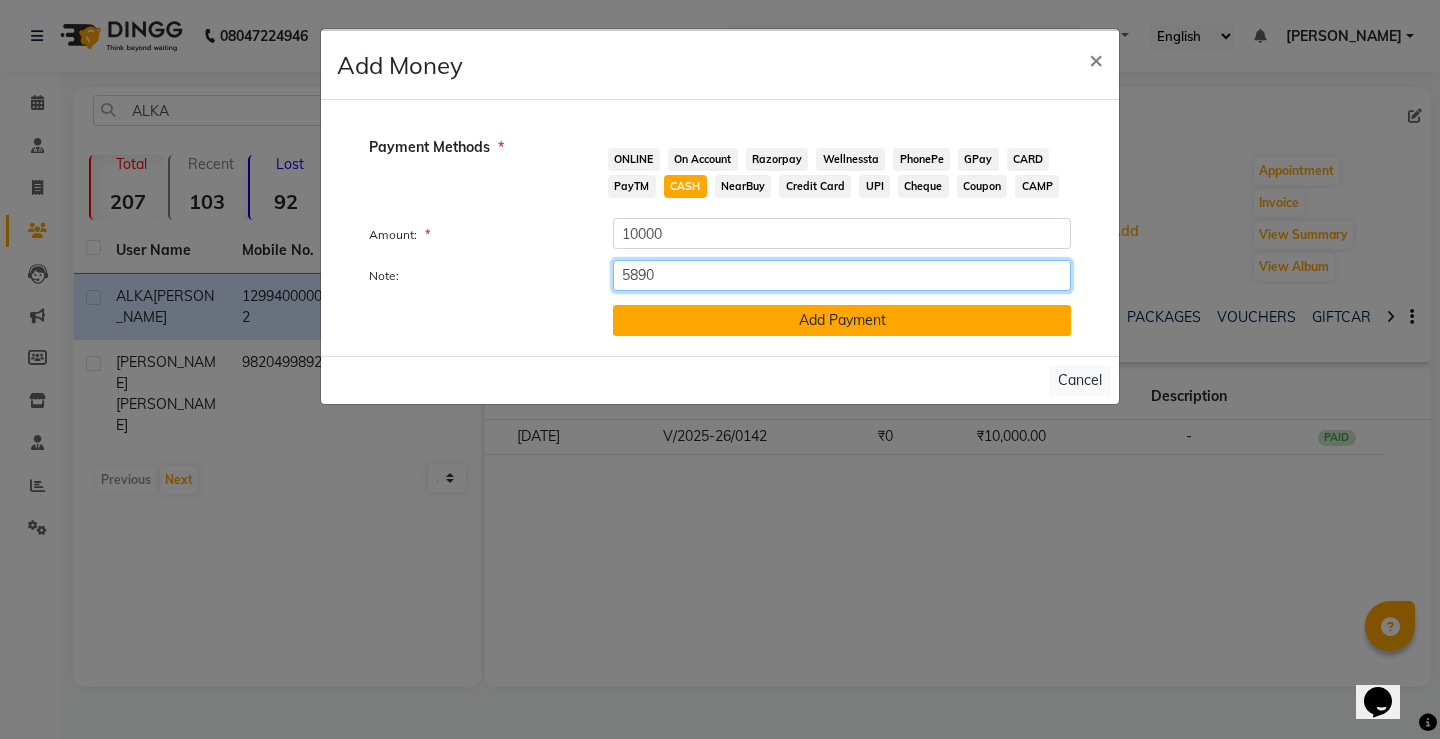 type on "5890" 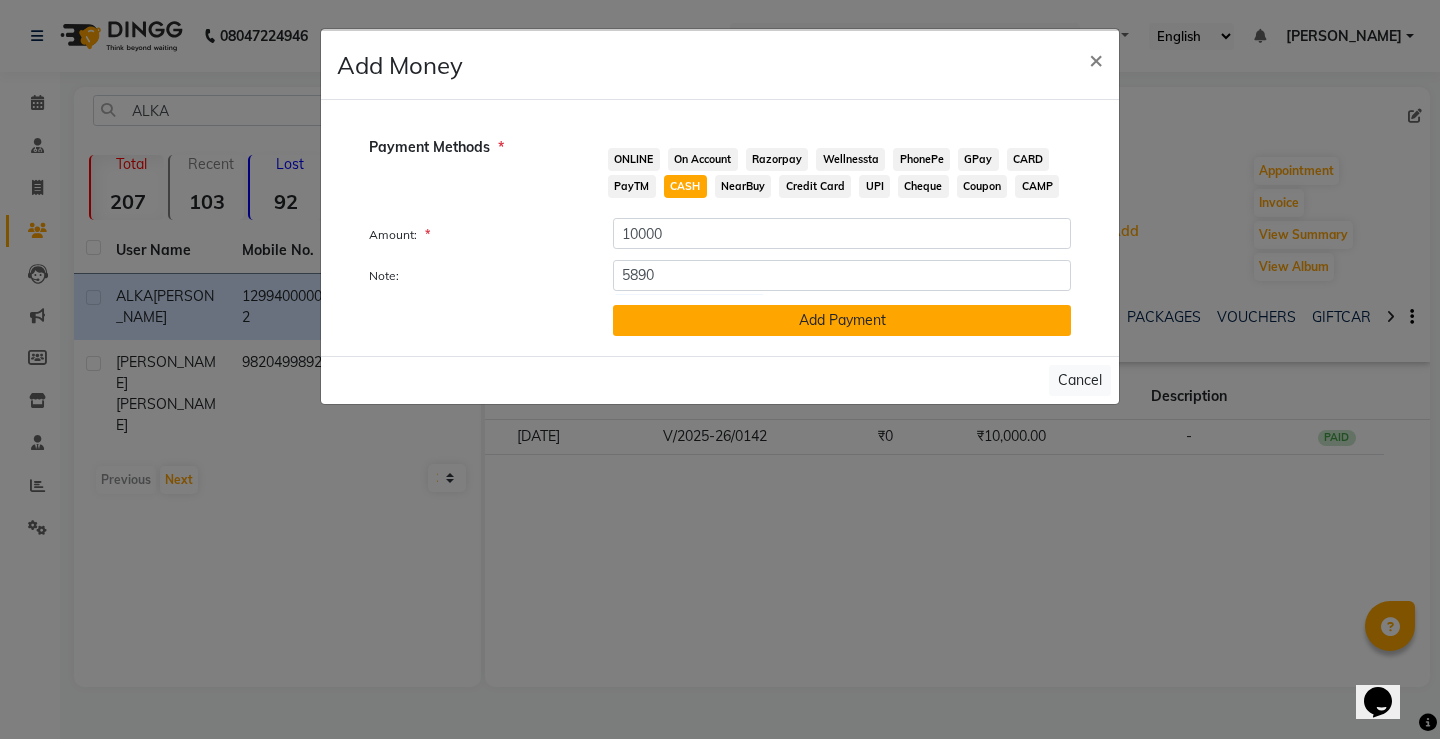 click on "Add Payment" 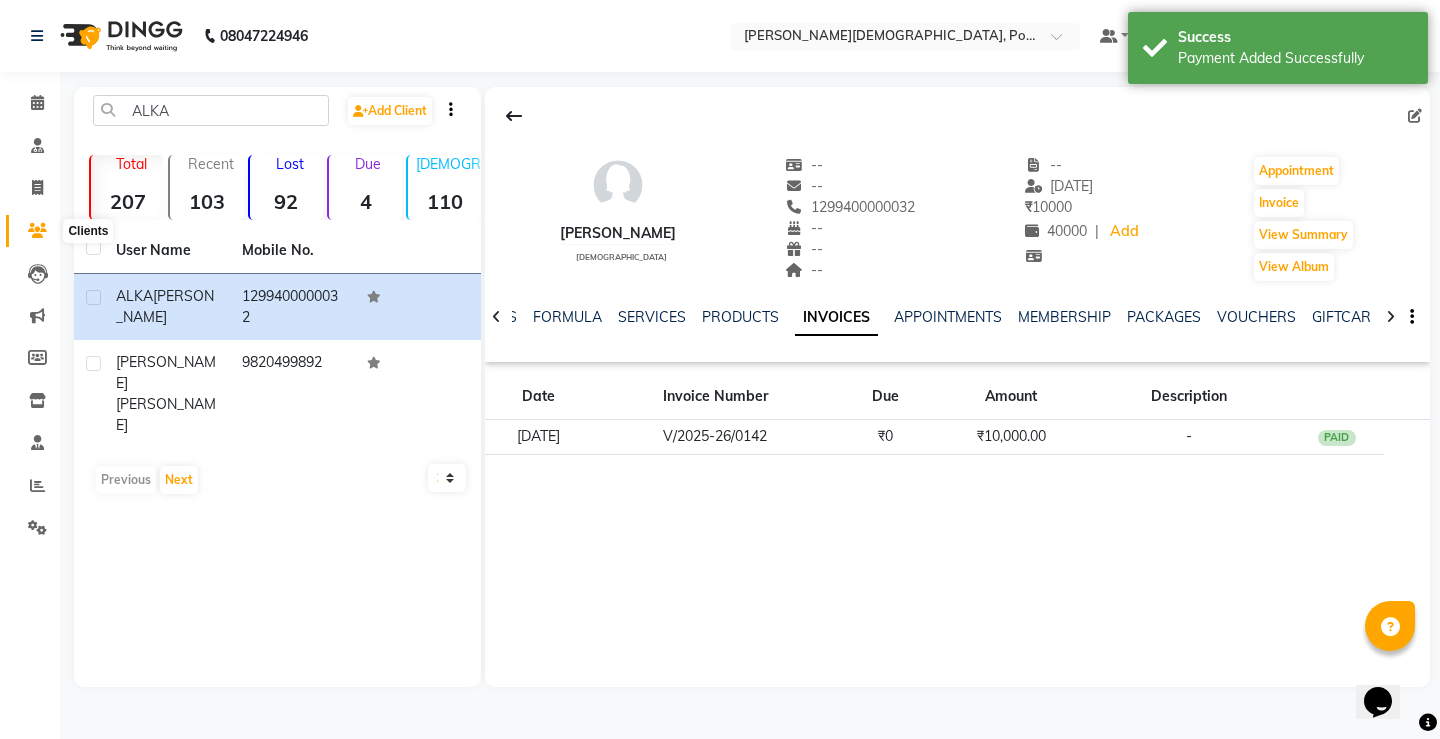 click 